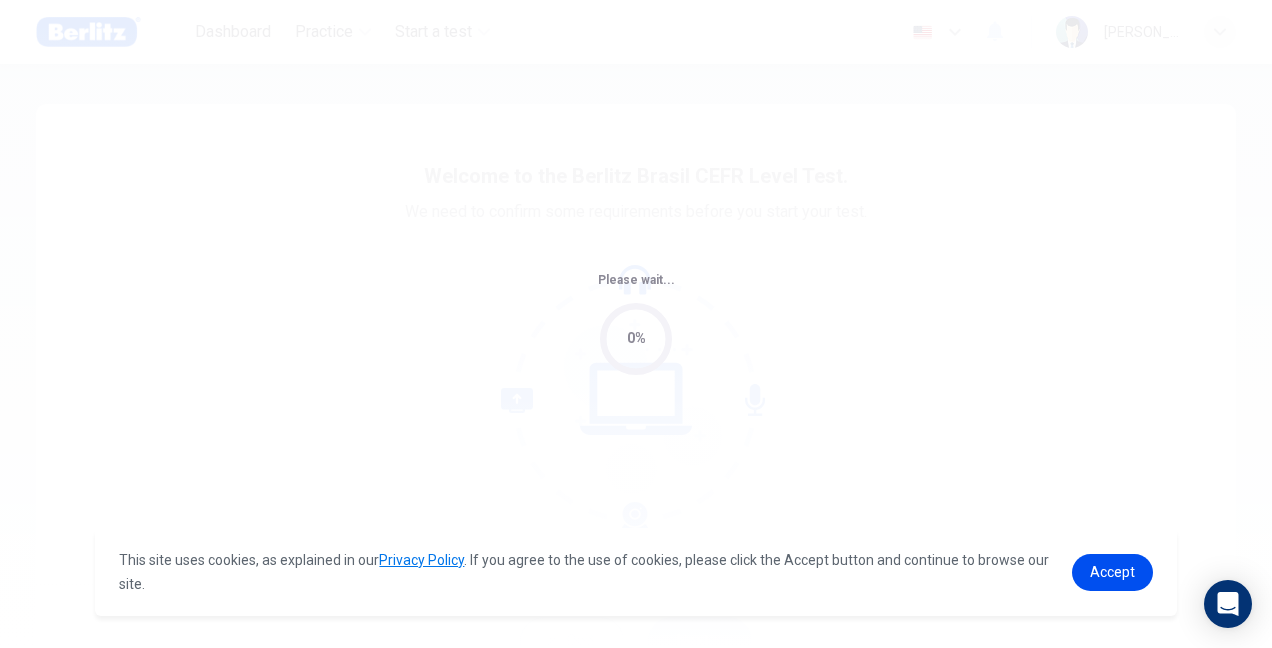 scroll, scrollTop: 0, scrollLeft: 0, axis: both 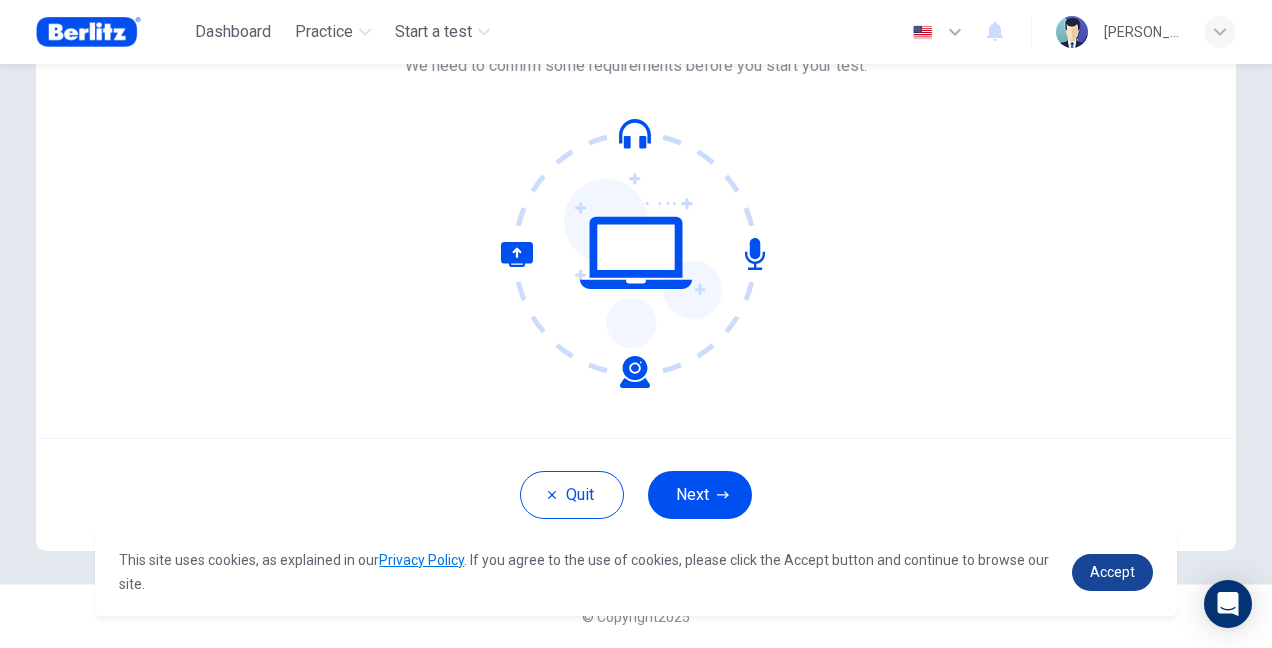 click on "Accept" at bounding box center [1112, 572] 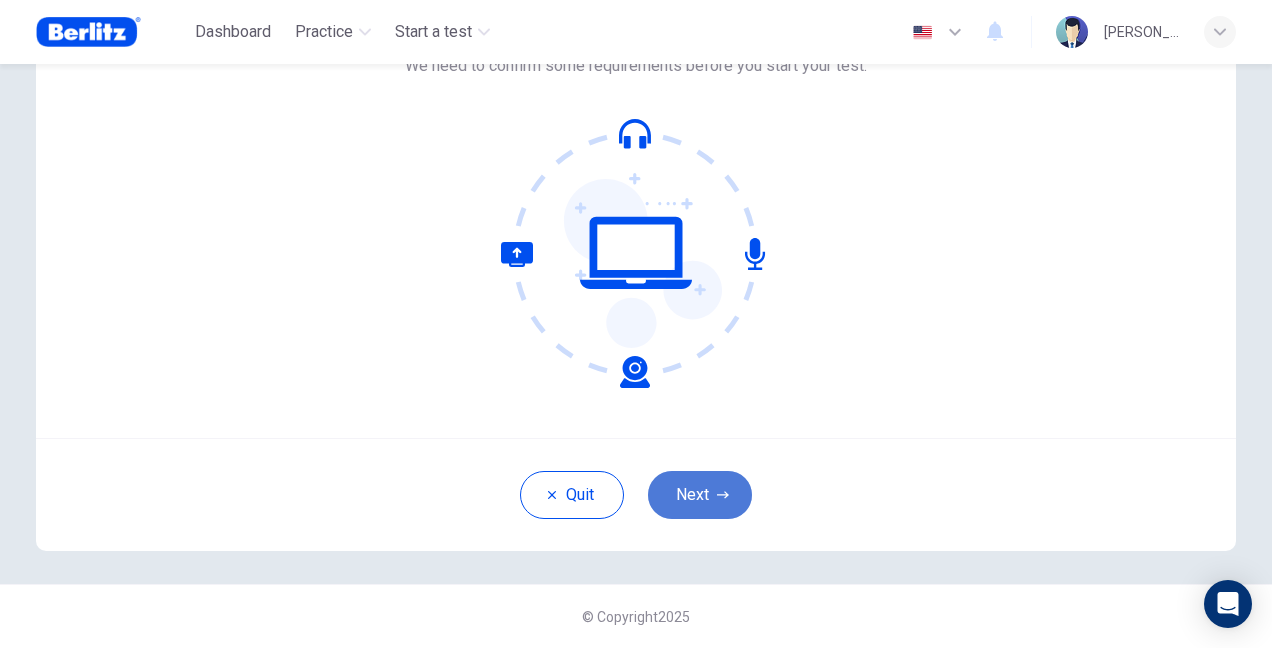 click on "Next" at bounding box center [700, 495] 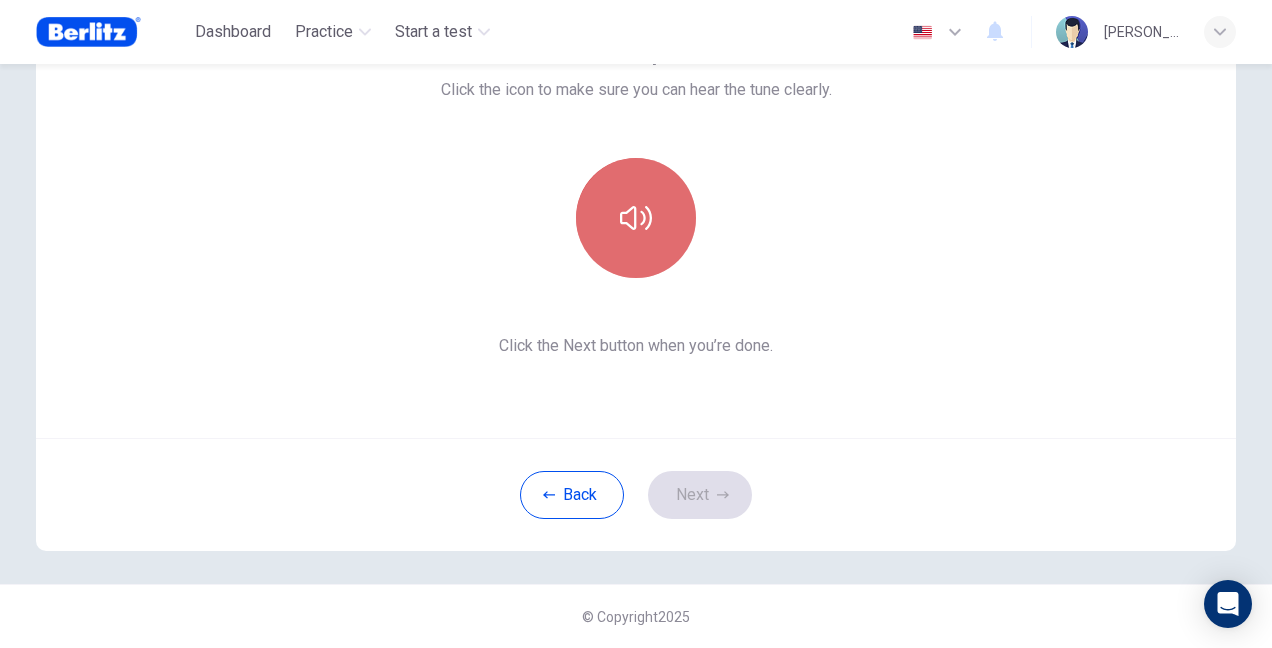 click 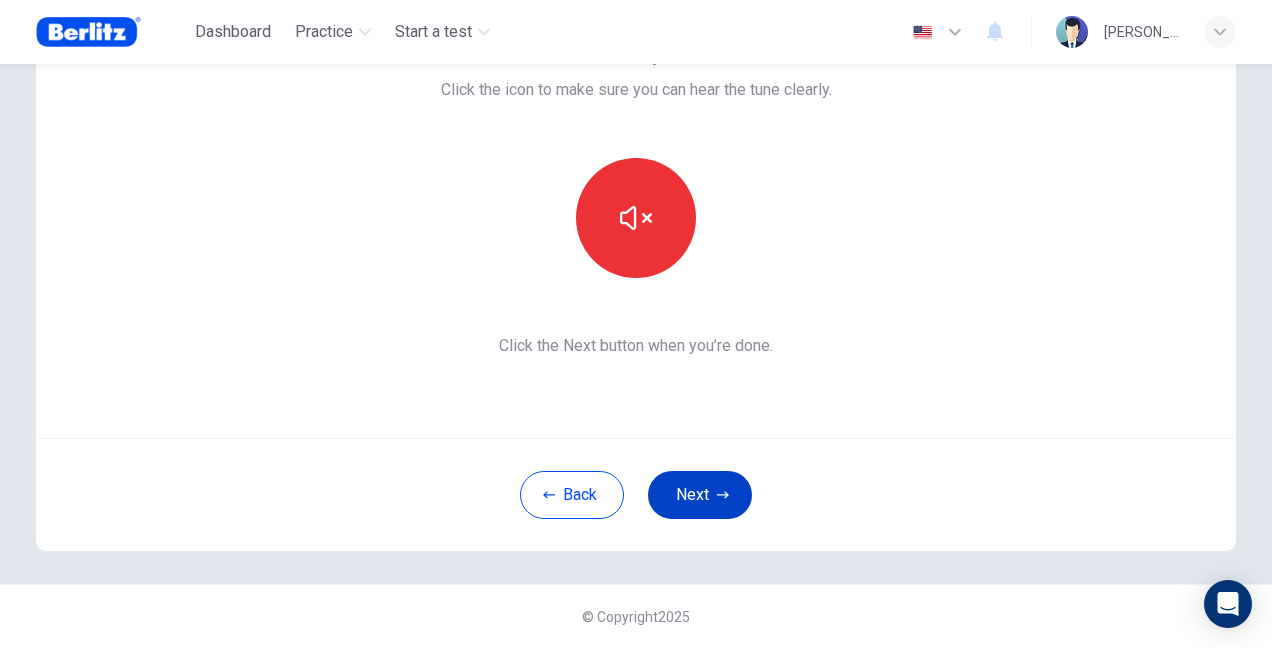 click on "Next" at bounding box center (700, 495) 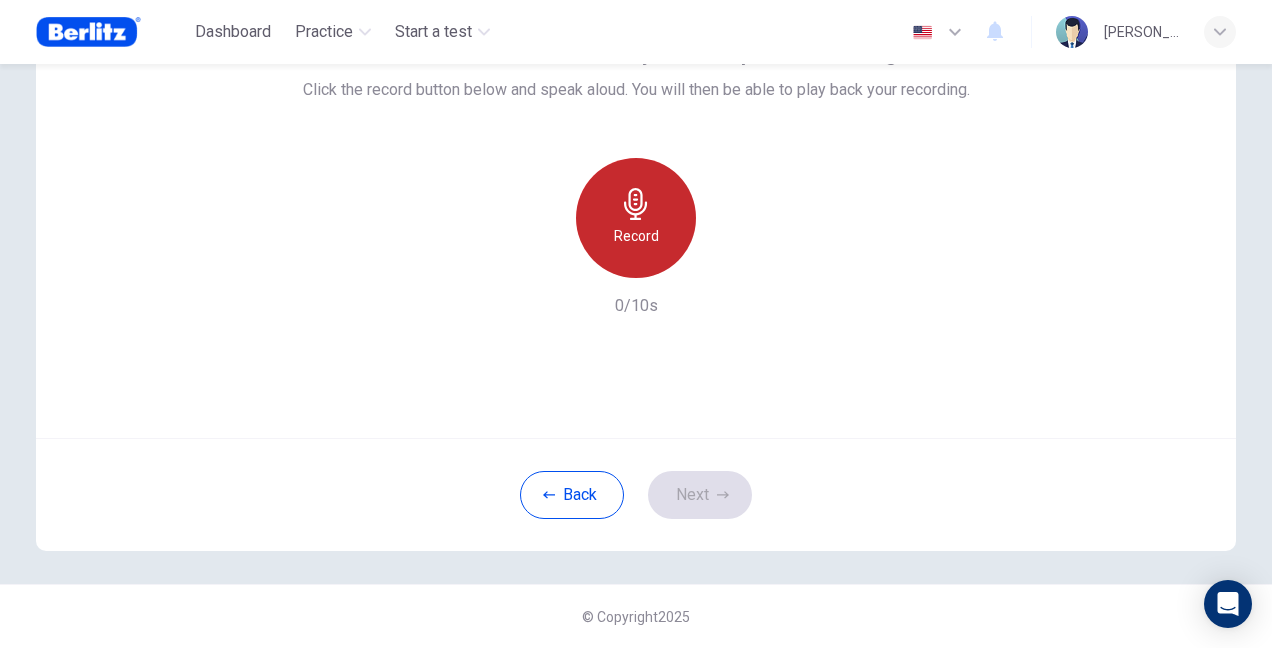 click on "Record" at bounding box center [636, 236] 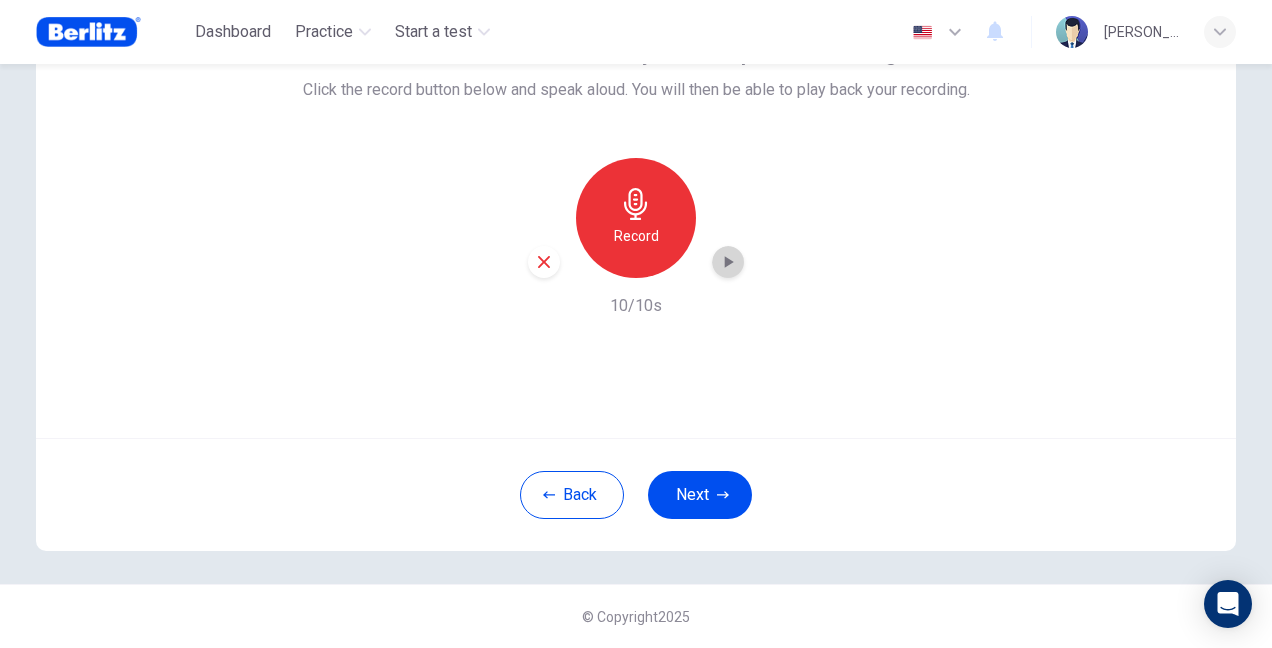click 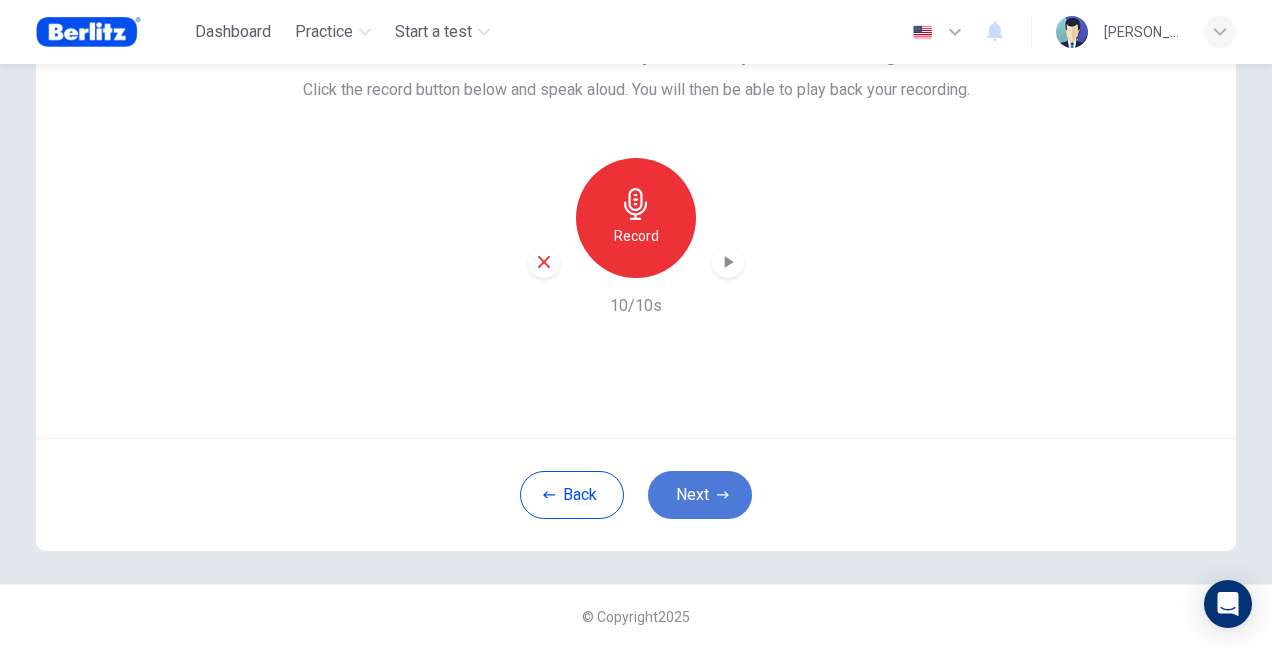 click on "Next" at bounding box center [700, 495] 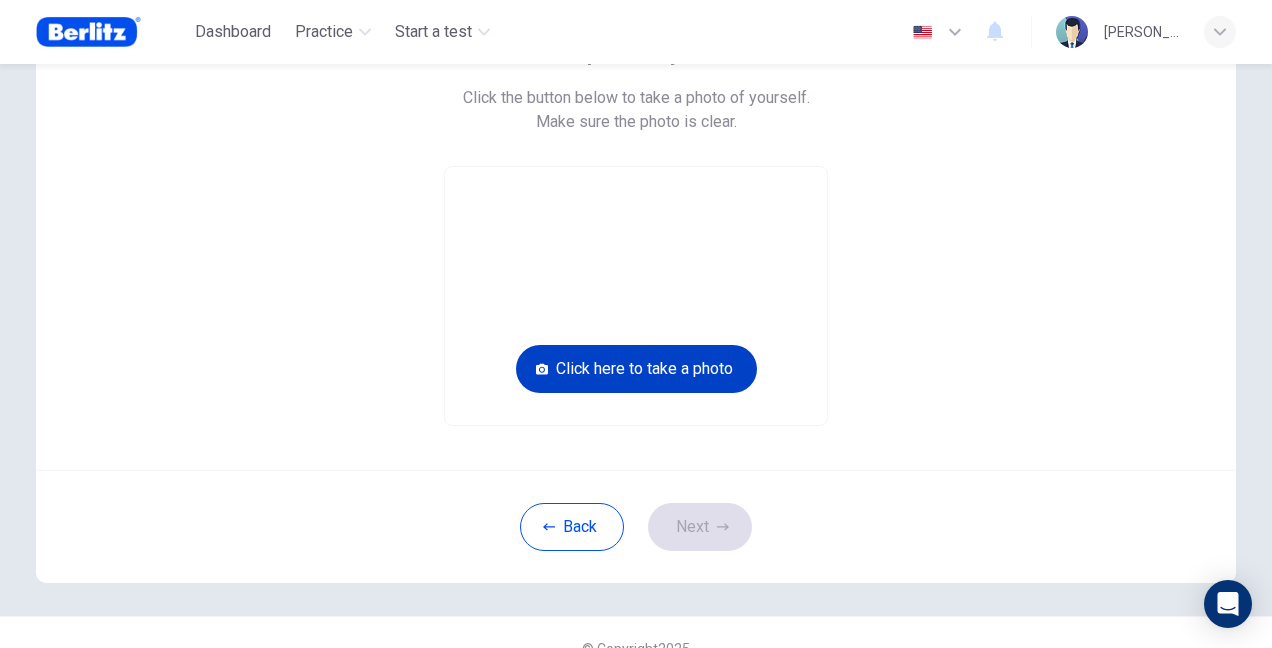 click on "Click here to take a photo" at bounding box center (636, 369) 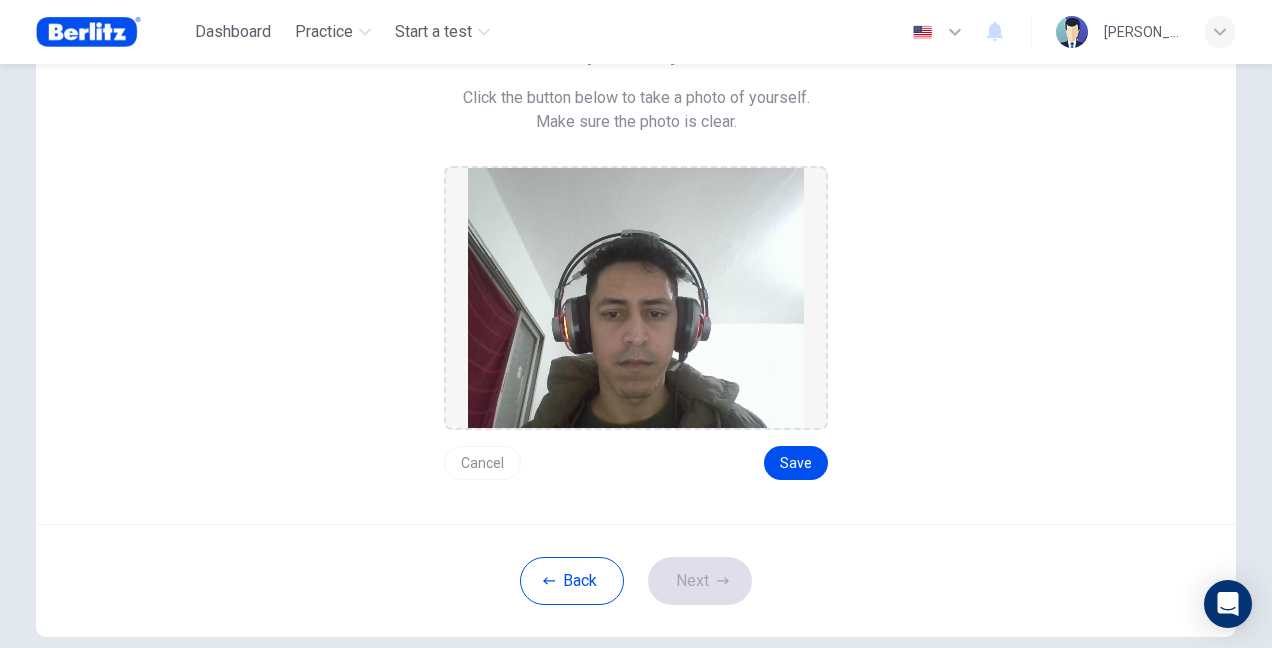 click on "Cancel" at bounding box center (482, 463) 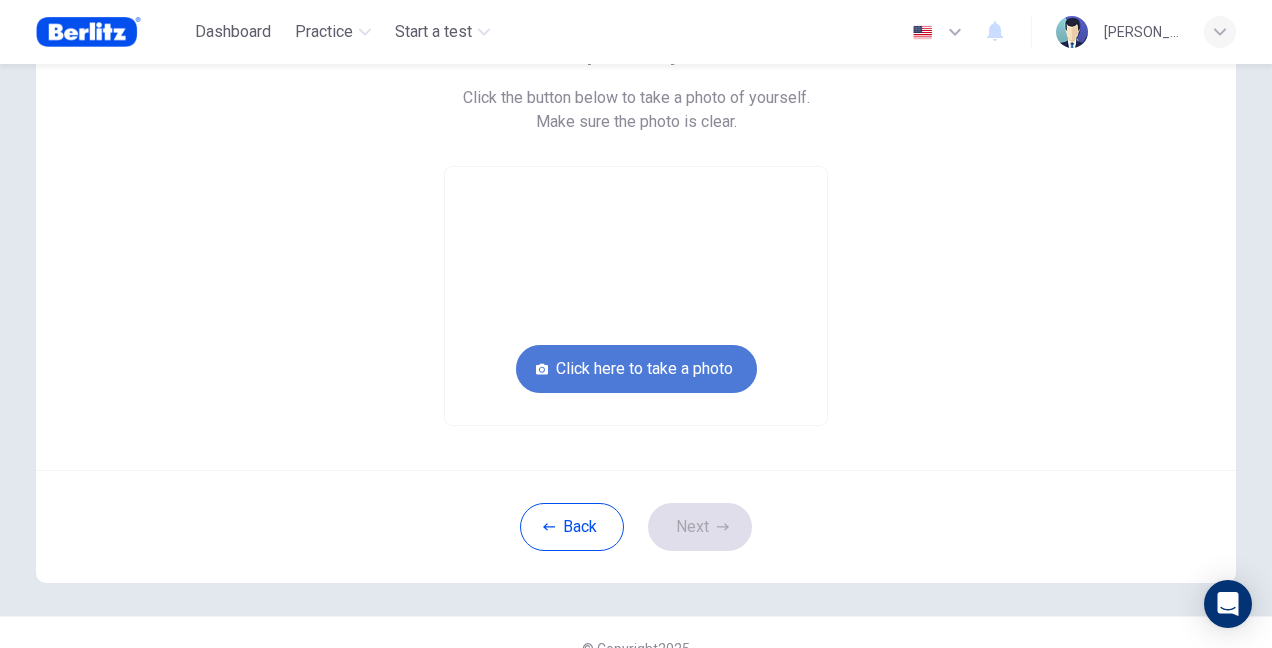 click on "Click here to take a photo" at bounding box center [636, 369] 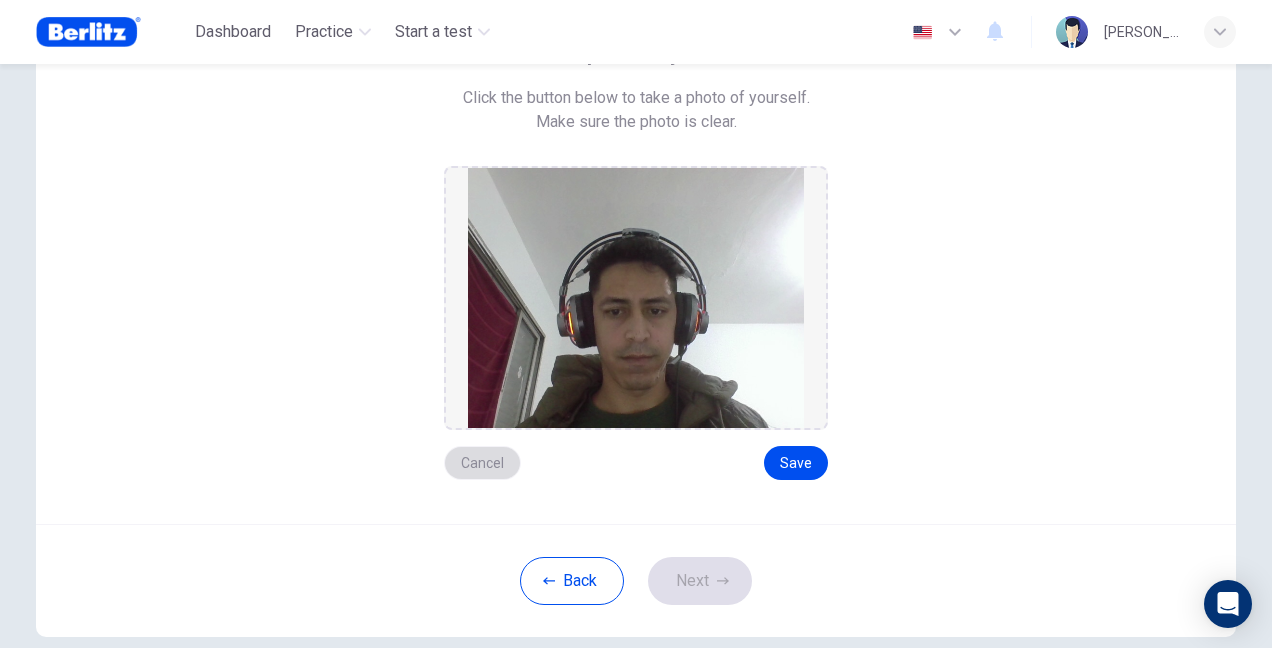 click on "Cancel" at bounding box center [482, 463] 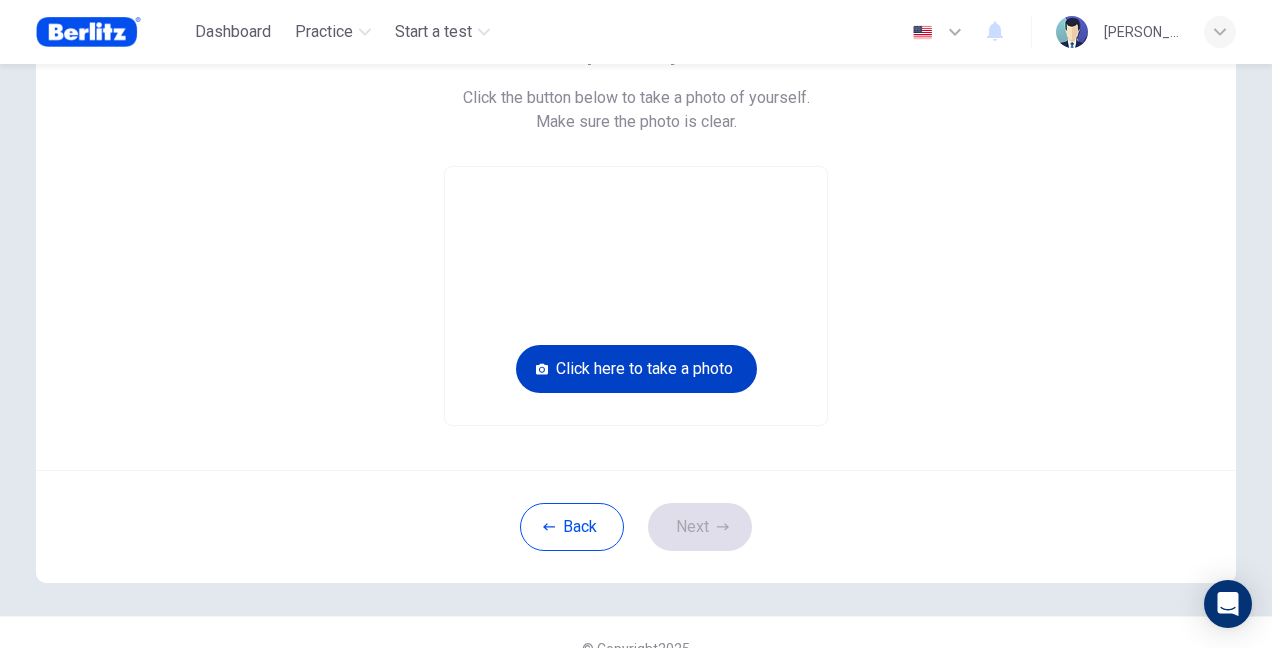 click on "Click here to take a photo" at bounding box center [636, 369] 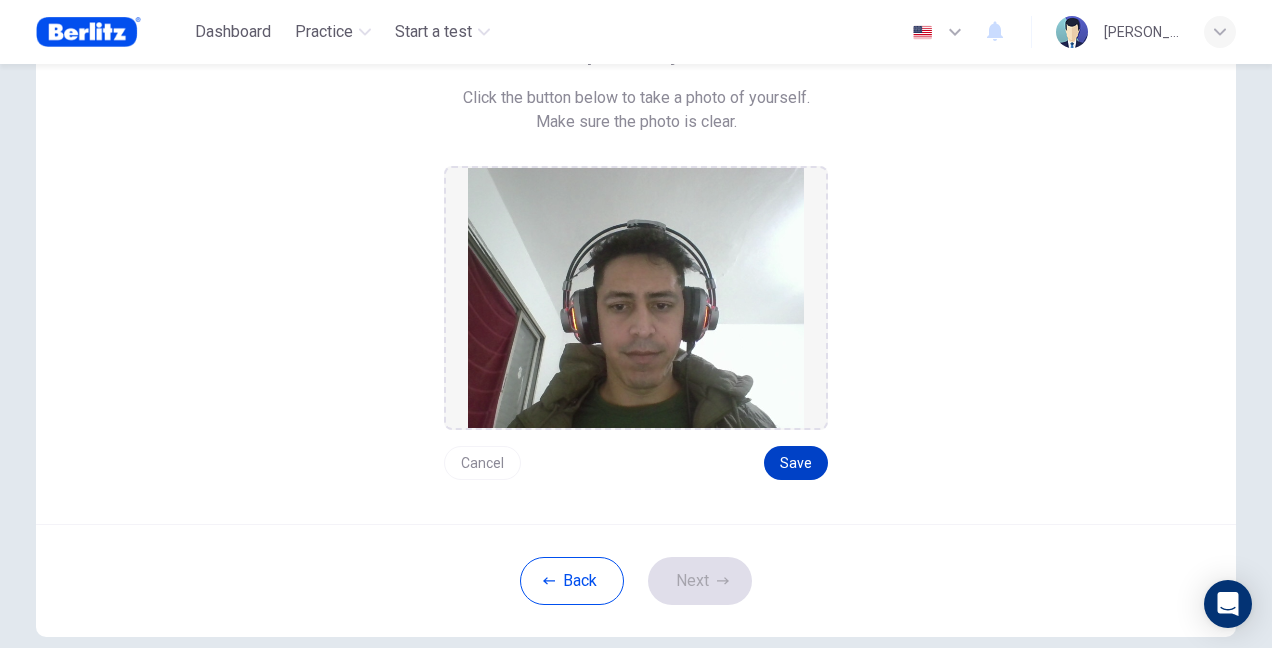 click on "Save" at bounding box center (796, 463) 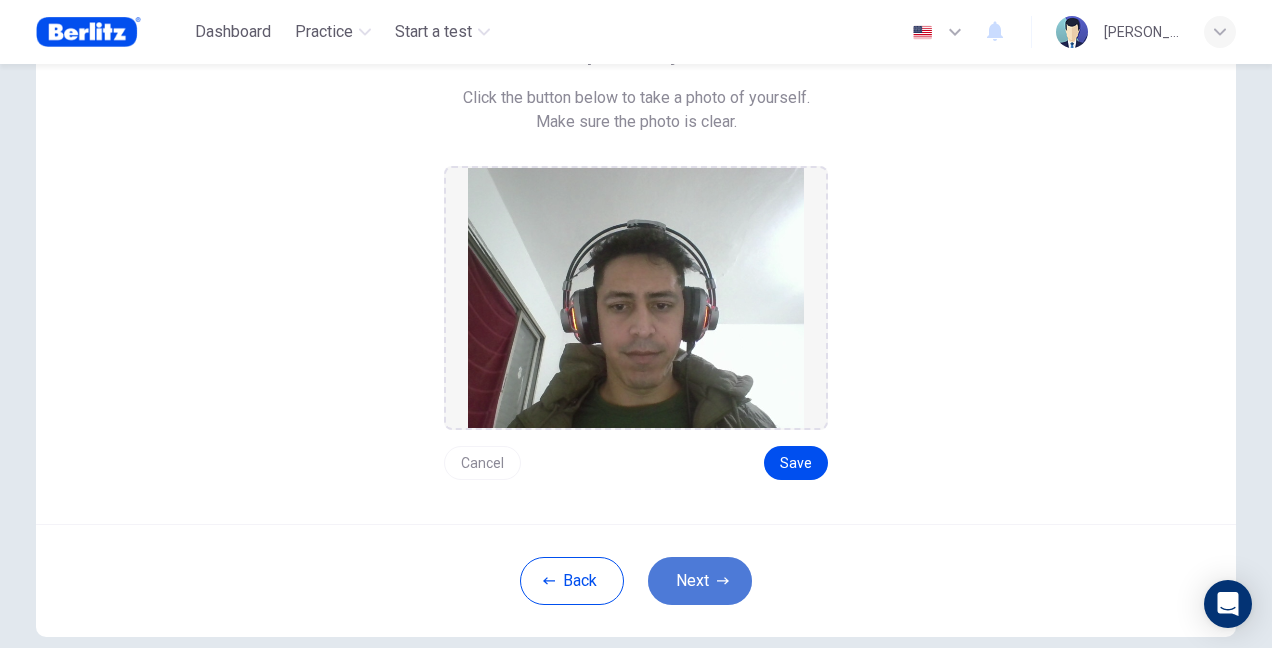 click on "Next" at bounding box center (700, 581) 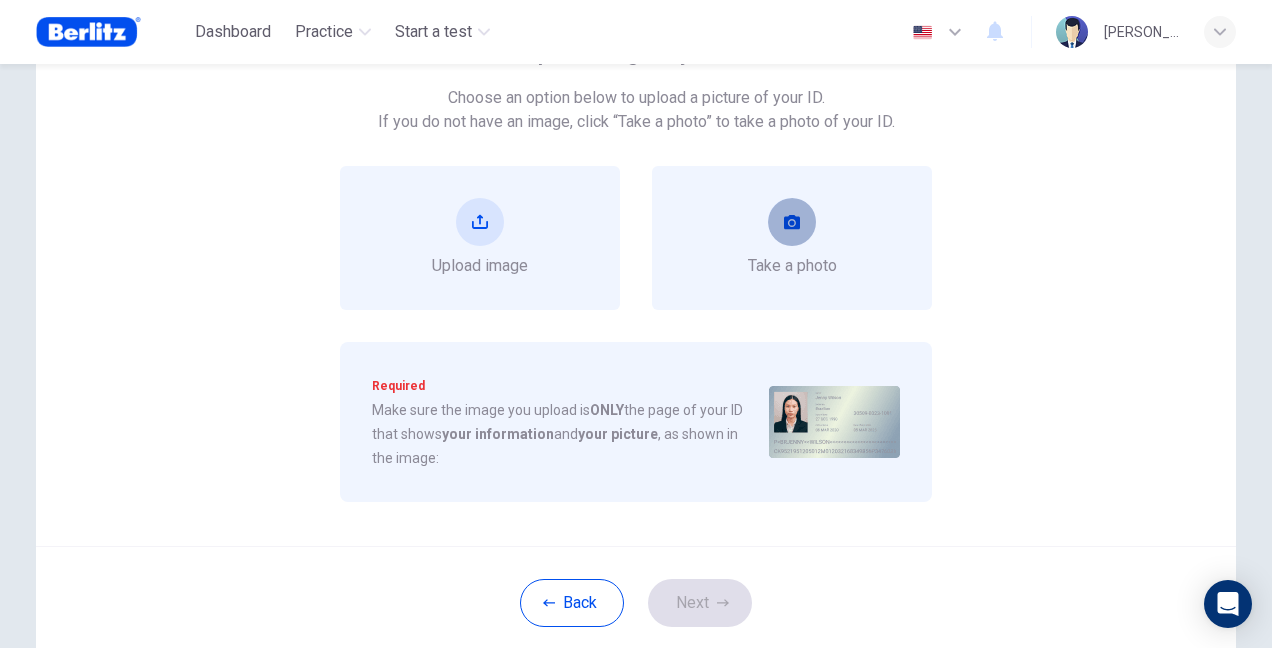 click 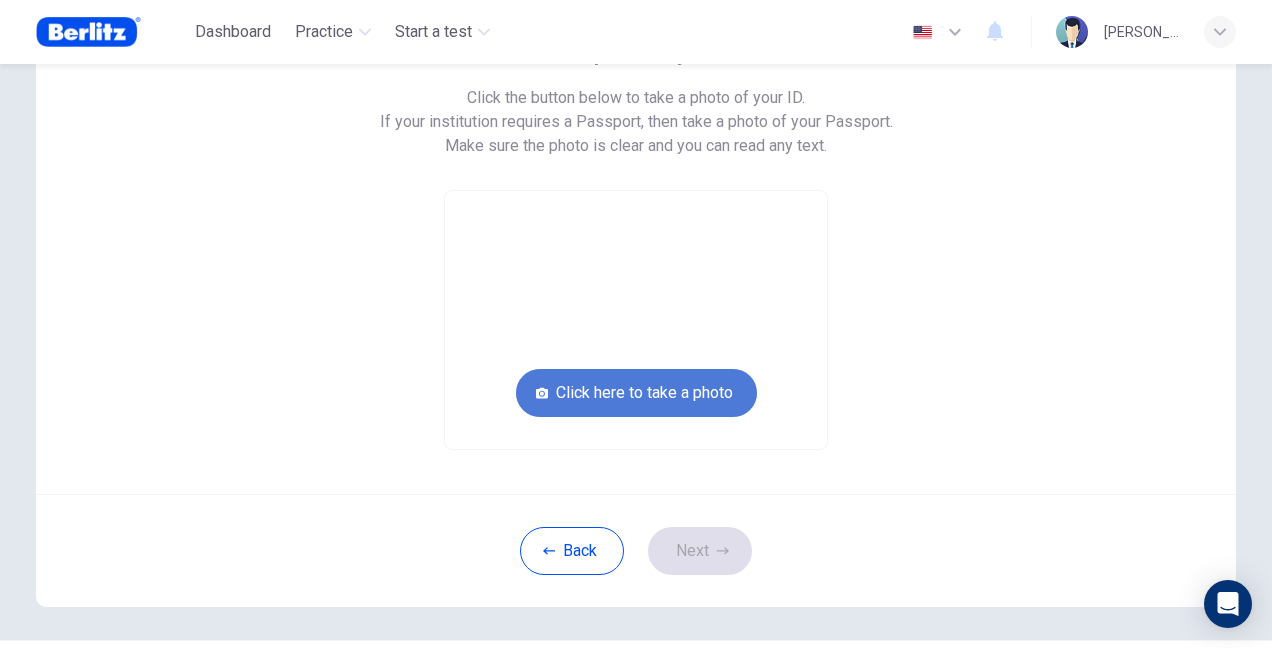 click on "Click here to take a photo" at bounding box center [636, 393] 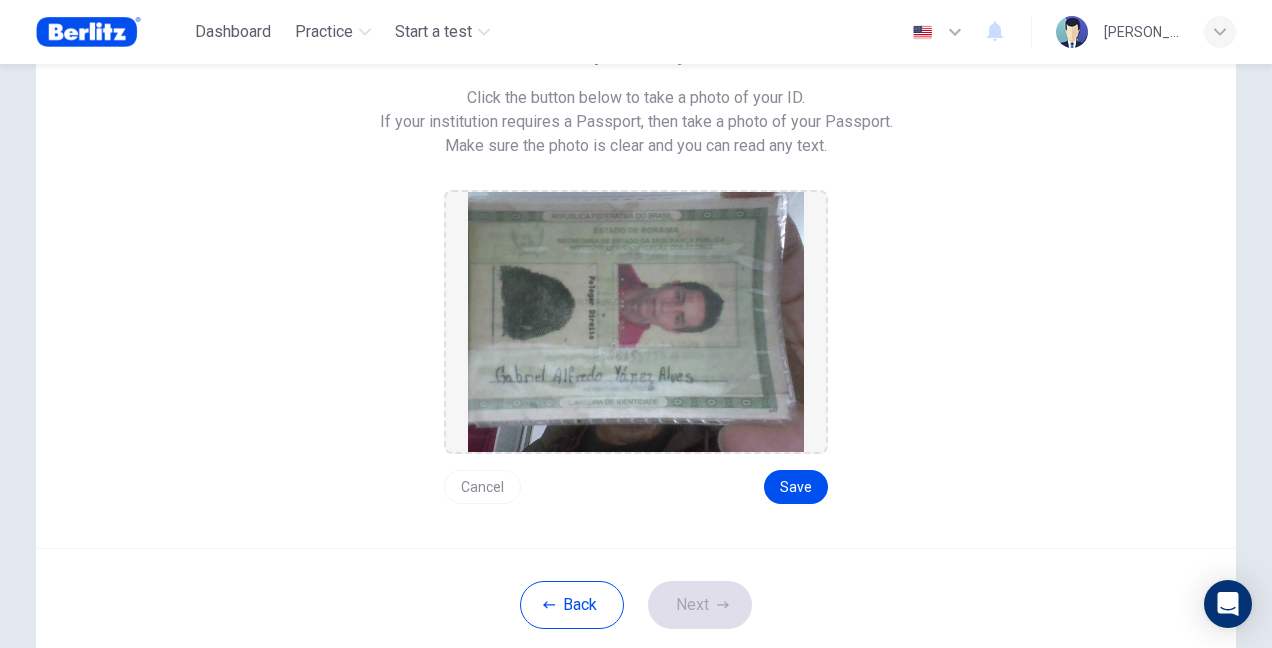 click on "Cancel" at bounding box center (482, 487) 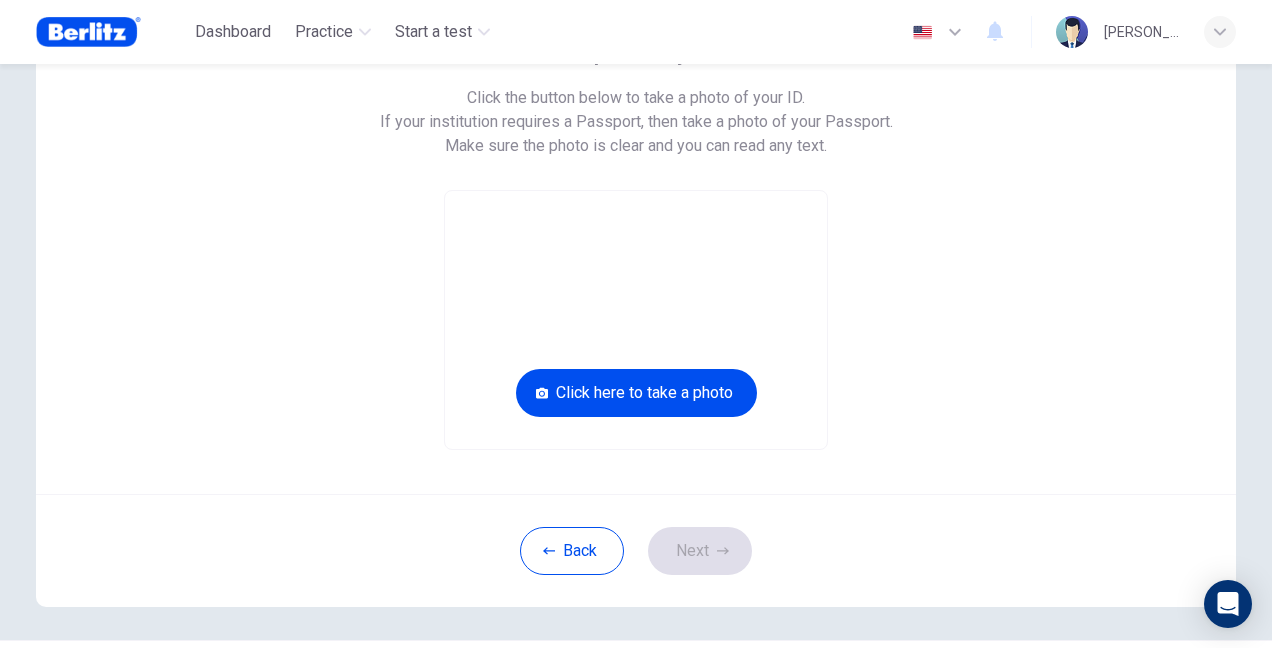 click at bounding box center [636, 320] 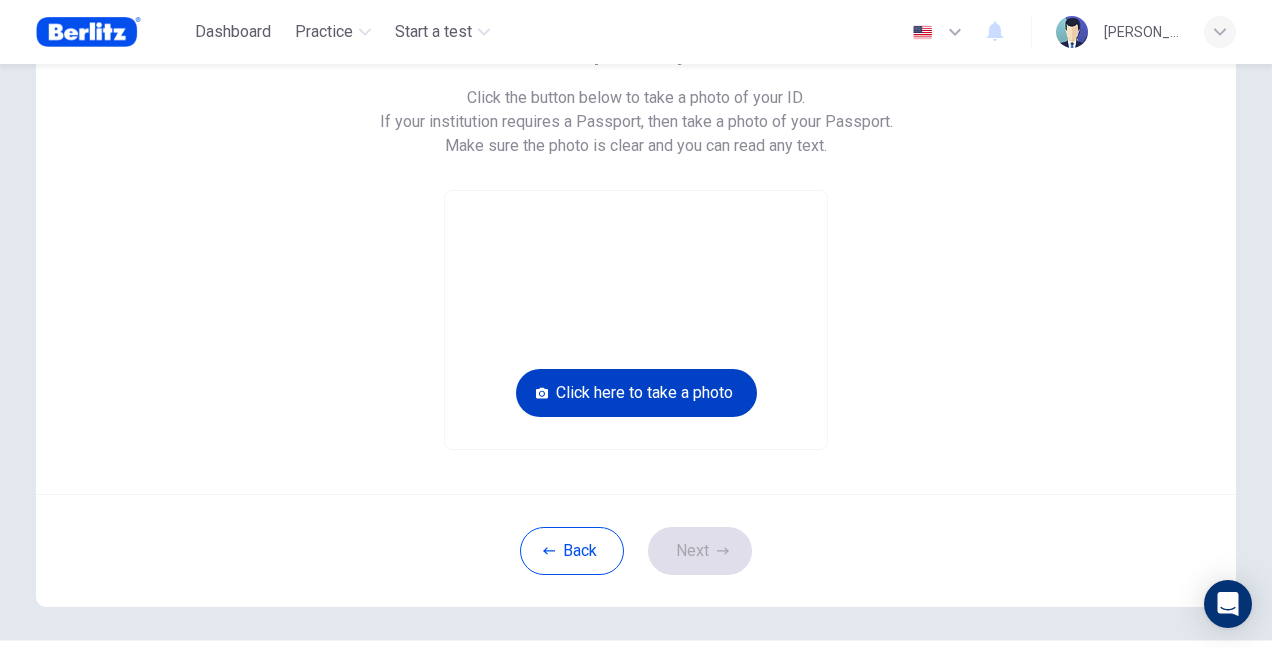 click on "Click here to take a photo" at bounding box center [636, 393] 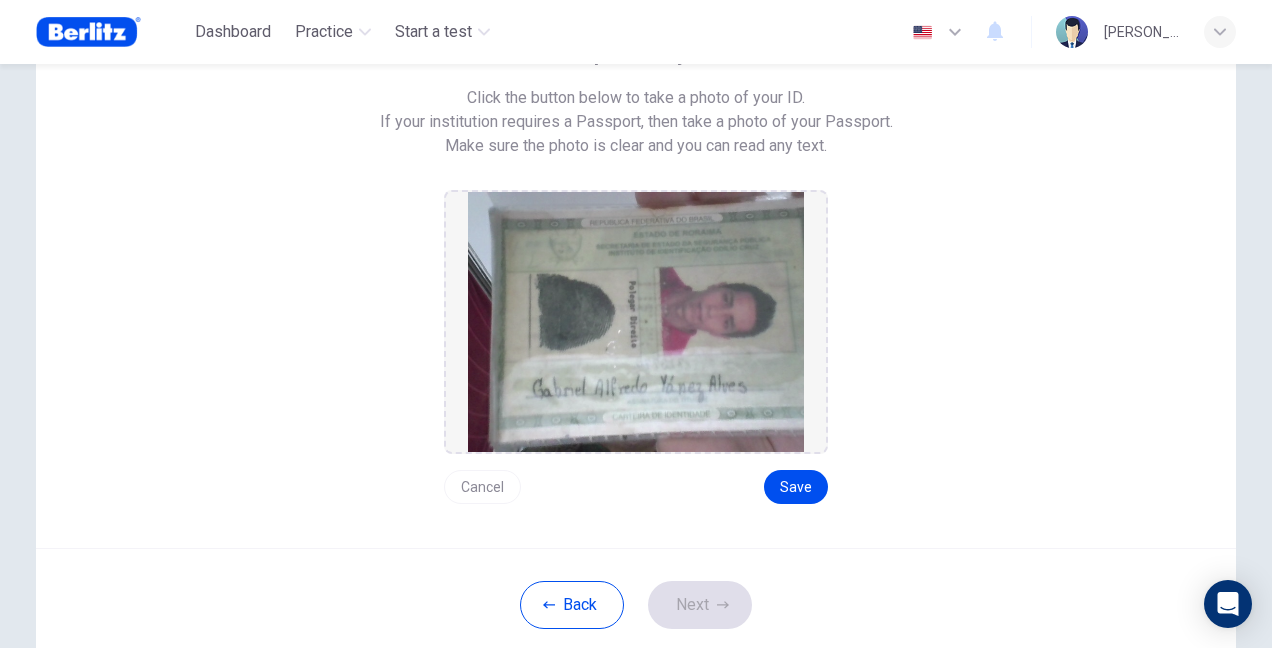click on "Cancel" at bounding box center (482, 487) 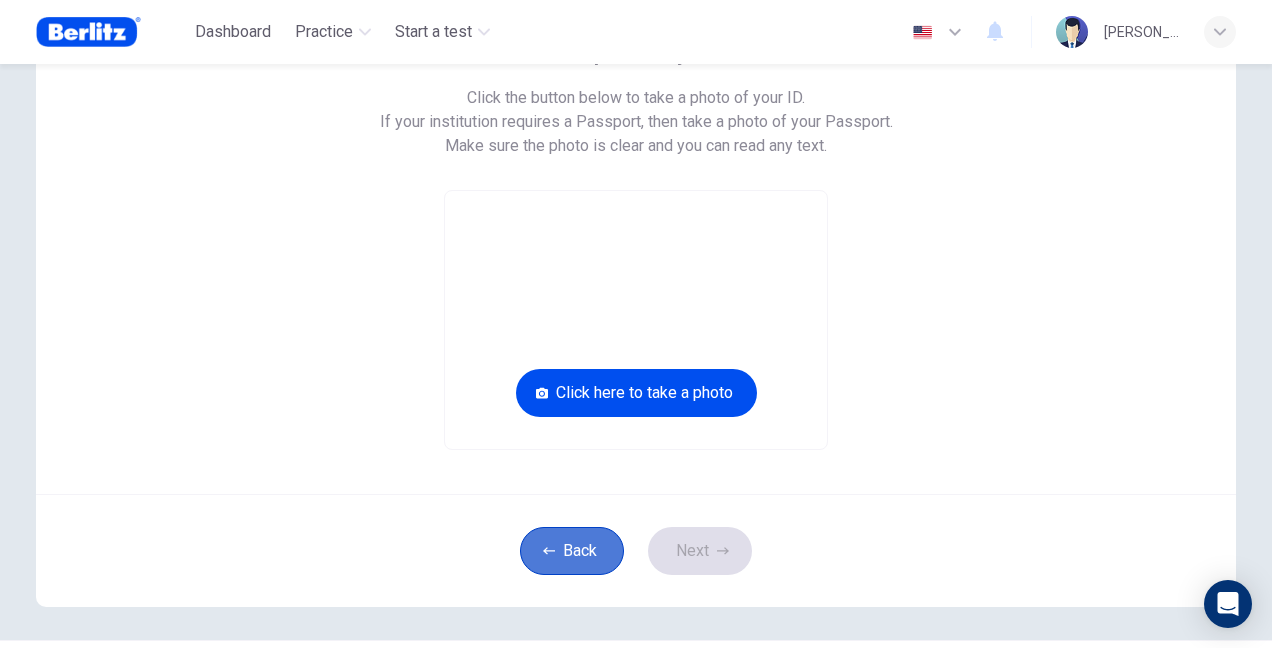 click on "Back" at bounding box center (572, 551) 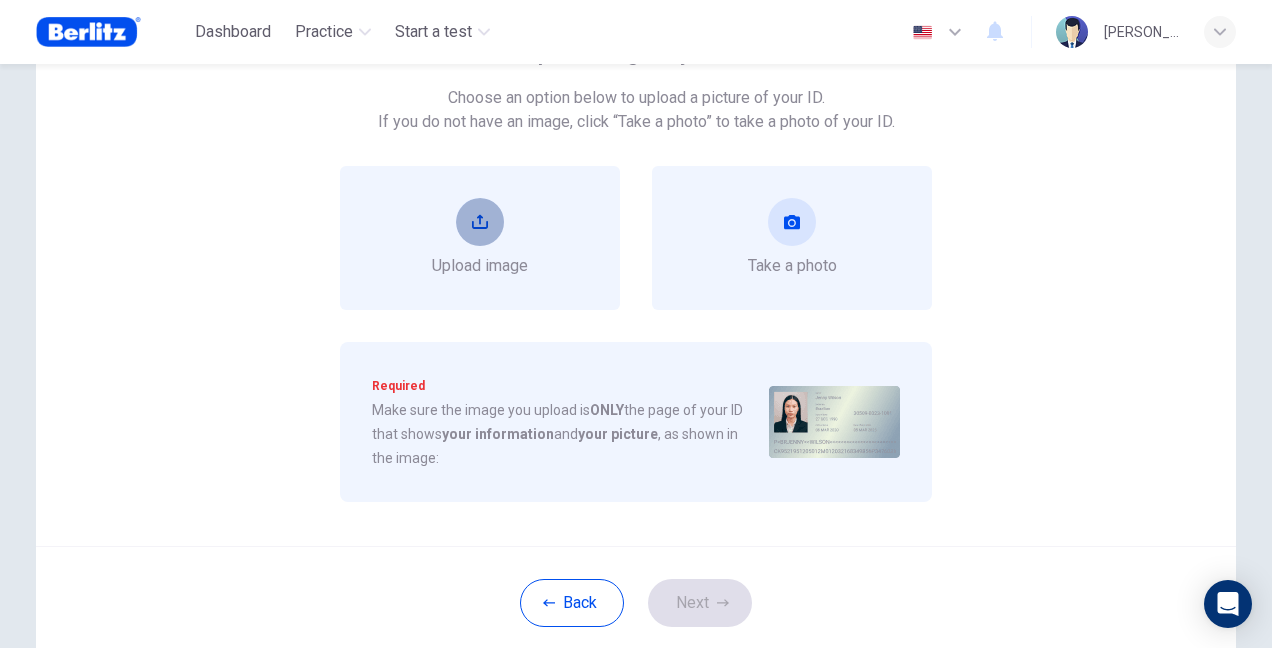 click at bounding box center (480, 222) 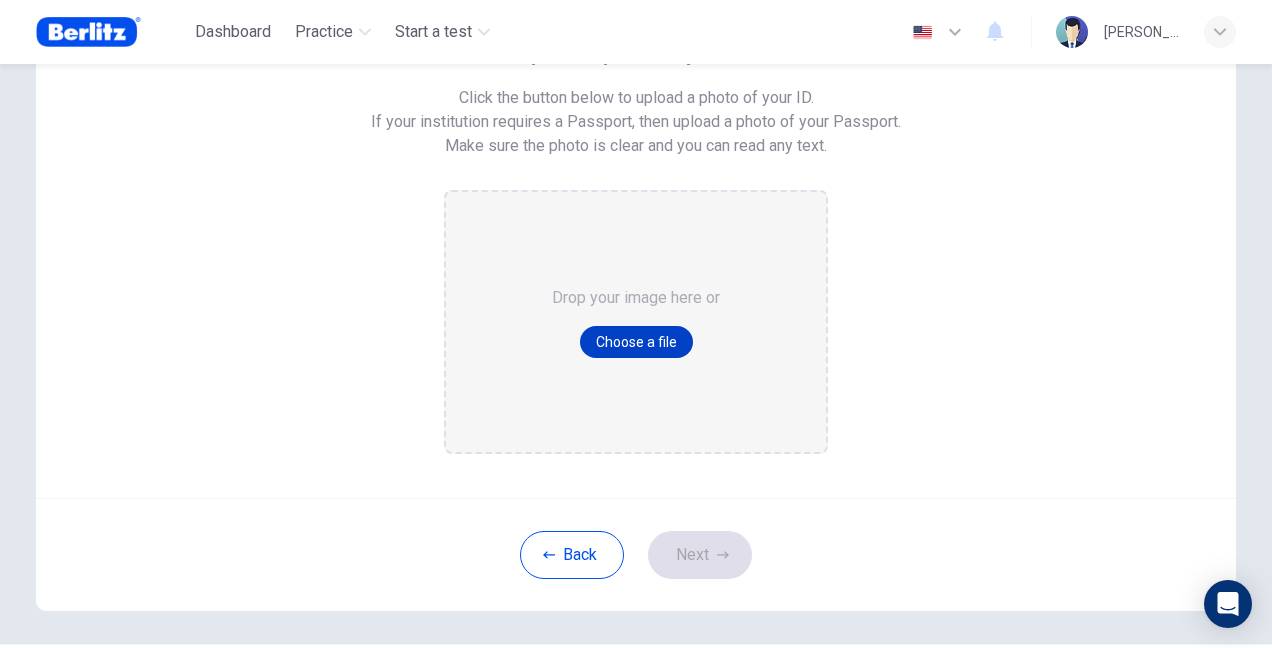 click on "Choose a file" at bounding box center [636, 342] 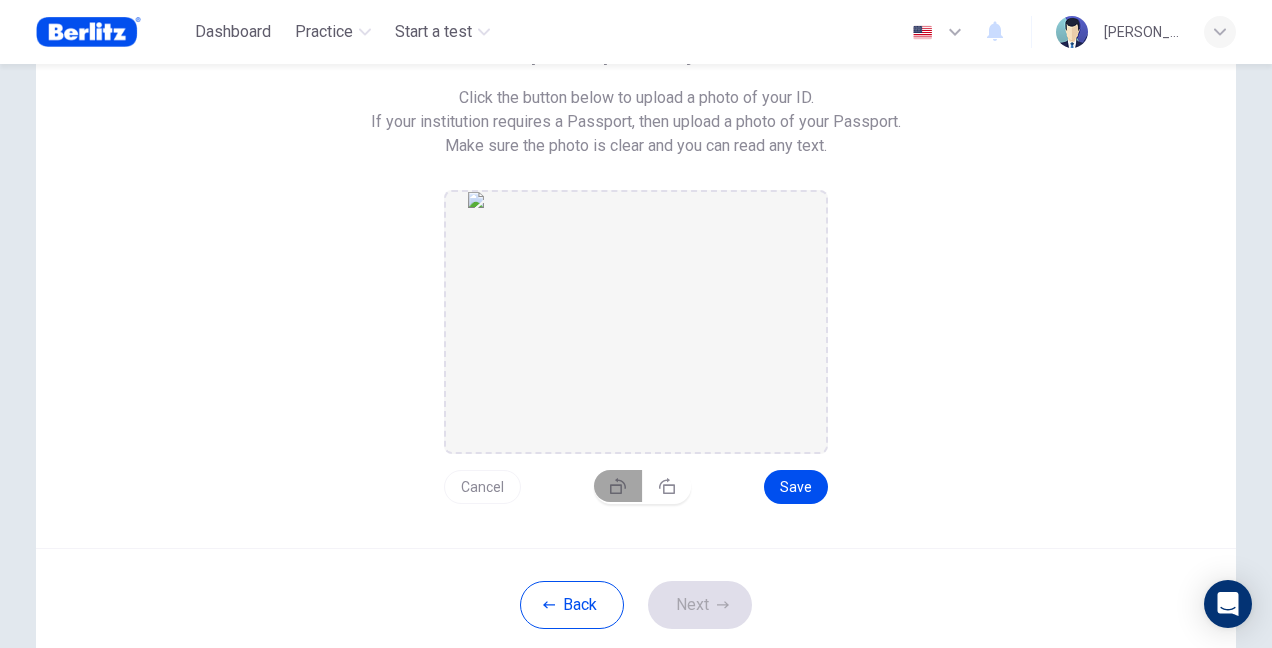 click 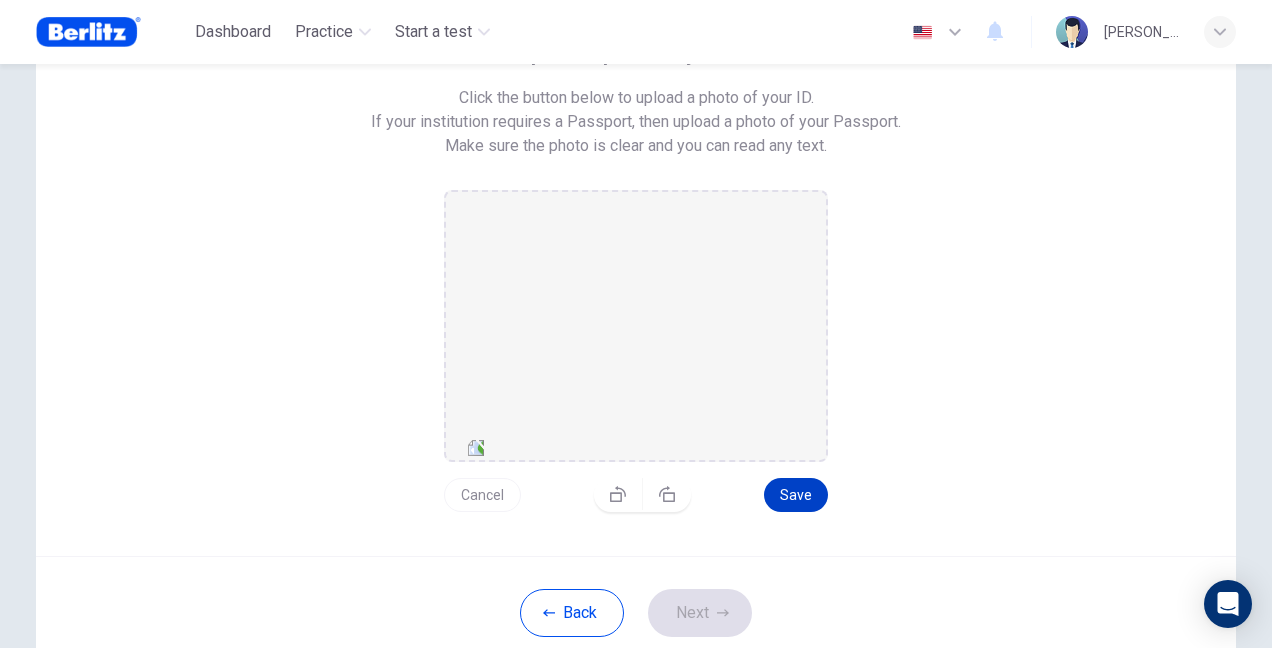 click on "Save" at bounding box center [796, 495] 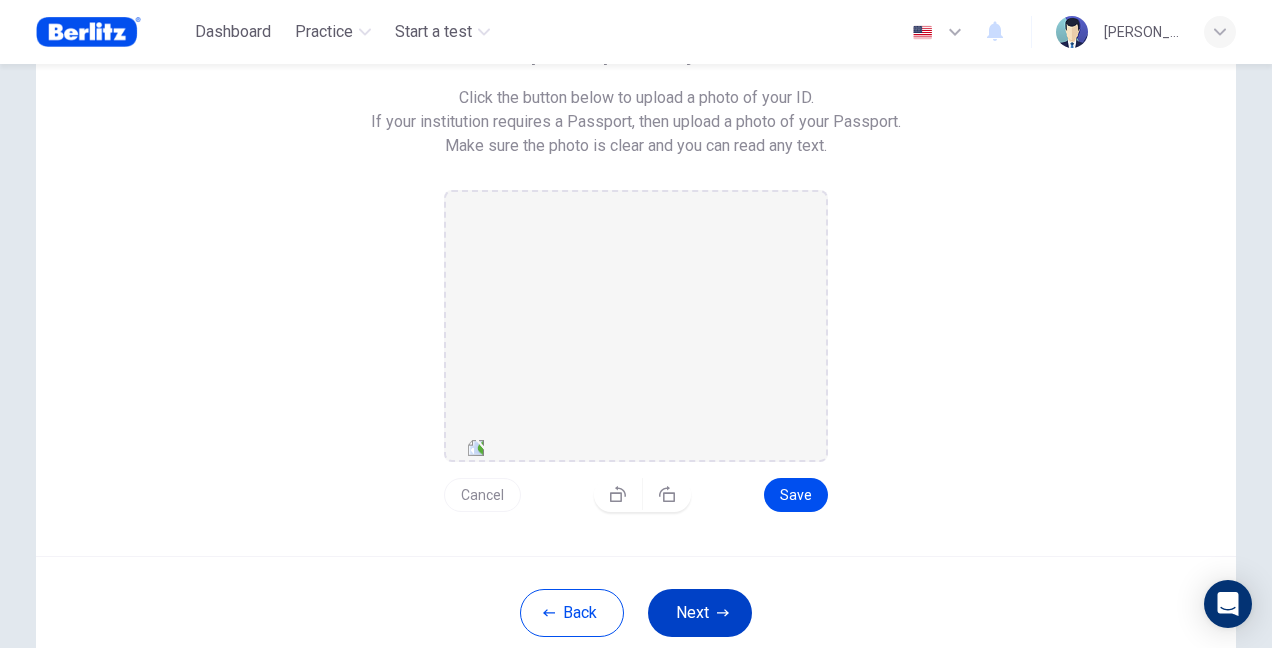 click on "Next" at bounding box center [700, 613] 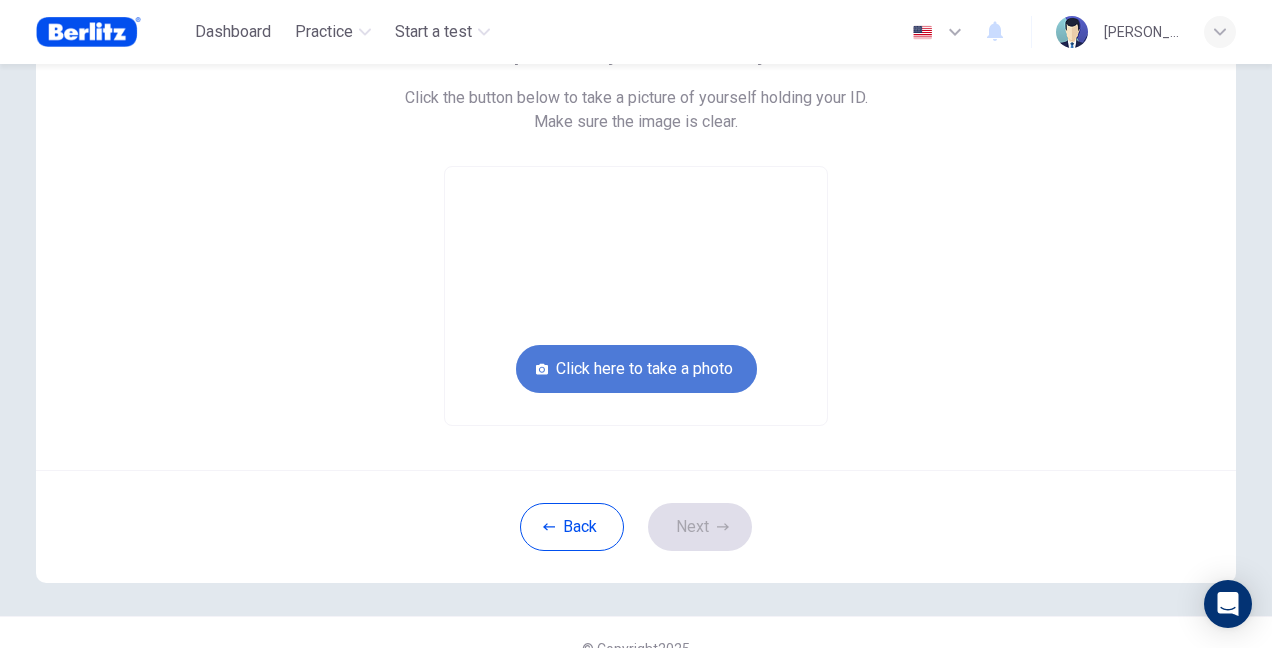 click on "Click here to take a photo" at bounding box center (636, 369) 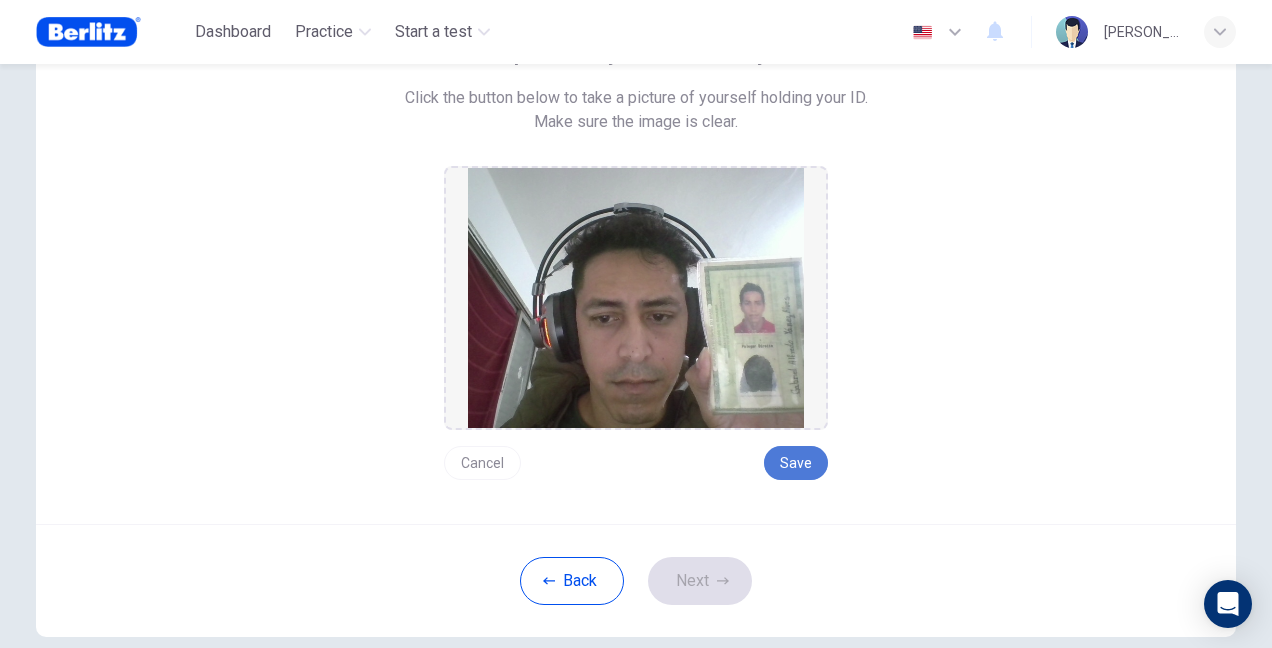 click on "Save" at bounding box center (796, 463) 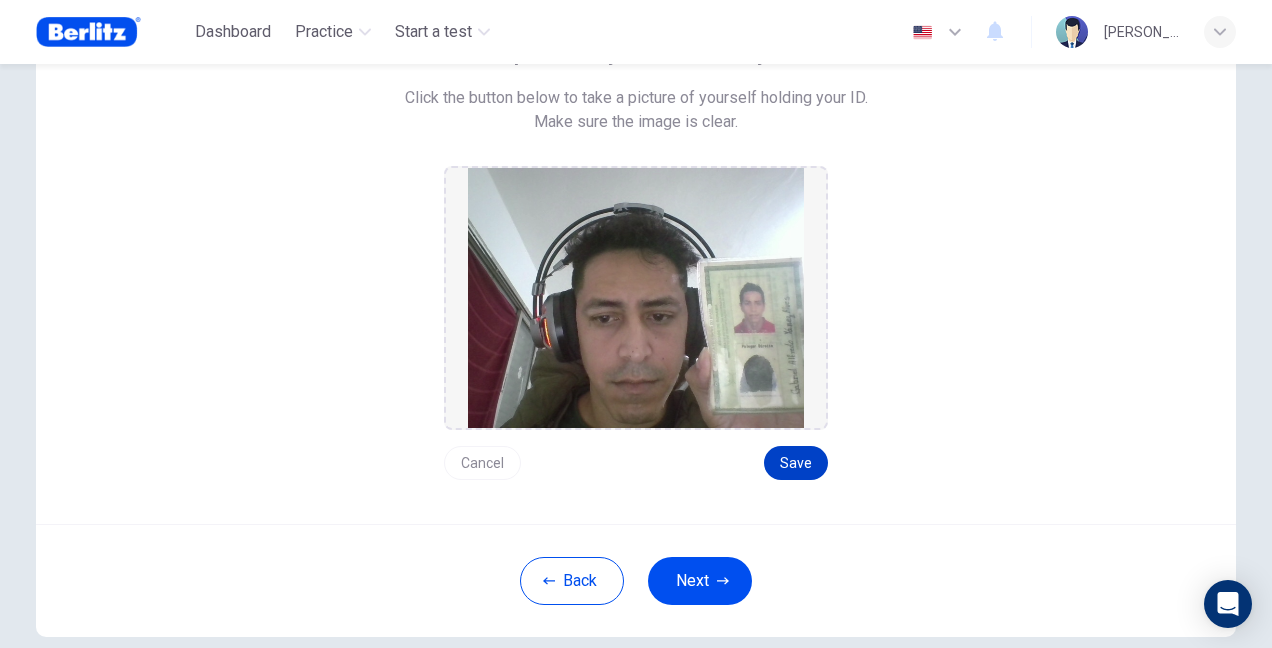 click on "Save" at bounding box center [796, 463] 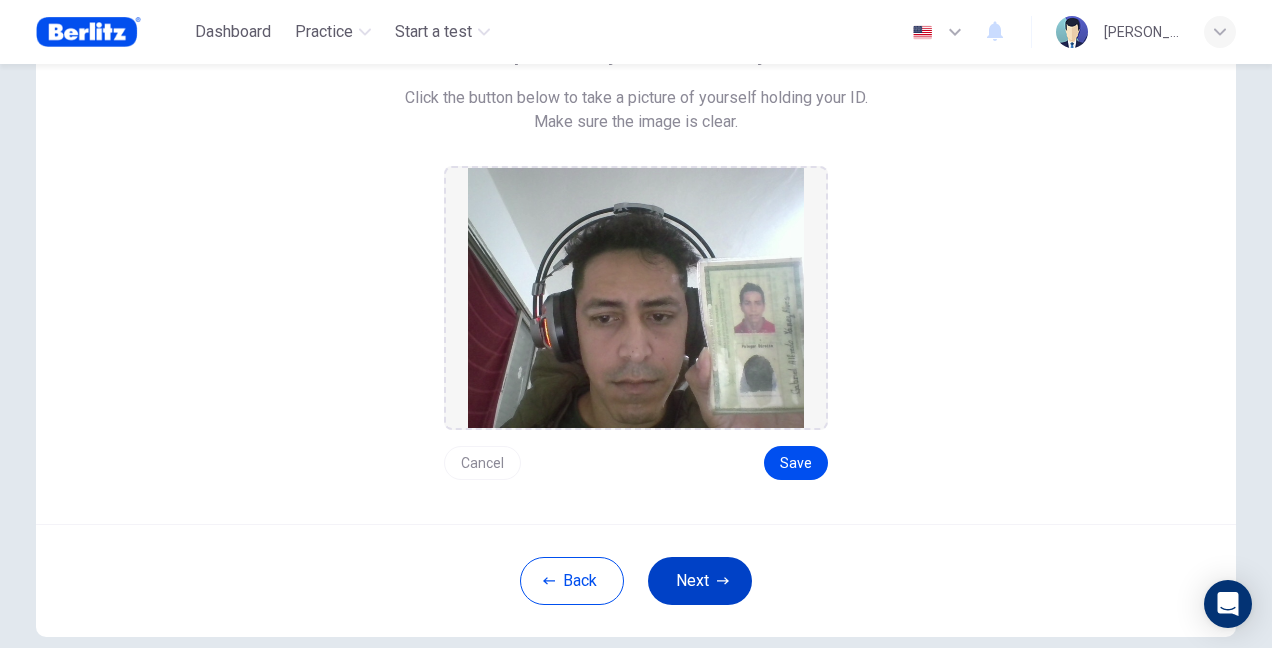 click on "Next" at bounding box center [700, 581] 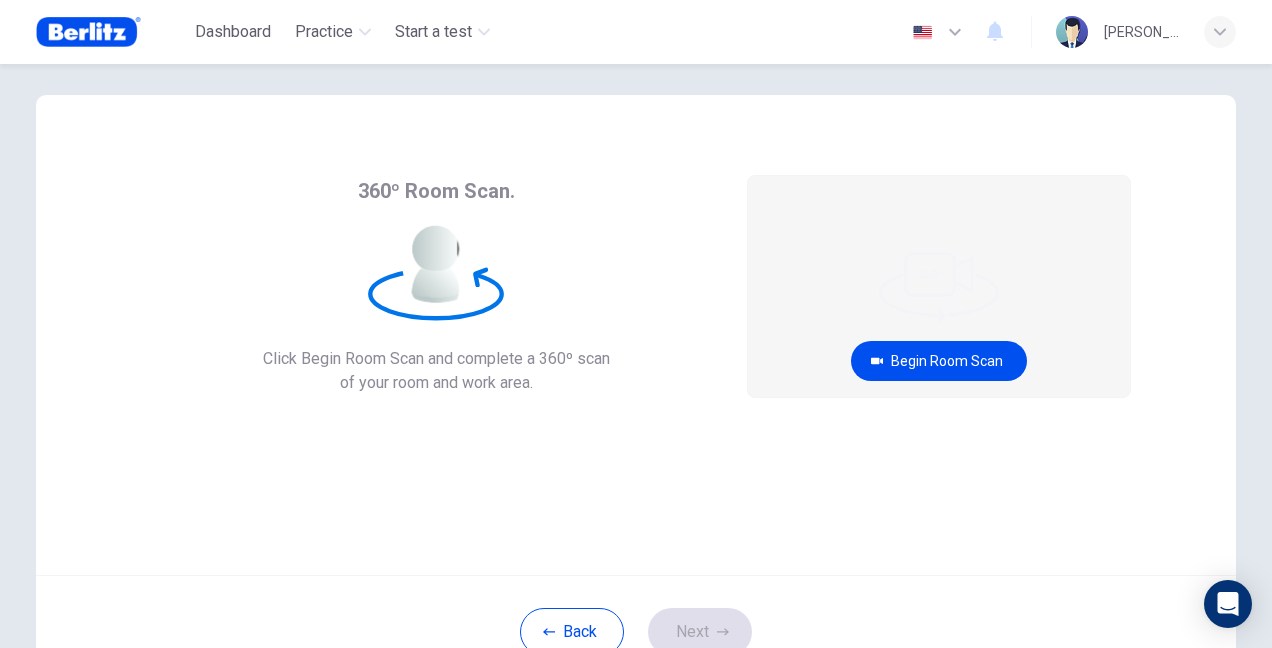 scroll, scrollTop: 0, scrollLeft: 0, axis: both 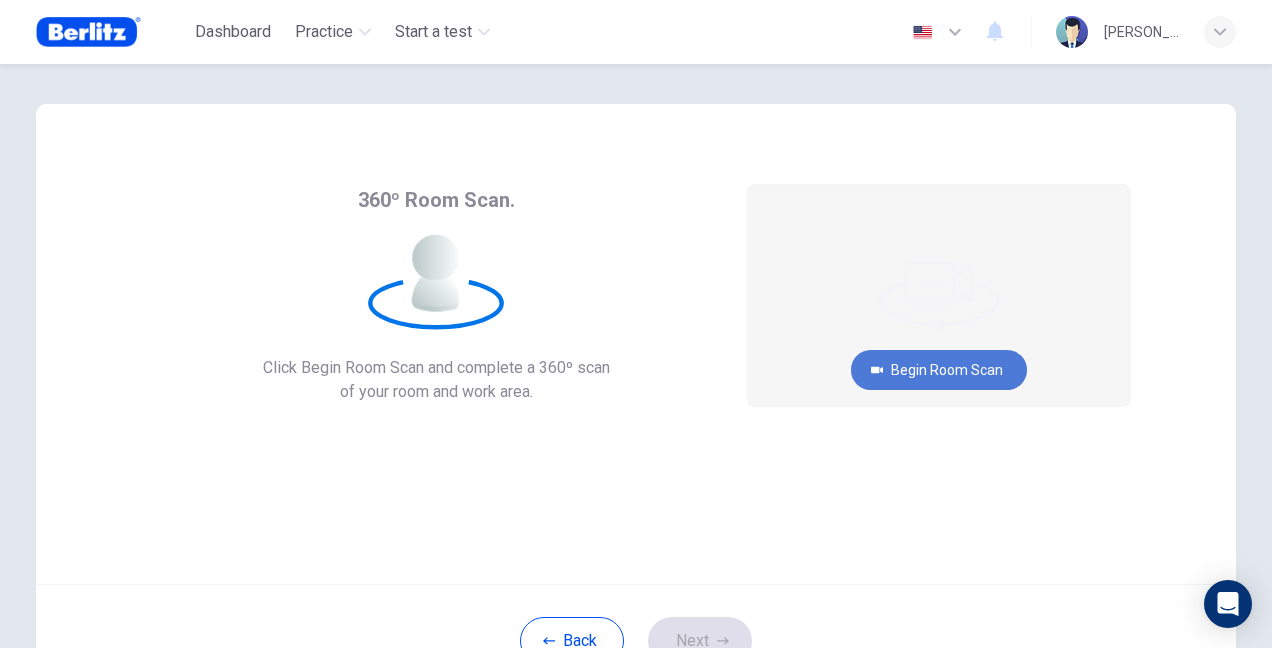 click on "Begin Room Scan" at bounding box center (939, 370) 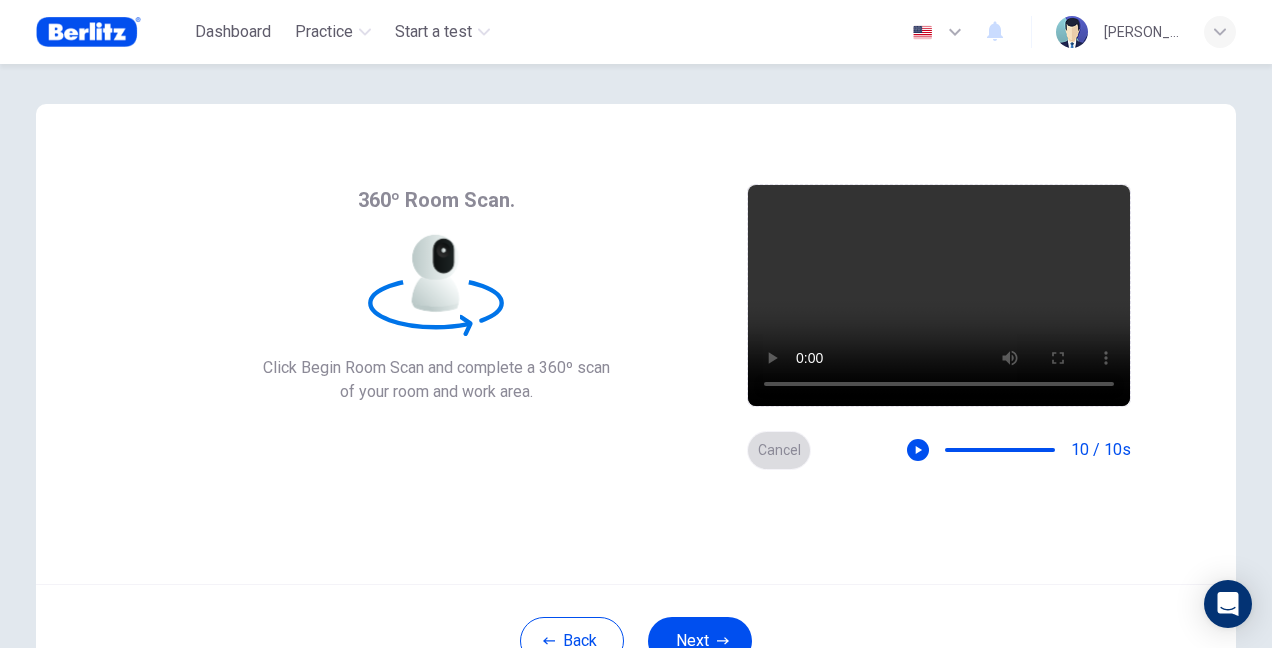 click on "Cancel" at bounding box center (779, 450) 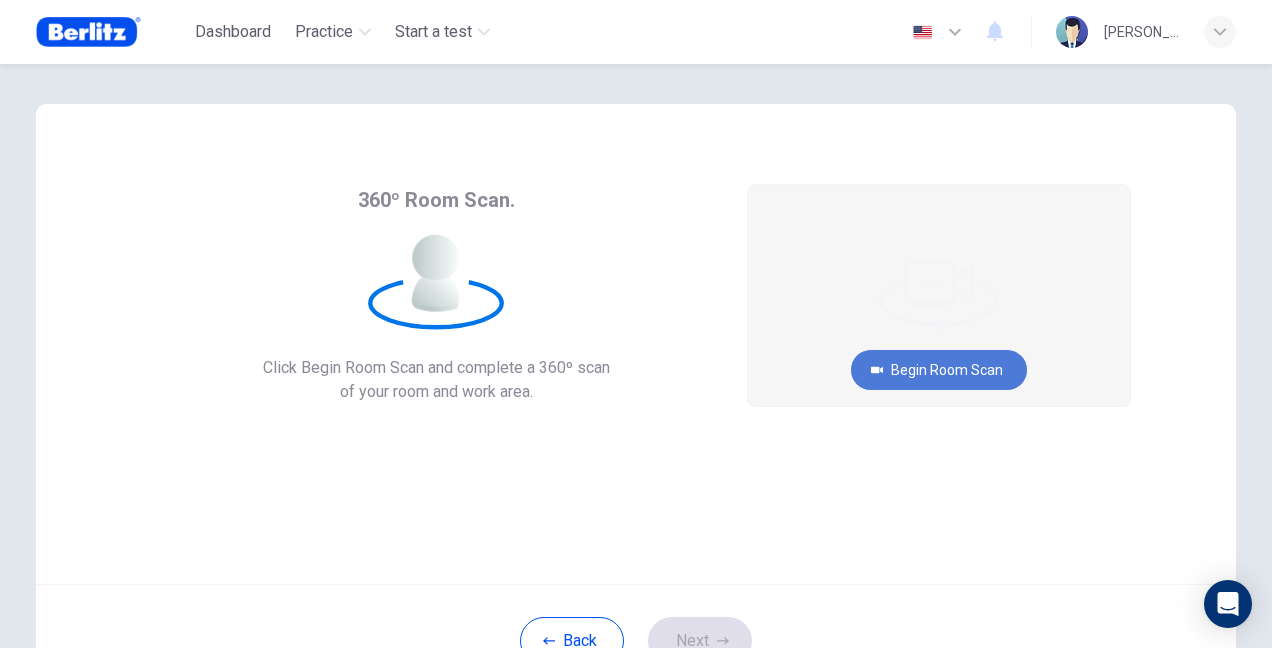 click on "Begin Room Scan" at bounding box center [939, 370] 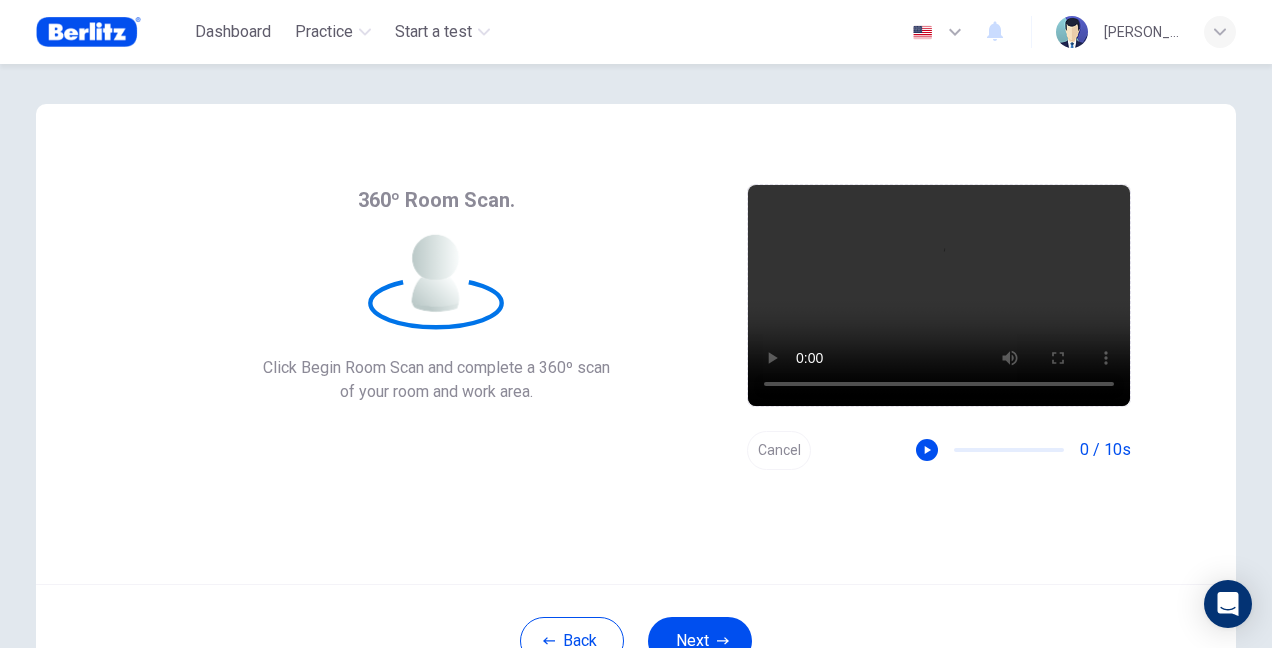 scroll, scrollTop: 146, scrollLeft: 0, axis: vertical 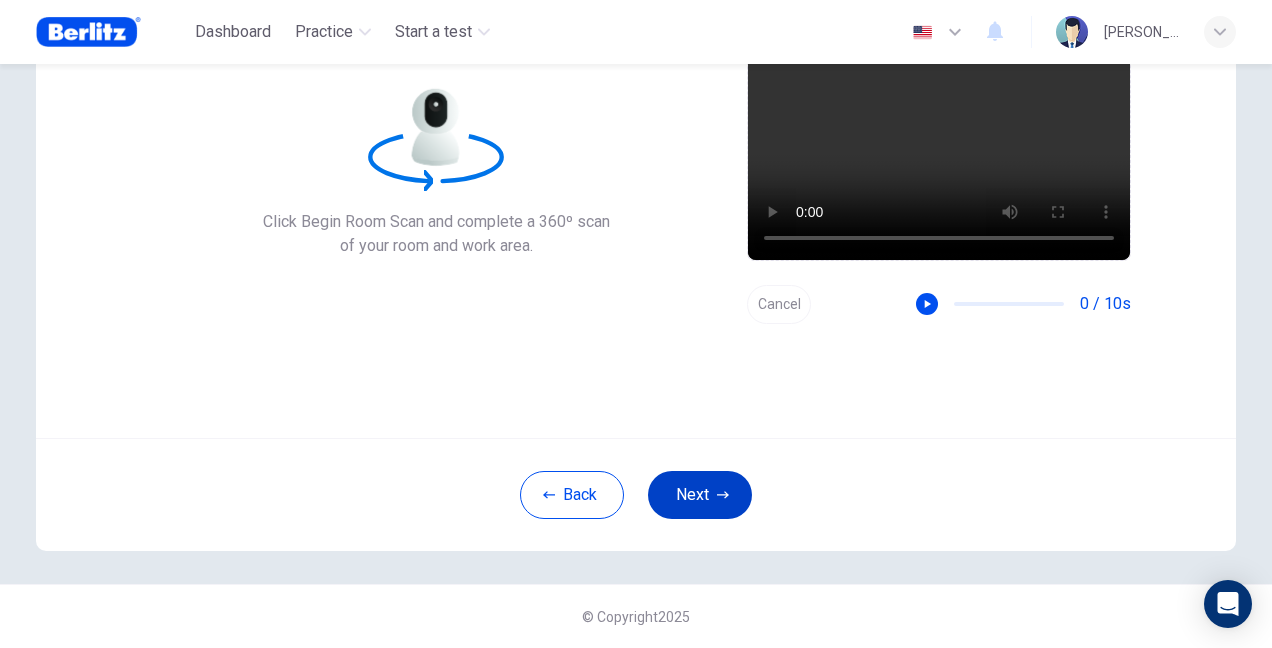 click on "Next" at bounding box center (700, 495) 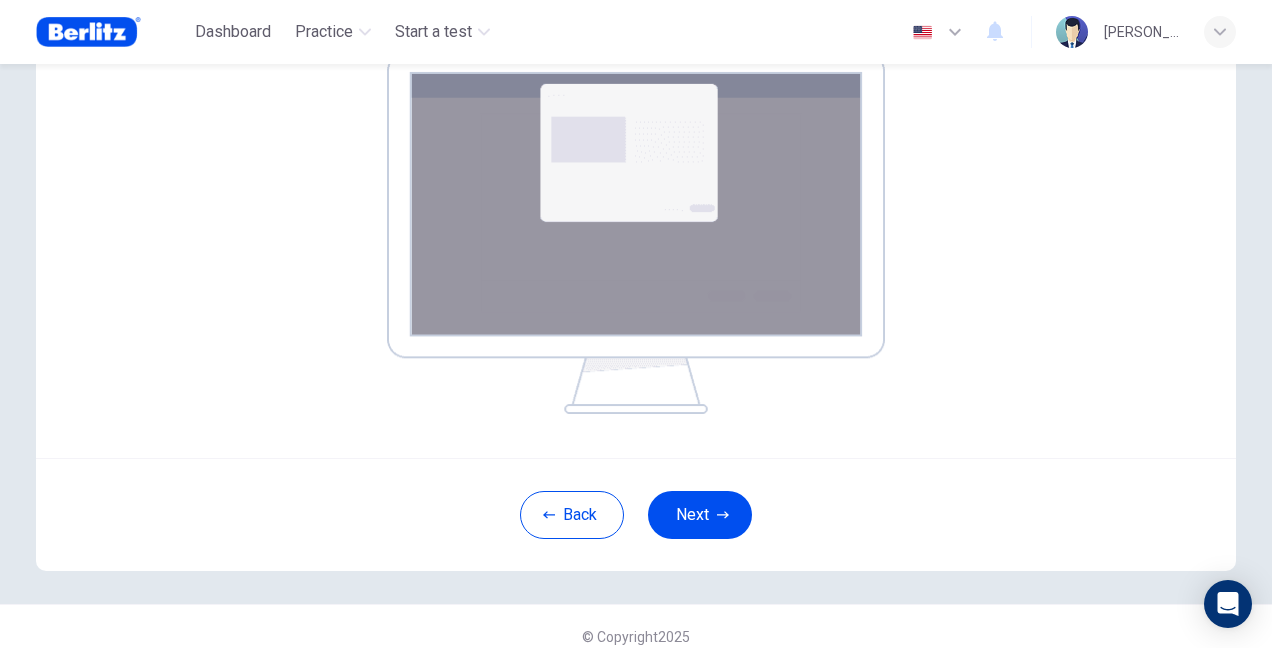 scroll, scrollTop: 351, scrollLeft: 0, axis: vertical 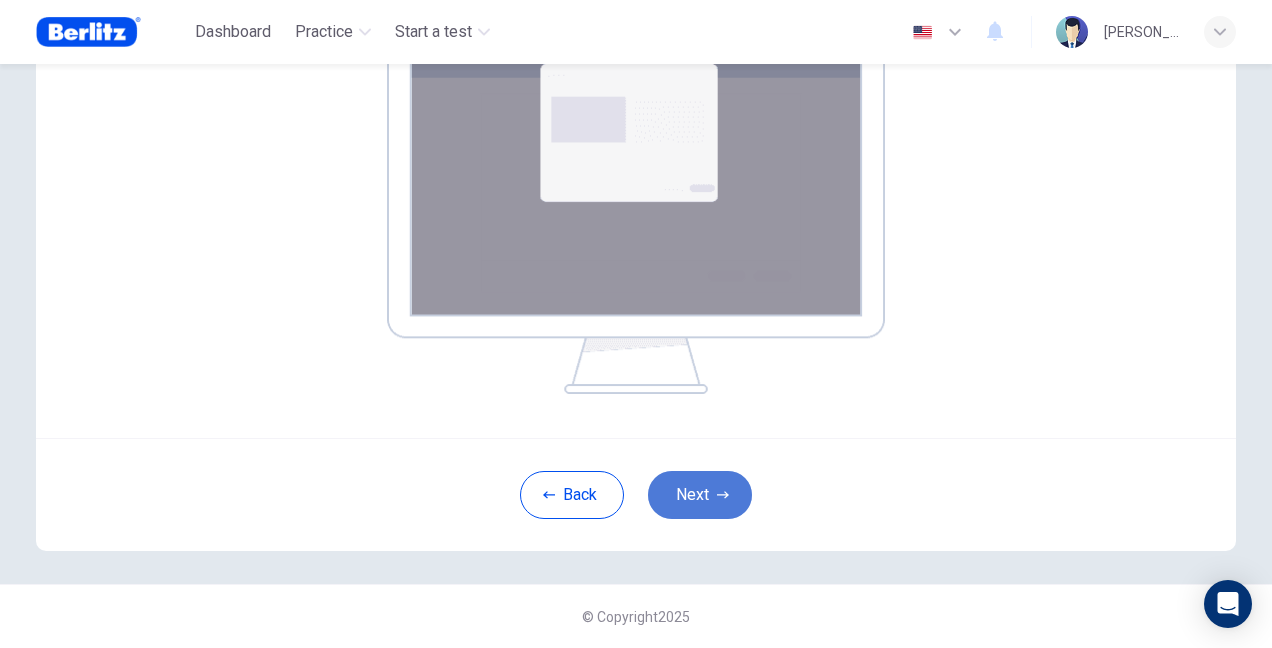 click 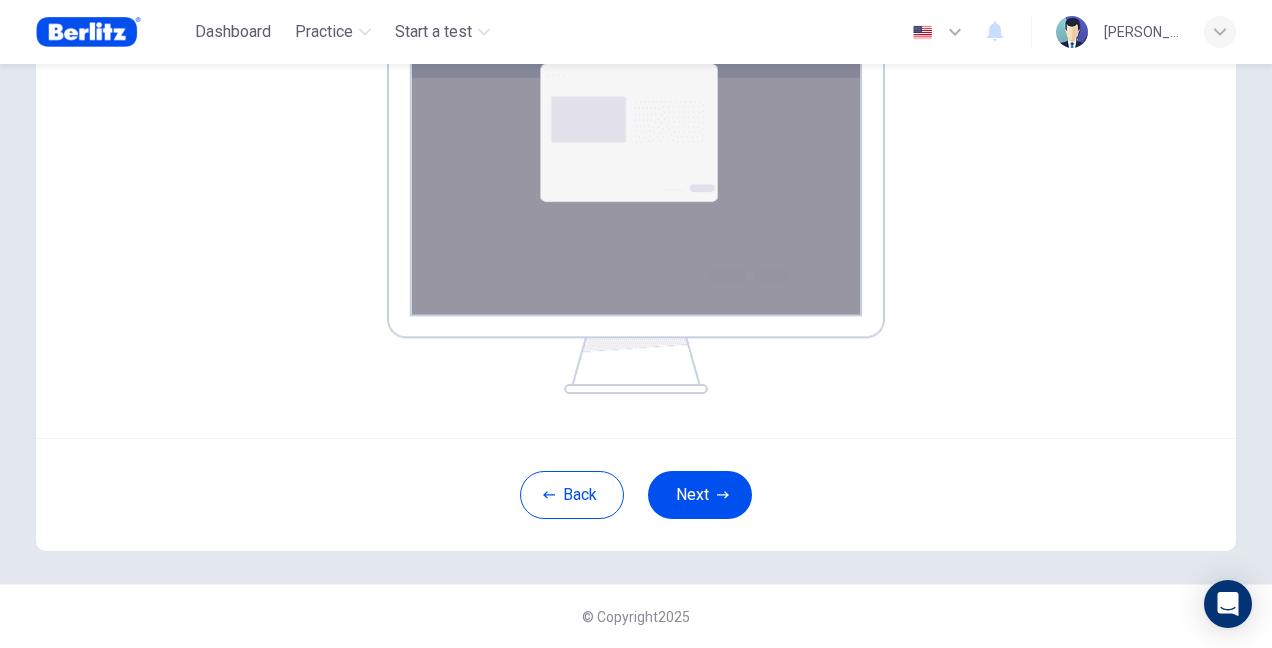 scroll, scrollTop: 146, scrollLeft: 0, axis: vertical 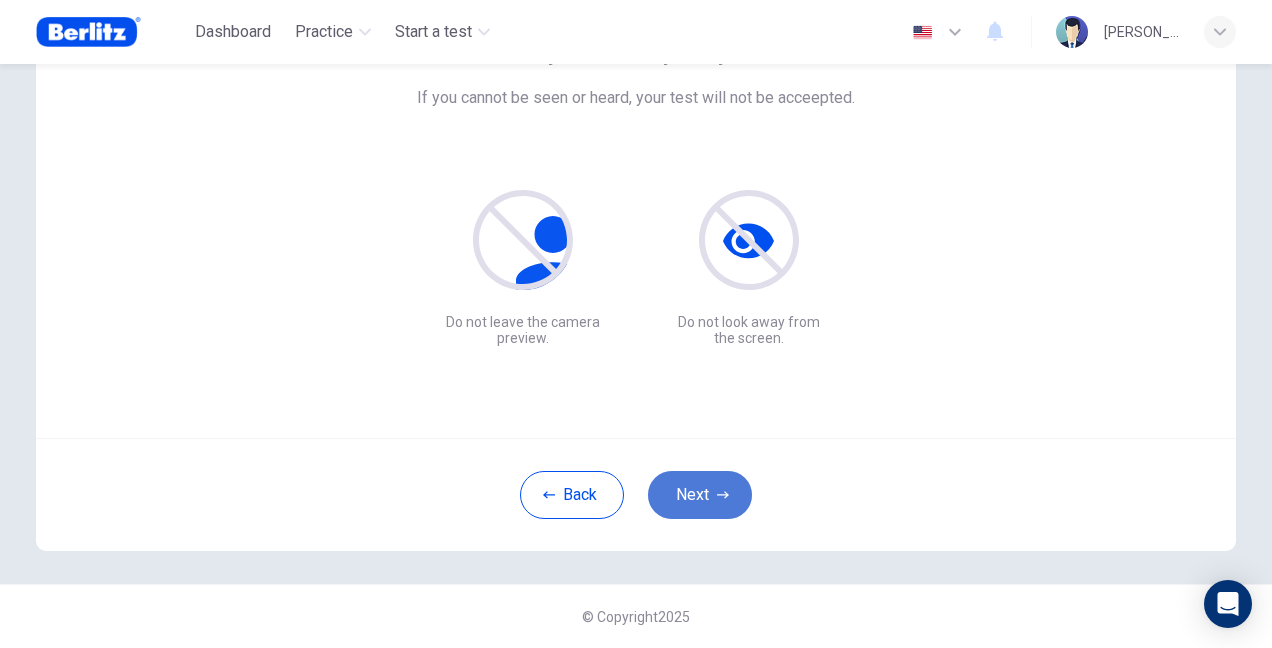 click on "Next" at bounding box center [700, 495] 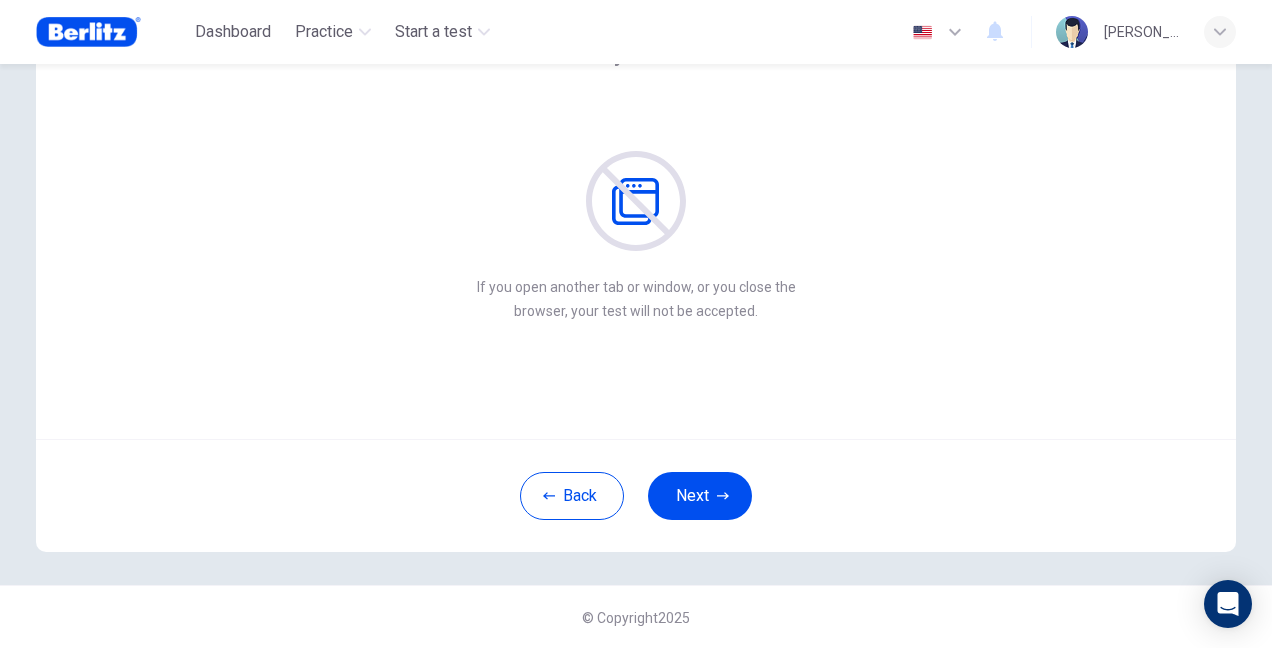 scroll, scrollTop: 146, scrollLeft: 0, axis: vertical 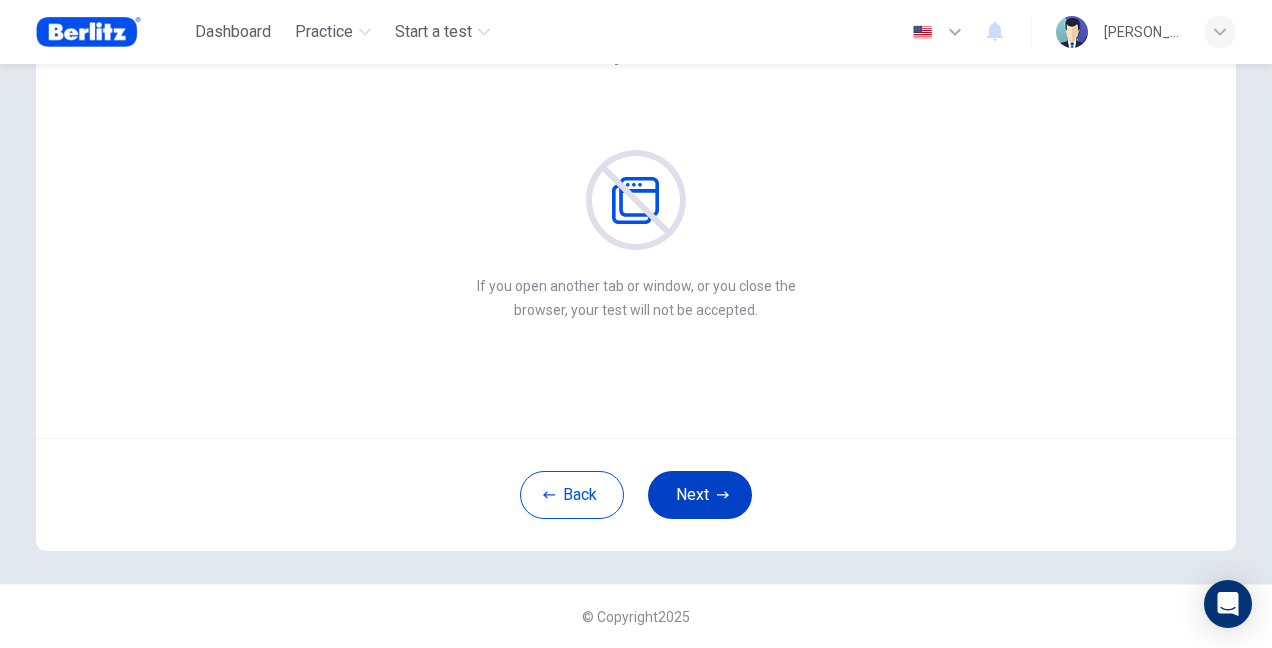 click on "Next" at bounding box center [700, 495] 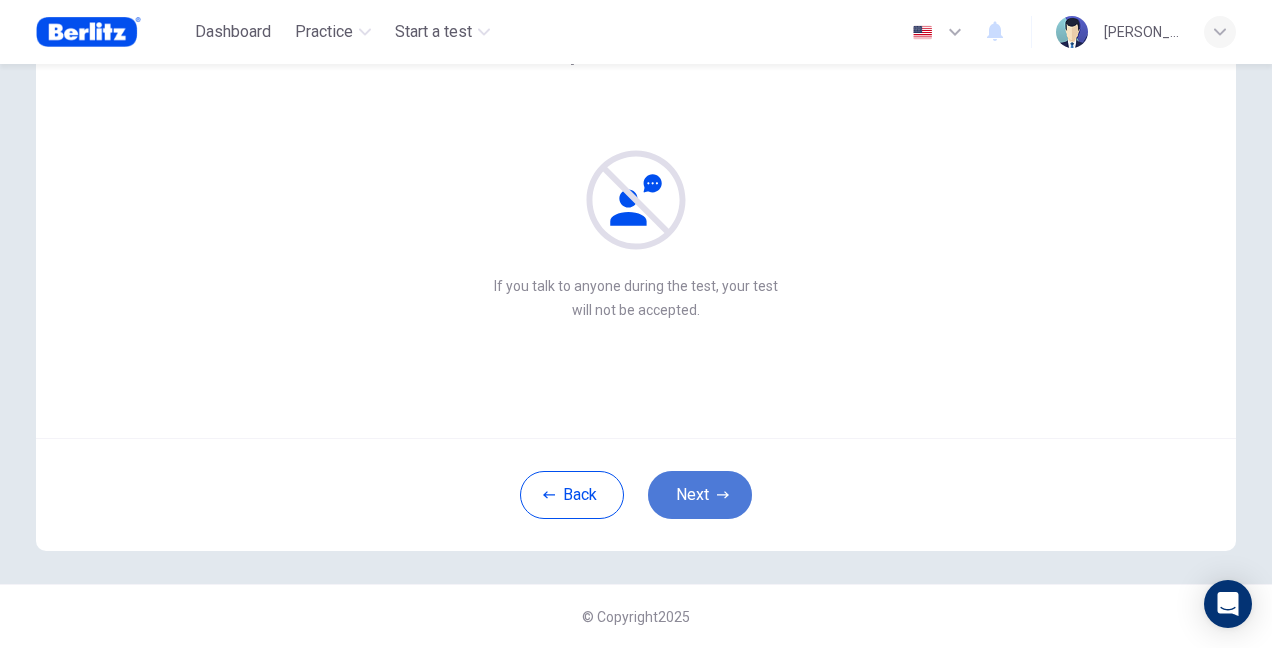 click on "Next" at bounding box center [700, 495] 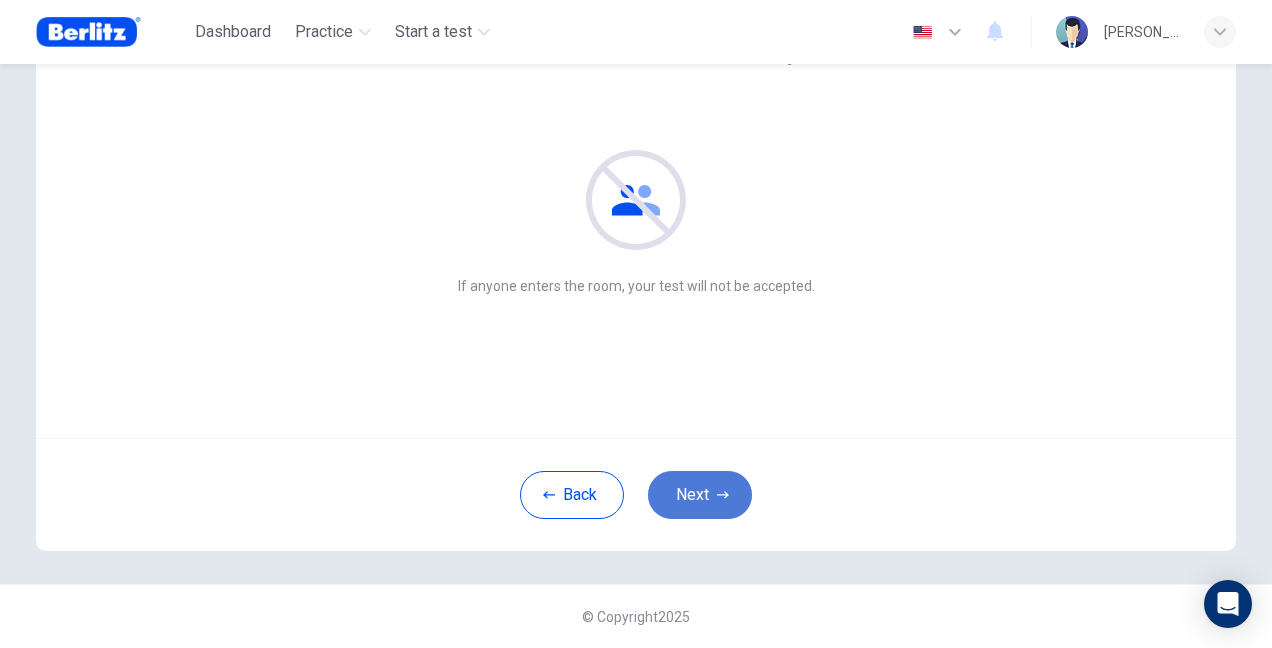 click on "Next" at bounding box center (700, 495) 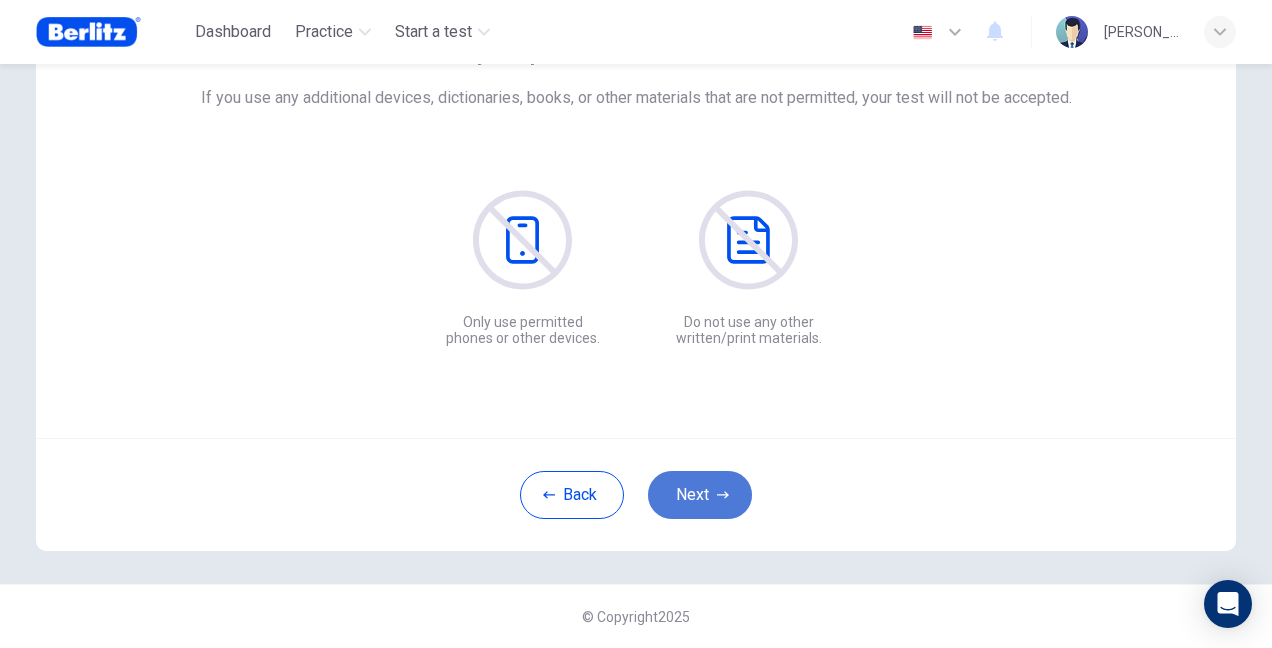 click on "Next" at bounding box center [700, 495] 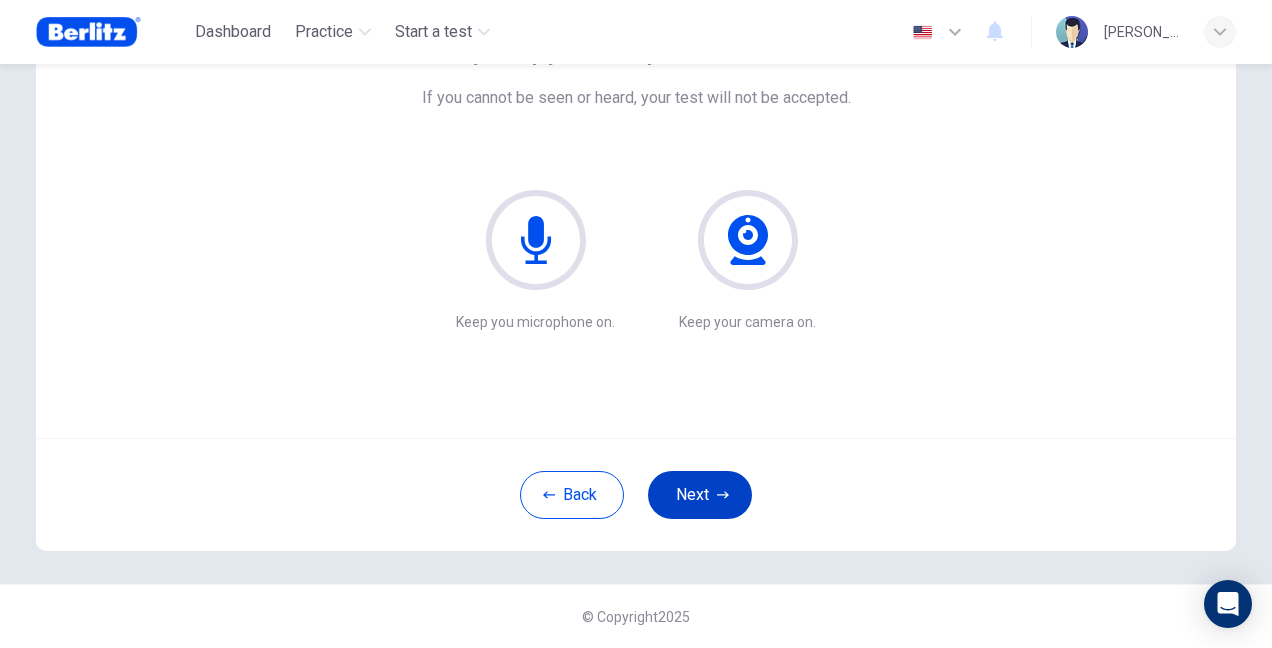 click on "Next" at bounding box center [700, 495] 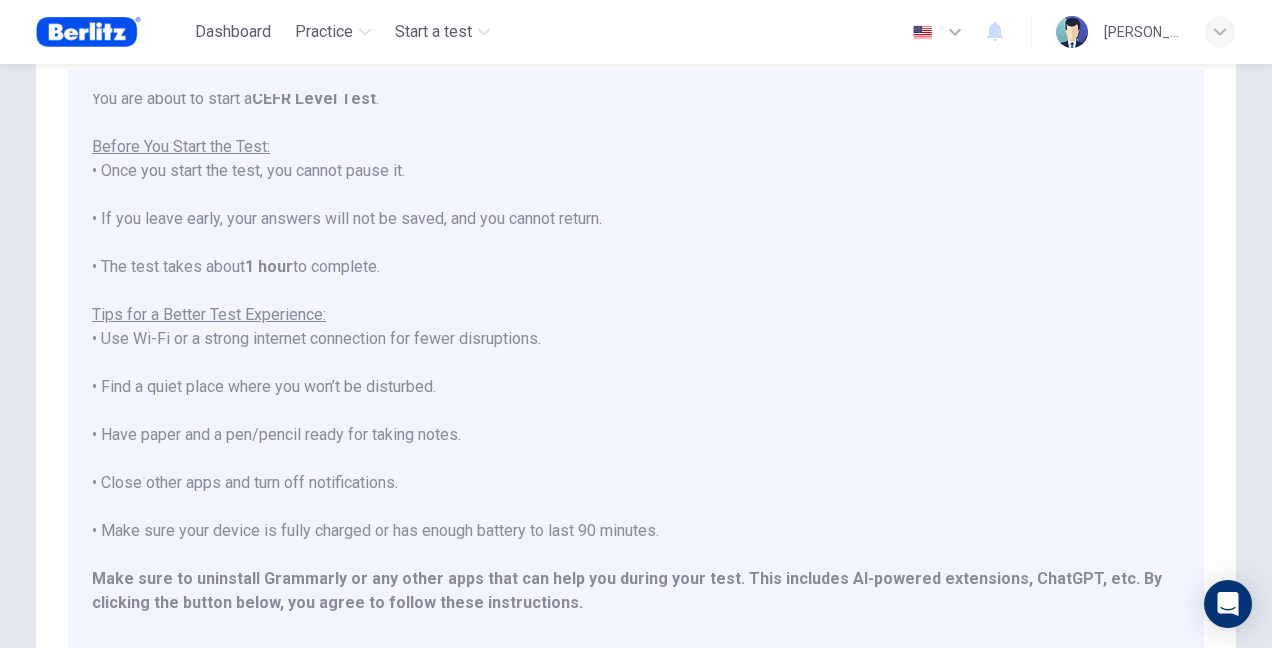 scroll, scrollTop: 190, scrollLeft: 0, axis: vertical 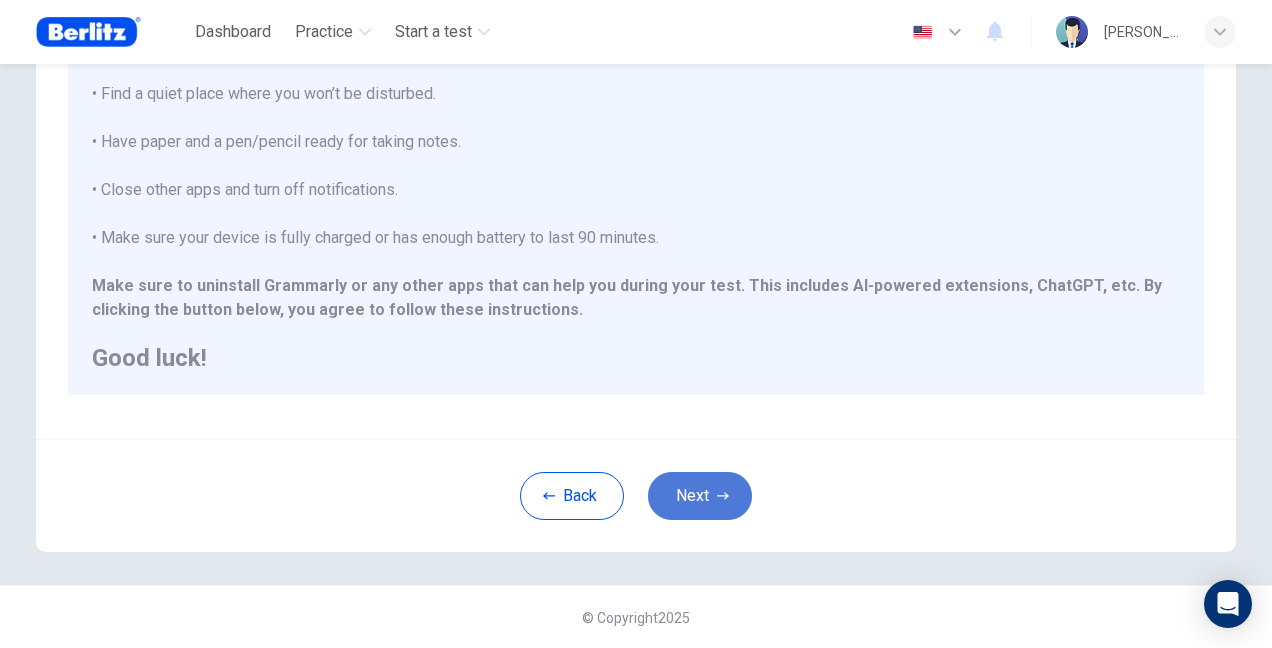 click on "Next" at bounding box center [700, 496] 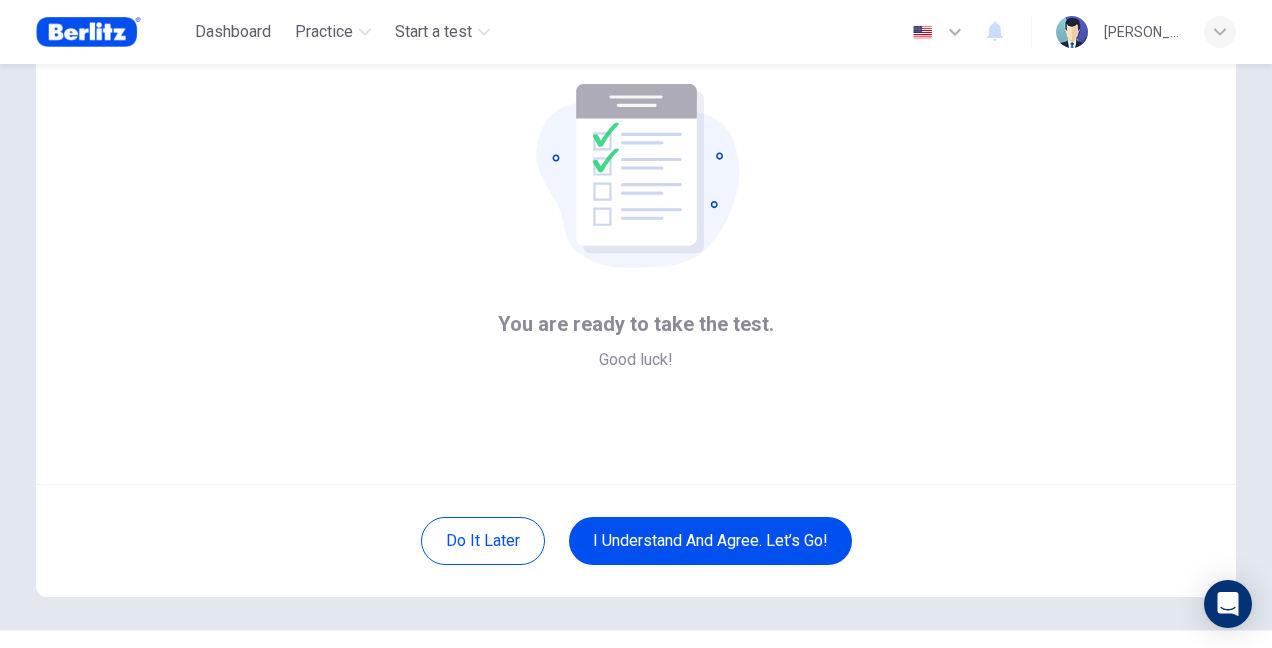 scroll, scrollTop: 146, scrollLeft: 0, axis: vertical 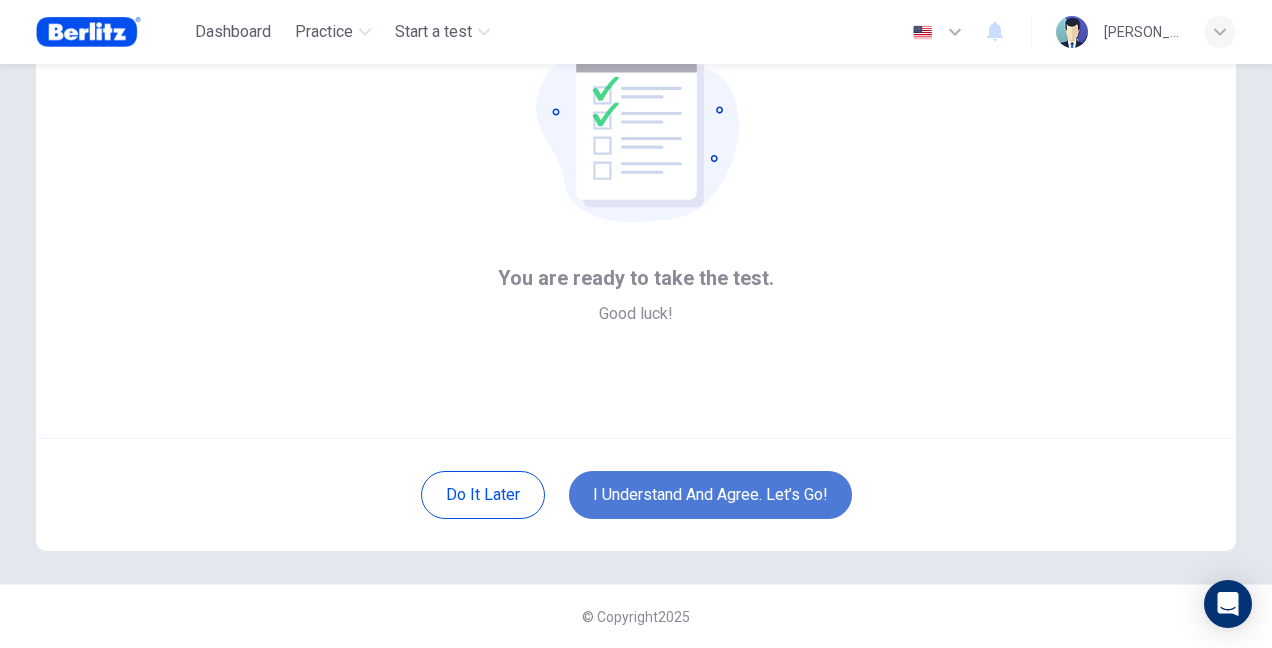 click on "I understand and agree. Let’s go!" at bounding box center [710, 495] 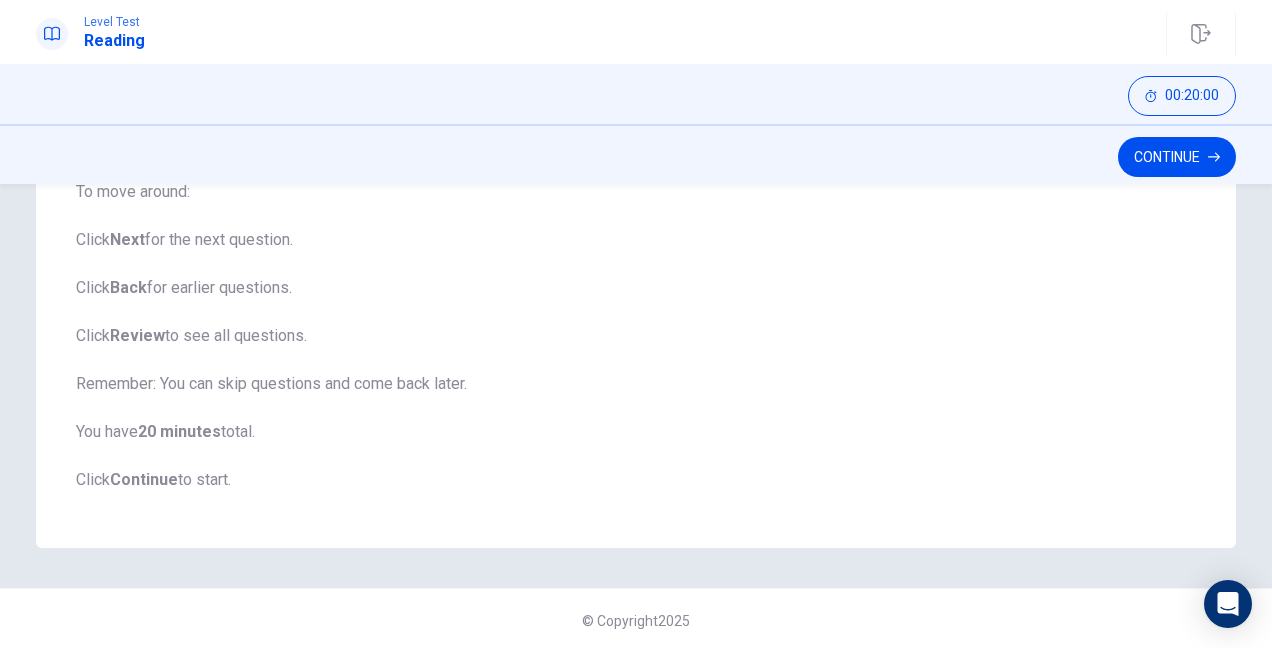 scroll, scrollTop: 320, scrollLeft: 0, axis: vertical 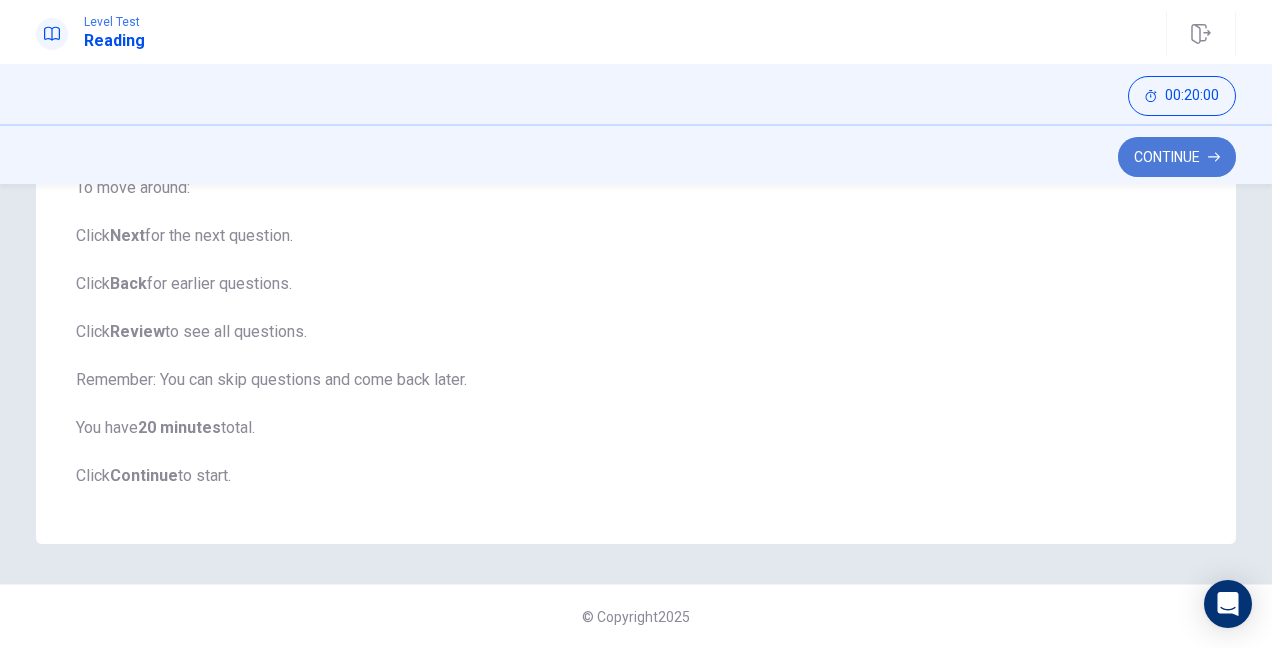 click on "Continue" at bounding box center (1177, 157) 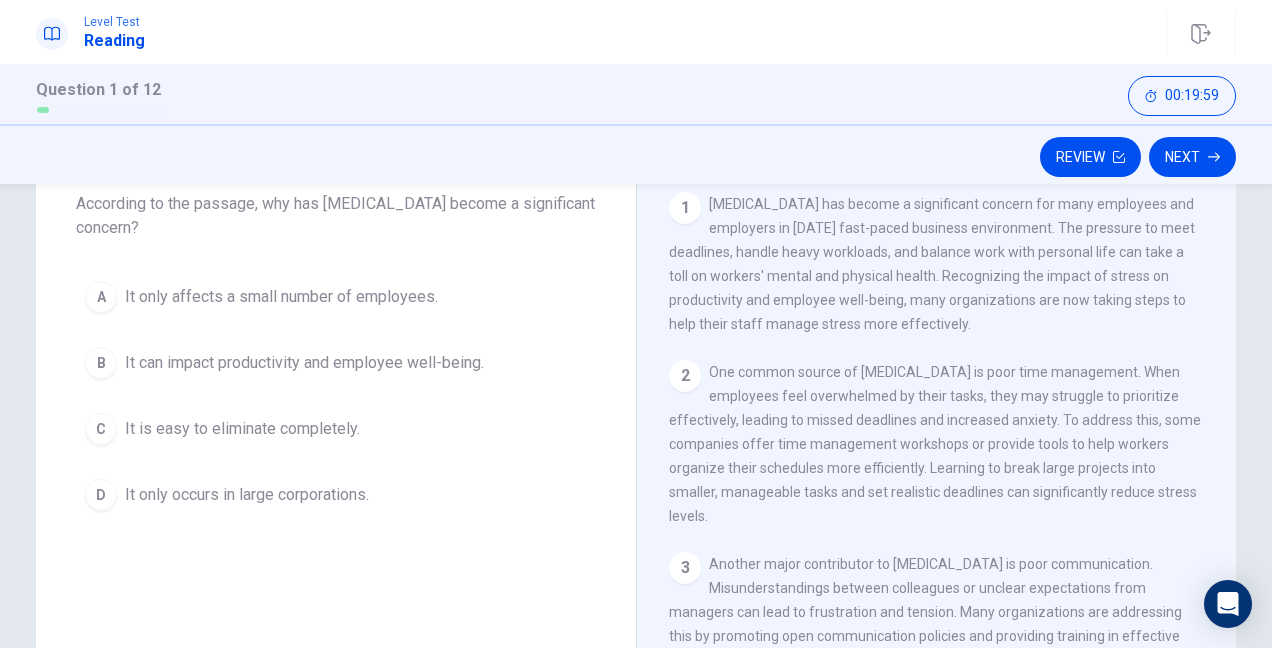 scroll, scrollTop: 20, scrollLeft: 0, axis: vertical 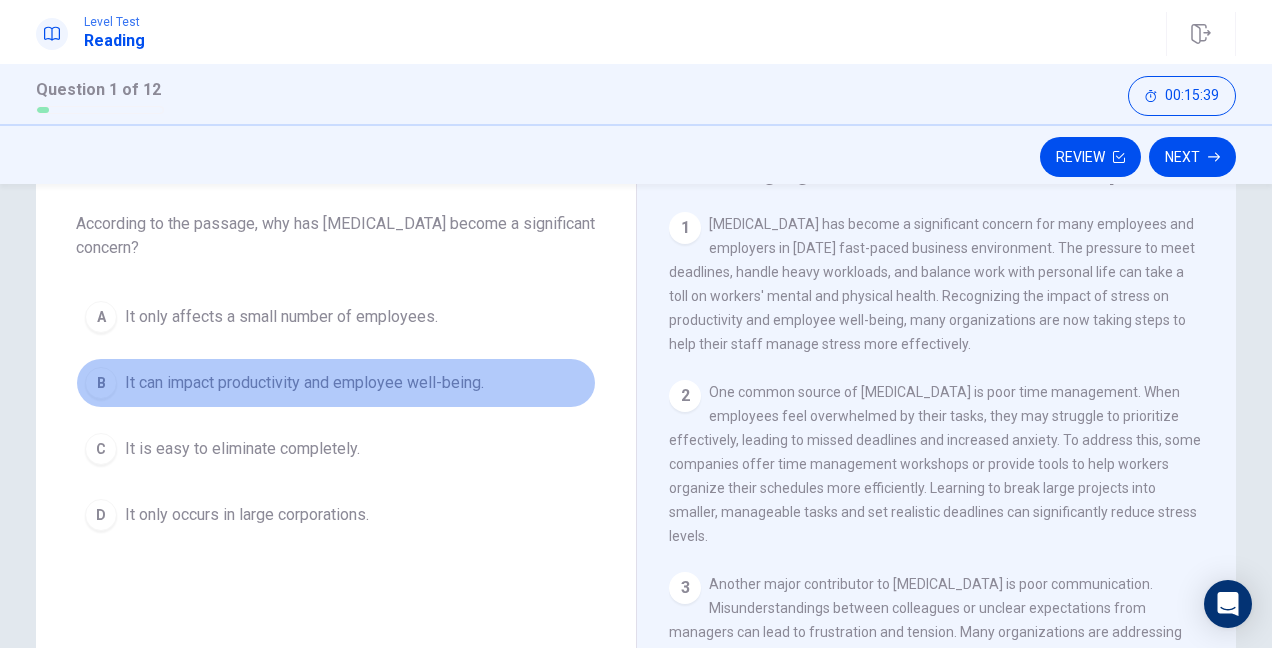 click on "It can impact productivity and employee well-being." at bounding box center (304, 383) 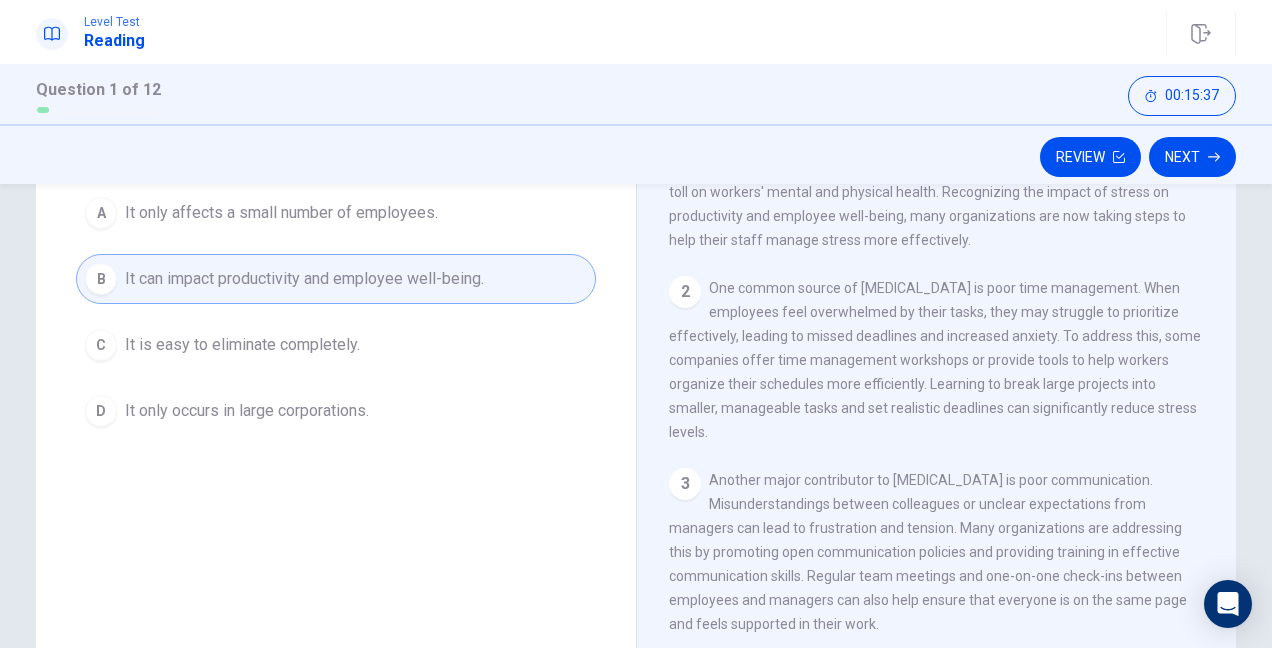 scroll, scrollTop: 375, scrollLeft: 0, axis: vertical 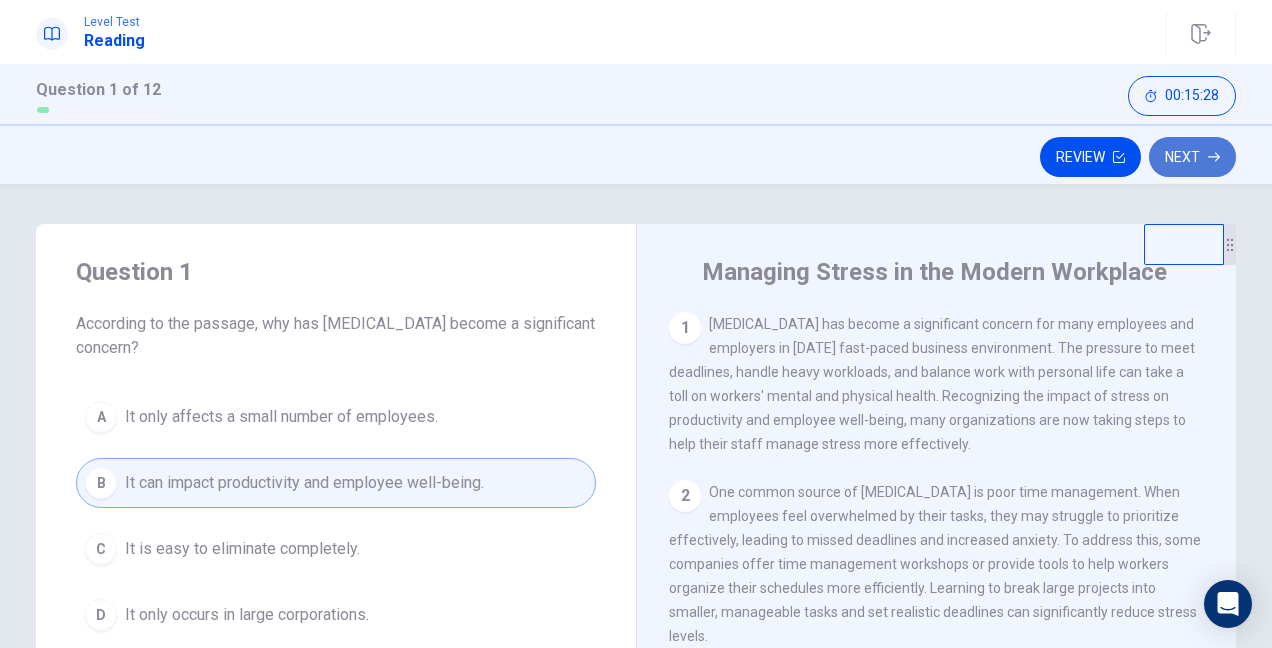 click on "Next" at bounding box center [1192, 157] 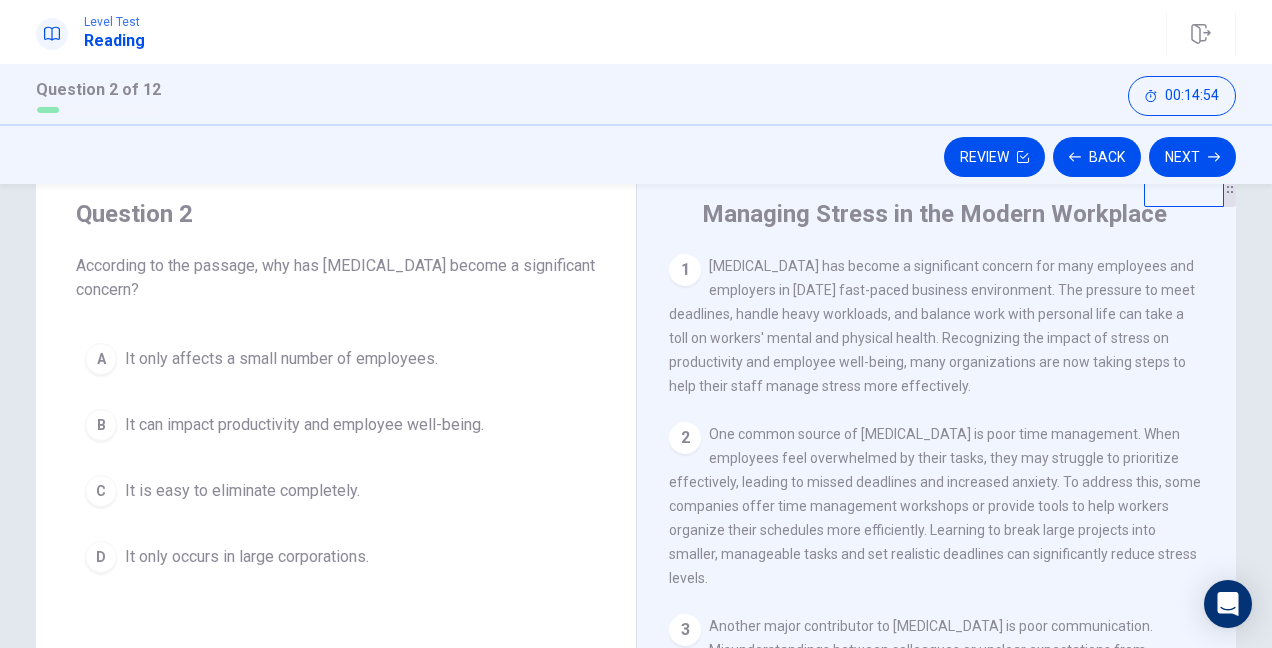 scroll, scrollTop: 100, scrollLeft: 0, axis: vertical 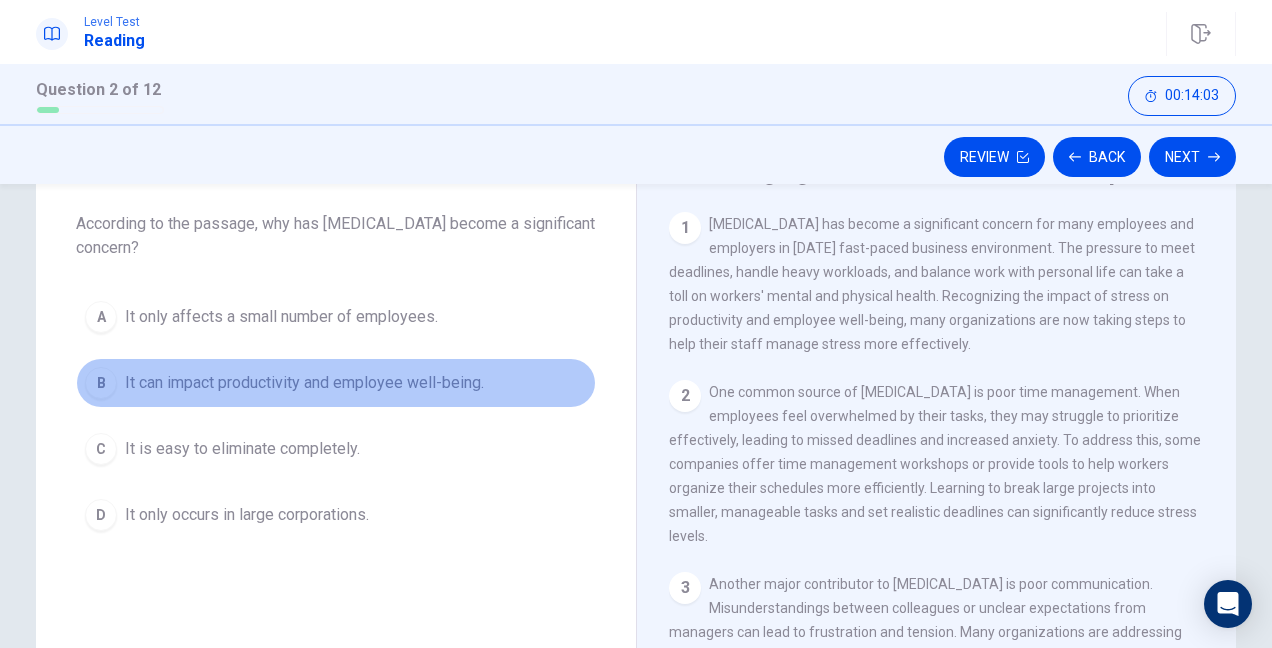 click on "It can impact productivity and employee well-being." at bounding box center [304, 383] 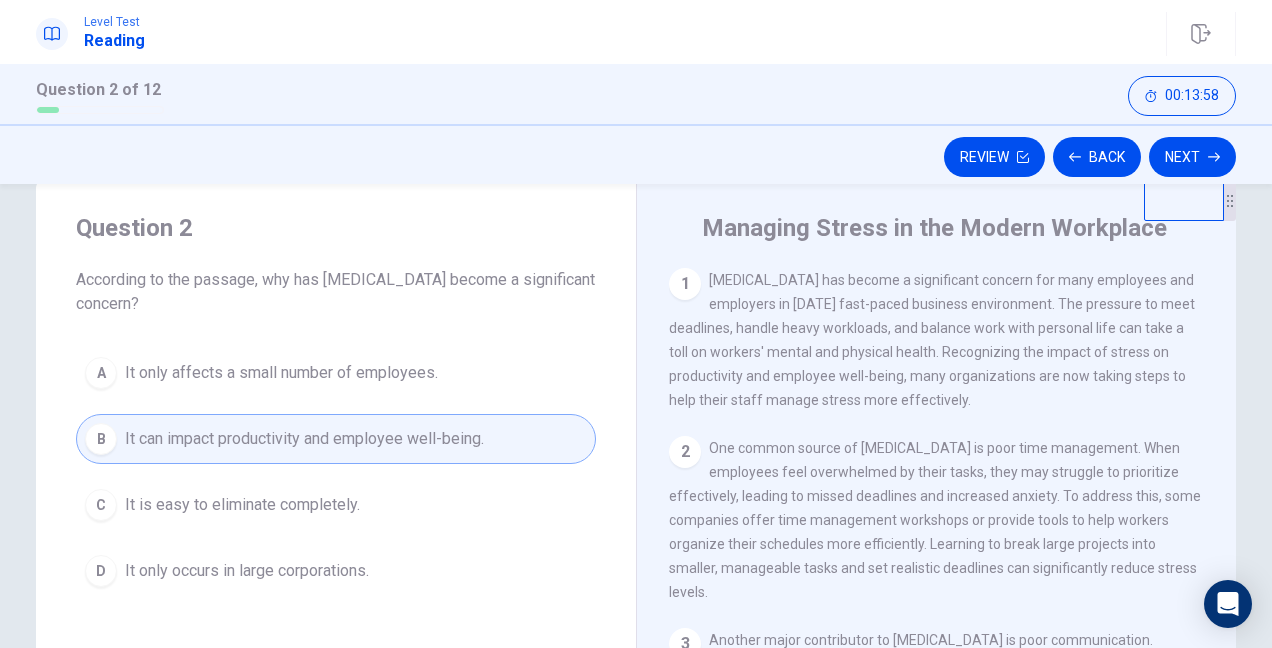 scroll, scrollTop: 0, scrollLeft: 0, axis: both 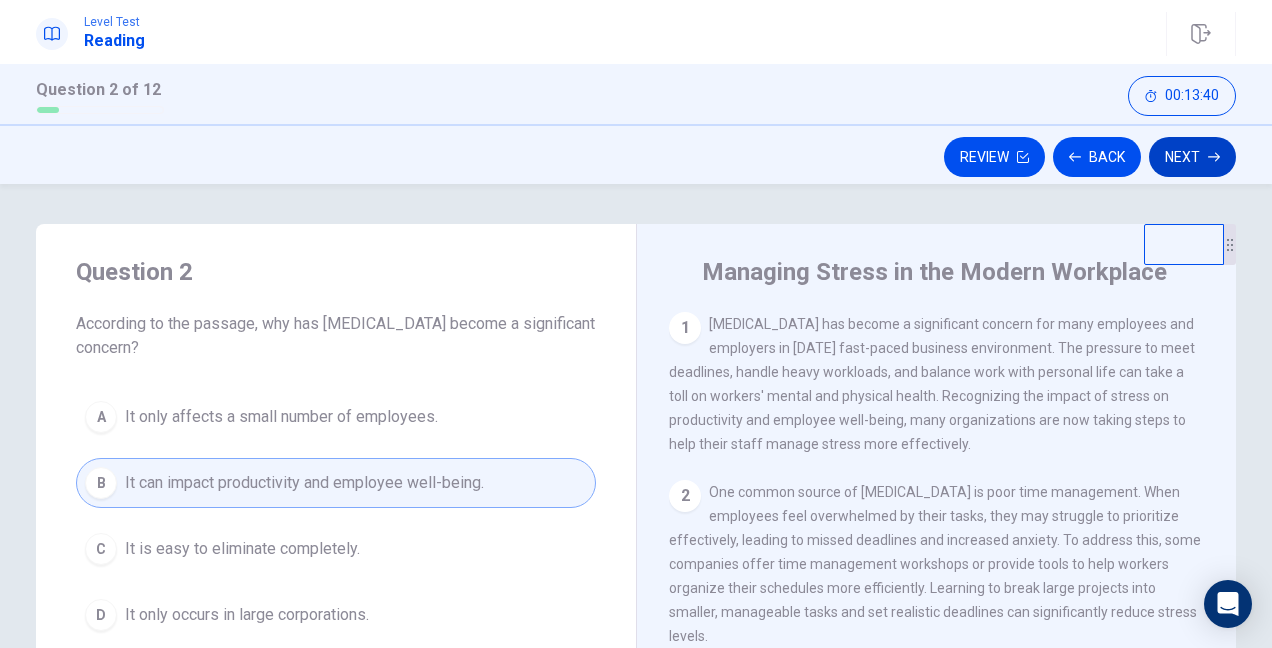 click on "Next" at bounding box center (1192, 157) 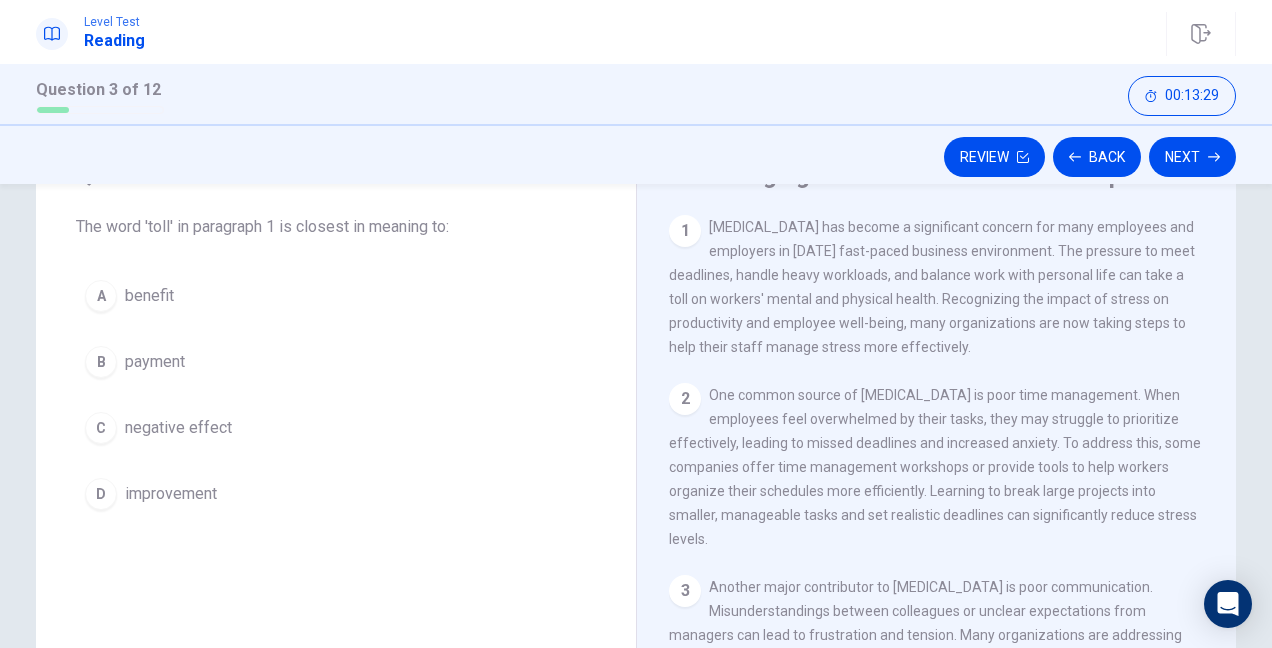 scroll, scrollTop: 100, scrollLeft: 0, axis: vertical 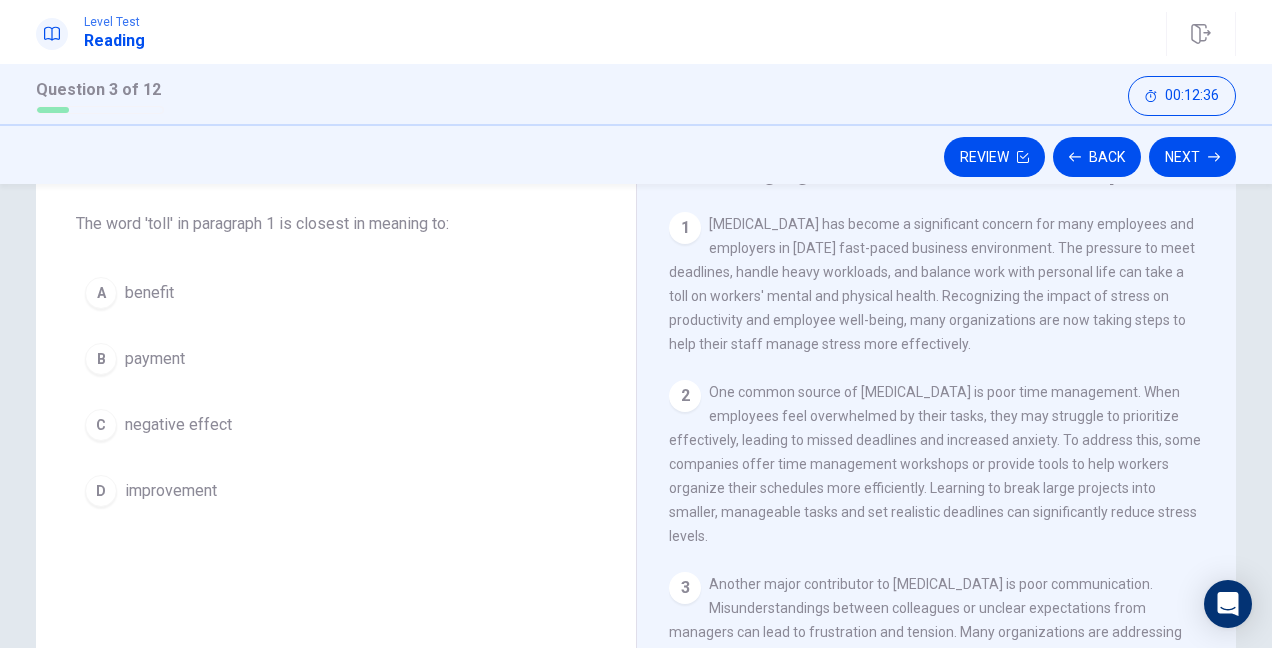 click on "negative effect" at bounding box center [178, 425] 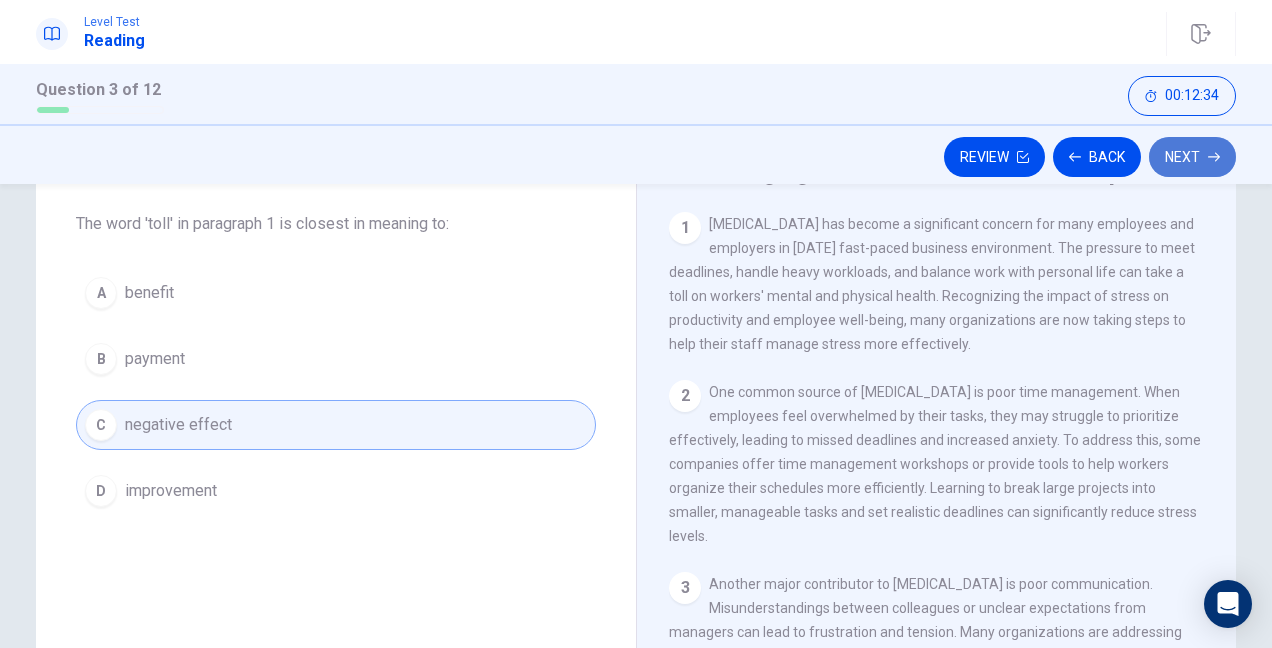 click on "Next" at bounding box center (1192, 157) 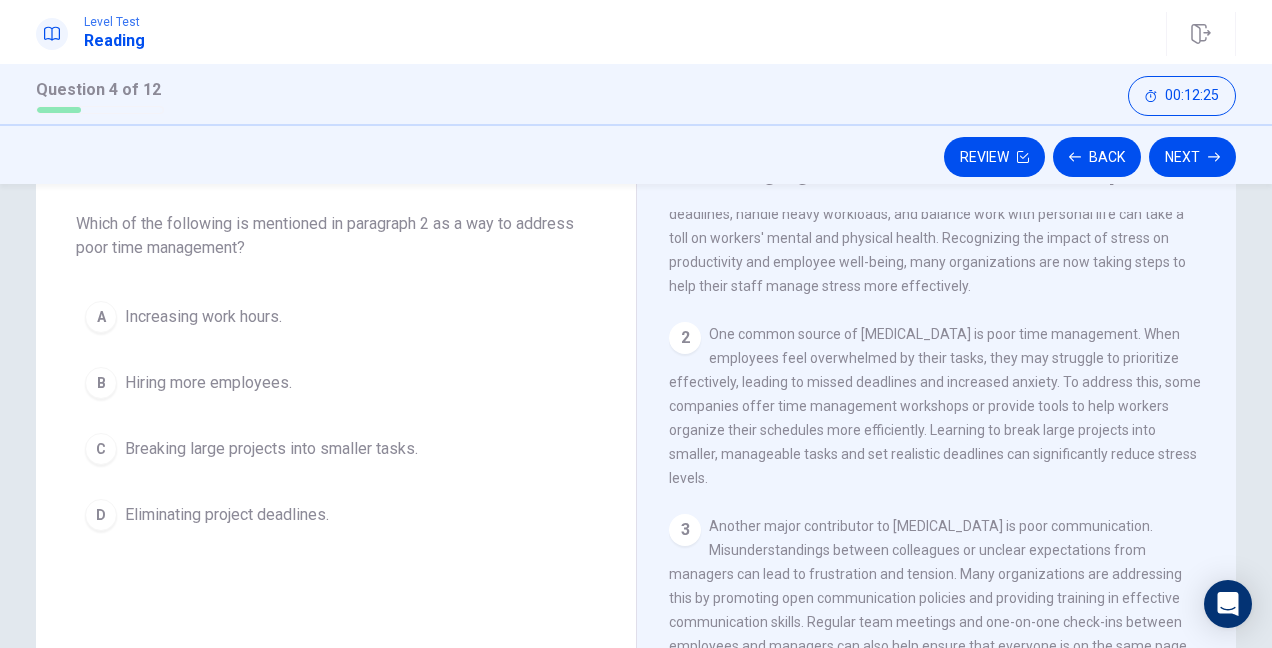 scroll, scrollTop: 100, scrollLeft: 0, axis: vertical 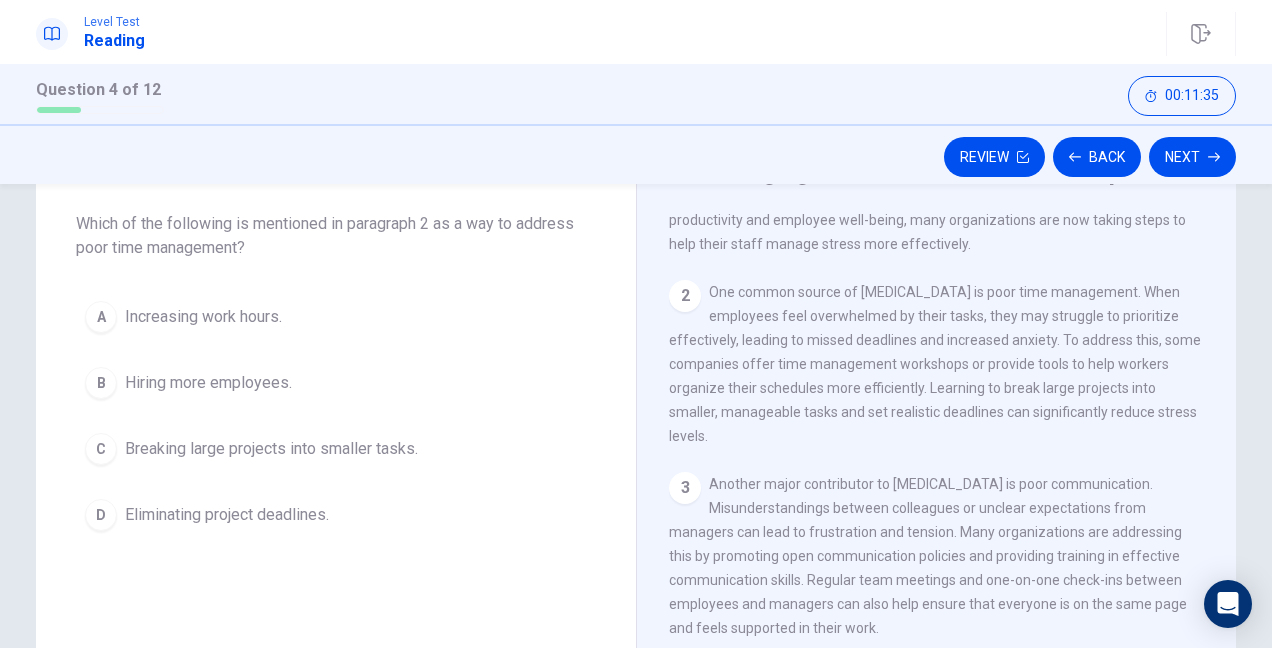 click on "C Breaking large projects into smaller tasks." at bounding box center (336, 449) 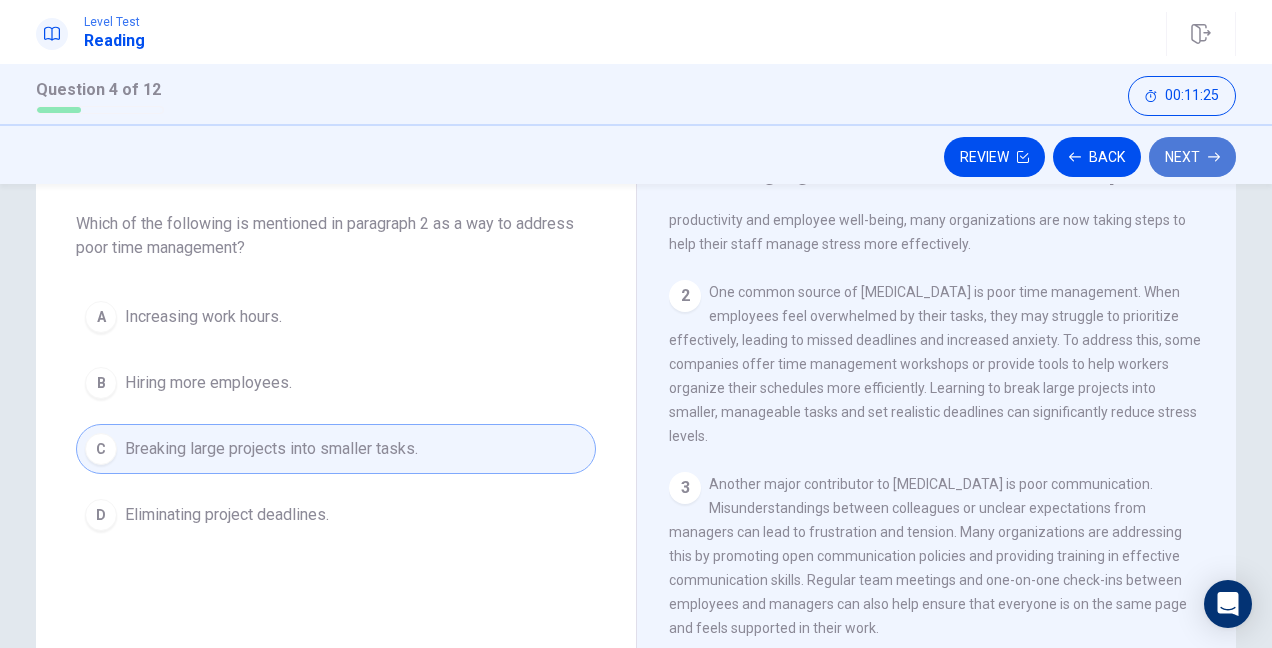 click on "Next" at bounding box center [1192, 157] 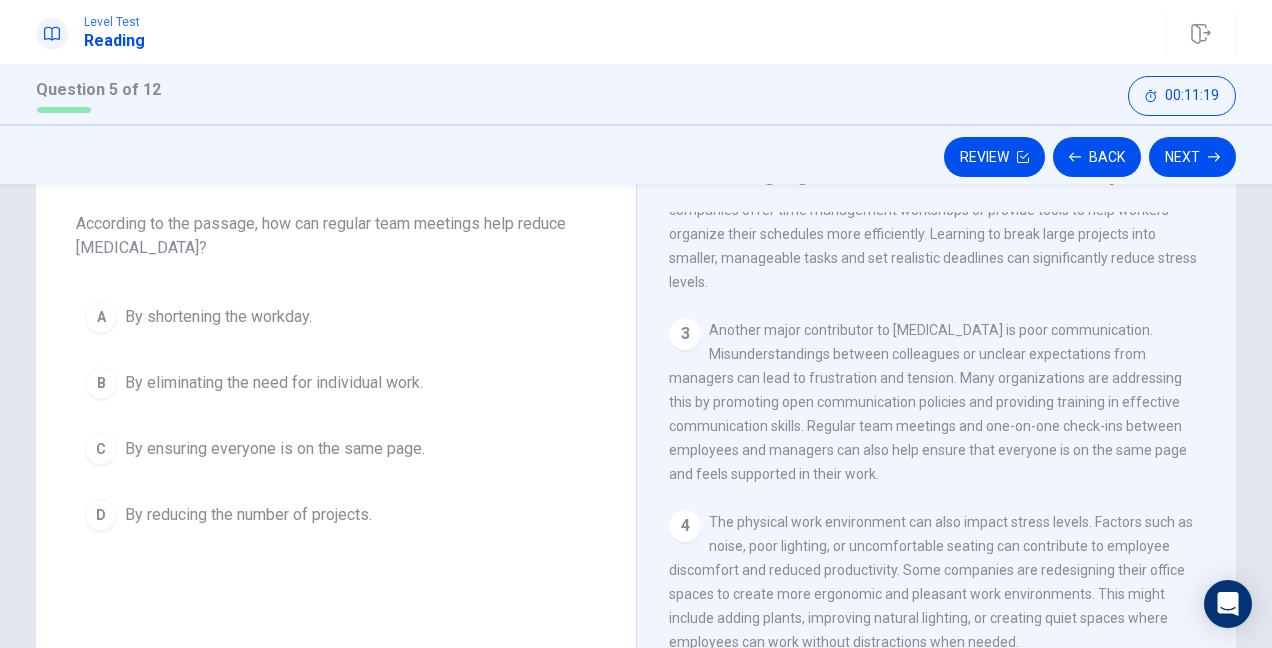 scroll, scrollTop: 300, scrollLeft: 0, axis: vertical 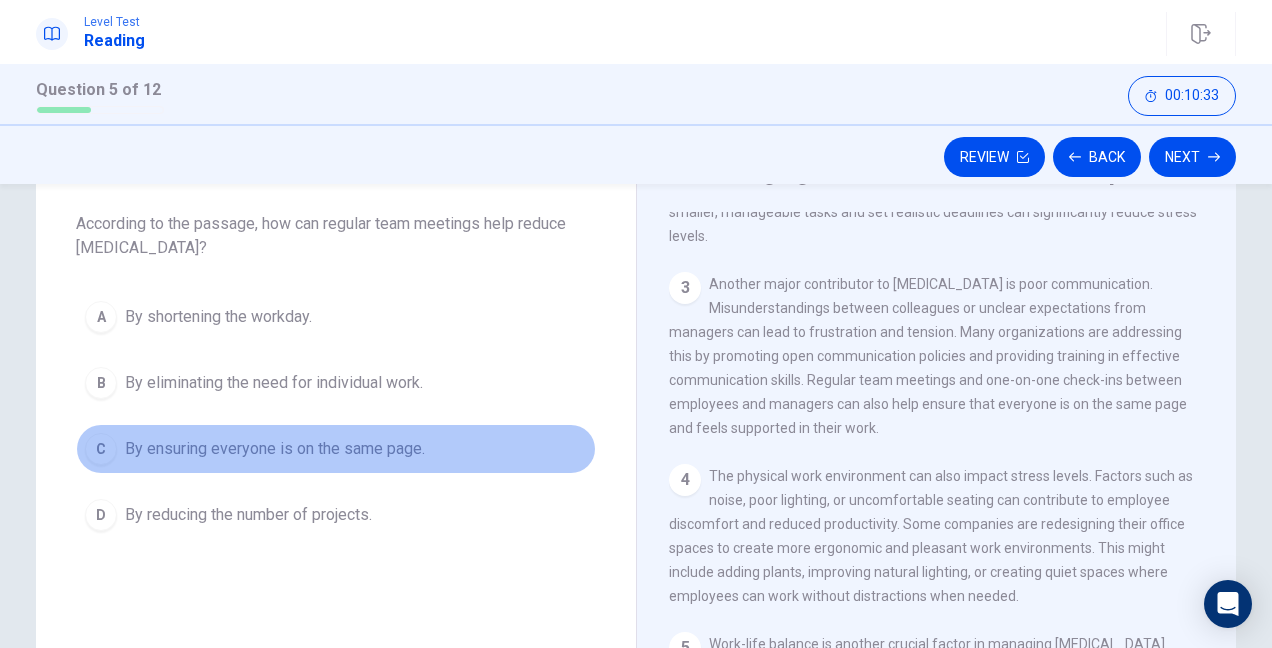 click on "By ensuring everyone is on the same page." at bounding box center (275, 449) 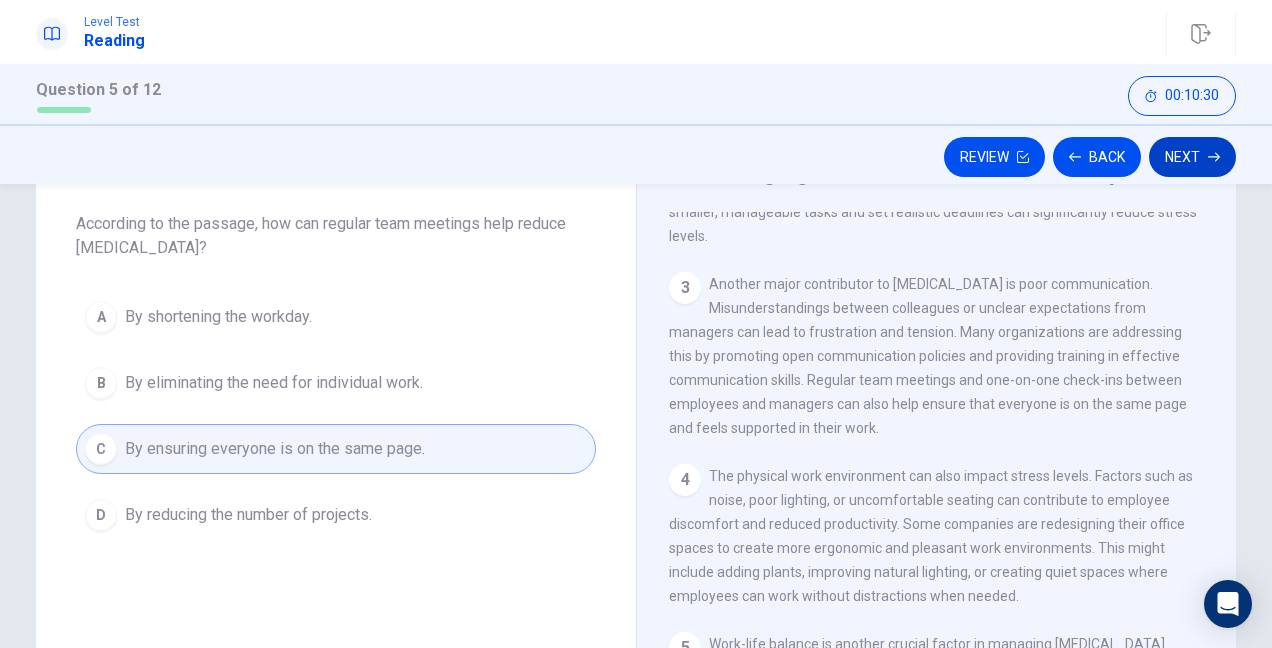 click on "Next" at bounding box center [1192, 157] 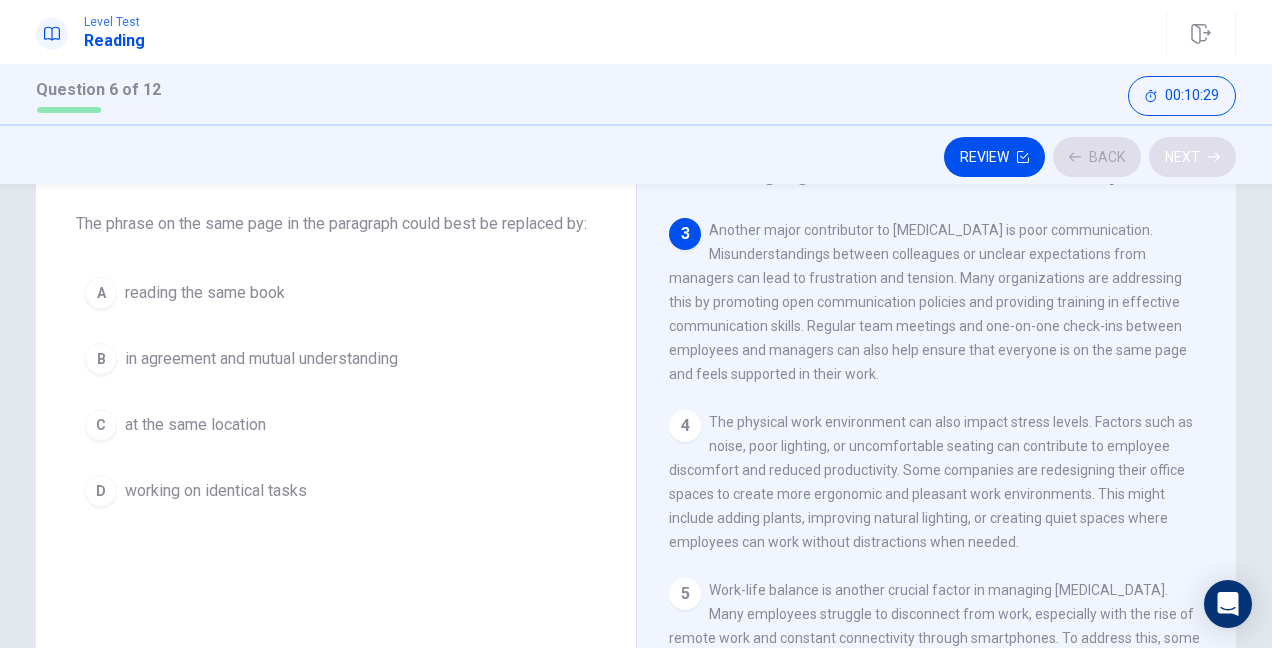 scroll, scrollTop: 368, scrollLeft: 0, axis: vertical 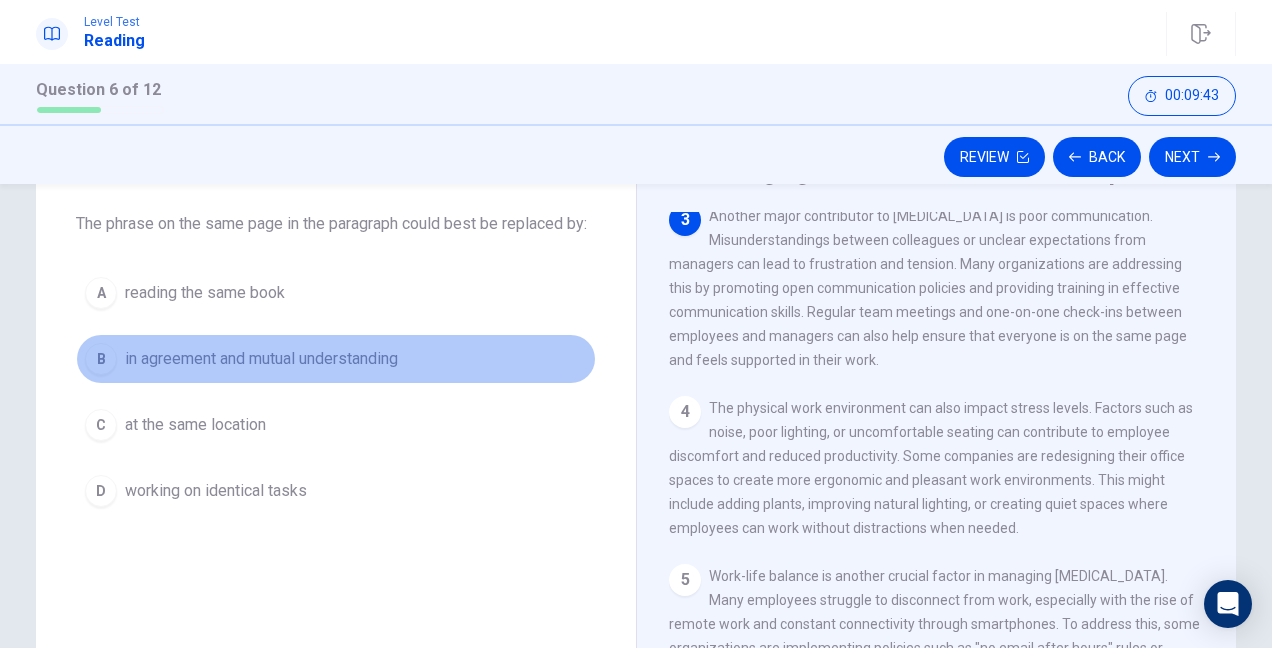 click on "B in agreement and mutual understanding" at bounding box center [336, 359] 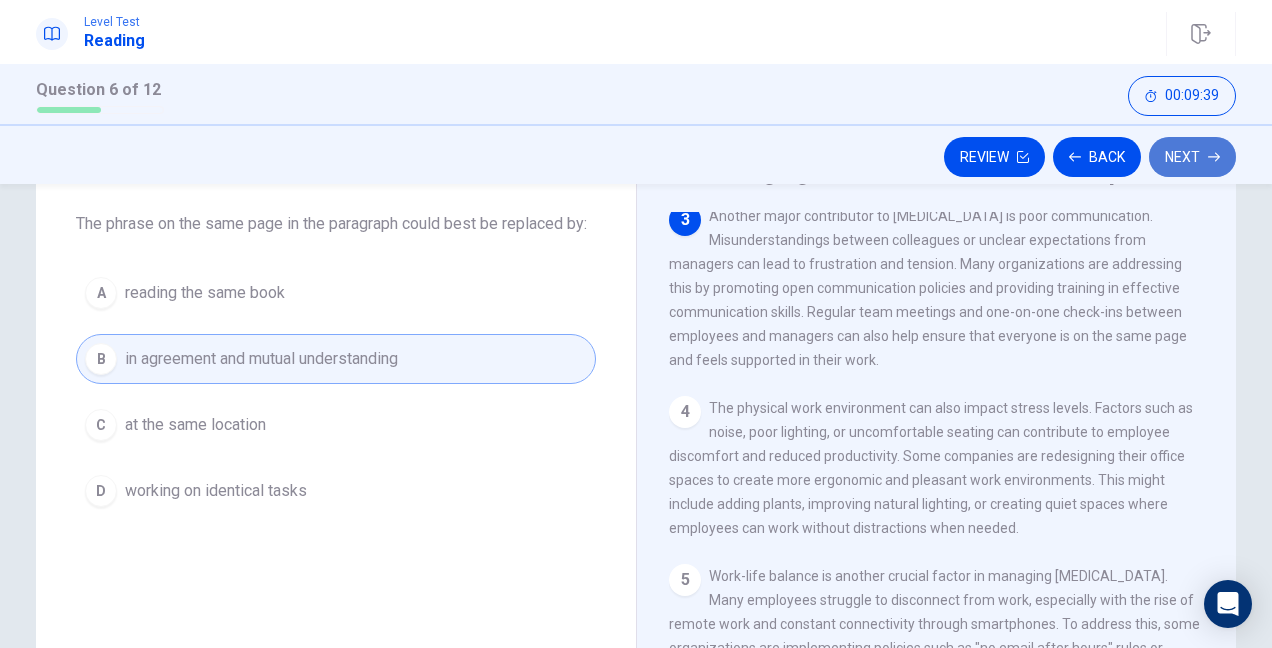 click on "Next" at bounding box center (1192, 157) 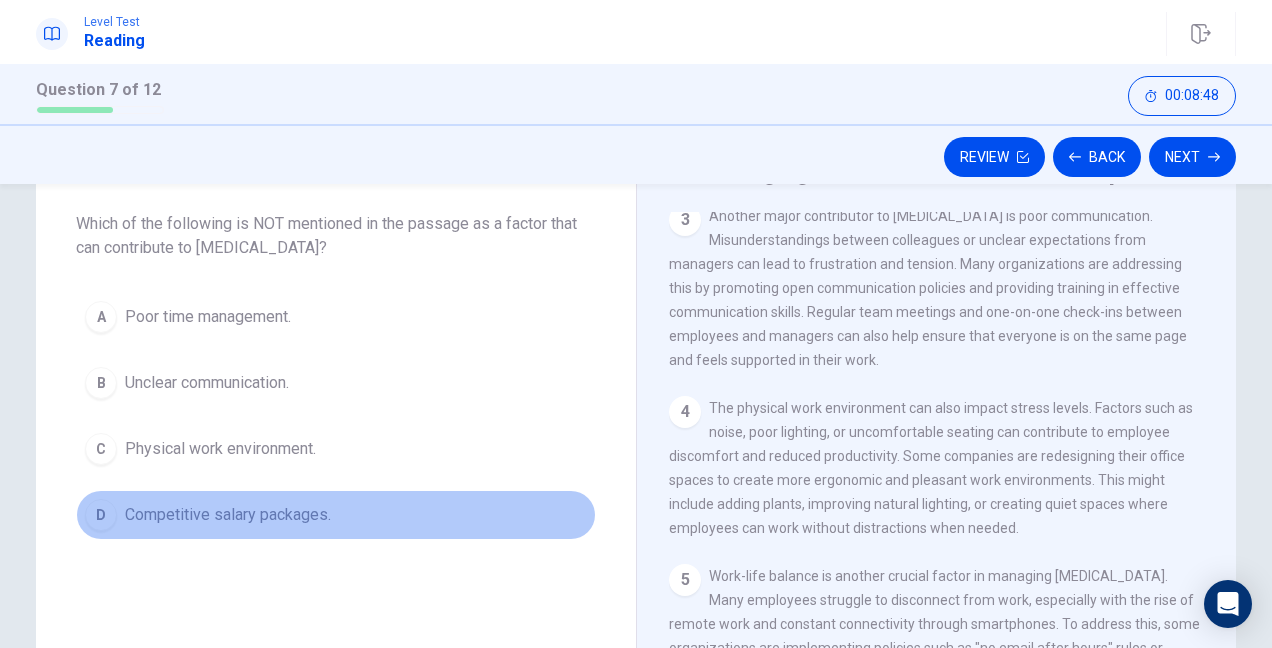 click on "Competitive salary packages." at bounding box center (228, 515) 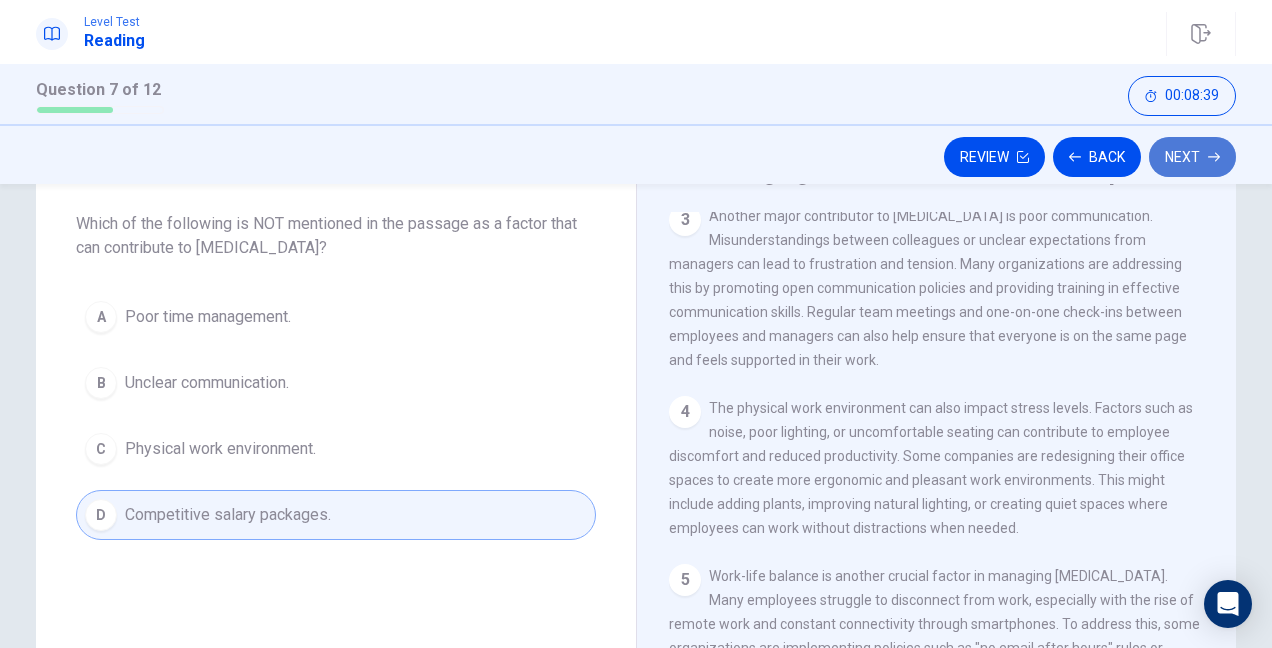 click on "Next" at bounding box center [1192, 157] 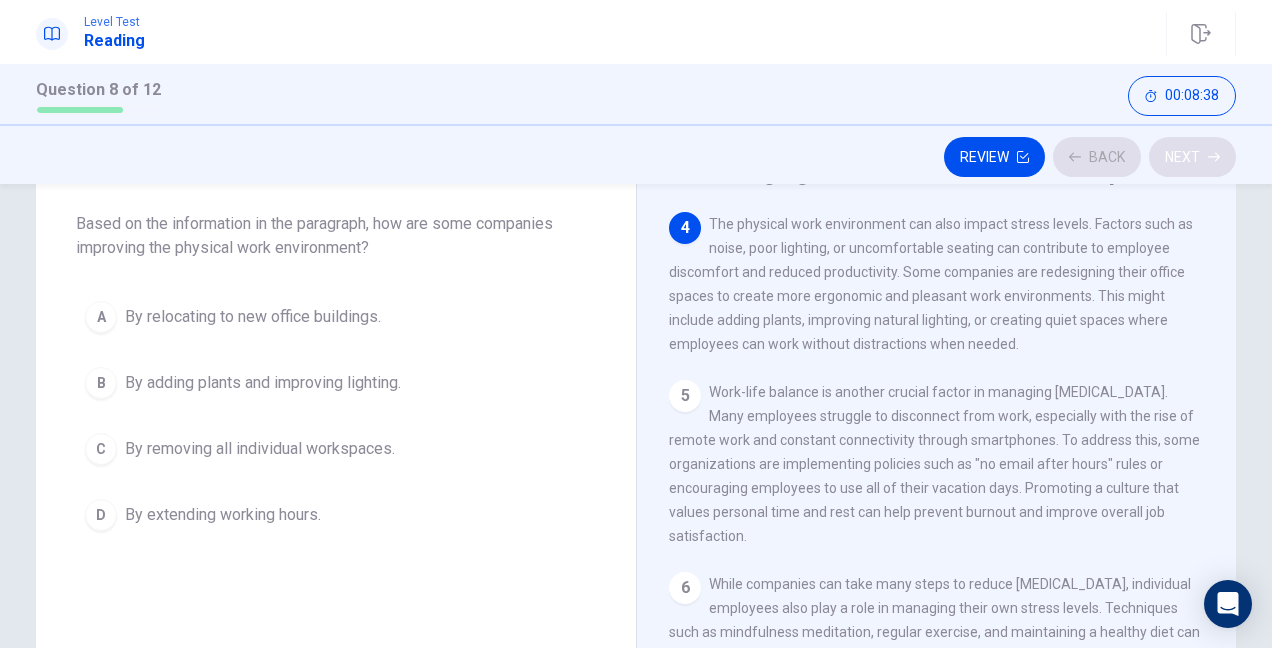 scroll, scrollTop: 565, scrollLeft: 0, axis: vertical 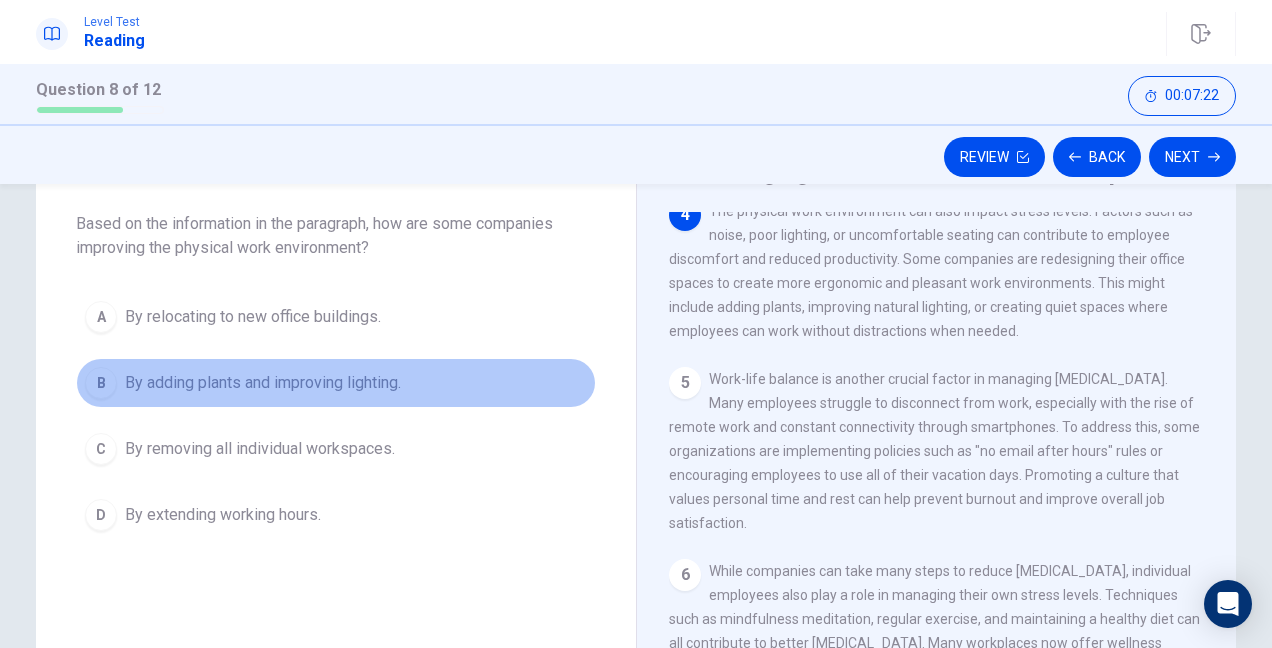 click on "By adding plants and improving lighting." at bounding box center [263, 383] 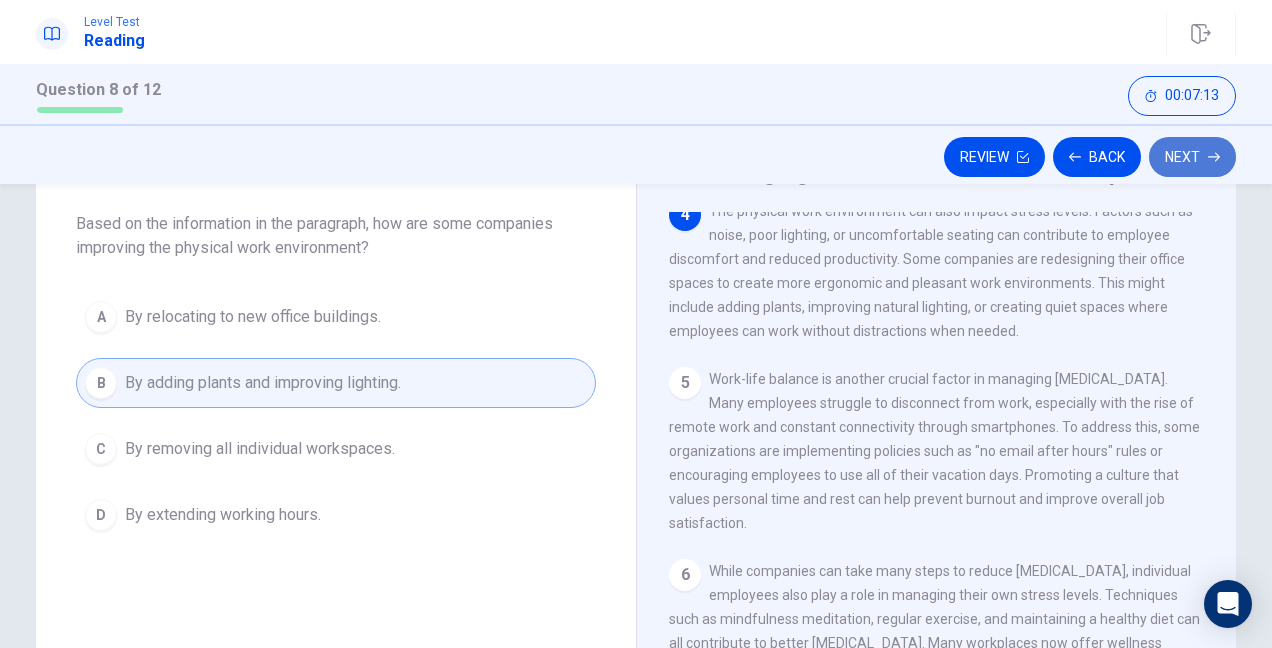 click on "Next" at bounding box center [1192, 157] 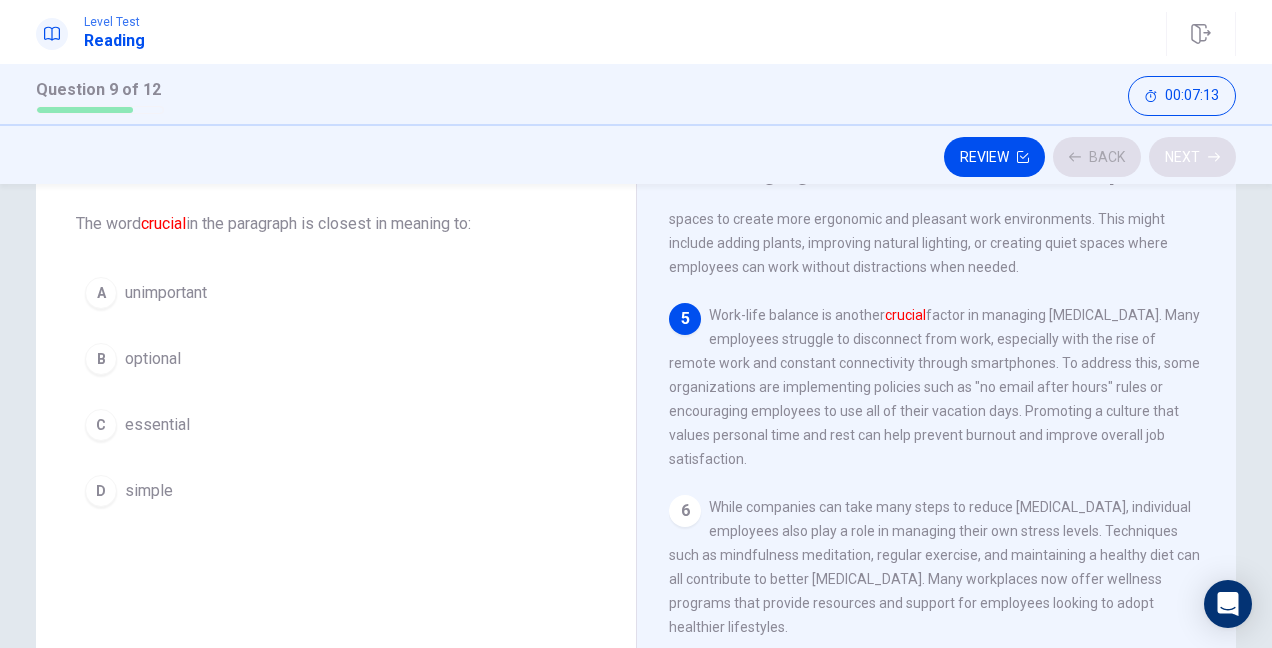 scroll, scrollTop: 678, scrollLeft: 0, axis: vertical 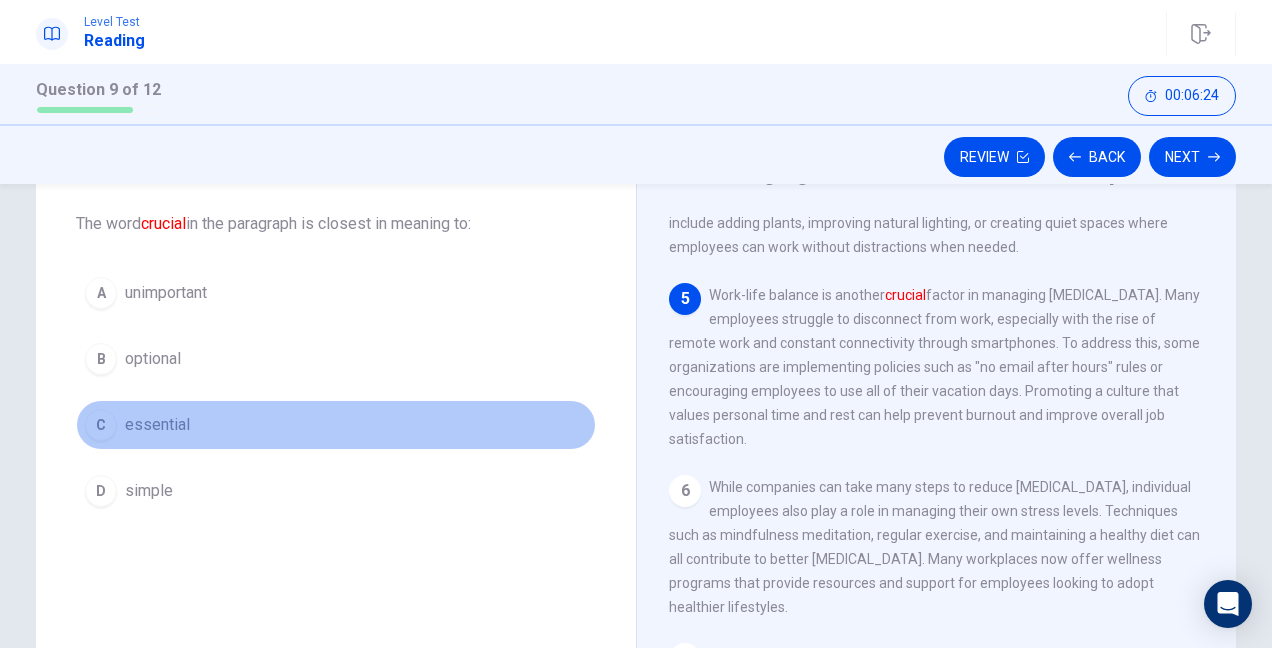 click on "C essential" at bounding box center [336, 425] 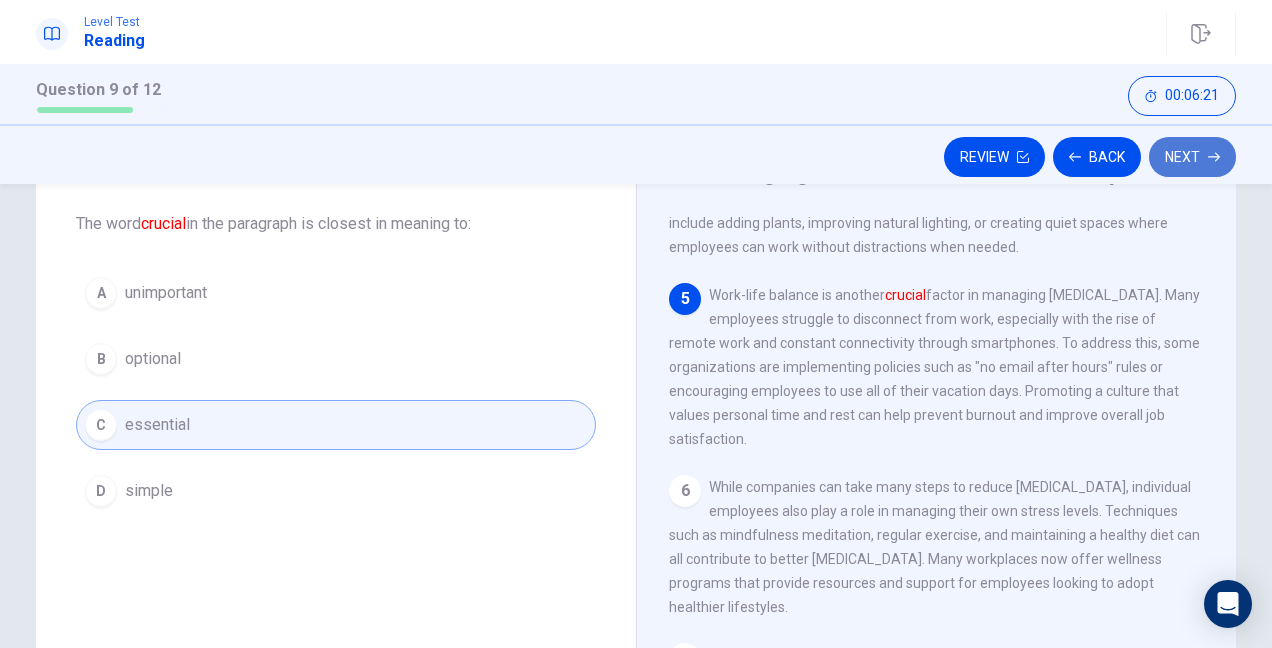 click on "Next" at bounding box center [1192, 157] 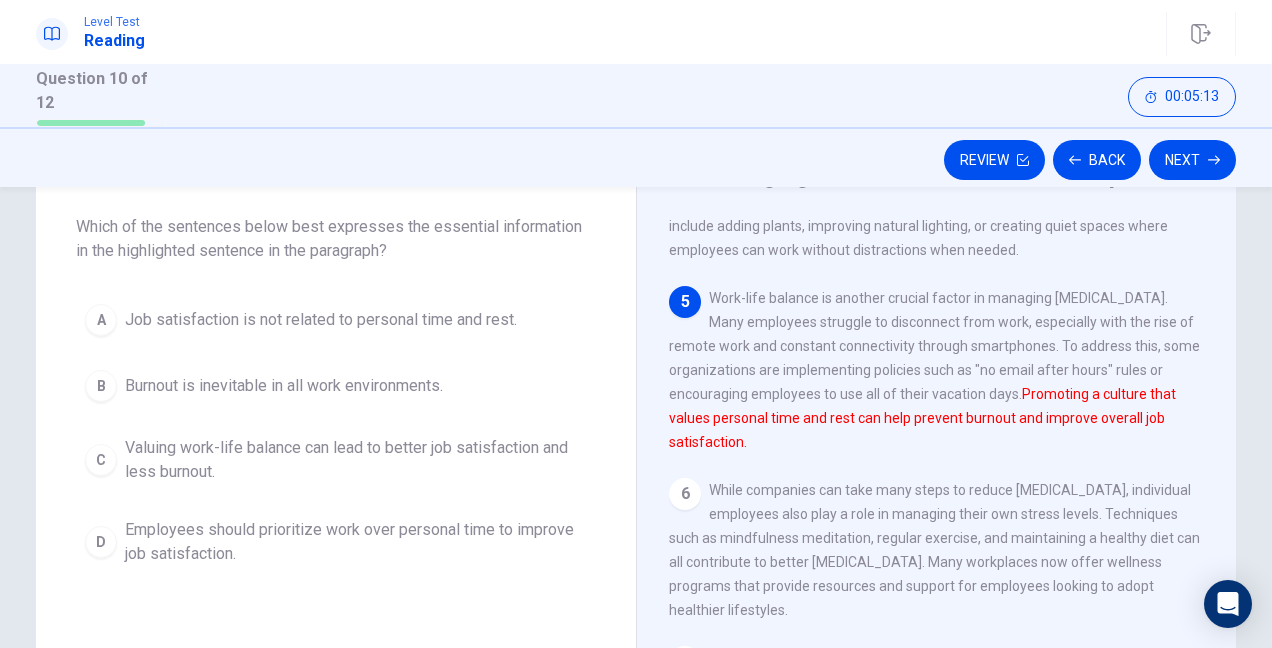 click on "Valuing work-life balance can lead to better job satisfaction and less burnout." at bounding box center [356, 460] 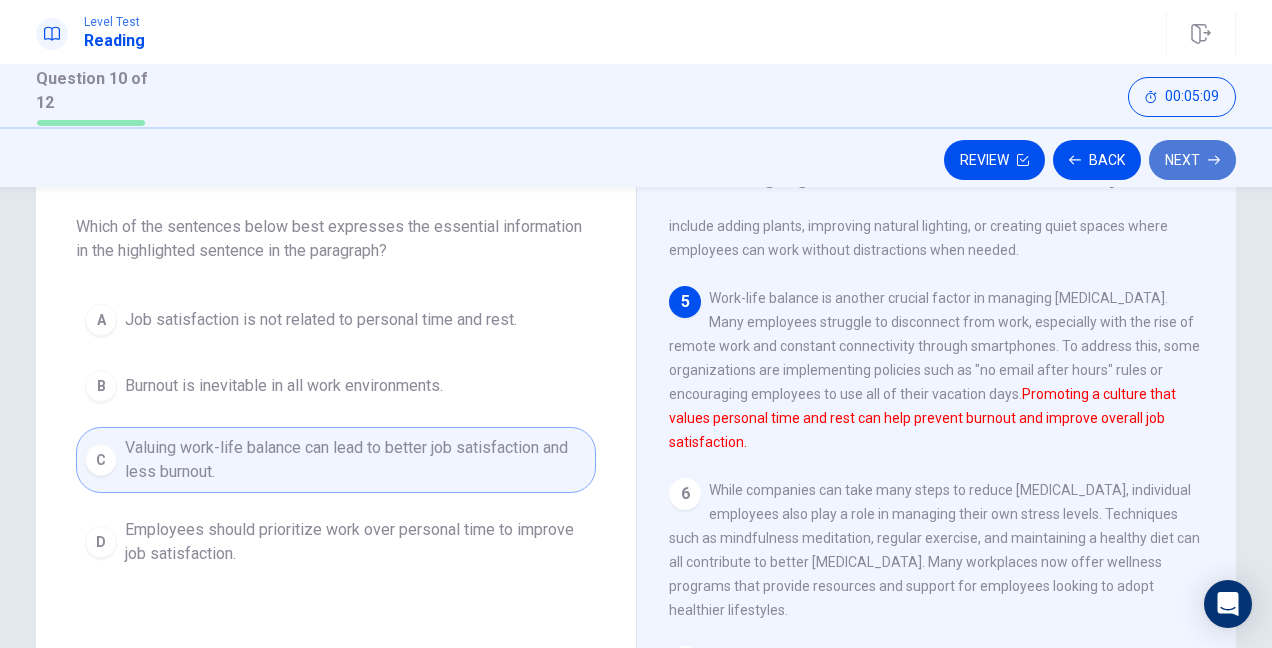 click on "Next" at bounding box center (1192, 160) 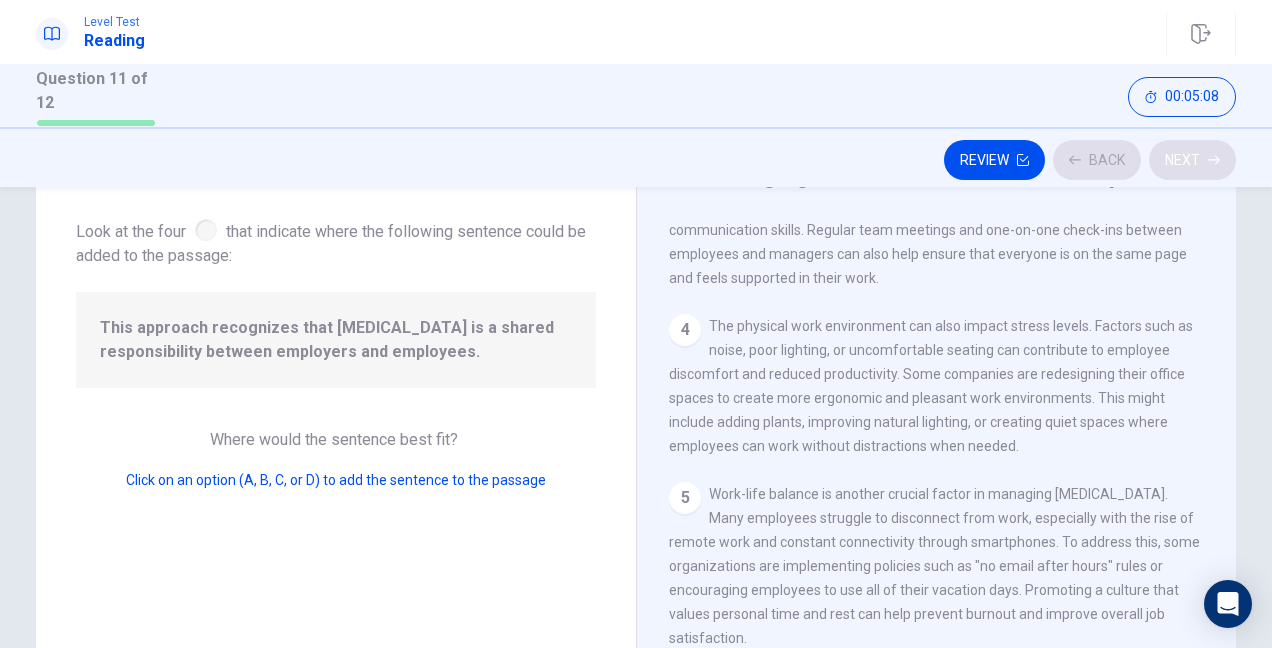 scroll, scrollTop: 706, scrollLeft: 0, axis: vertical 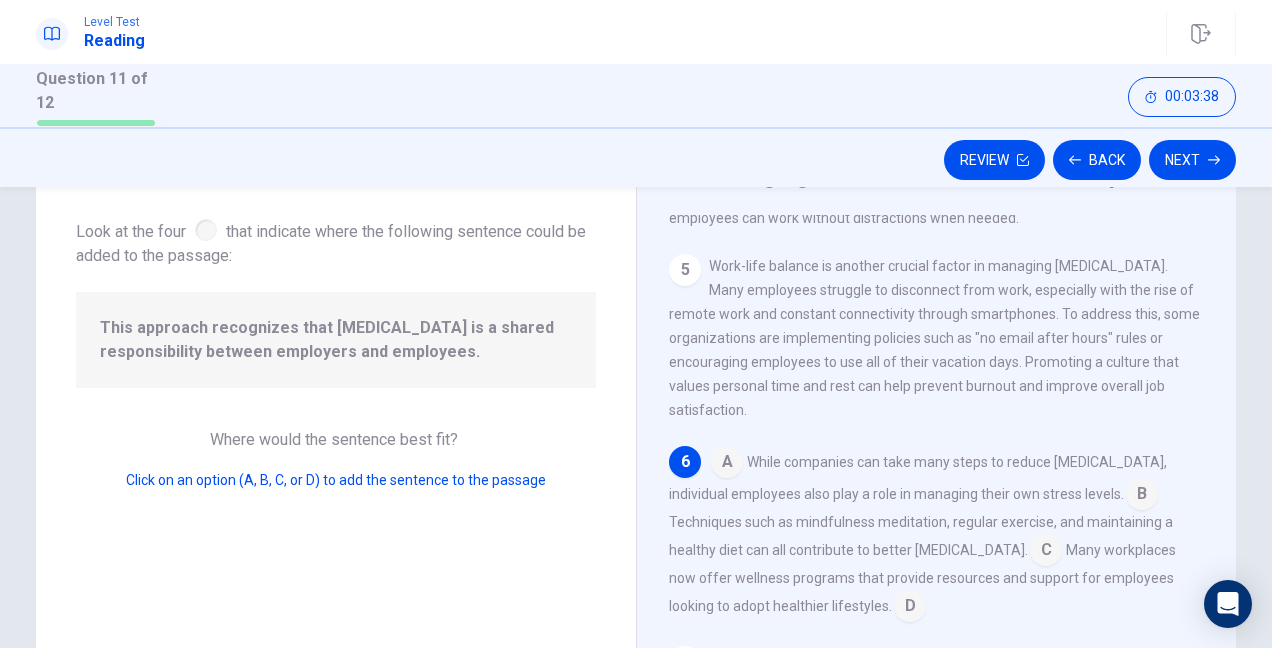 click at bounding box center [727, 464] 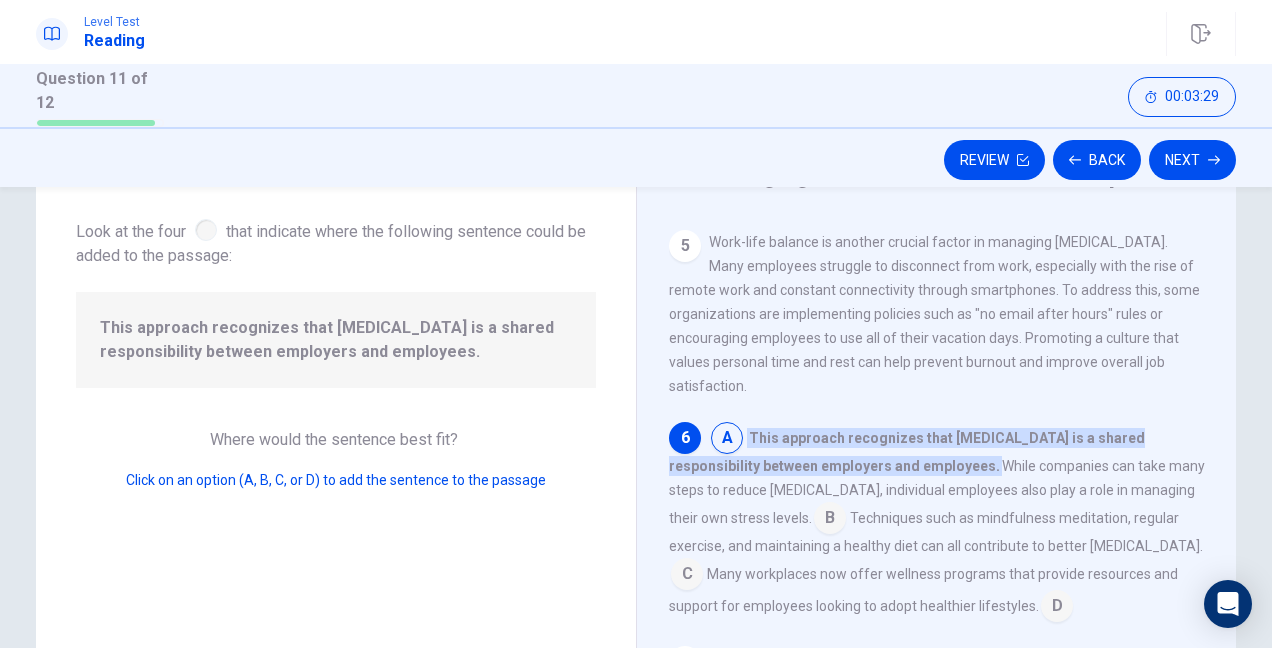 scroll, scrollTop: 730, scrollLeft: 0, axis: vertical 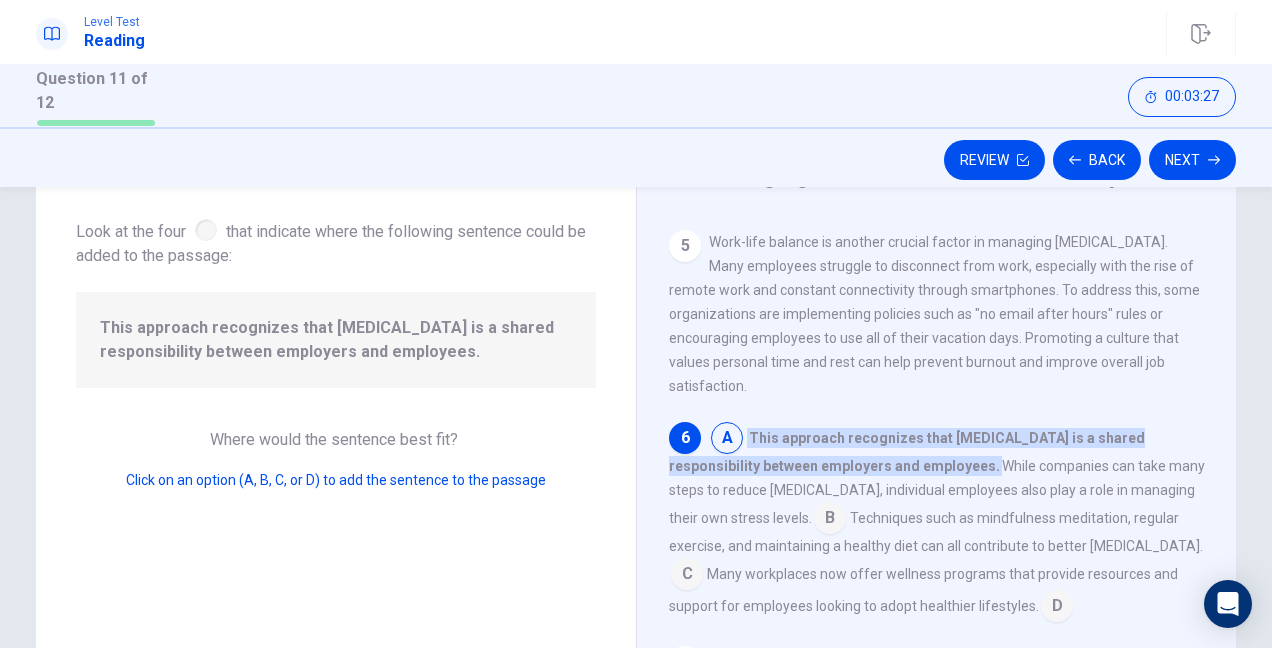 click at bounding box center (830, 520) 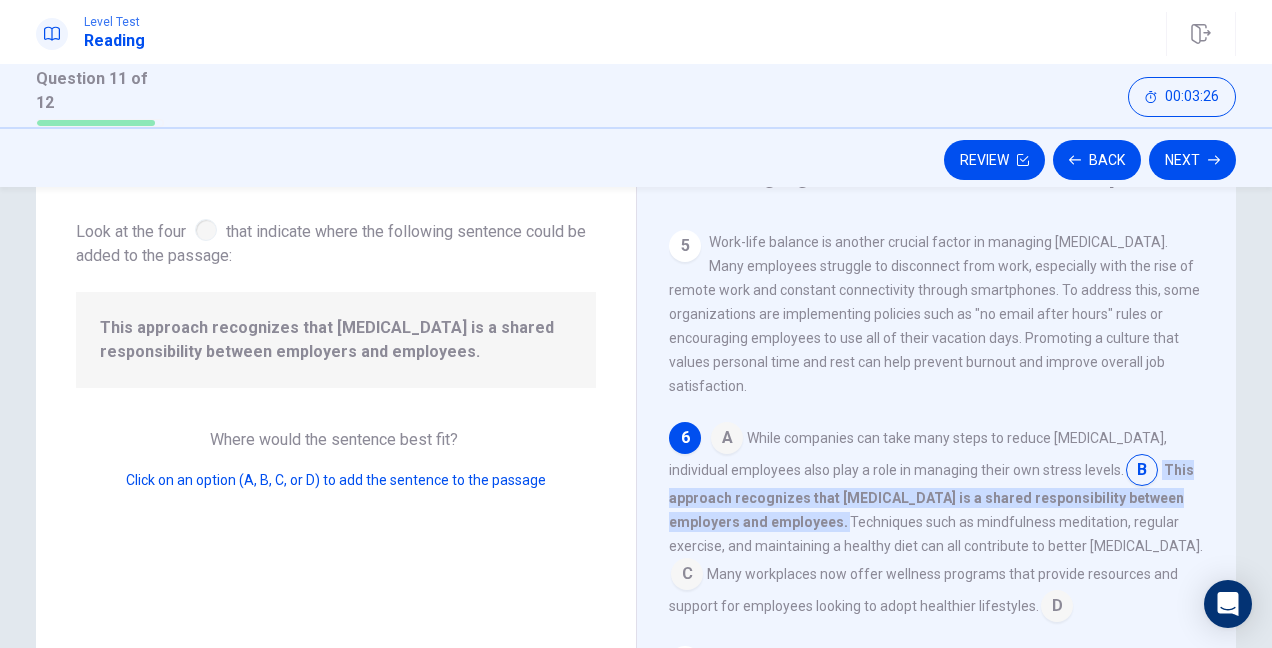 click at bounding box center [727, 440] 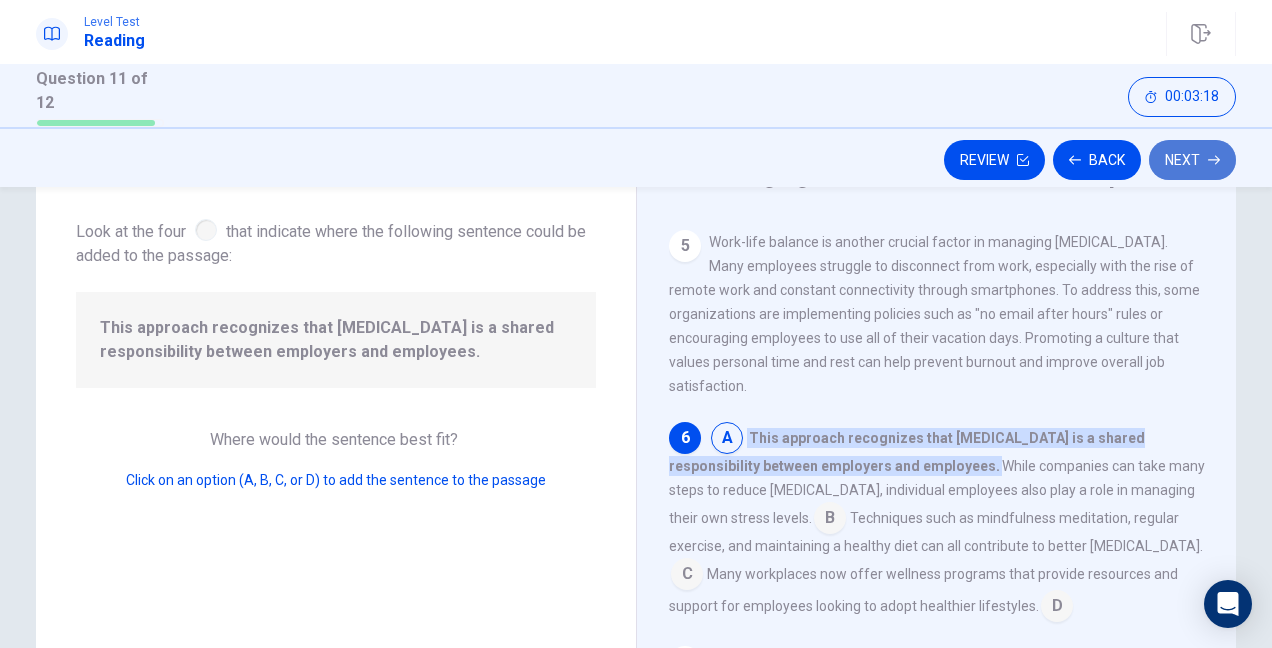 click on "Next" at bounding box center (1192, 160) 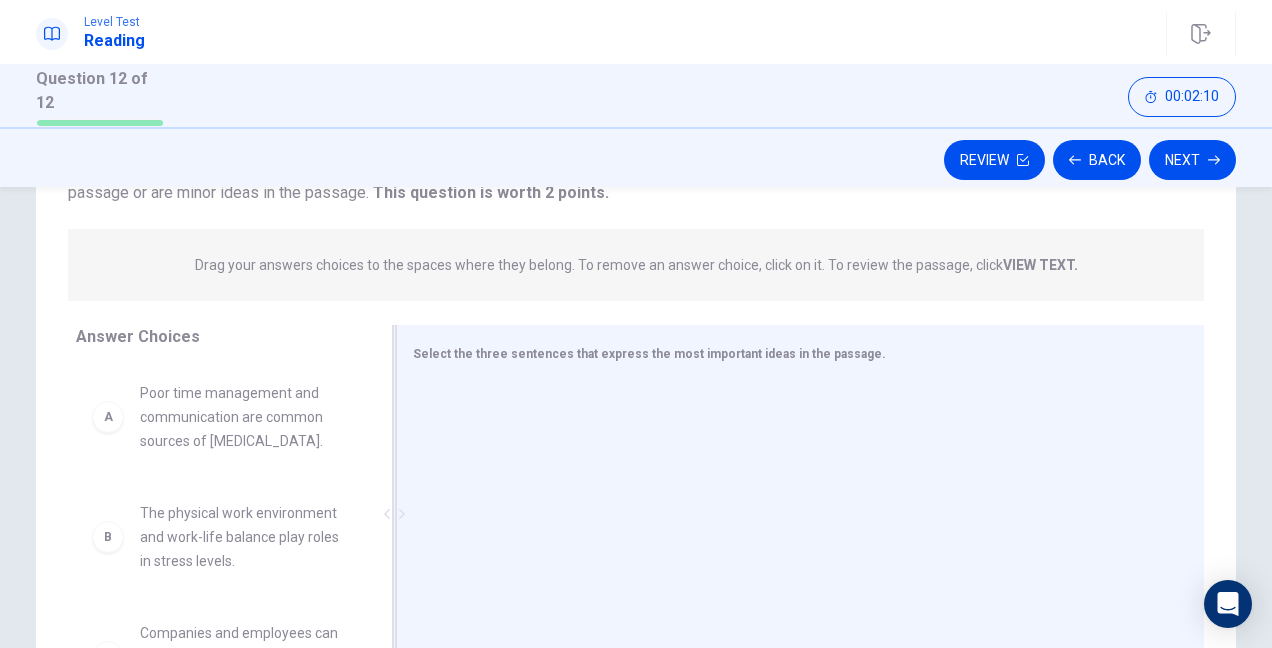 scroll, scrollTop: 175, scrollLeft: 0, axis: vertical 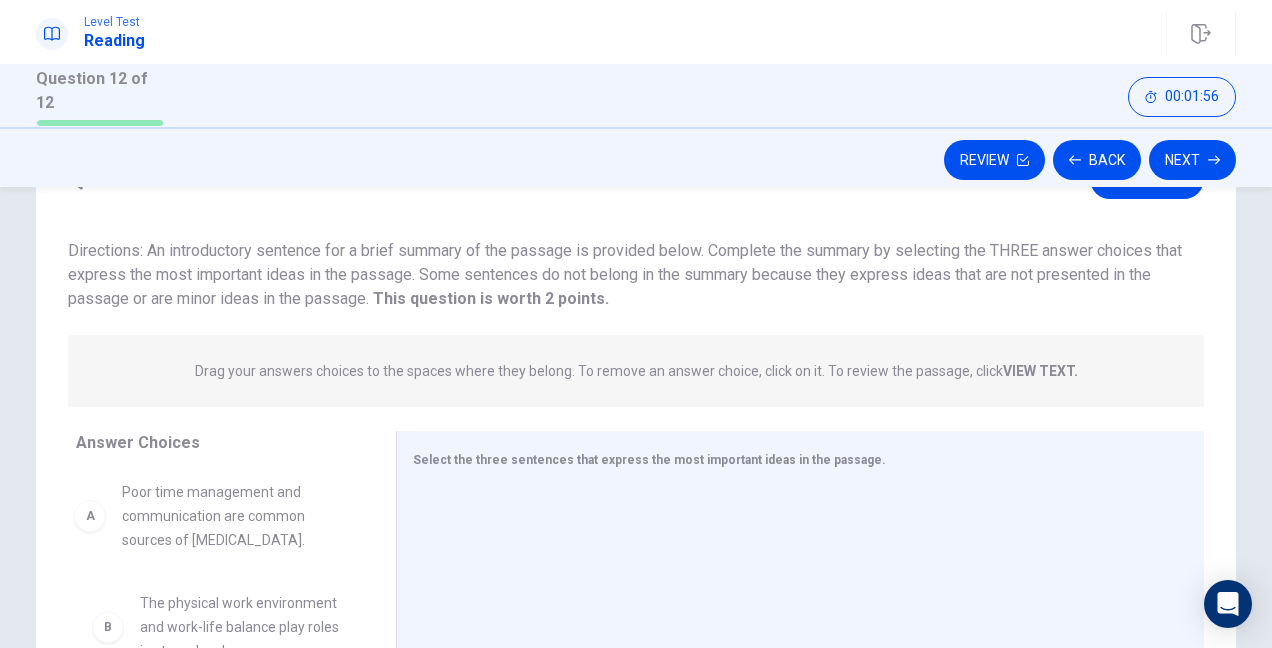 drag, startPoint x: 261, startPoint y: 511, endPoint x: 250, endPoint y: 507, distance: 11.7046995 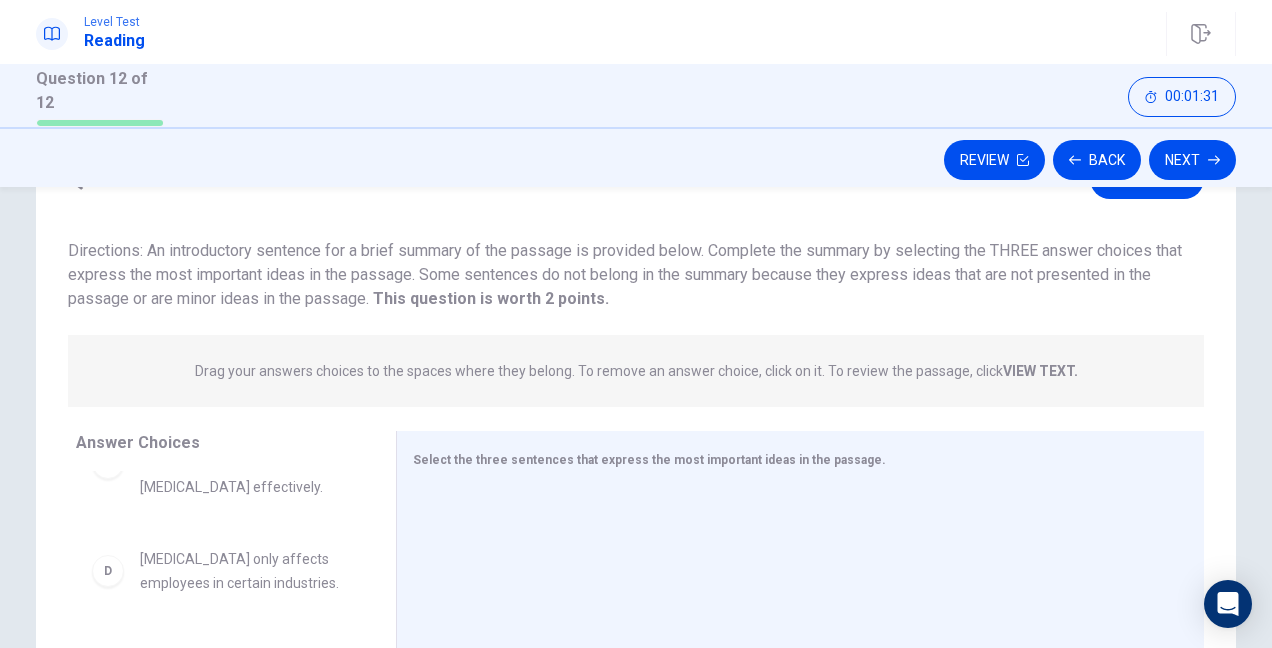 scroll, scrollTop: 200, scrollLeft: 0, axis: vertical 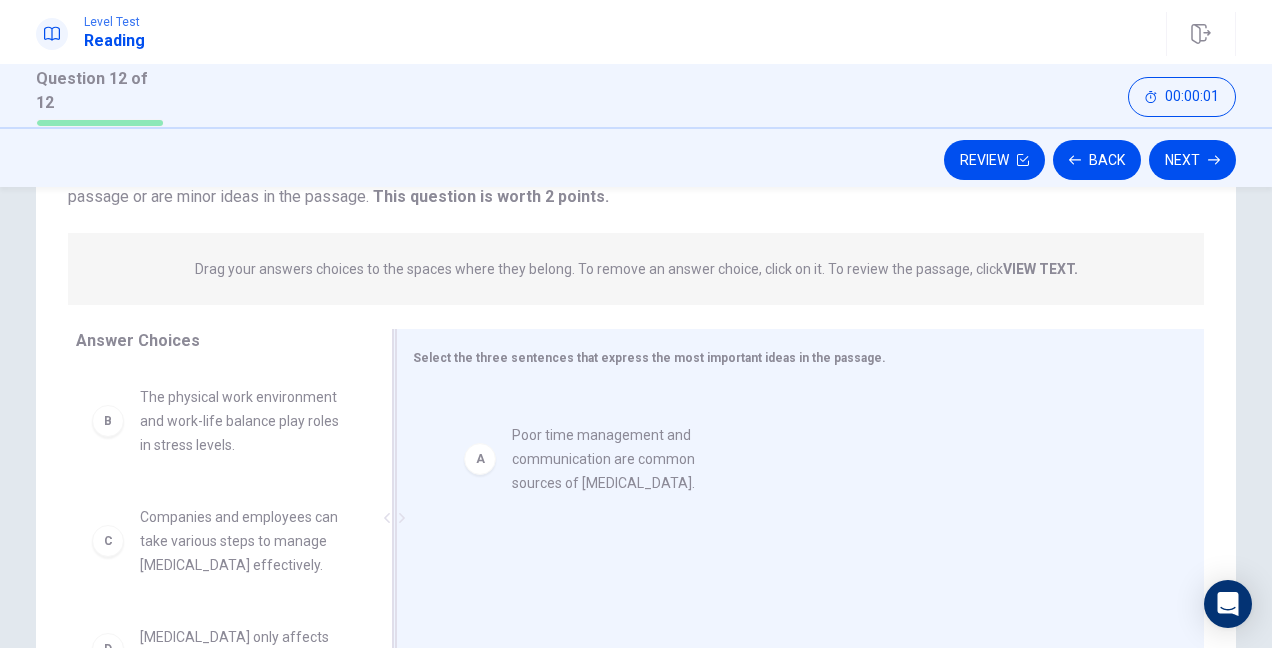 drag, startPoint x: 226, startPoint y: 436, endPoint x: 613, endPoint y: 478, distance: 389.2724 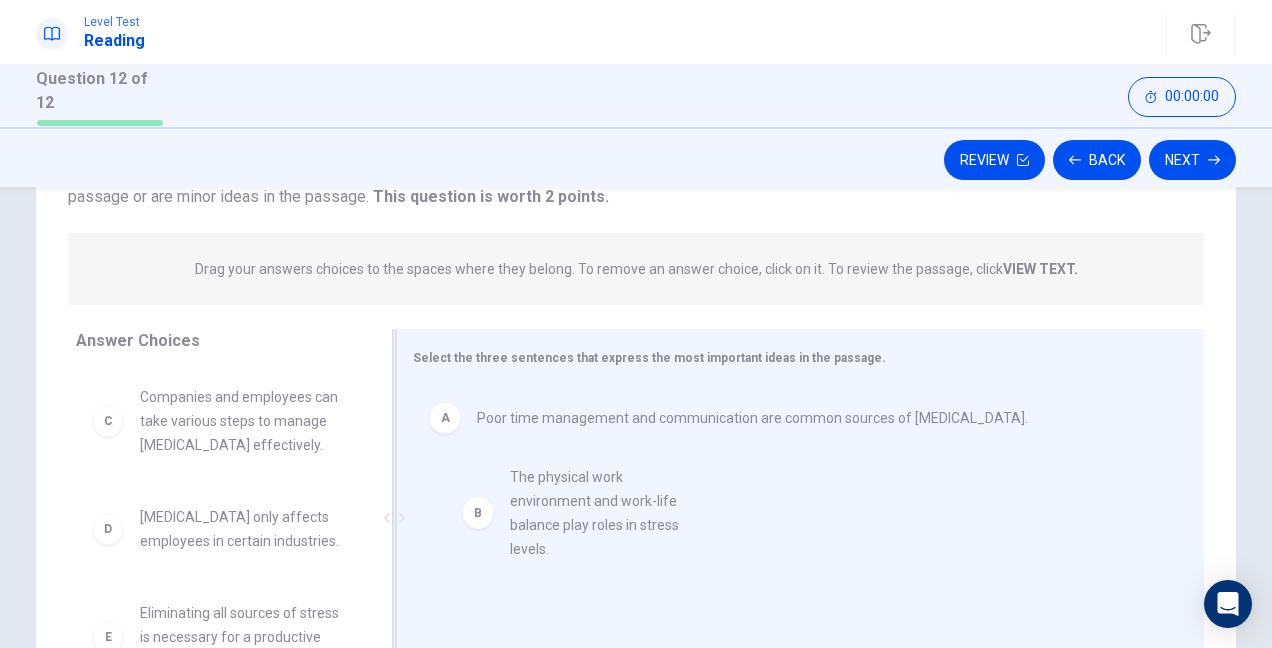 drag, startPoint x: 218, startPoint y: 446, endPoint x: 599, endPoint y: 529, distance: 389.93588 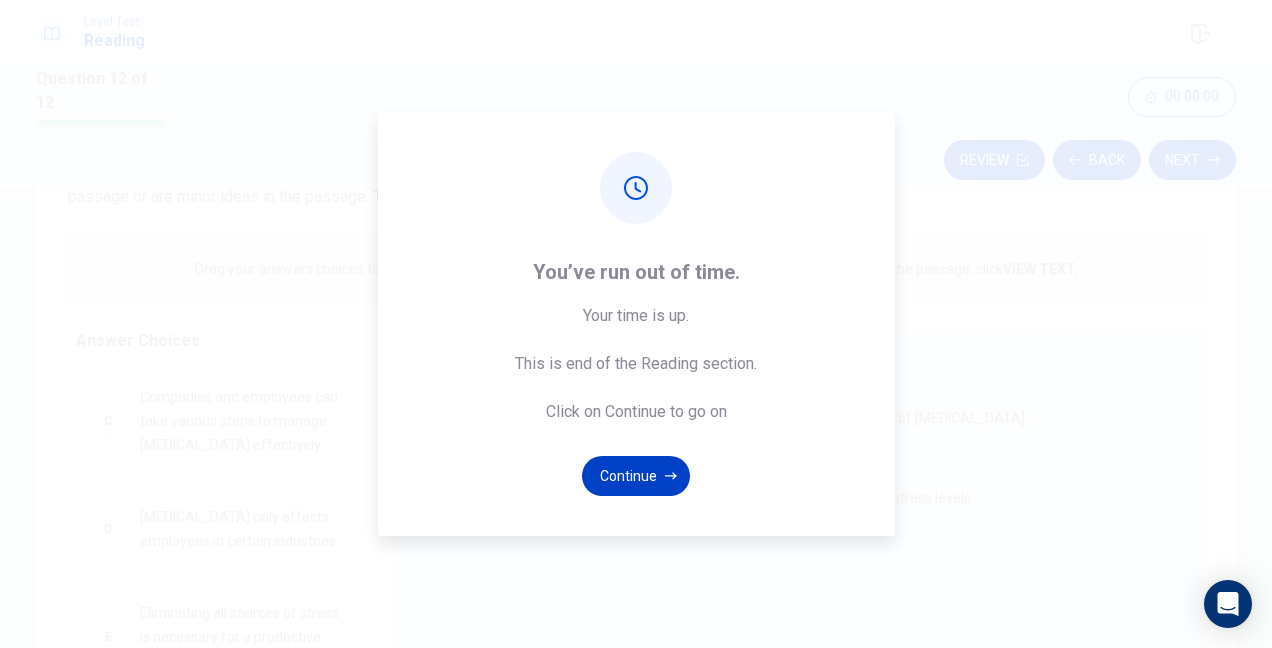 click on "Continue" at bounding box center [636, 476] 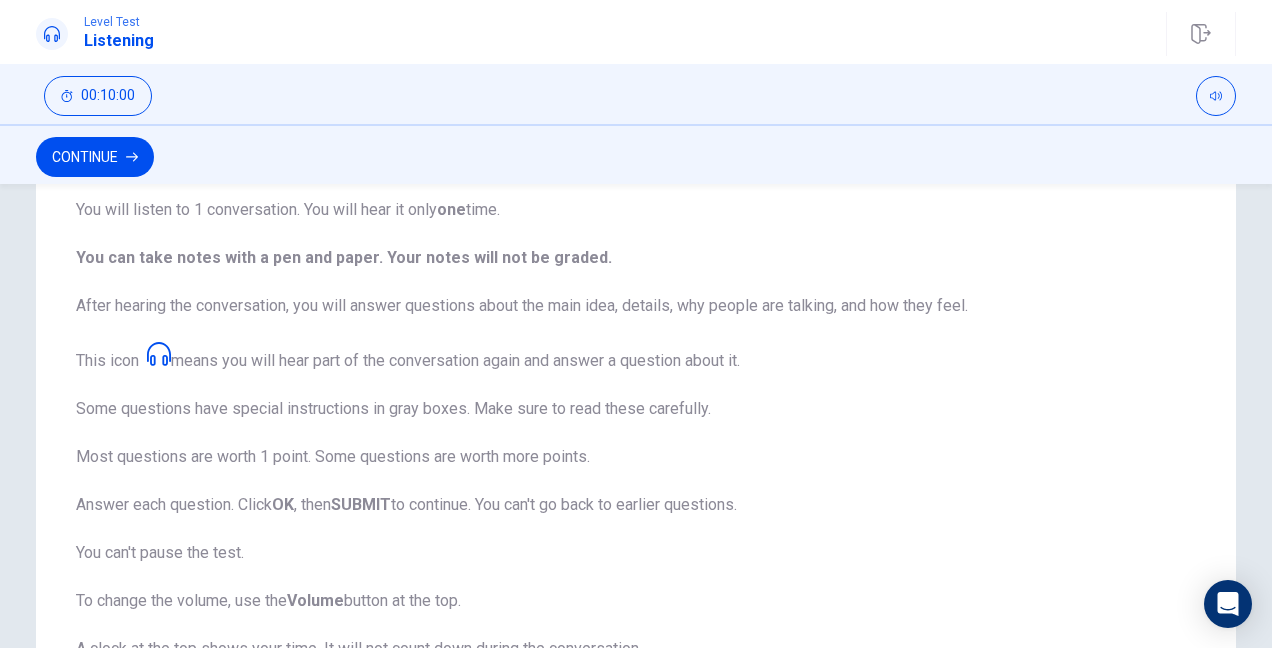 scroll, scrollTop: 422, scrollLeft: 0, axis: vertical 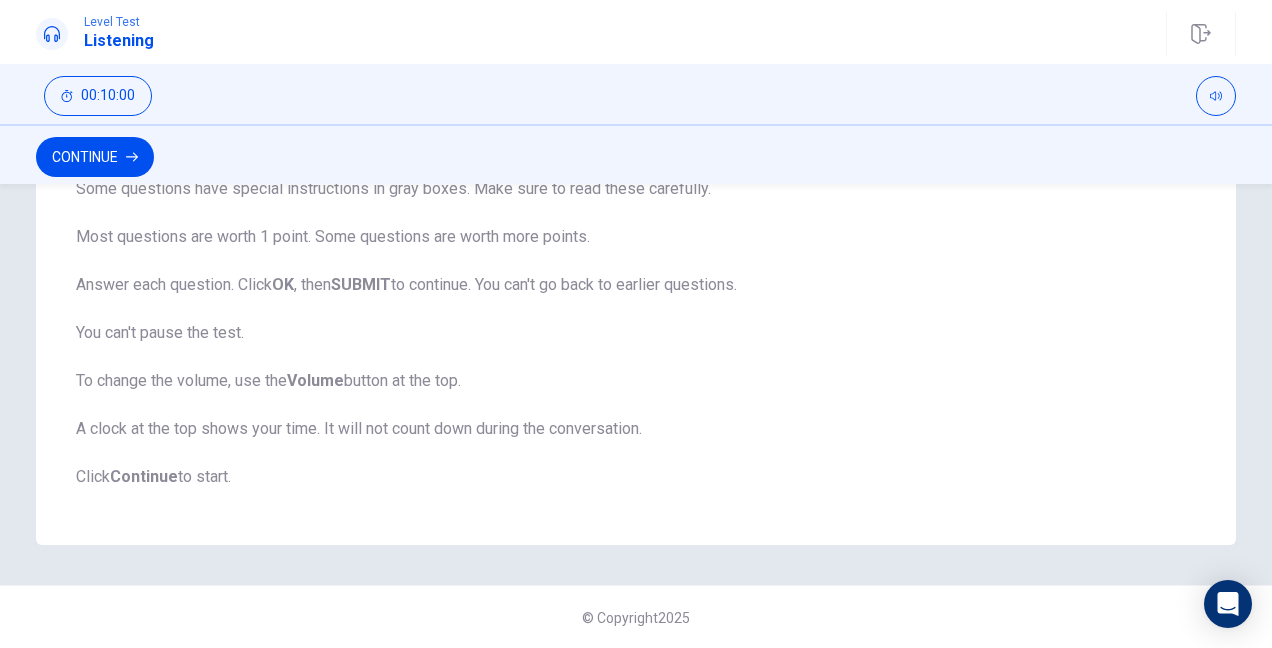 click on "Continue" at bounding box center (95, 157) 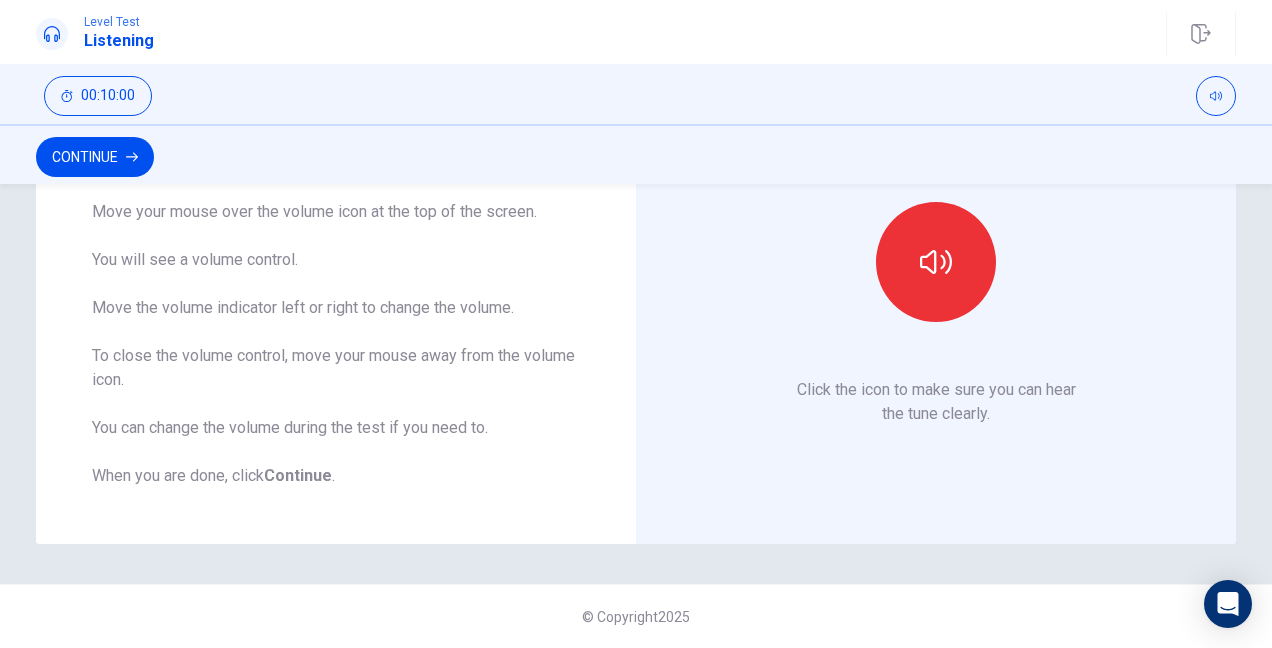 scroll, scrollTop: 20, scrollLeft: 0, axis: vertical 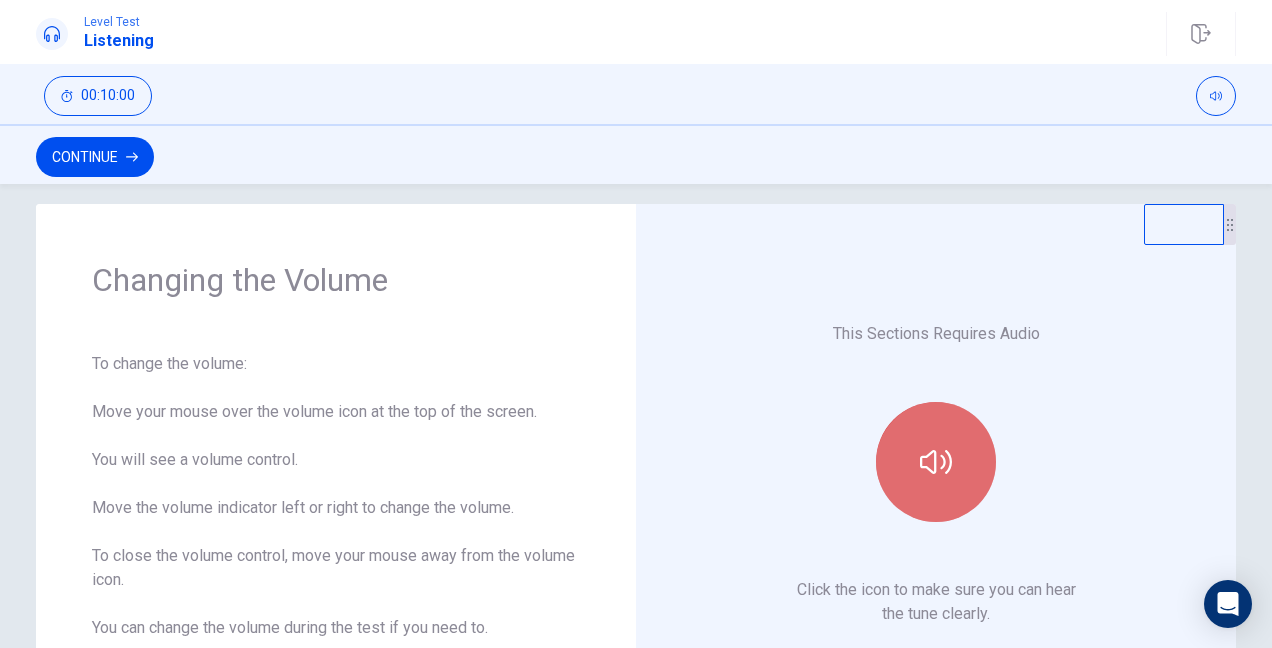 click at bounding box center [936, 462] 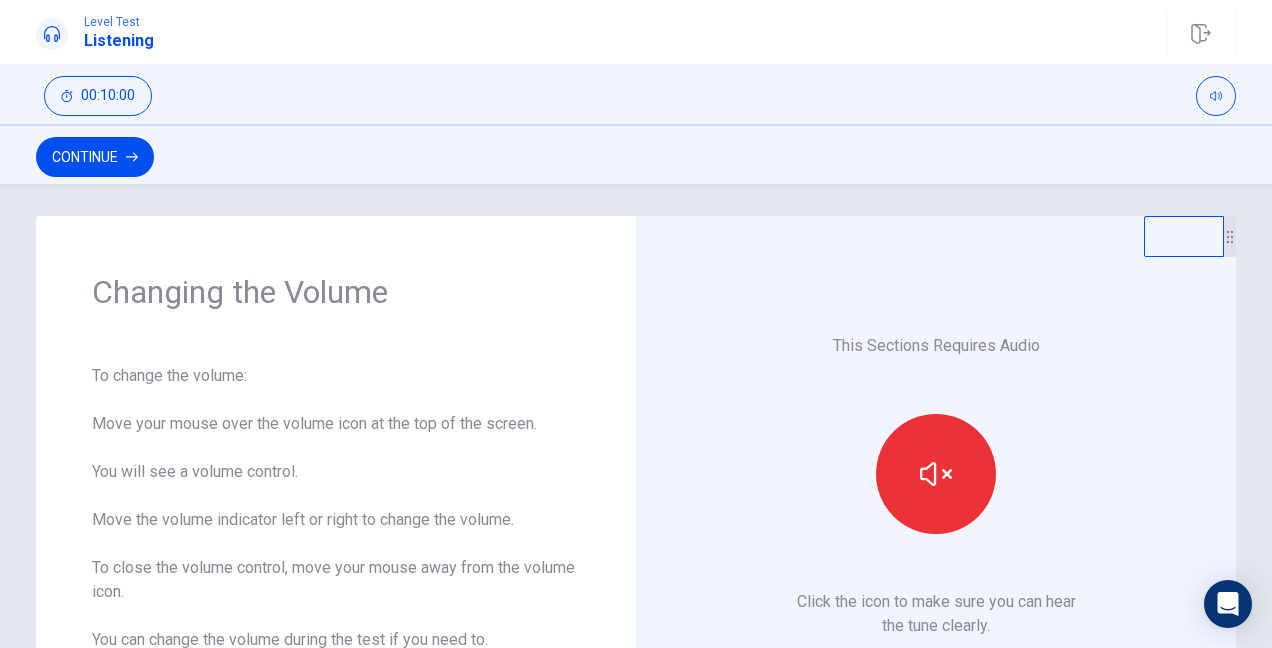 scroll, scrollTop: 0, scrollLeft: 0, axis: both 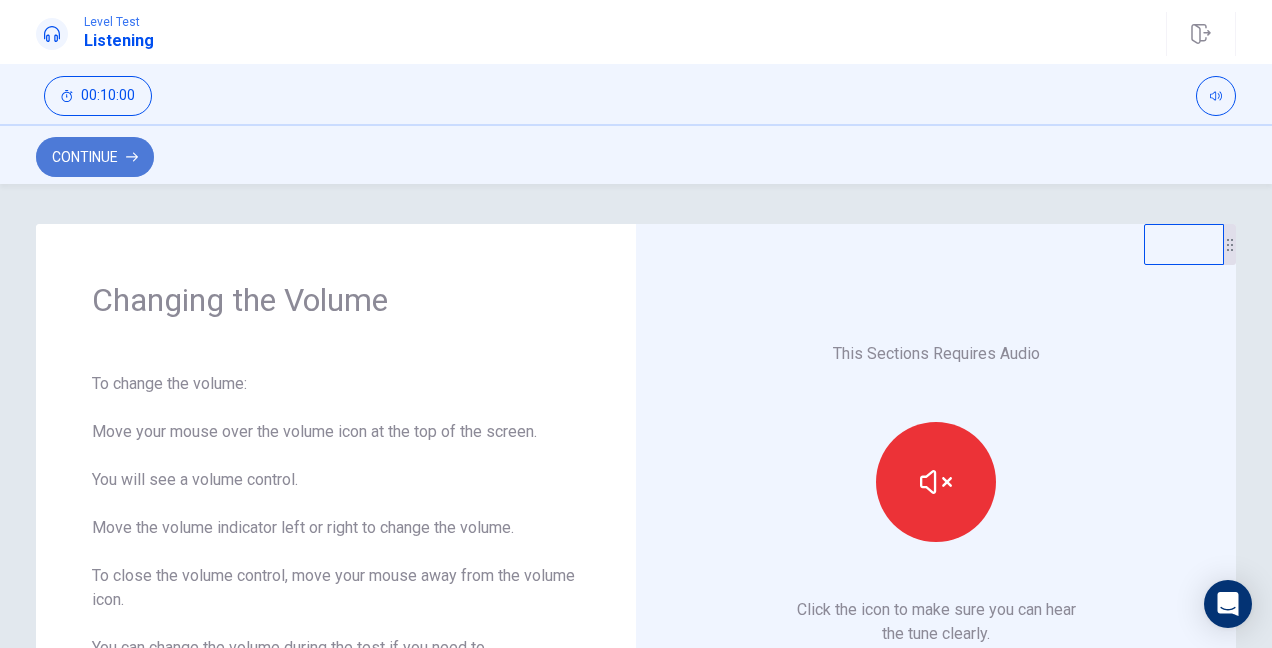 click on "Continue" at bounding box center [95, 157] 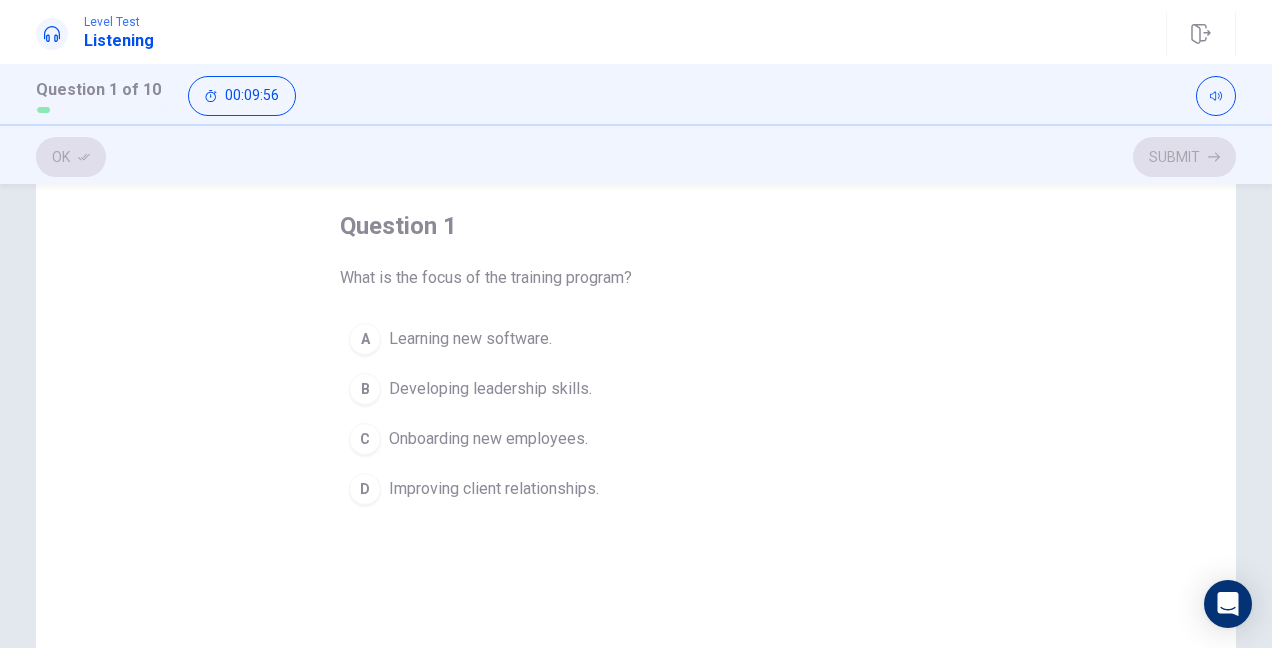 scroll, scrollTop: 104, scrollLeft: 0, axis: vertical 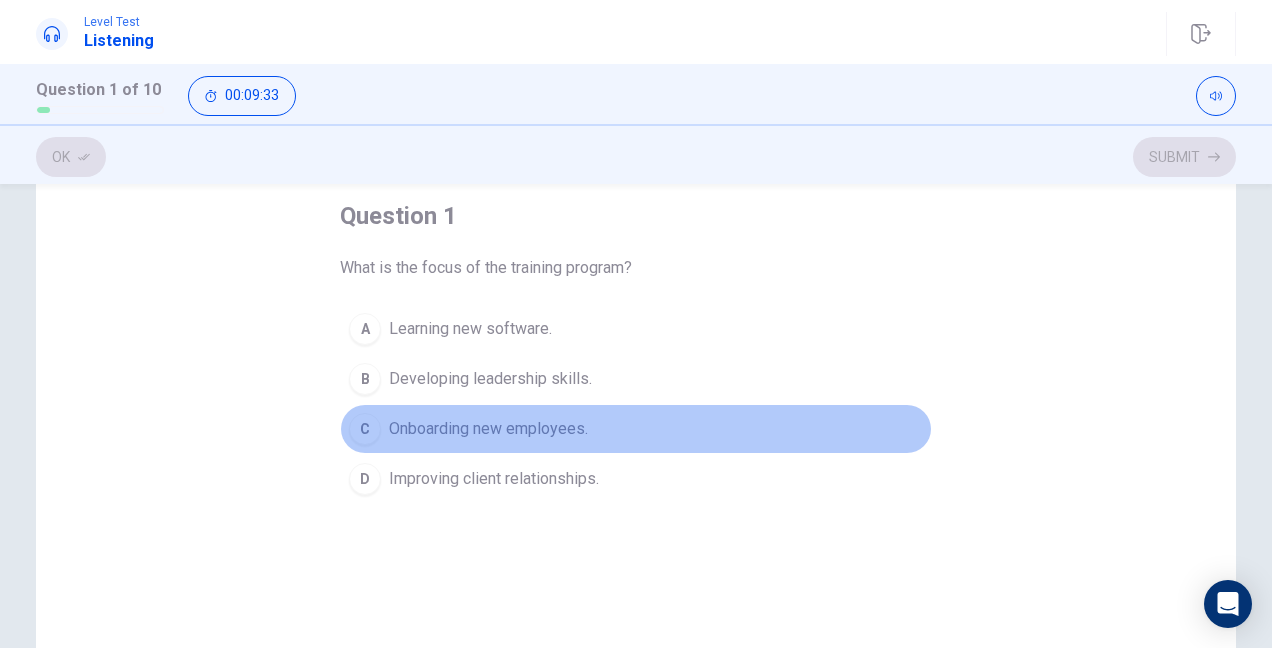 click on "Onboarding new employees." at bounding box center (488, 429) 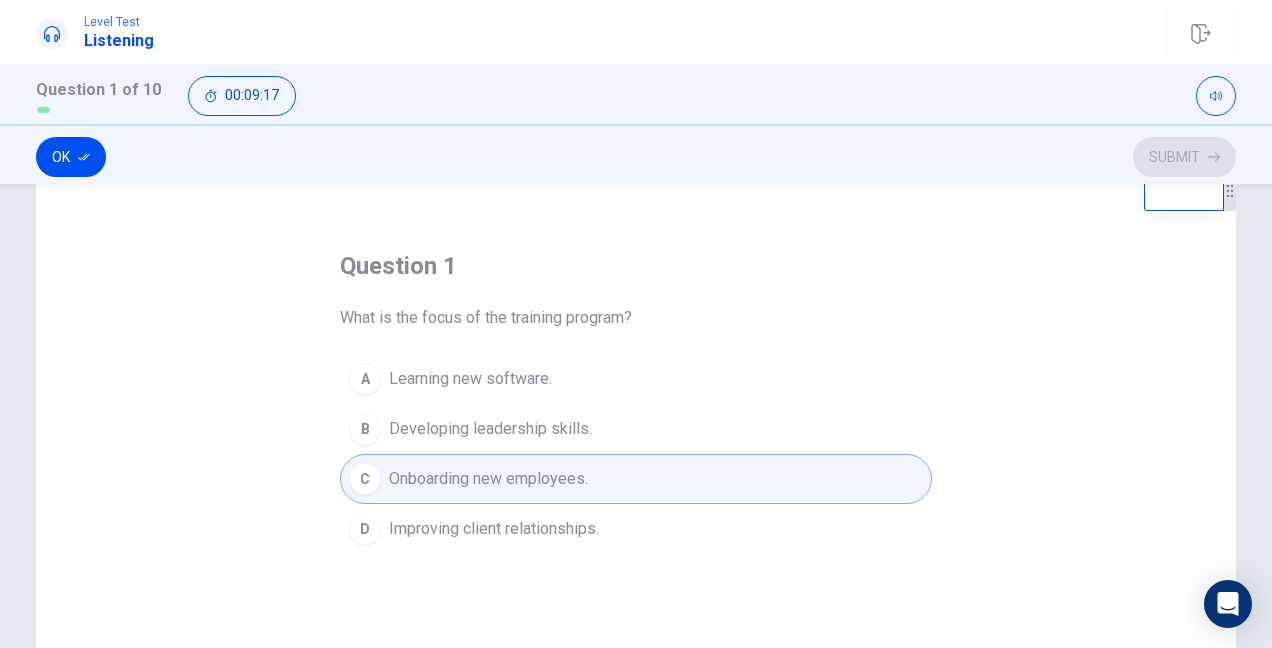 scroll, scrollTop: 41, scrollLeft: 0, axis: vertical 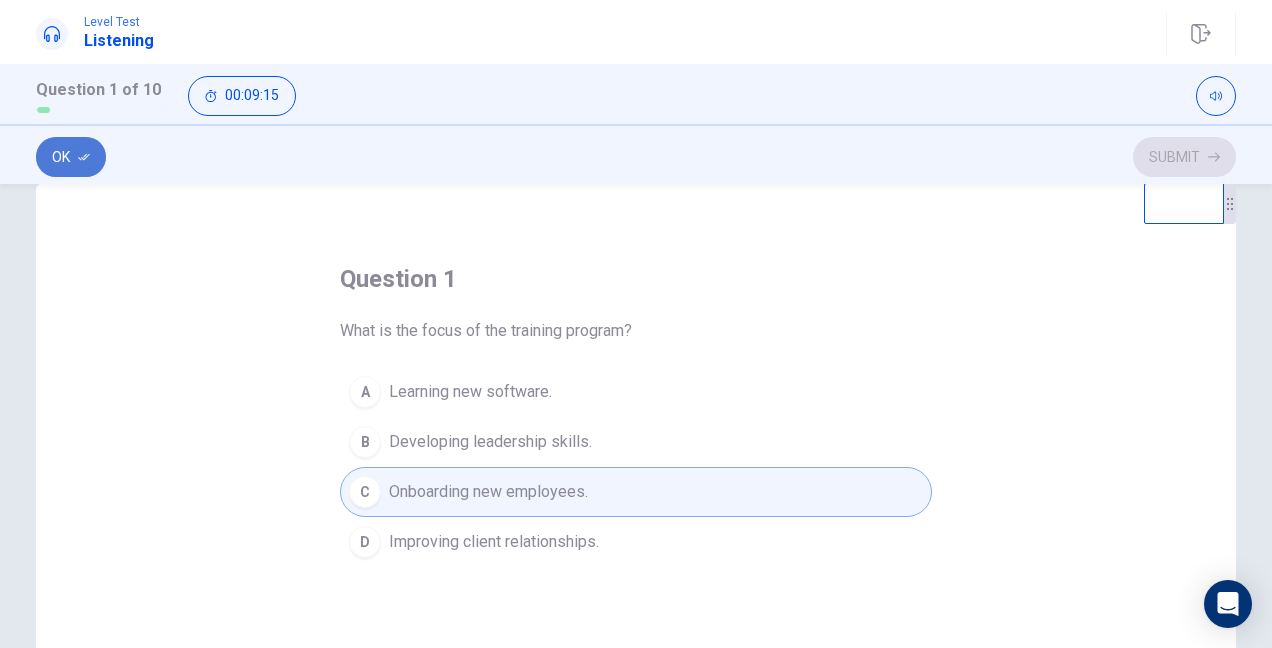 click on "Ok" at bounding box center (71, 157) 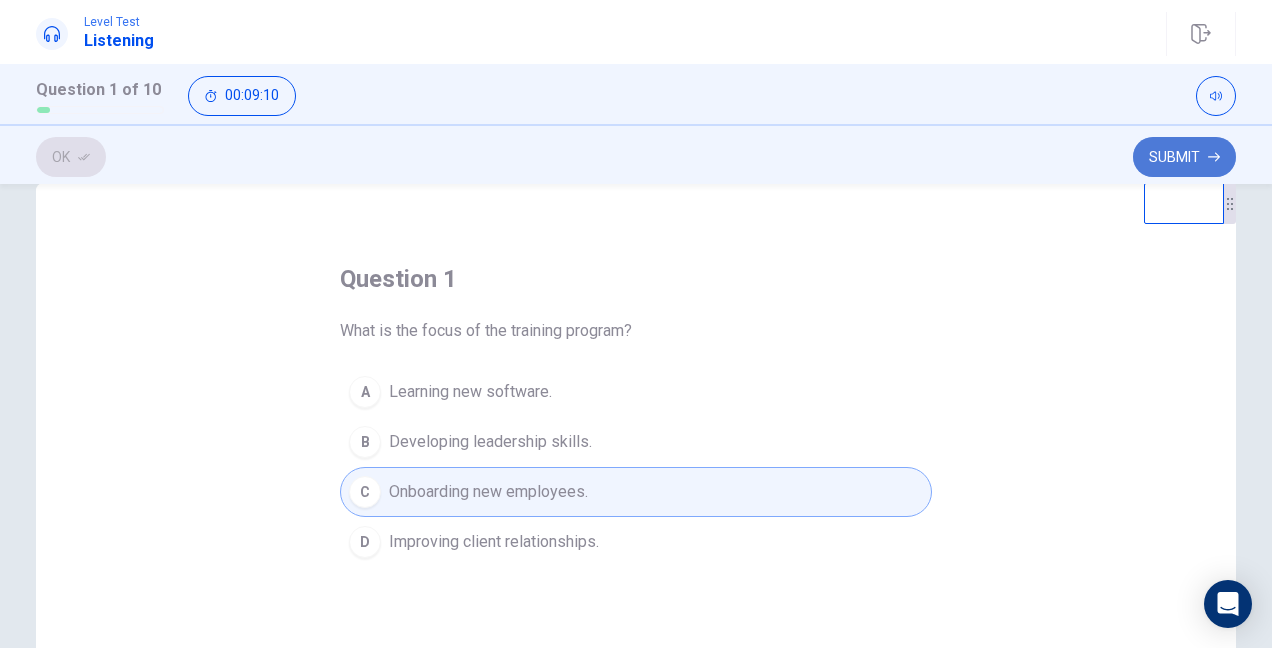 click on "Submit" at bounding box center (1184, 157) 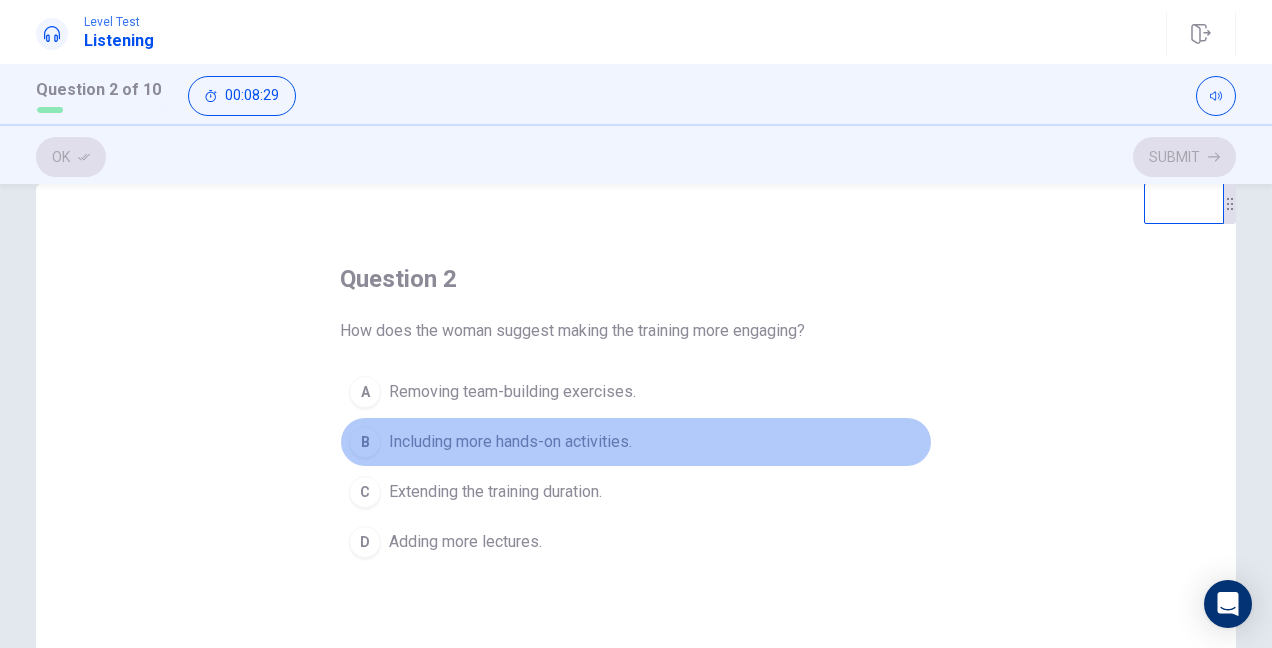 click on "Including more hands-on activities." at bounding box center (510, 442) 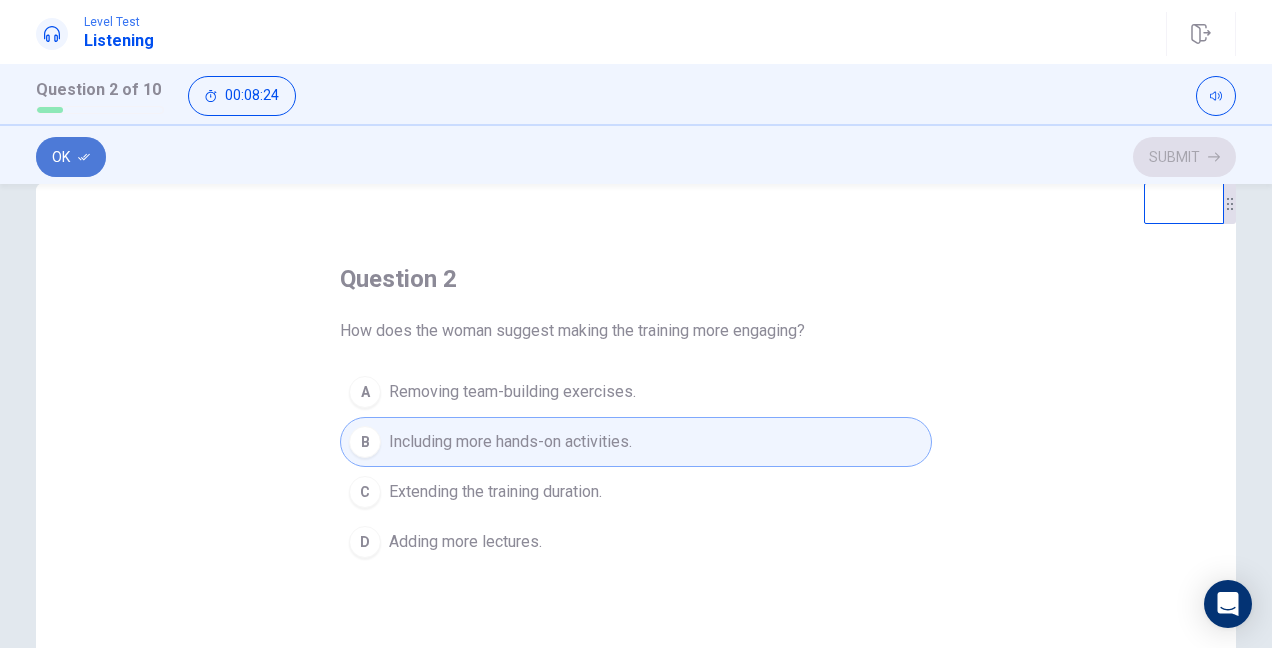 click on "Ok" at bounding box center [71, 157] 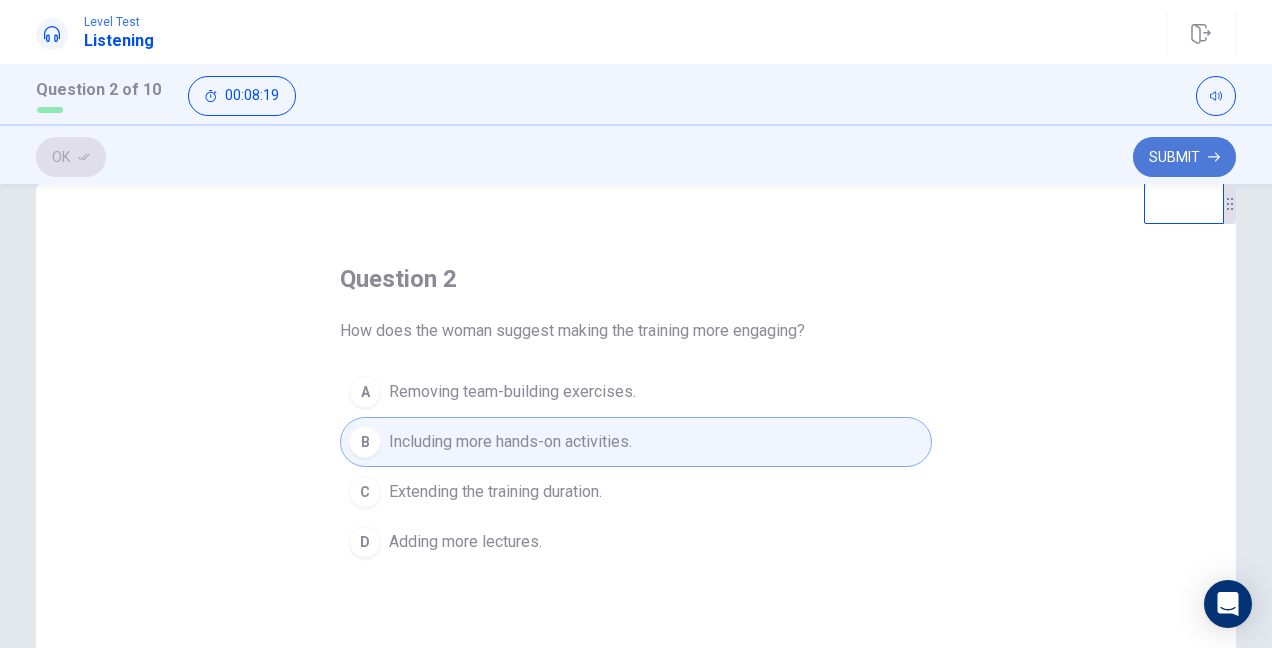 click on "Submit" at bounding box center [1184, 157] 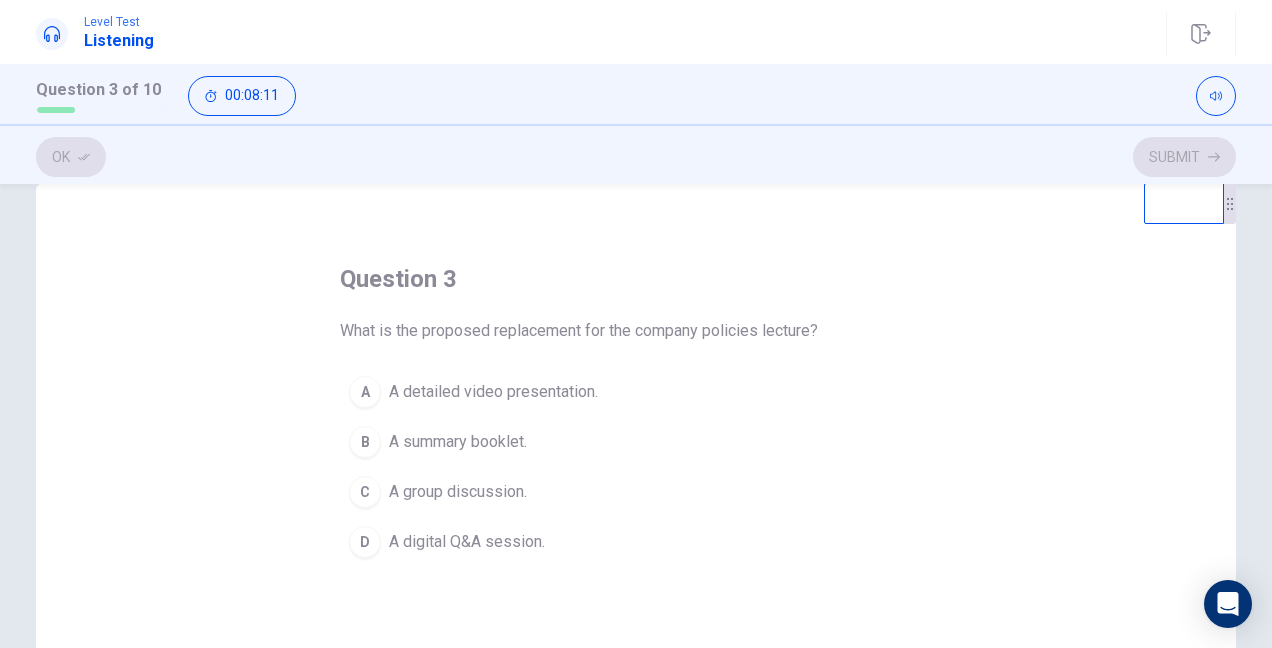 click on "A group discussion." at bounding box center (458, 492) 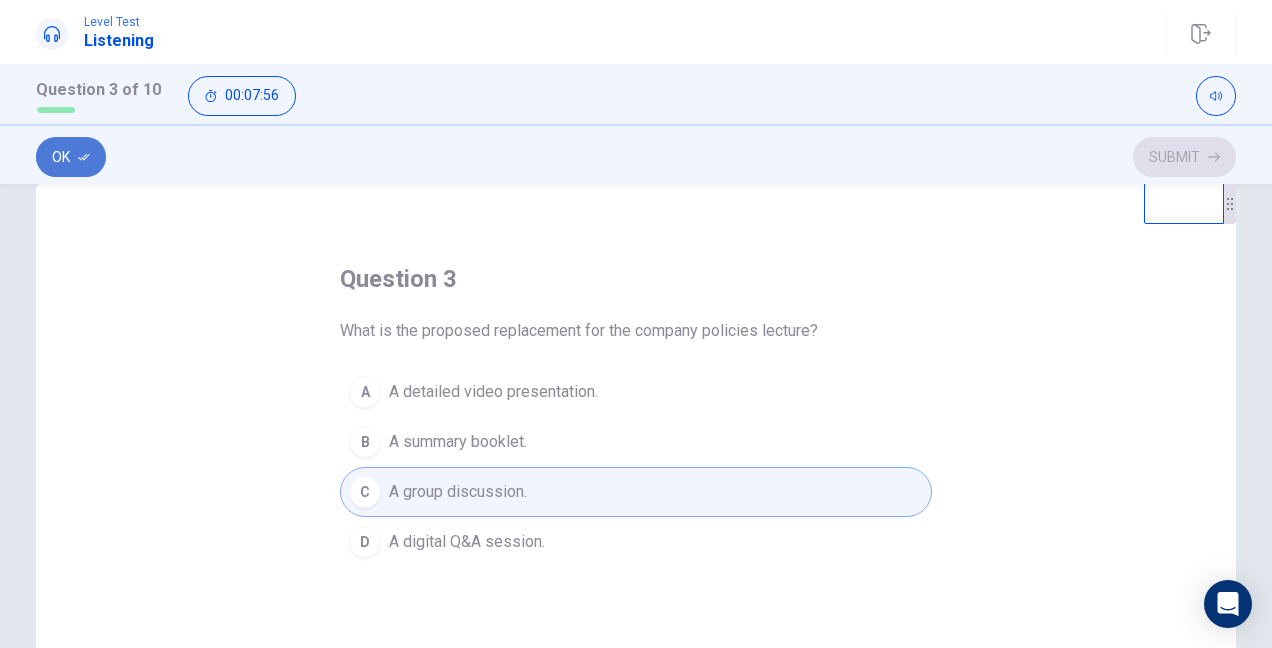 click on "Ok" at bounding box center (71, 157) 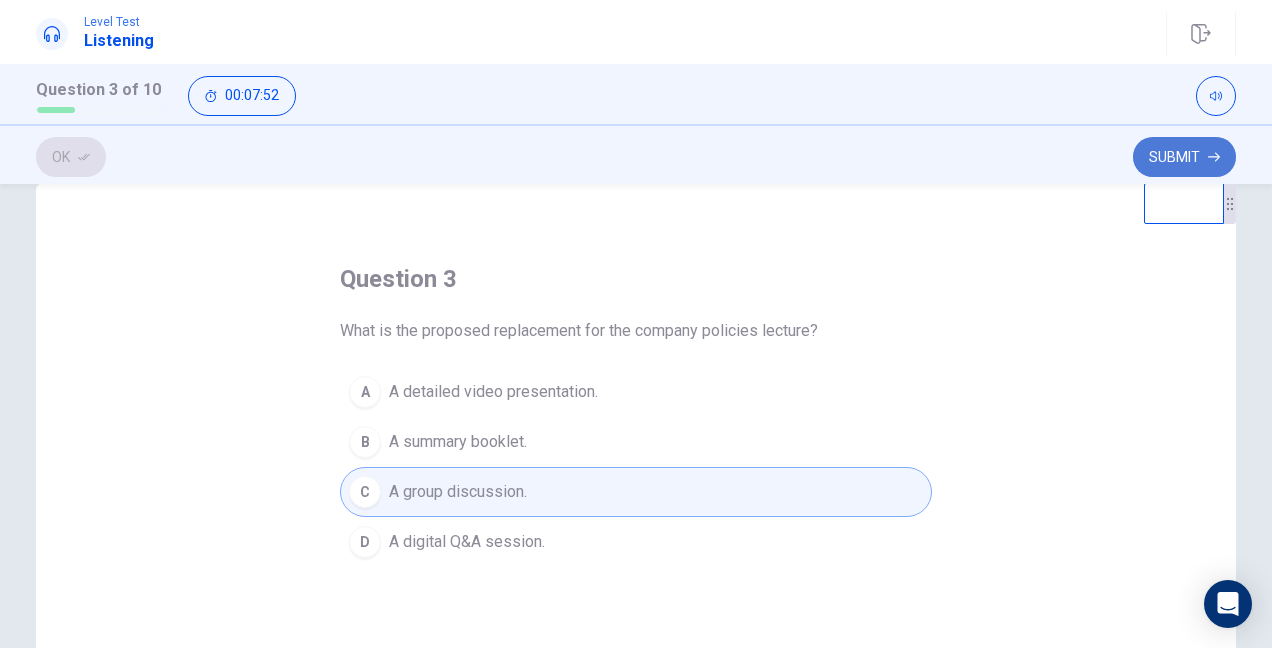 click on "Submit" at bounding box center (1184, 157) 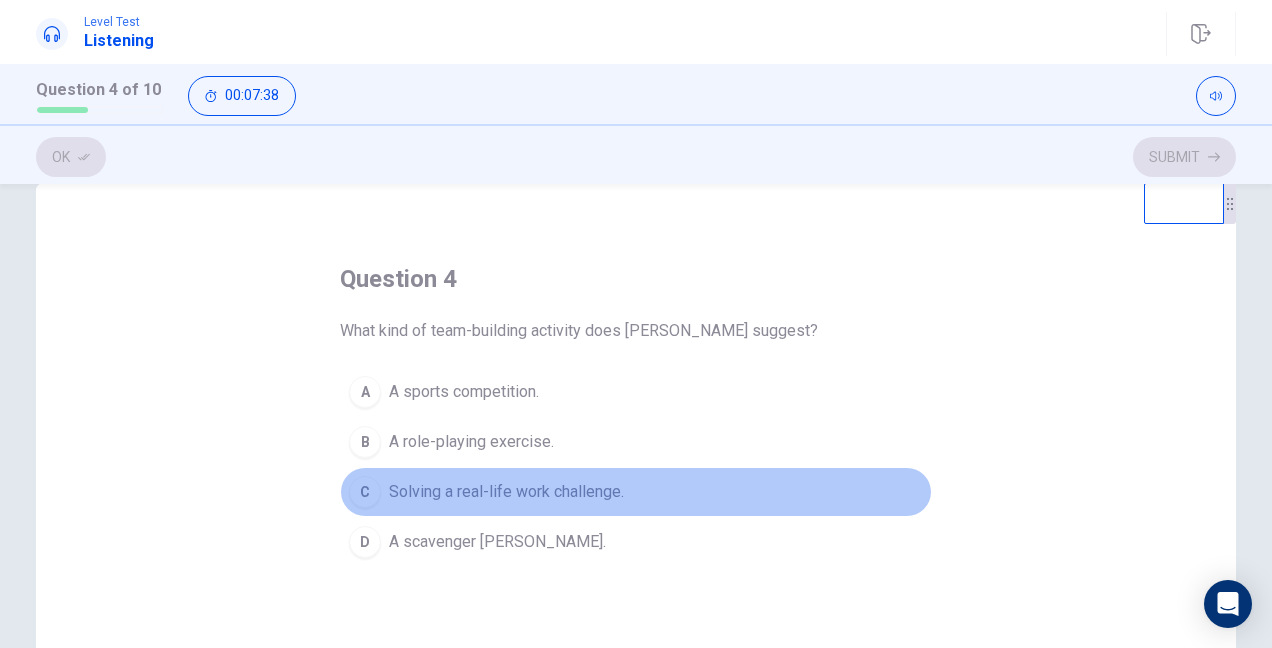 click on "Solving a real-life work challenge." at bounding box center [506, 492] 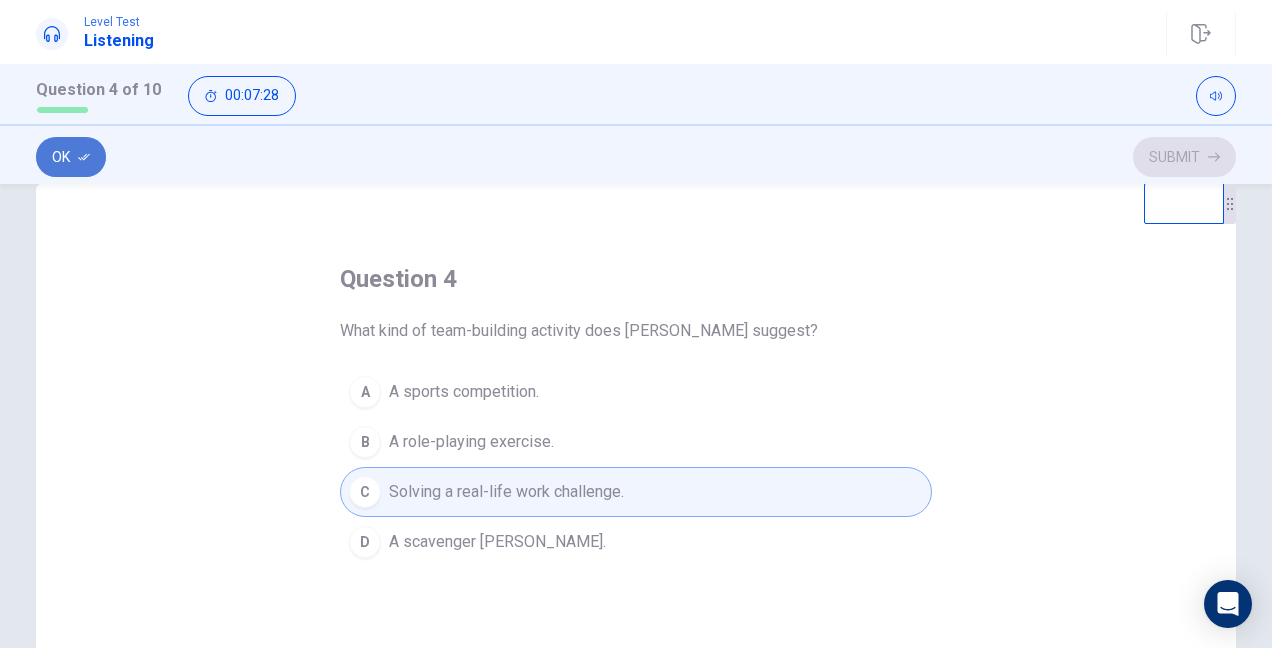click on "Ok" at bounding box center [71, 157] 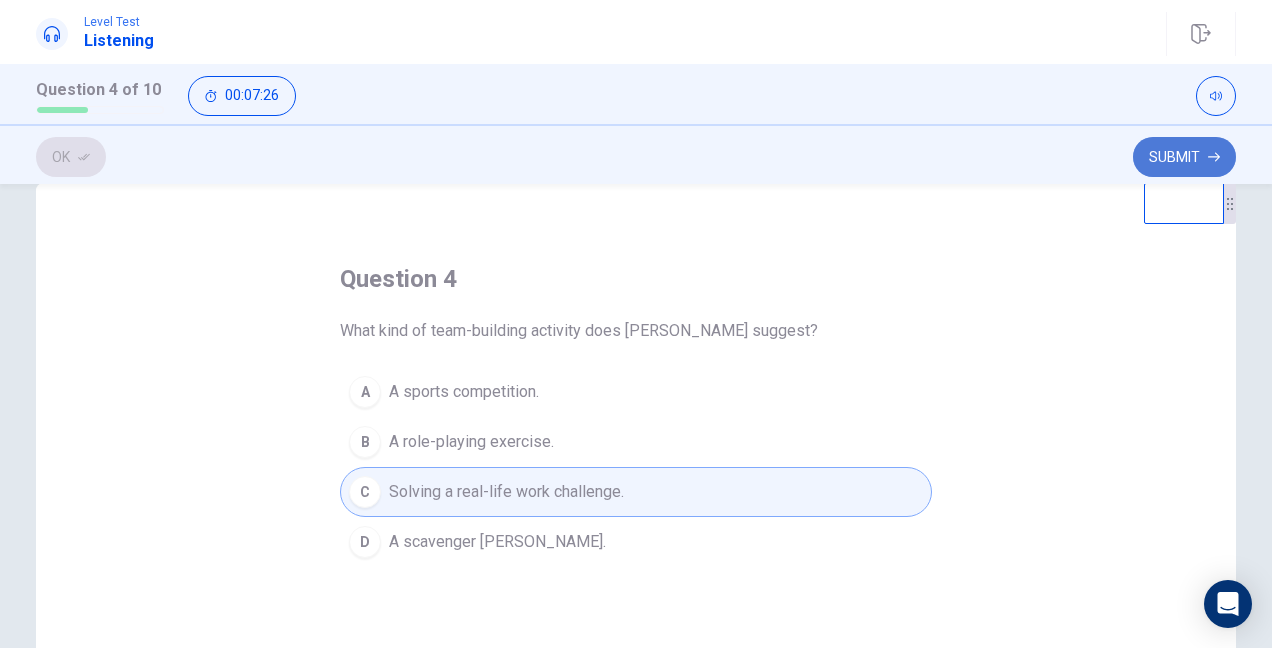 click on "Submit" at bounding box center [1184, 157] 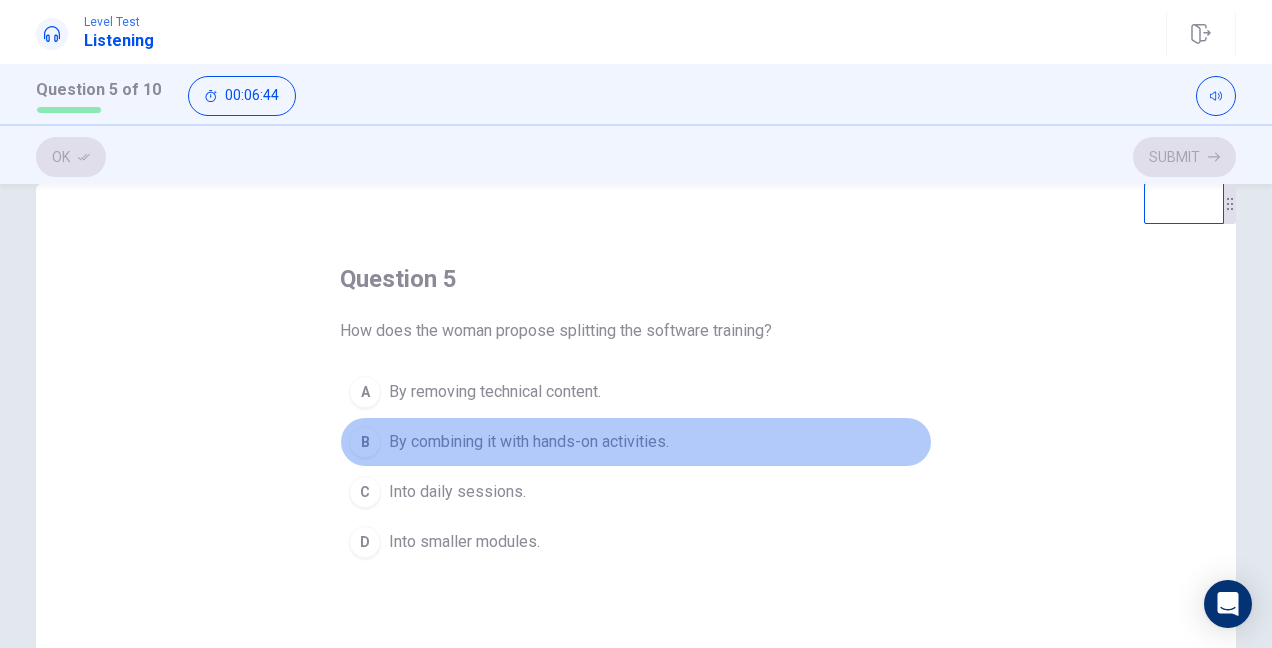 click on "By combining it with hands-on activities." at bounding box center [529, 442] 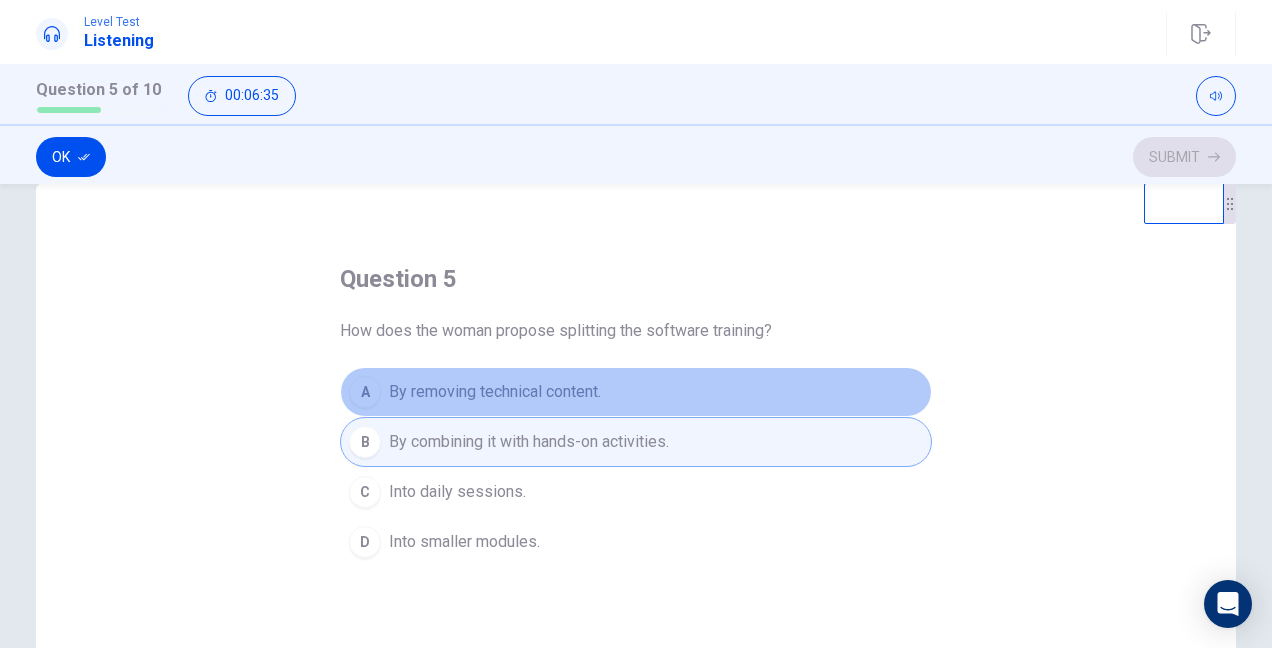 click on "By removing technical content." at bounding box center [495, 392] 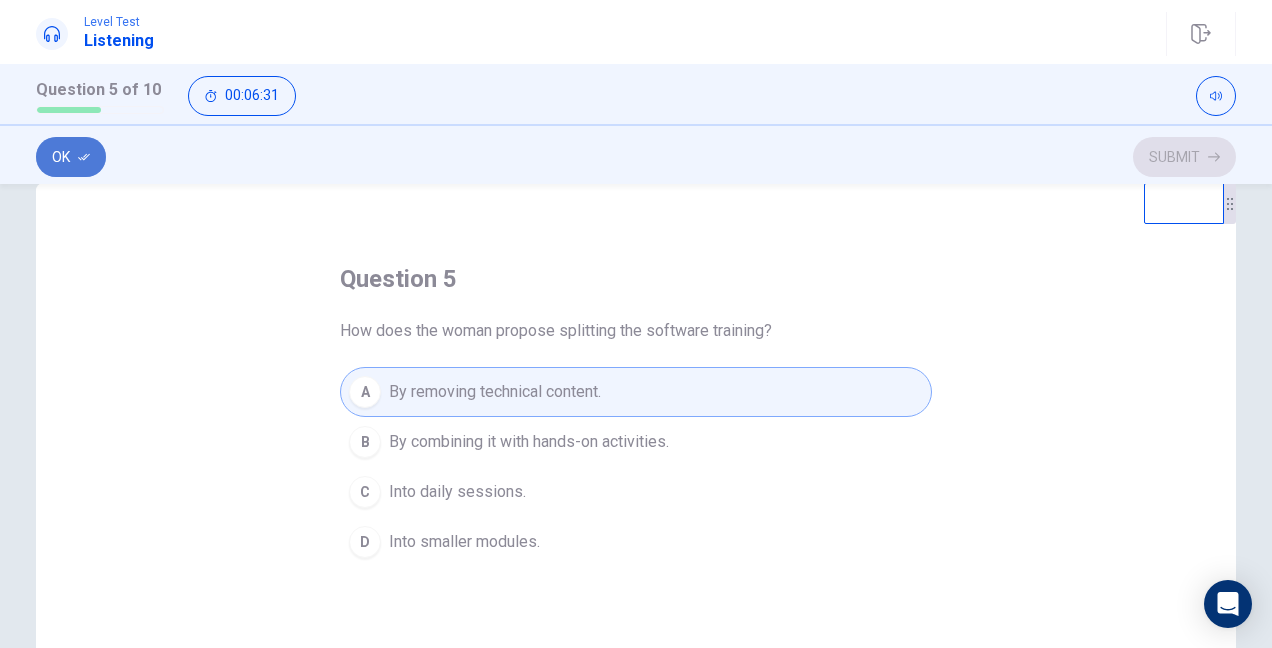 click on "Ok" at bounding box center (71, 157) 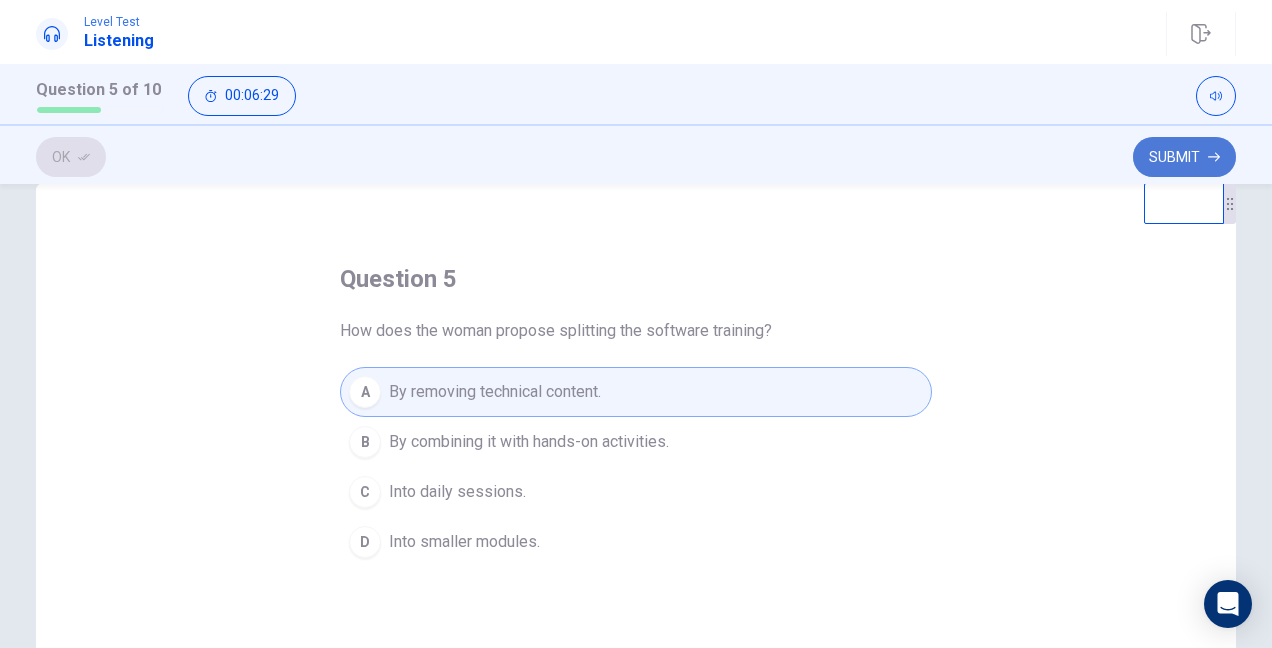 click on "Submit" at bounding box center (1184, 157) 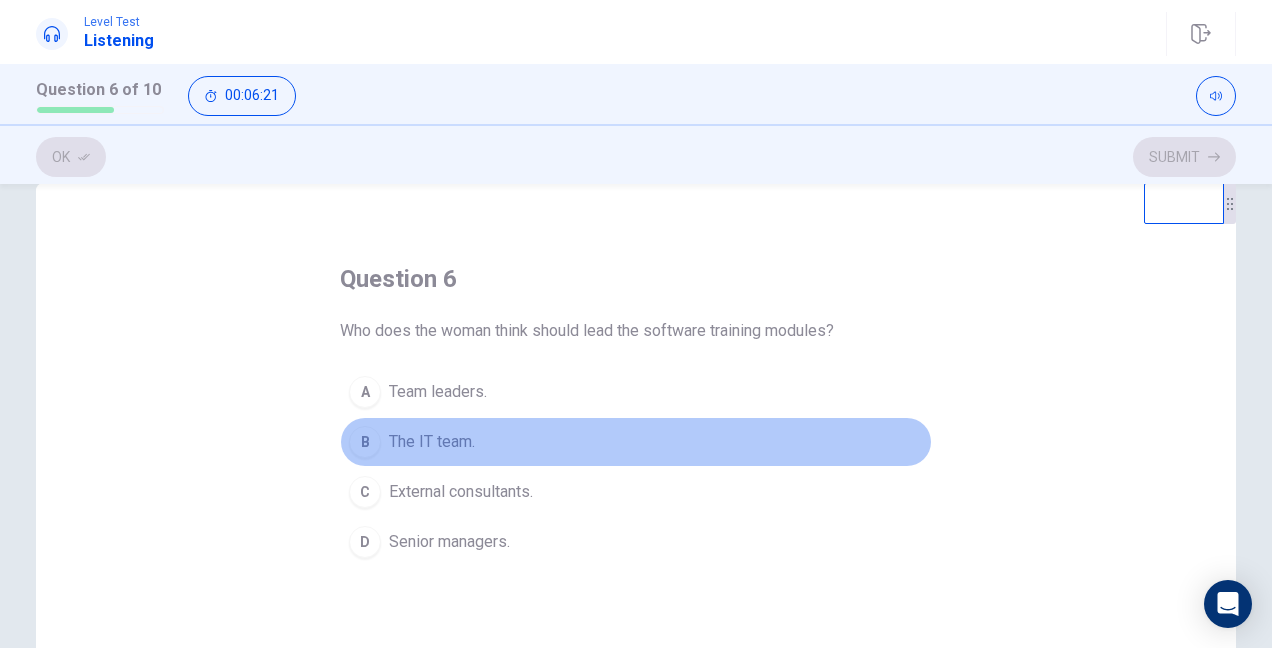 click on "The IT team." at bounding box center (432, 442) 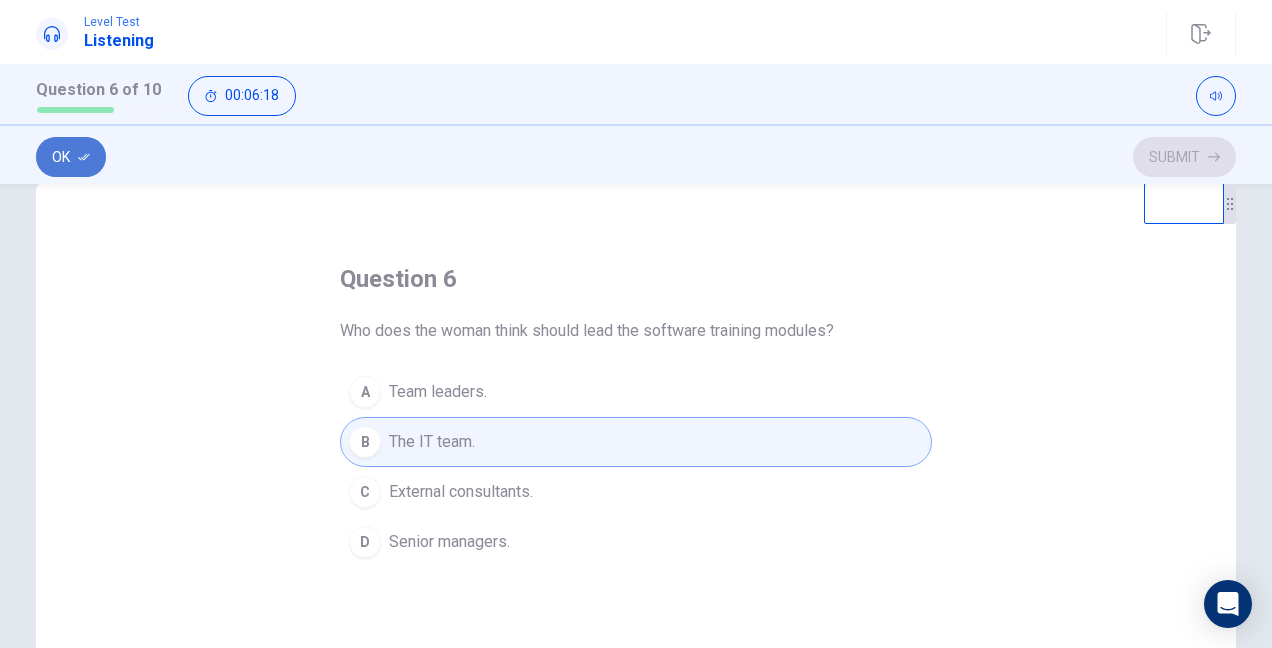 click on "Ok" at bounding box center [71, 157] 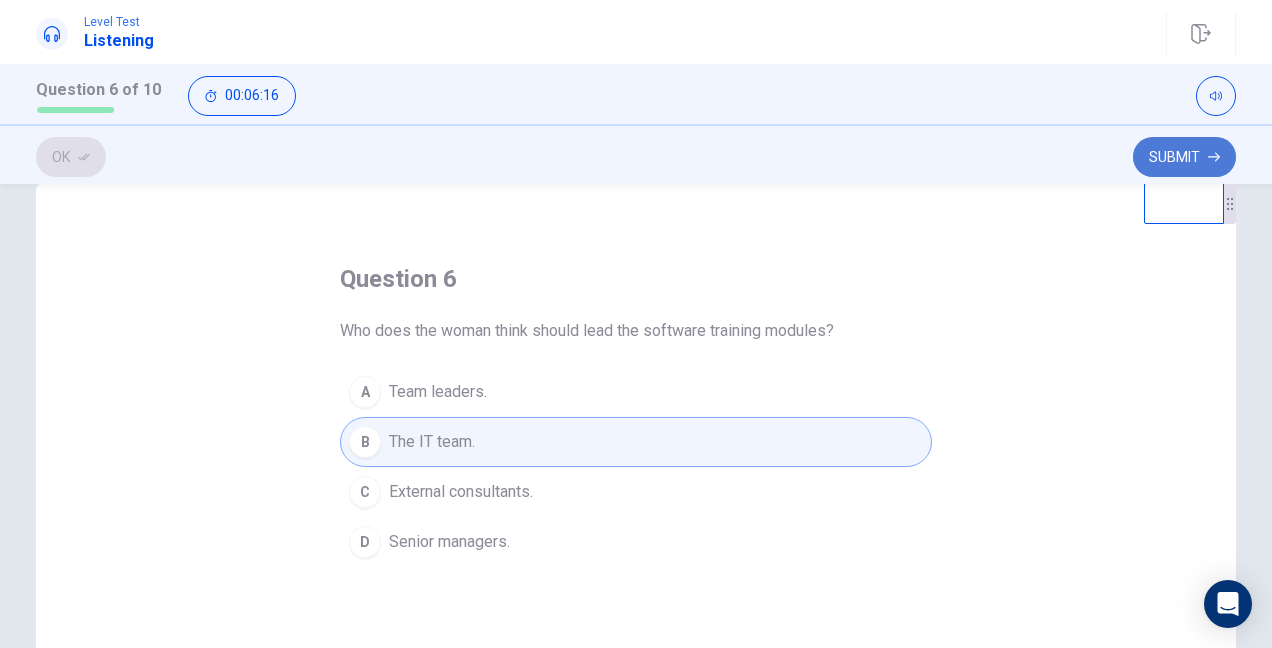 click on "Submit" at bounding box center [1184, 157] 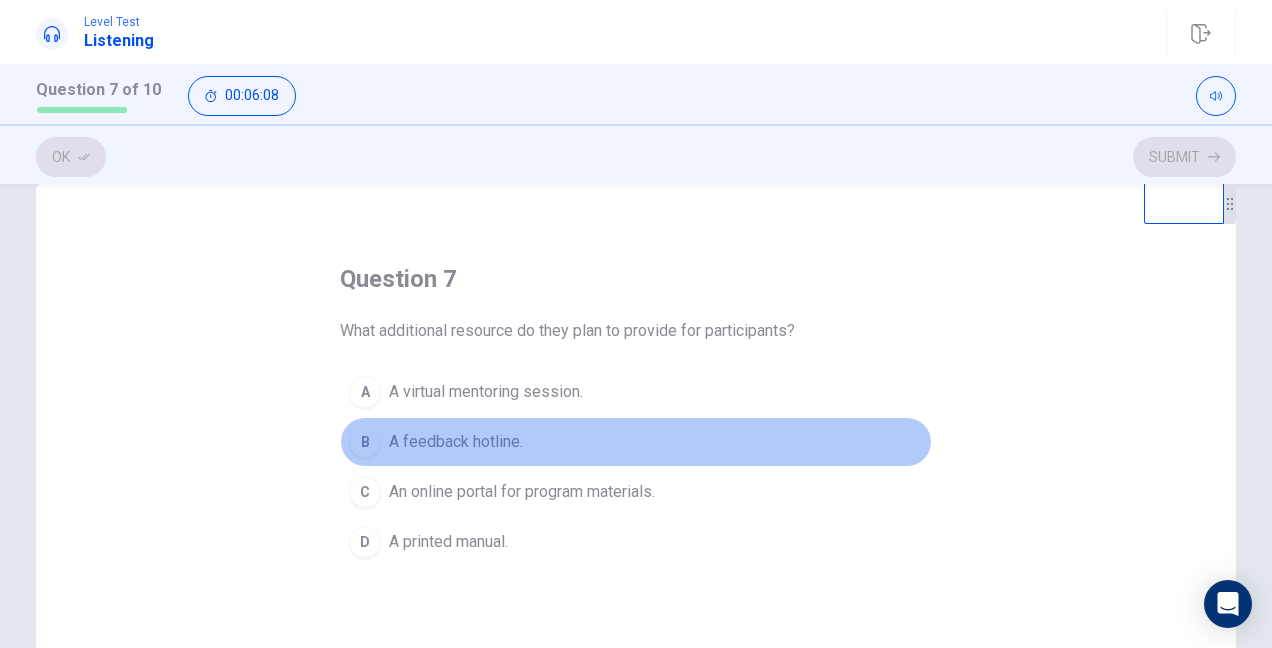 click on "A feedback hotline." at bounding box center [456, 442] 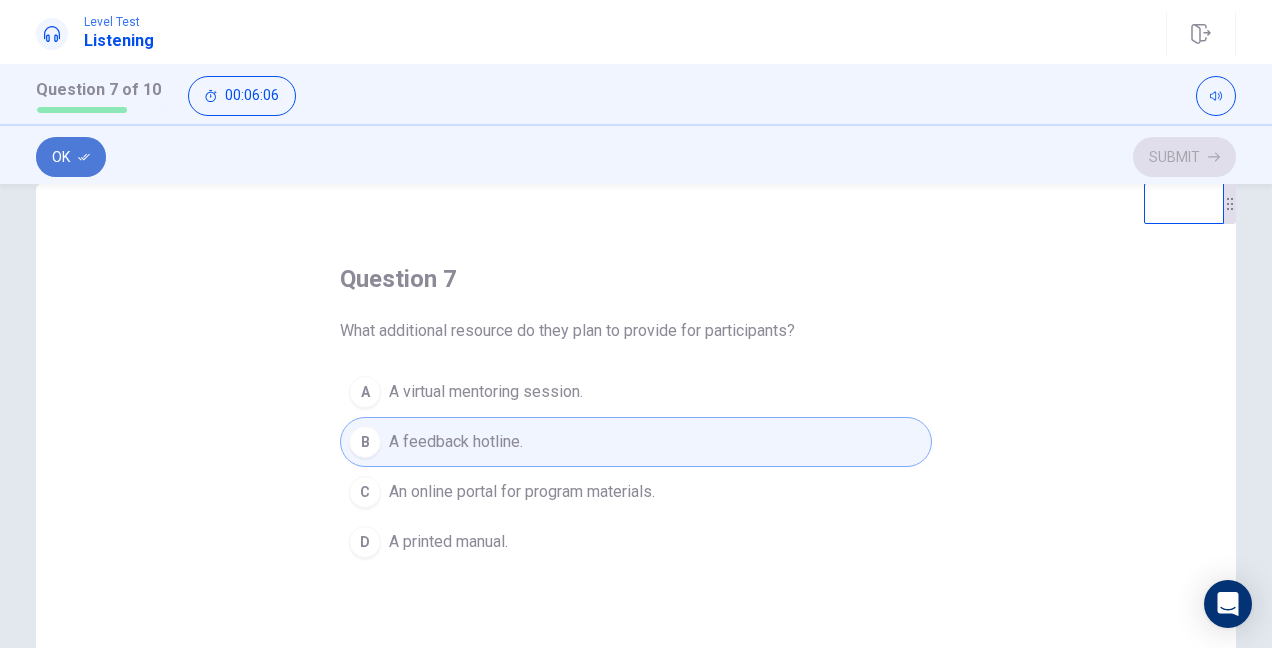 click on "Ok" at bounding box center [71, 157] 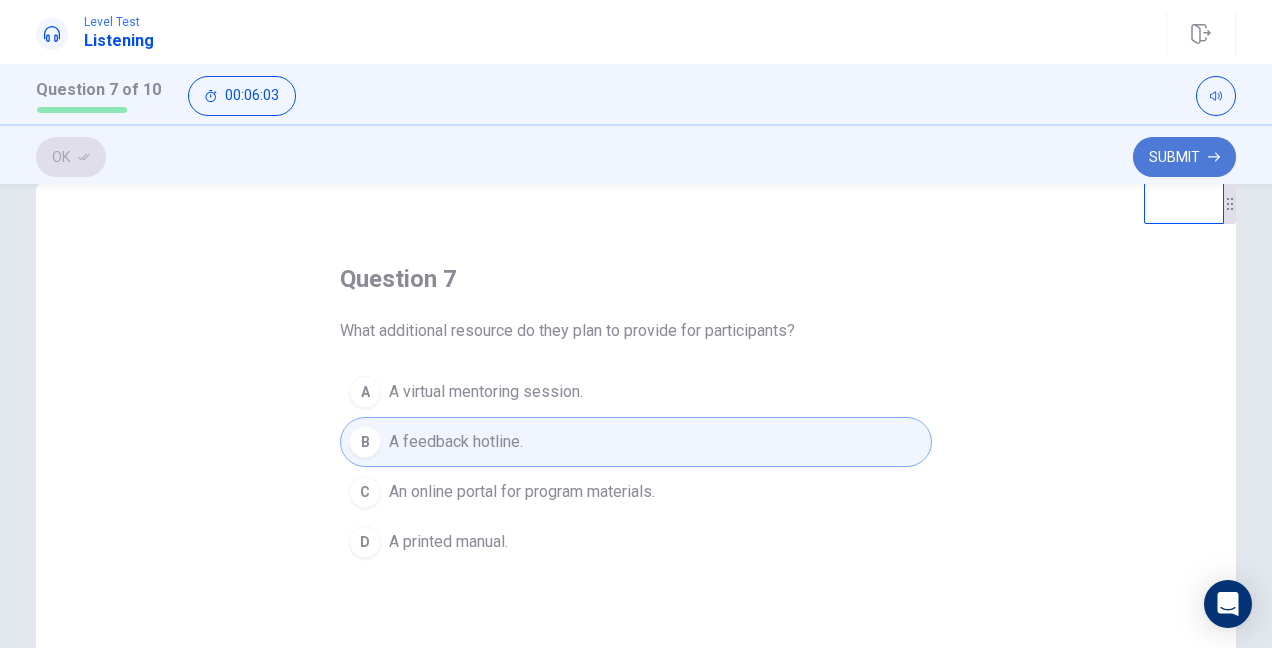 click on "Submit" at bounding box center [1184, 157] 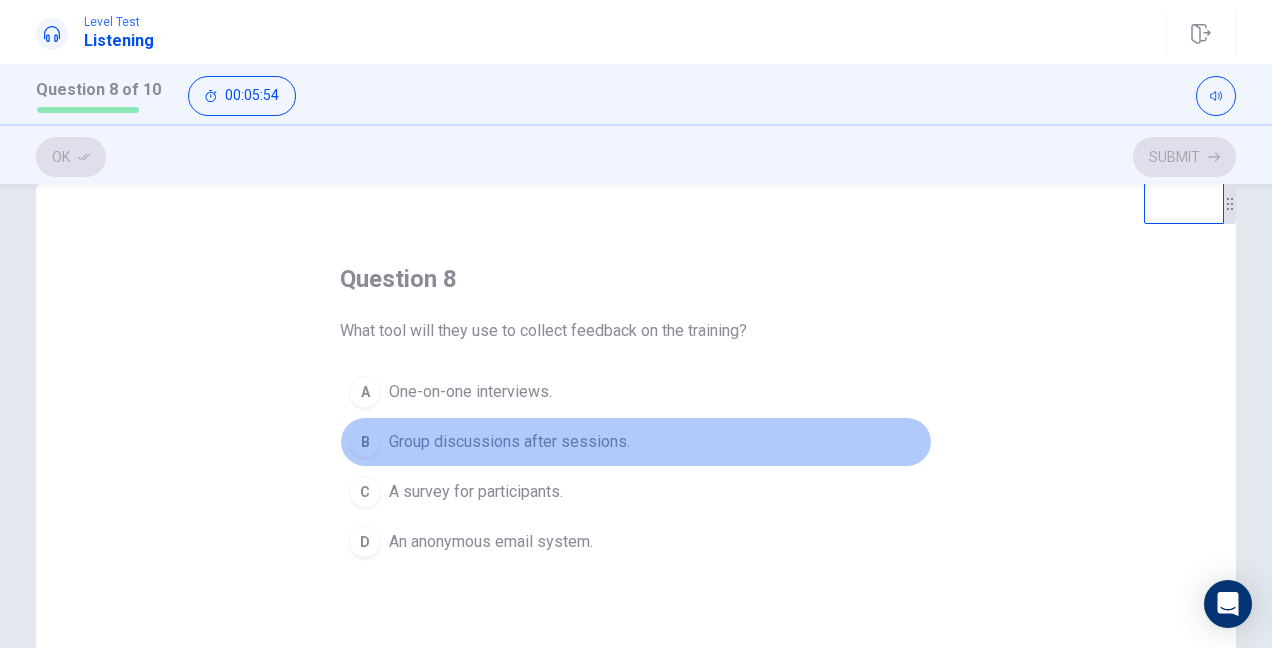 click on "Group discussions after sessions." at bounding box center [509, 442] 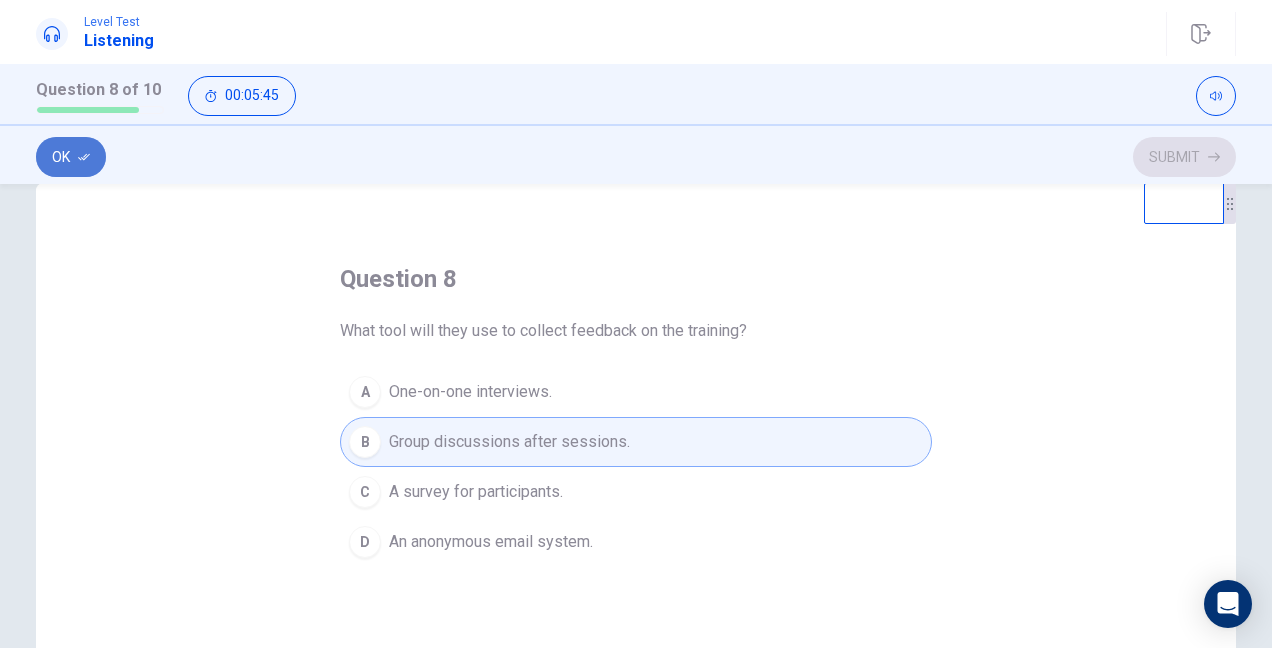 click on "Ok" at bounding box center (71, 157) 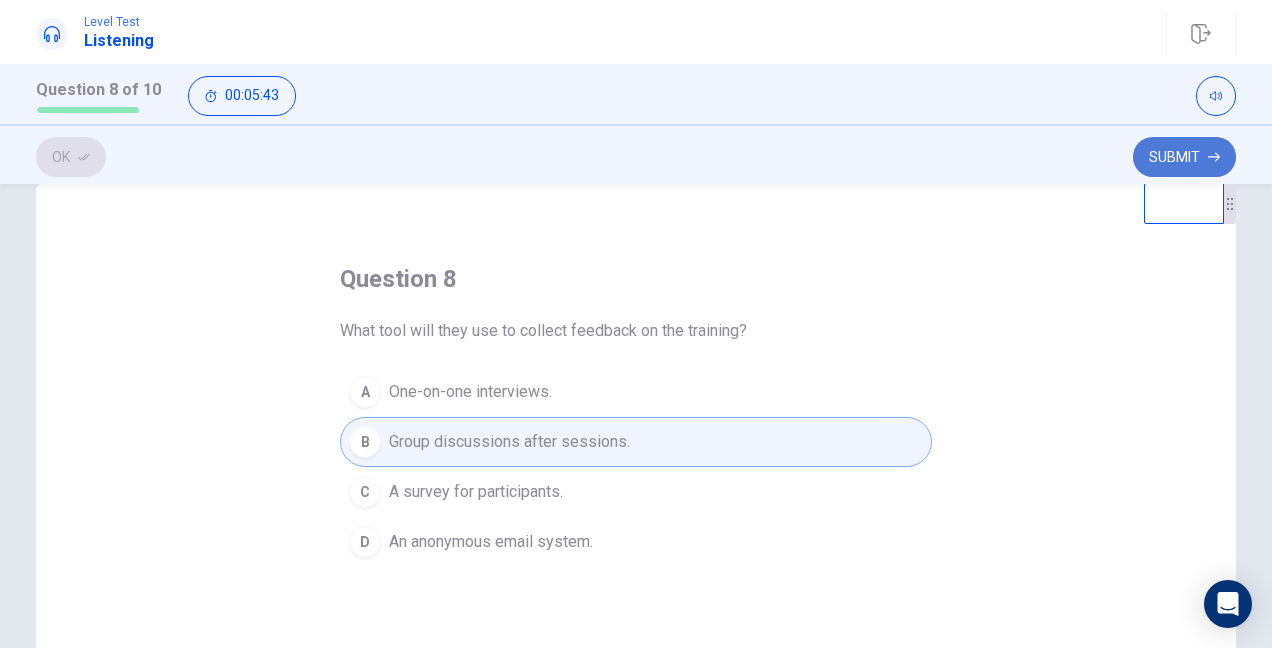 click on "Submit" at bounding box center (1184, 157) 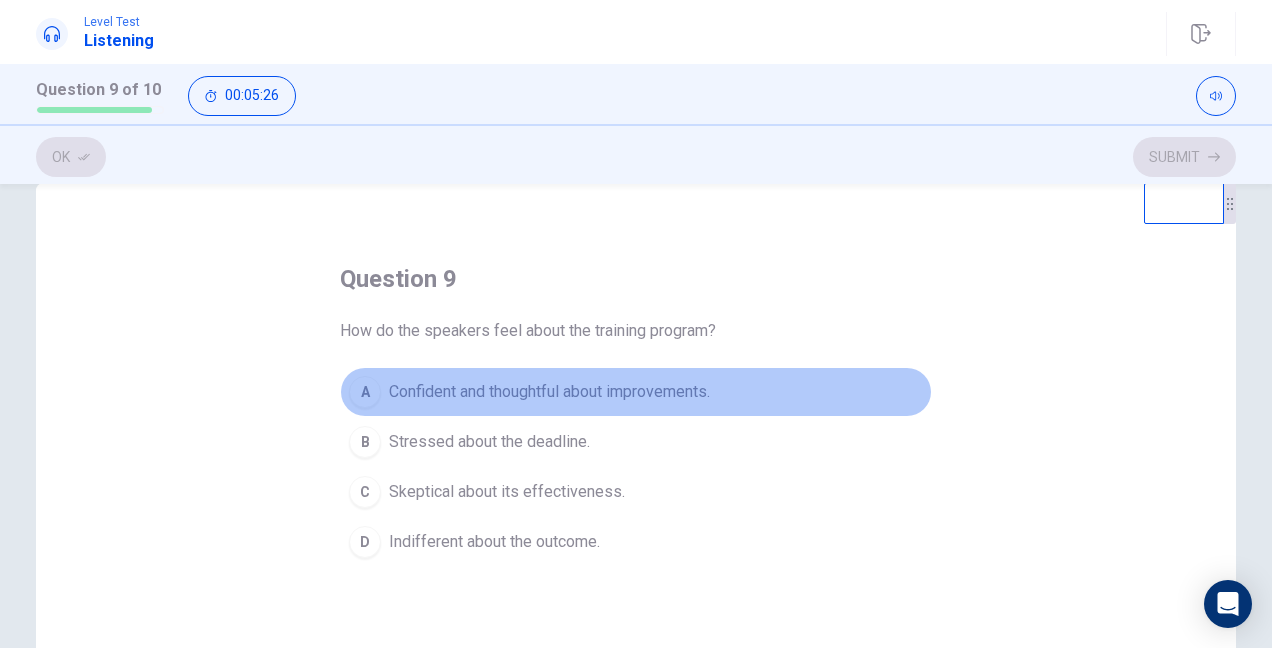 click on "Confident and thoughtful about improvements." at bounding box center [549, 392] 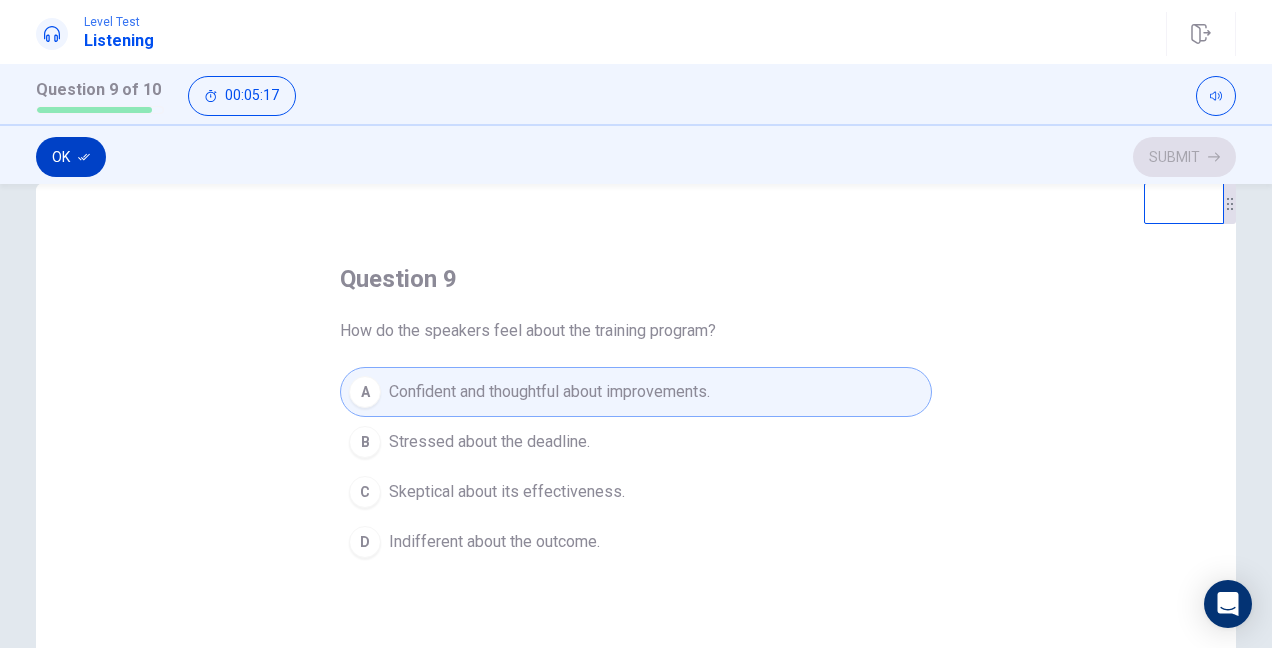 click on "Ok" at bounding box center (71, 157) 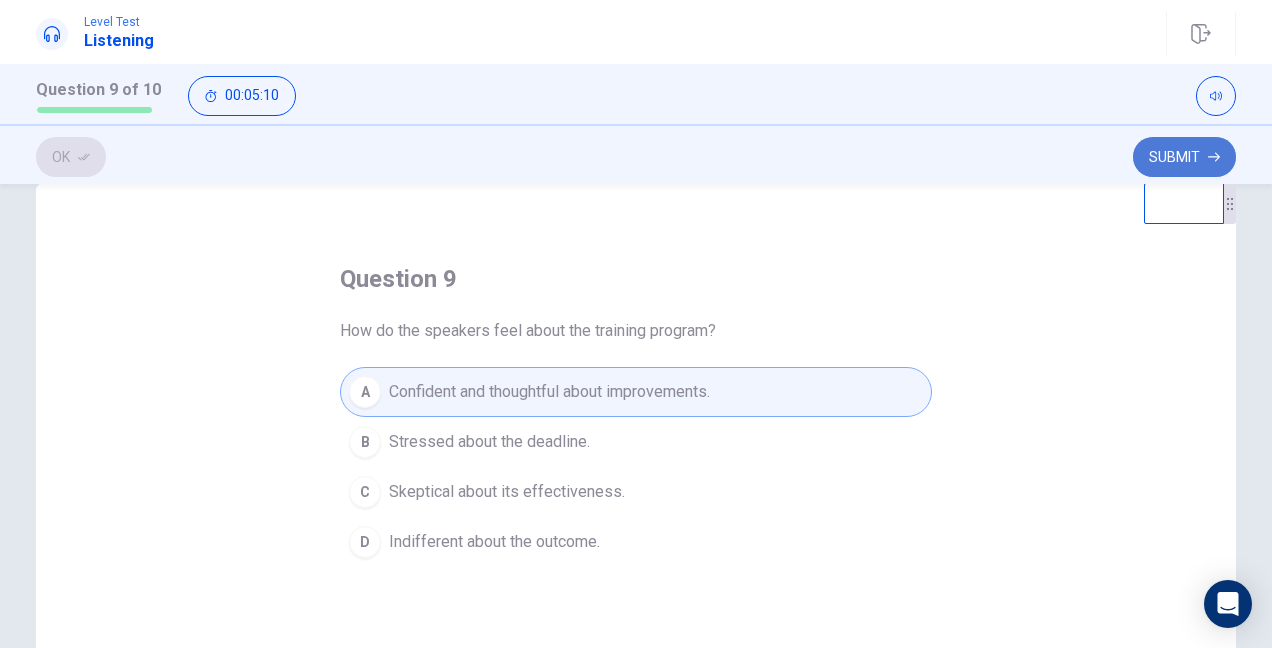 click on "Submit" at bounding box center (1184, 157) 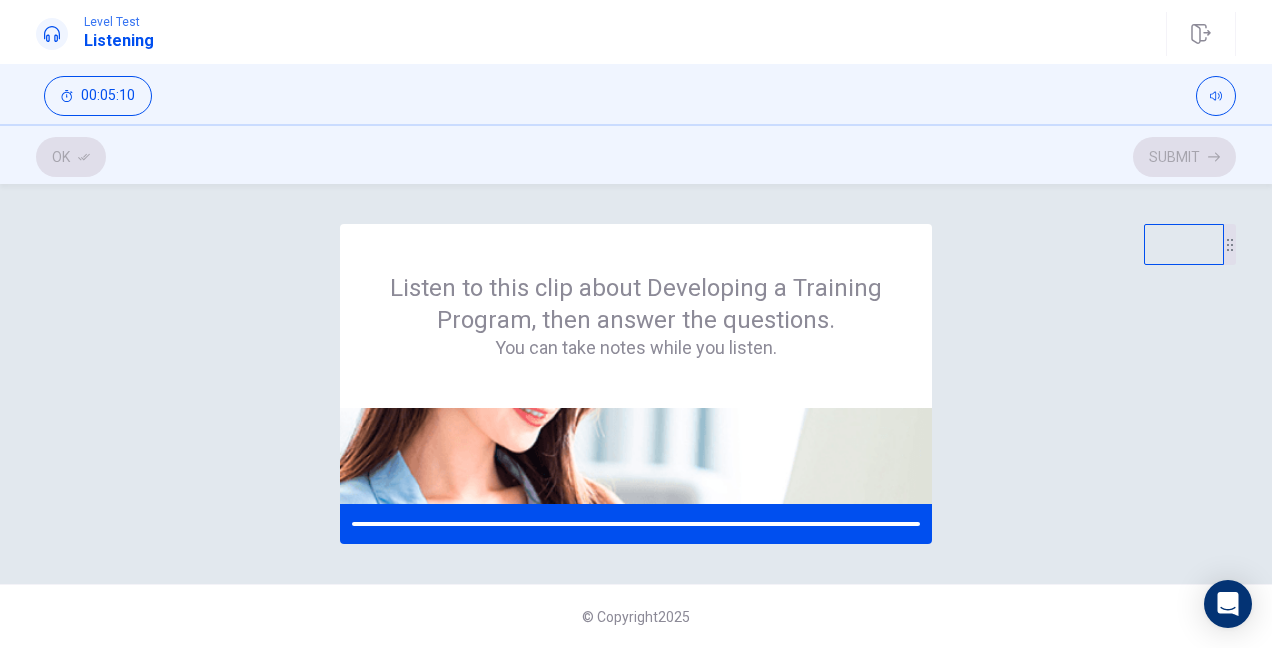 scroll, scrollTop: 0, scrollLeft: 0, axis: both 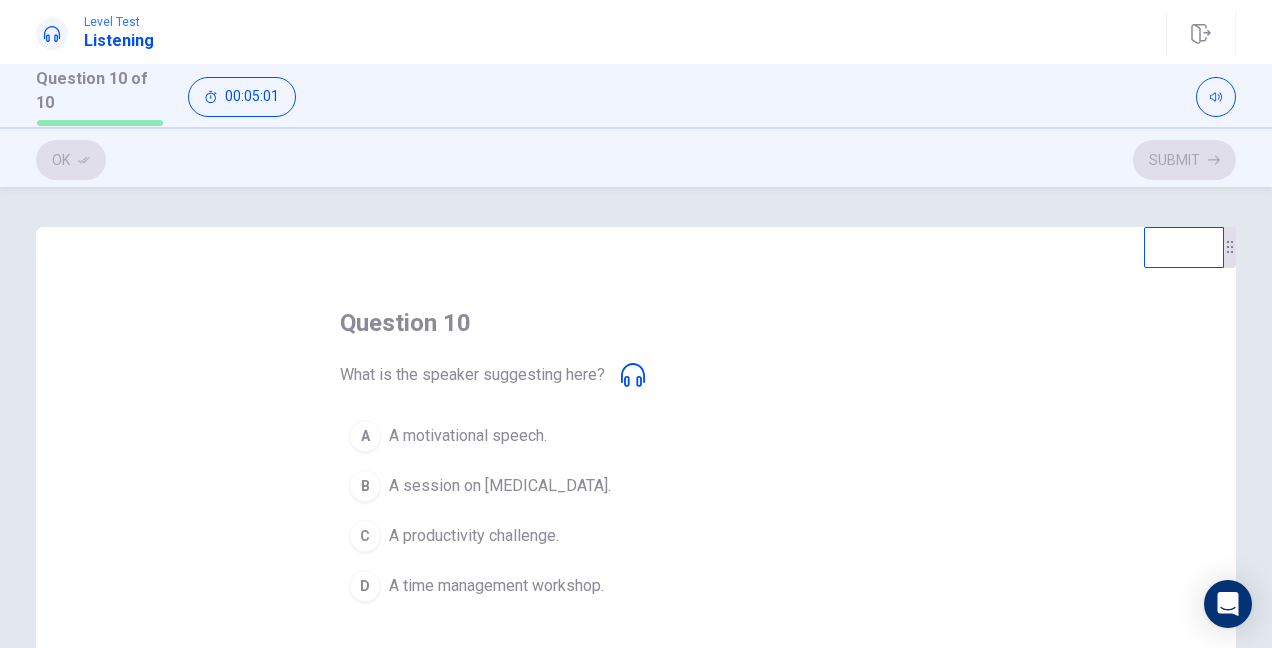 click on "A session on [MEDICAL_DATA]." at bounding box center [500, 486] 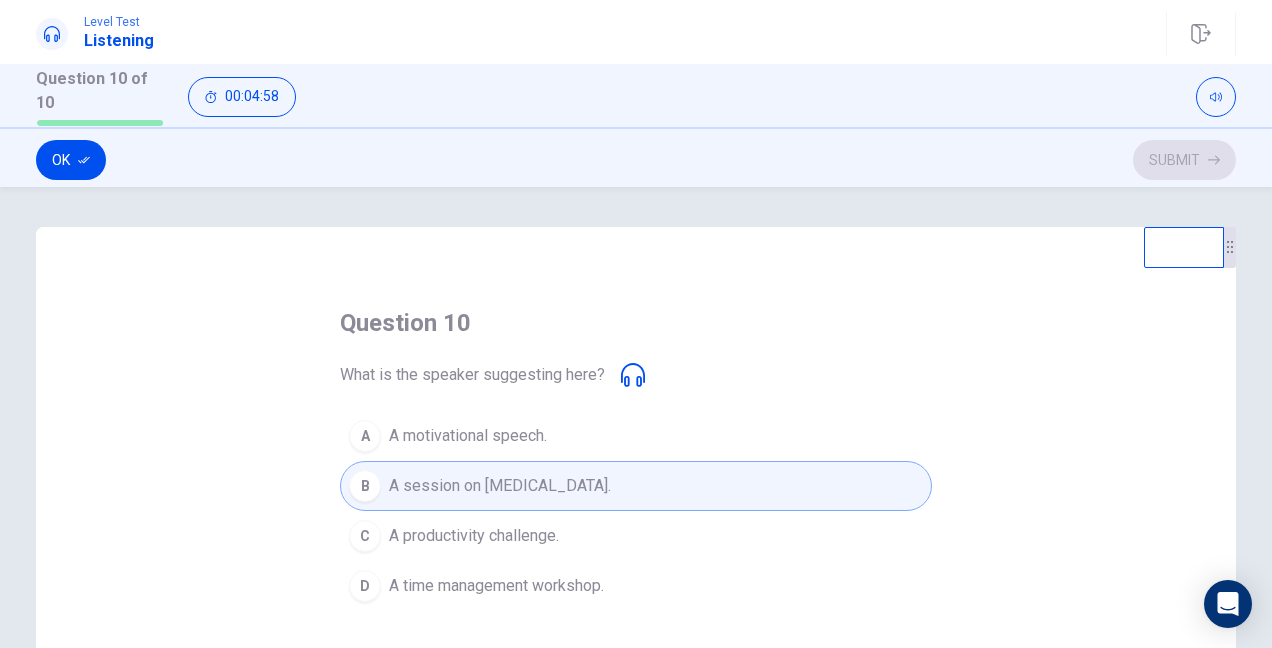 click 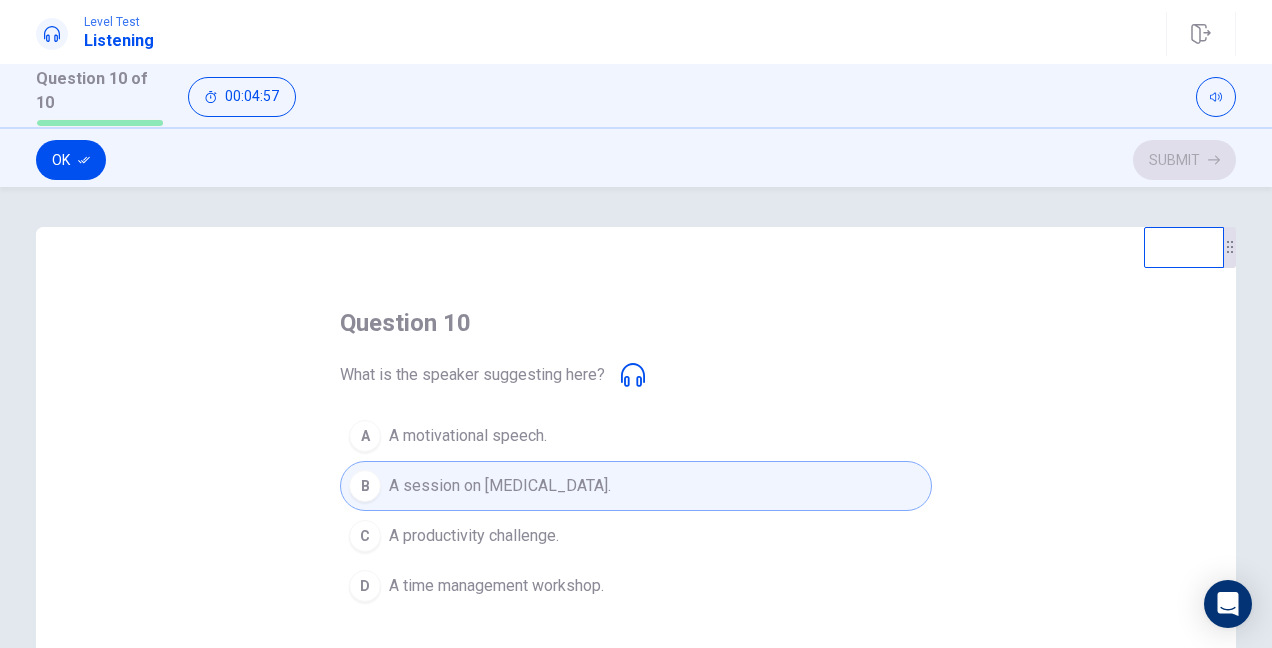 click on "question   10 What is the speaker suggesting here? A A motivational speech.
B A session on [MEDICAL_DATA].
C A productivity challenge.
D A time management workshop." at bounding box center (636, 459) 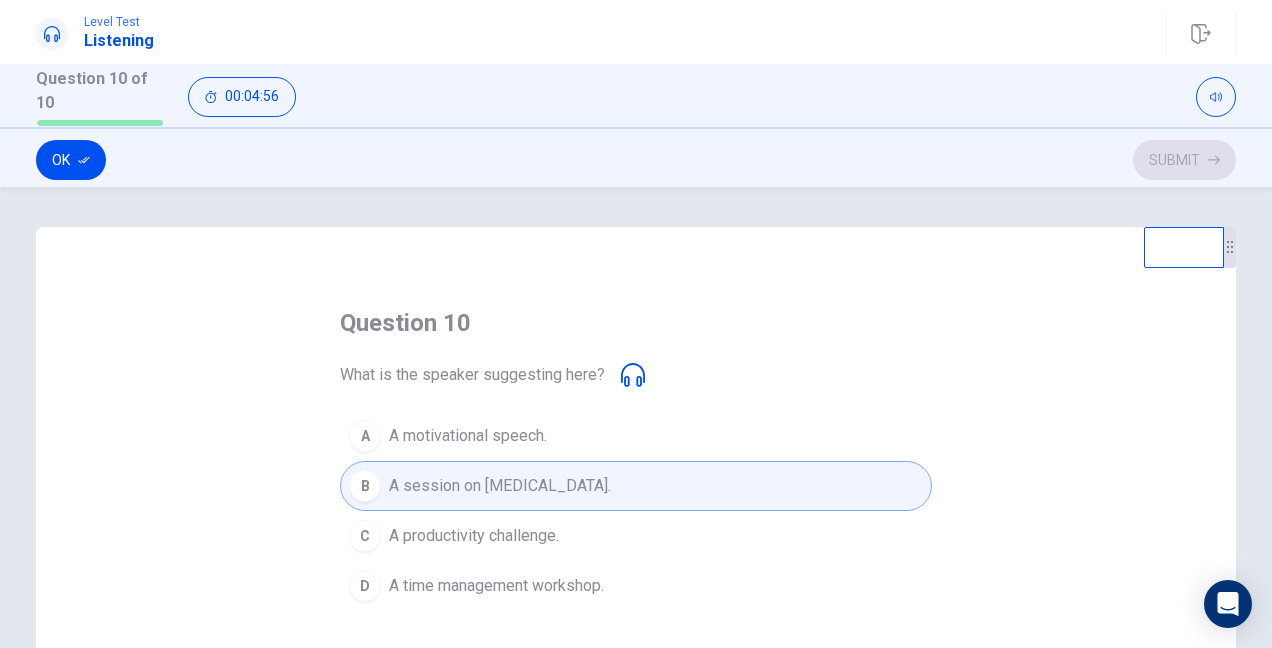 click 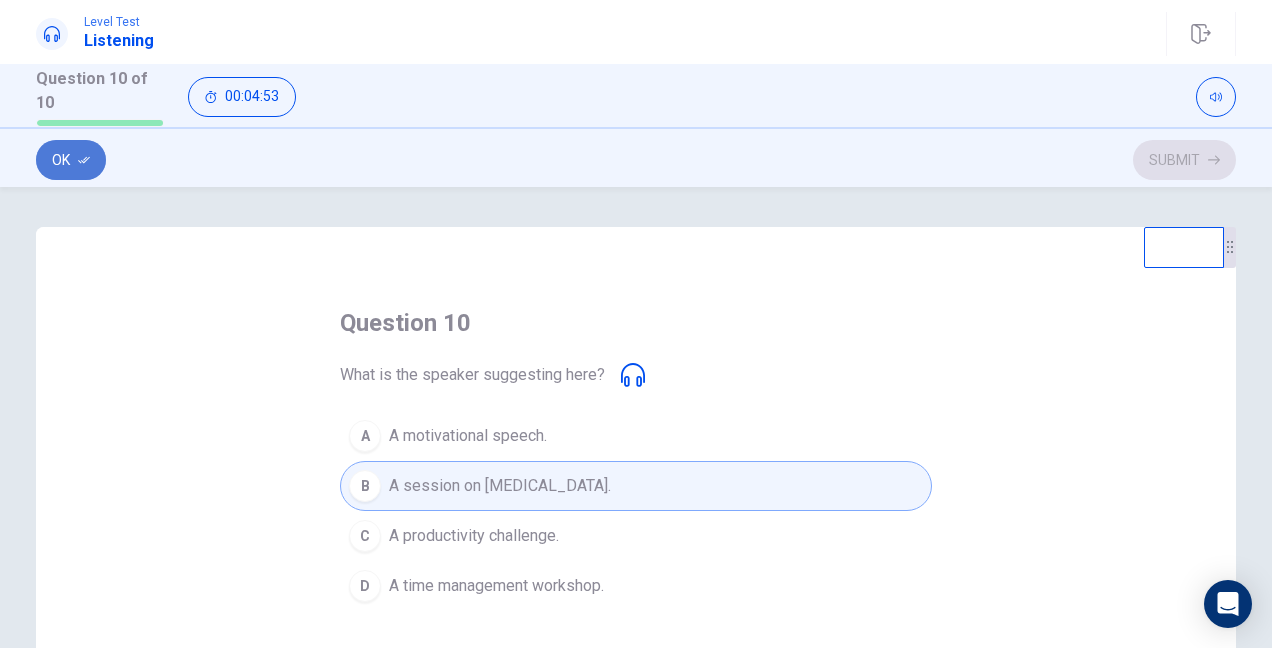 click on "Ok" at bounding box center (71, 160) 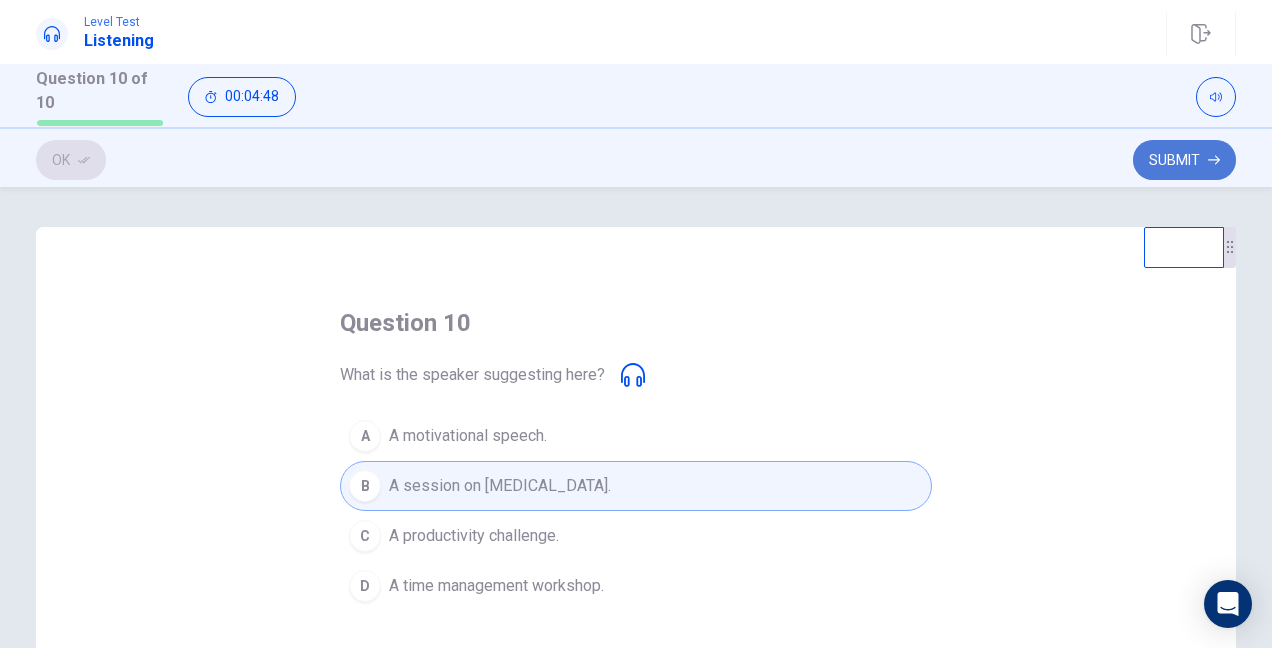 click on "Submit" at bounding box center [1184, 160] 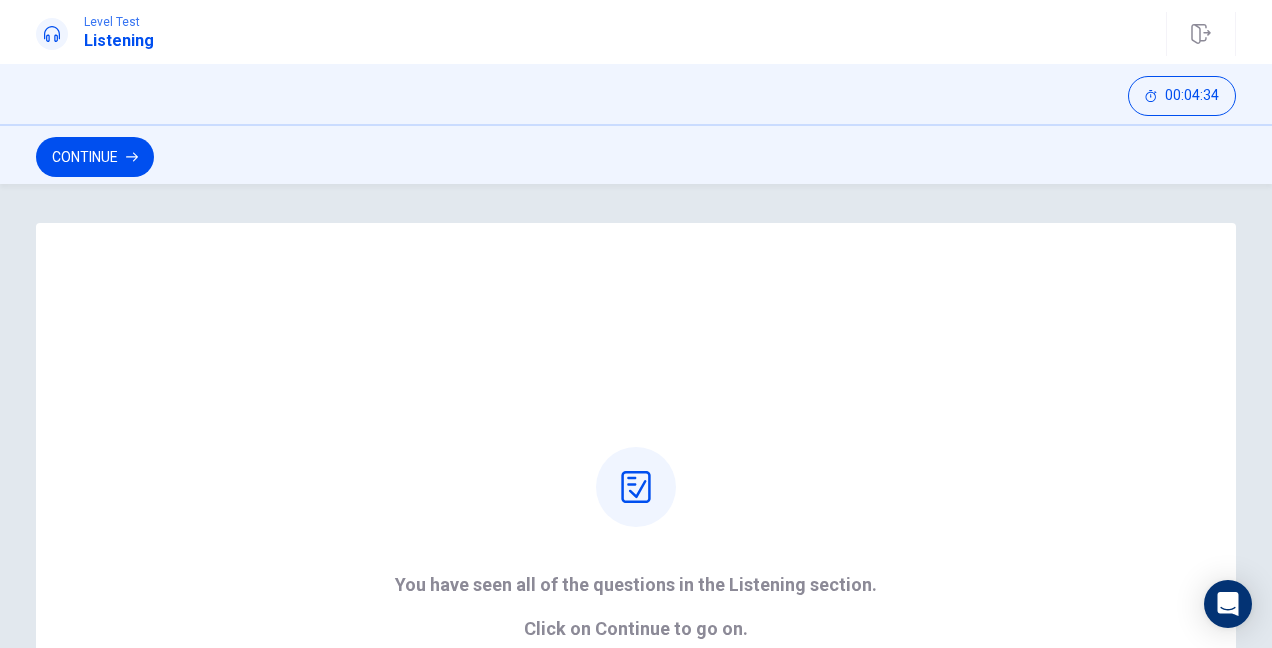 scroll, scrollTop: 0, scrollLeft: 0, axis: both 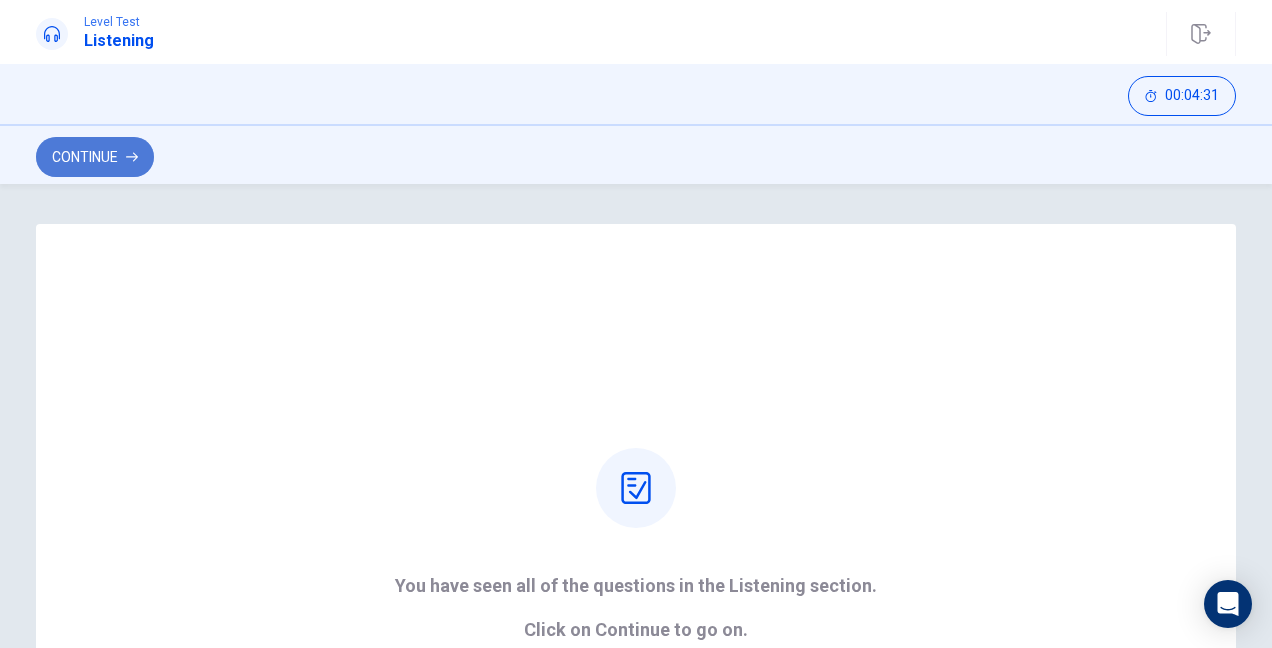 click 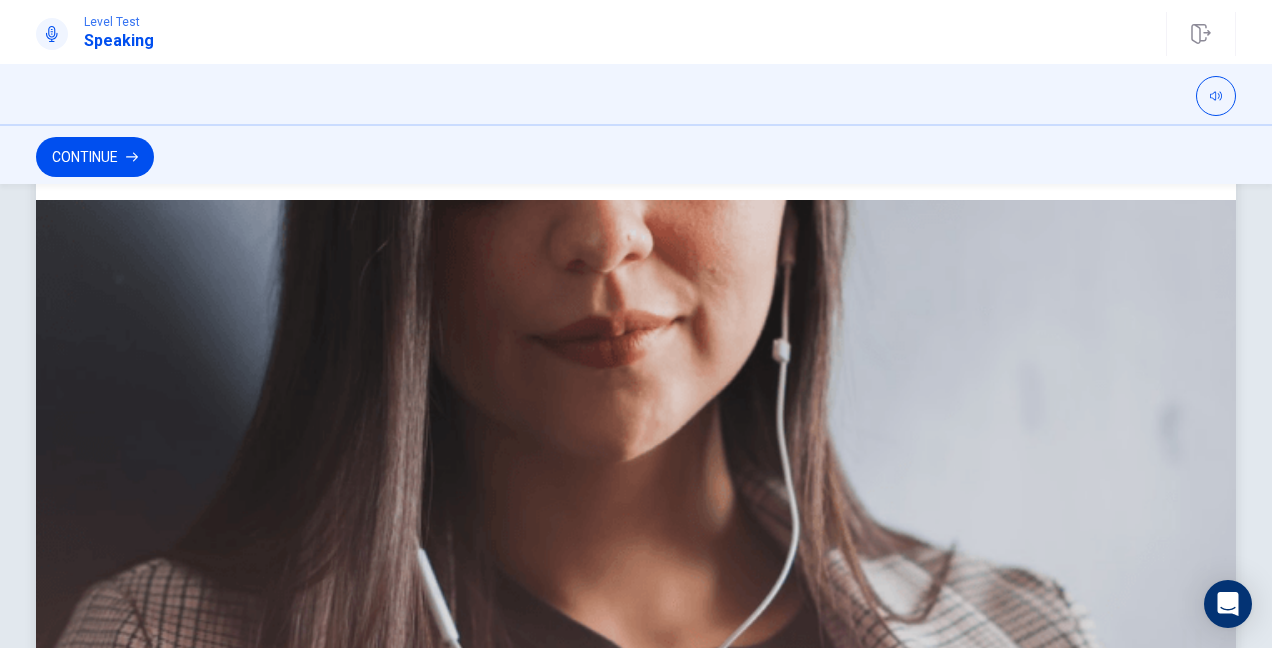 scroll, scrollTop: 0, scrollLeft: 0, axis: both 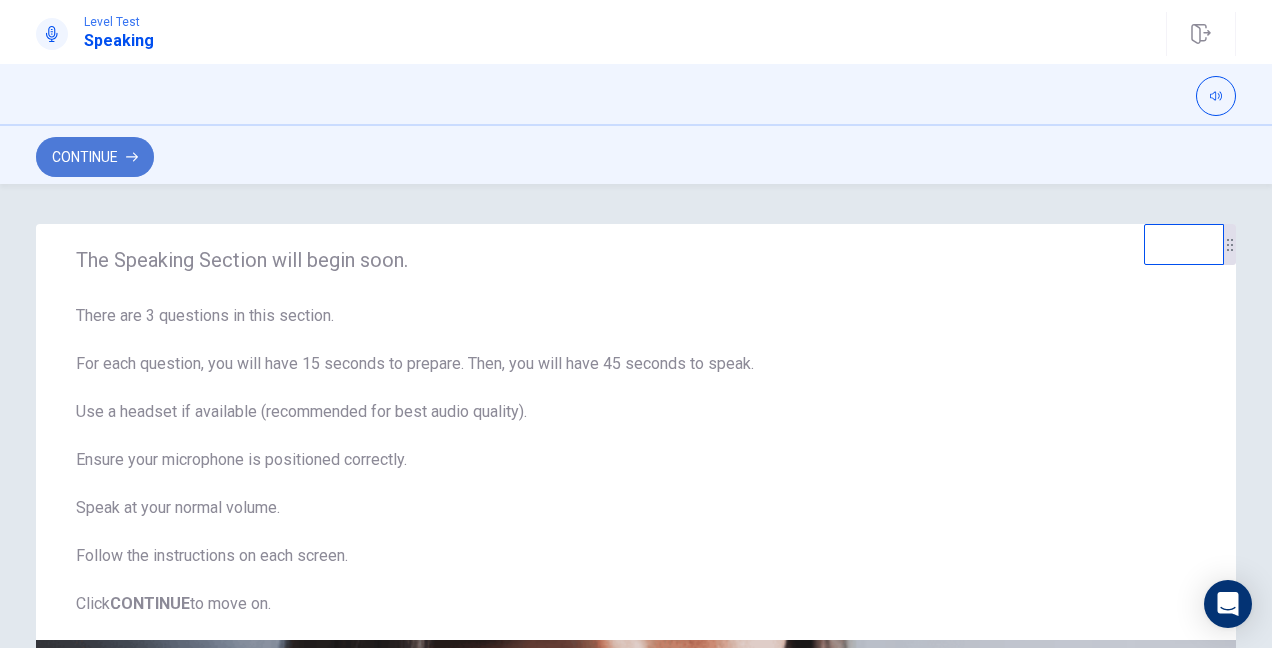 click on "Continue" at bounding box center [95, 157] 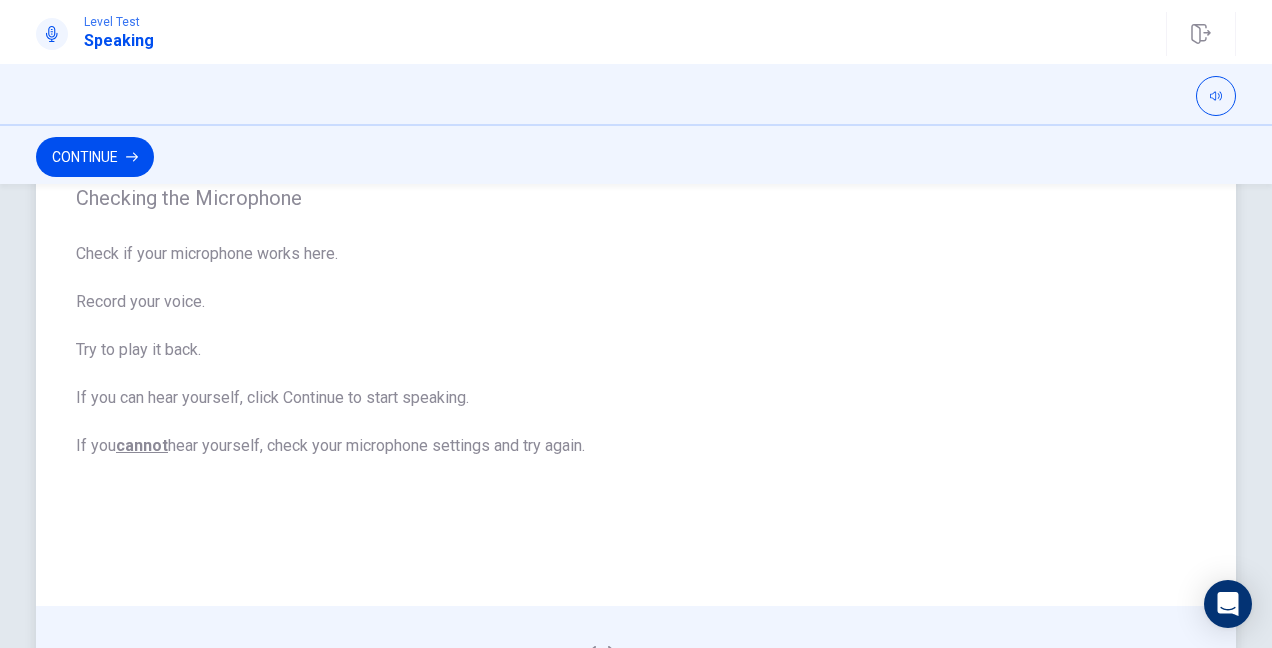 scroll, scrollTop: 552, scrollLeft: 0, axis: vertical 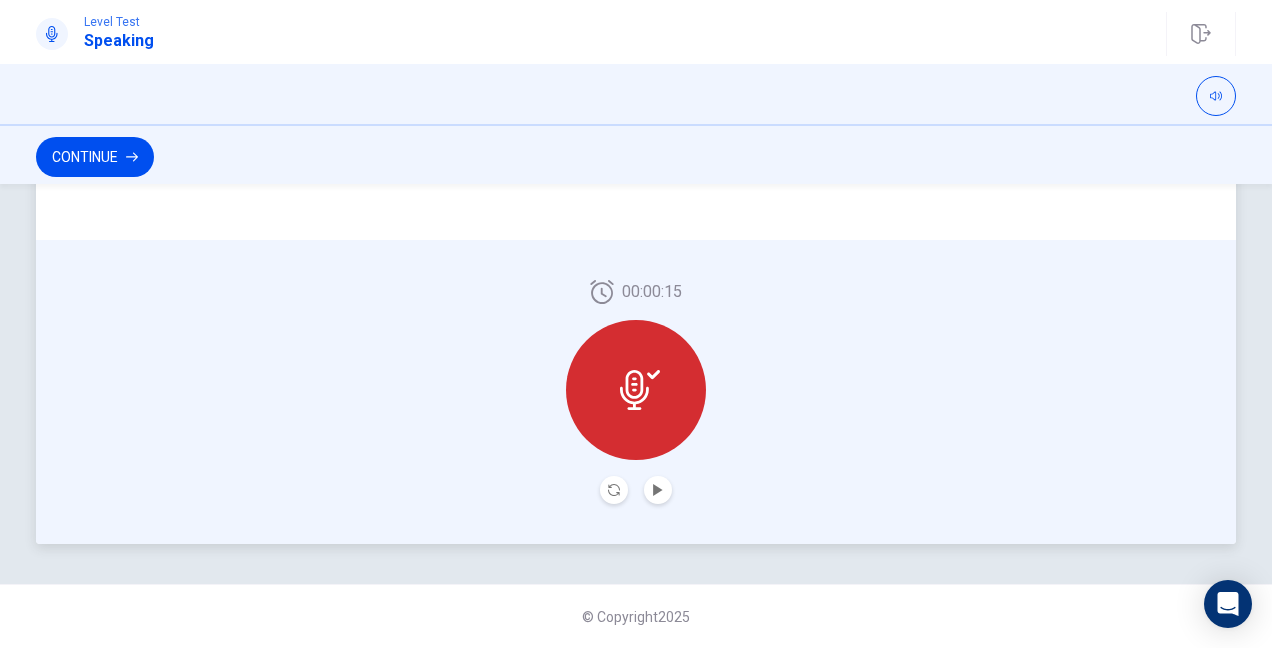 click 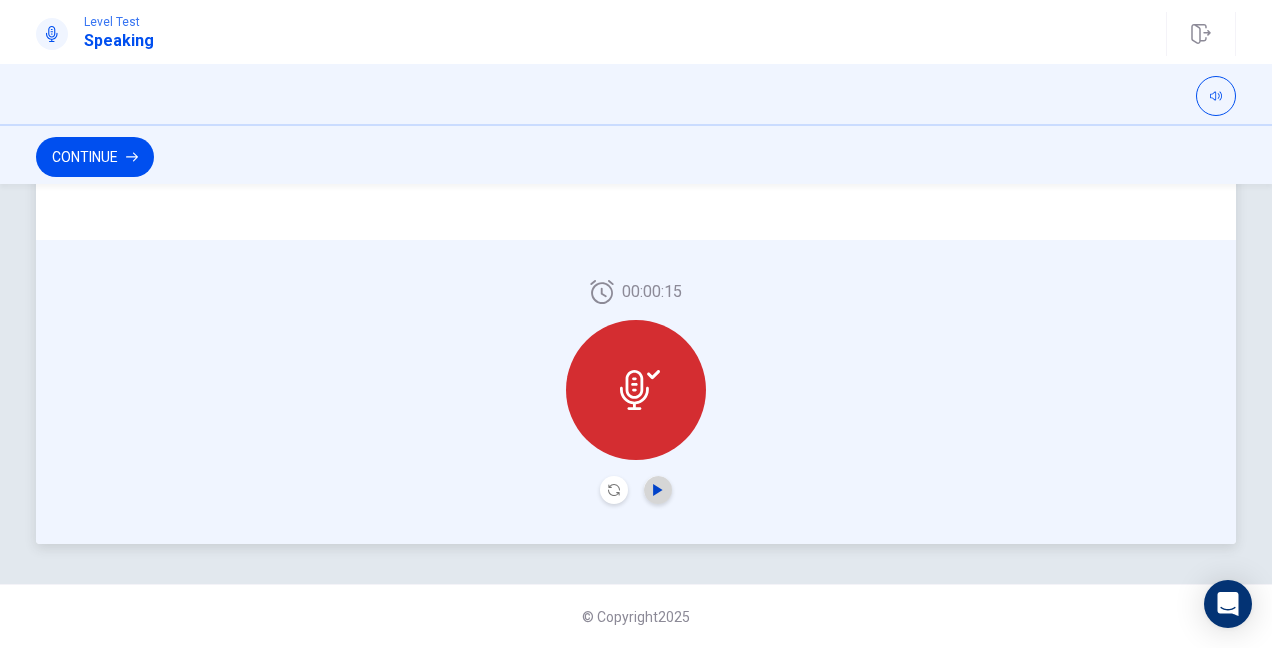 click 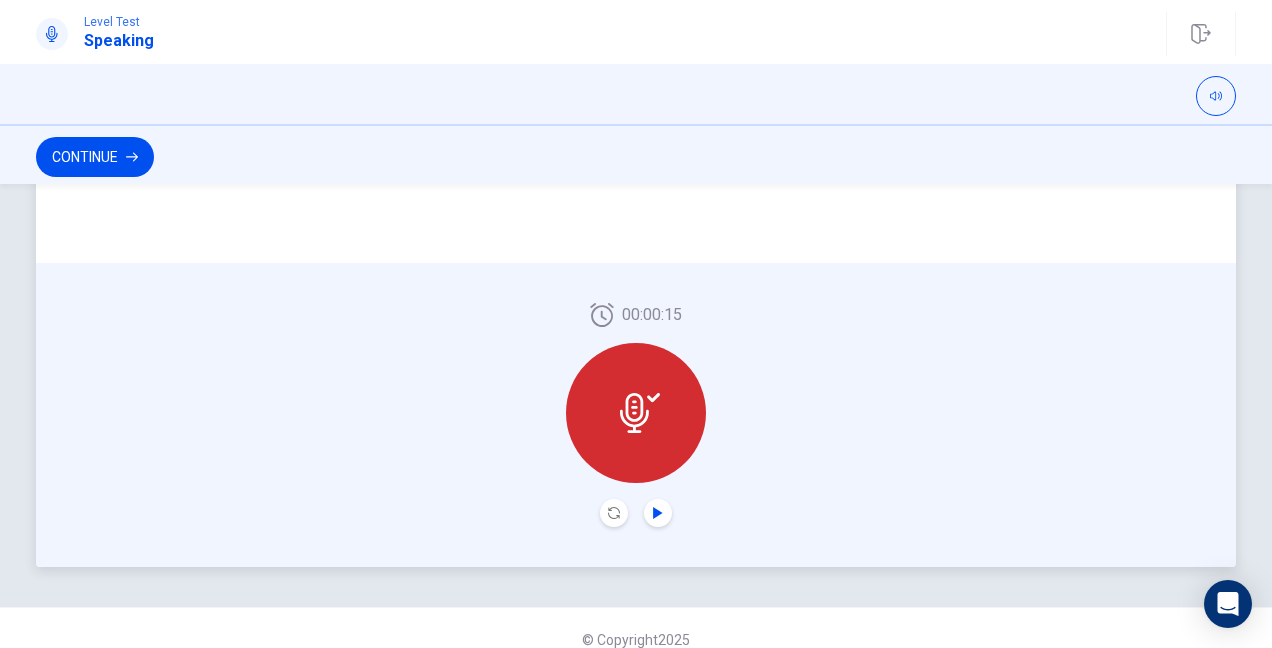 scroll, scrollTop: 552, scrollLeft: 0, axis: vertical 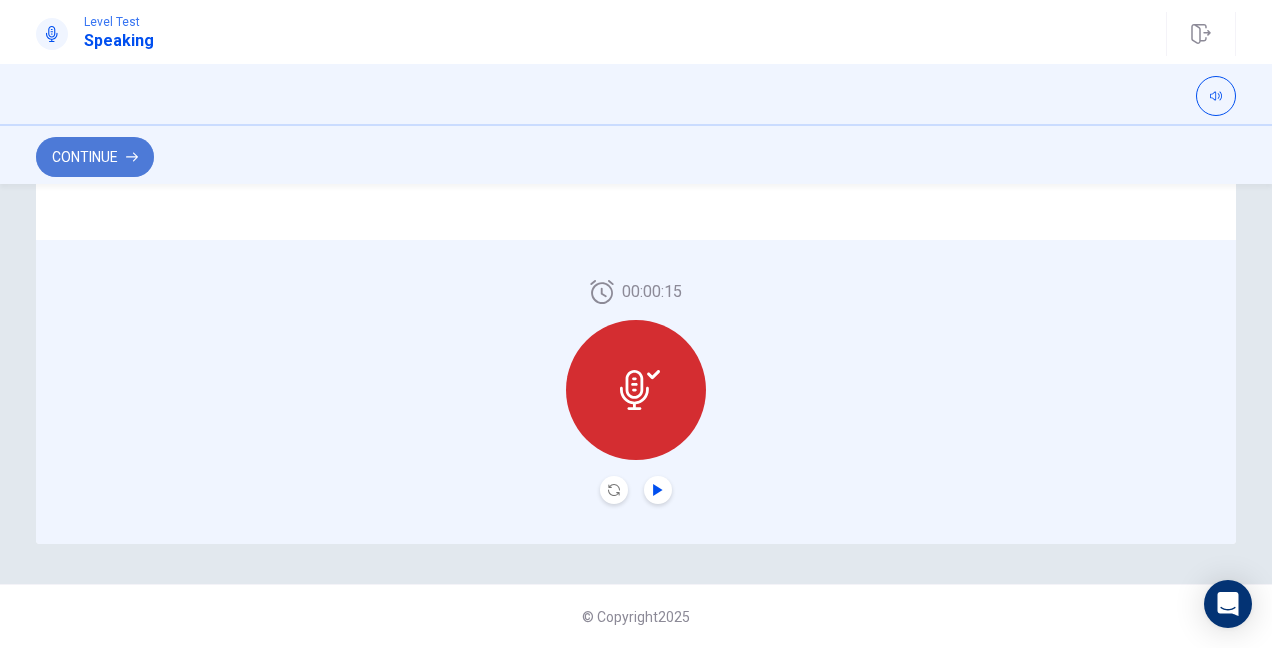 click on "Continue" at bounding box center (95, 157) 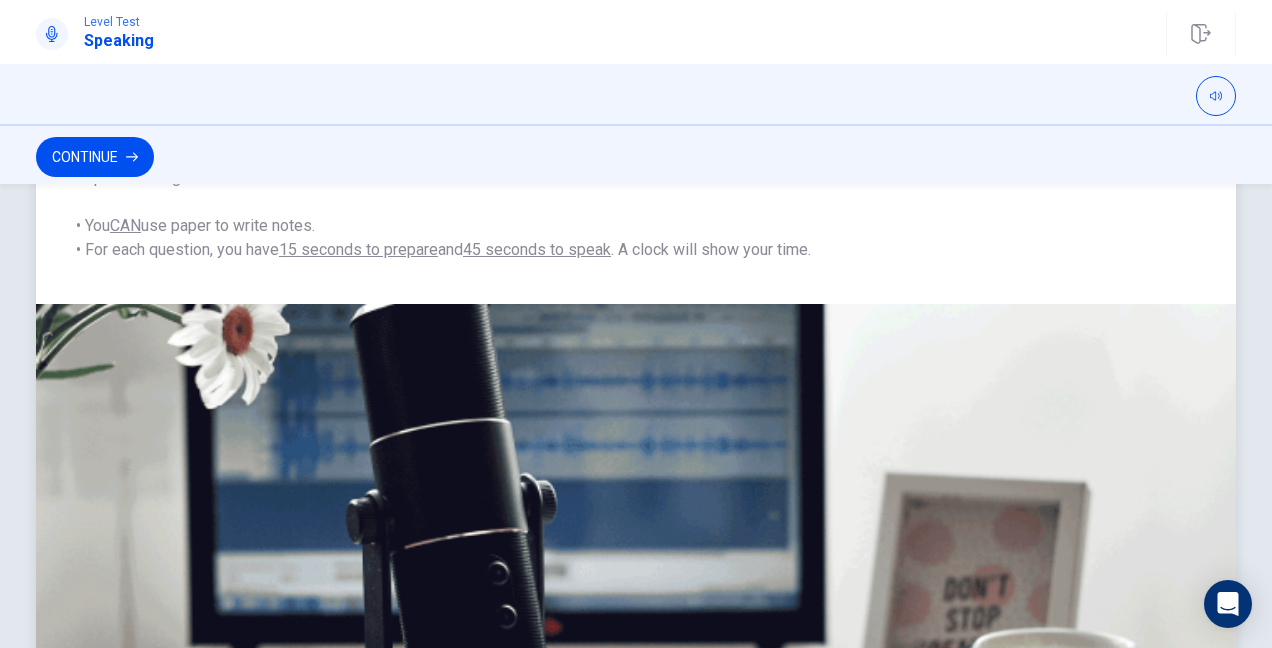 scroll, scrollTop: 0, scrollLeft: 0, axis: both 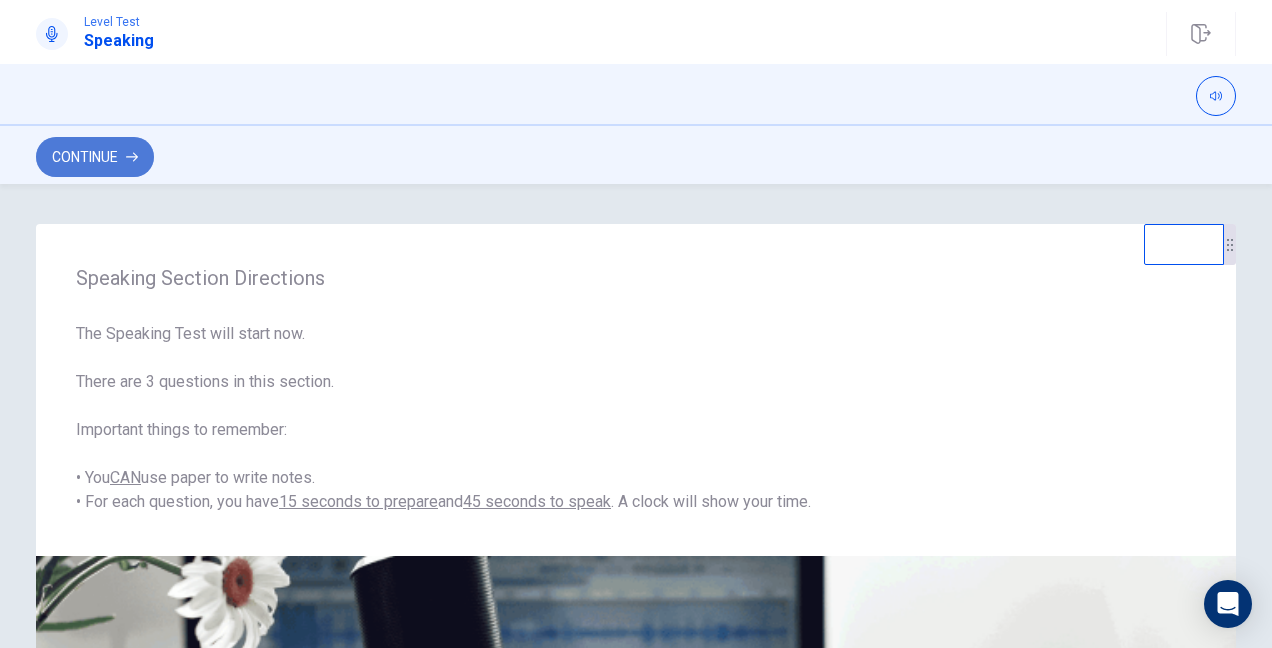 click on "Continue" at bounding box center (95, 157) 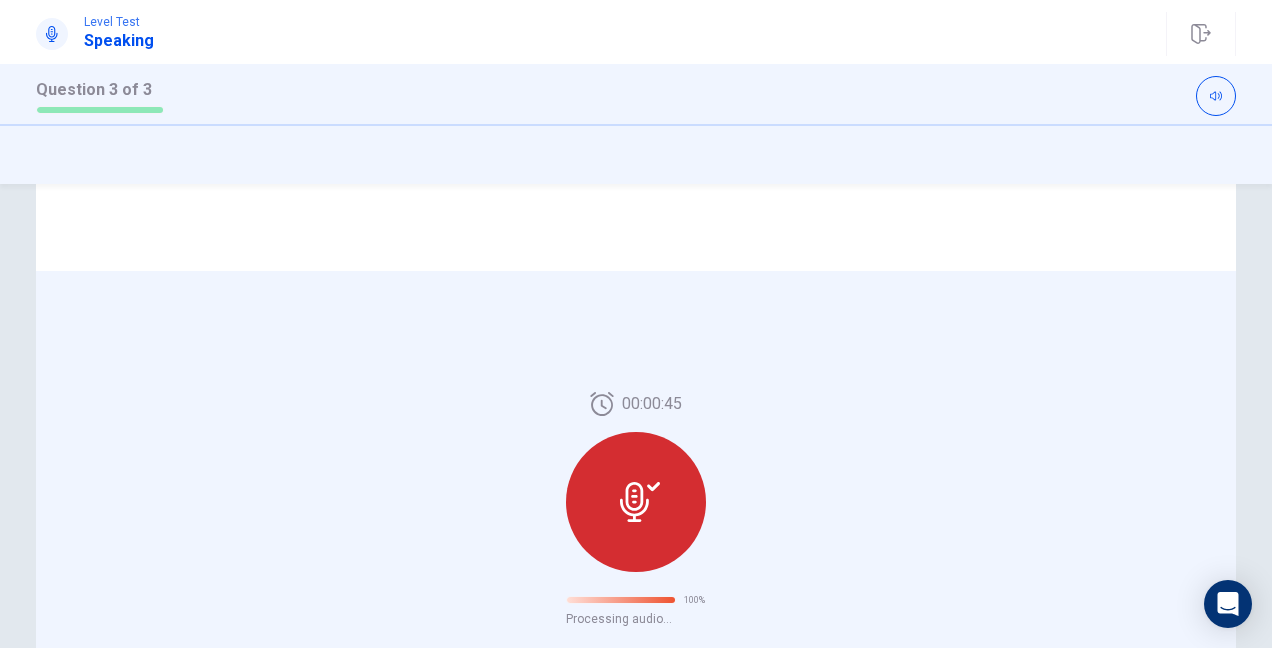 scroll, scrollTop: 200, scrollLeft: 0, axis: vertical 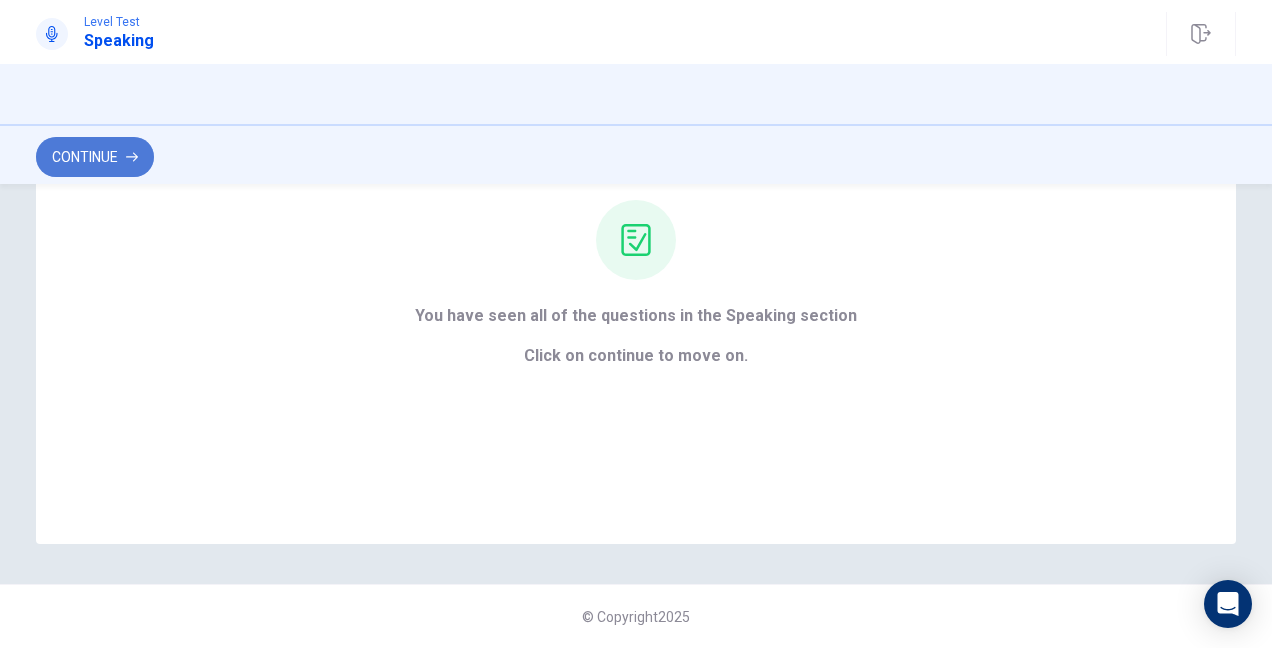 click on "Continue" at bounding box center (95, 157) 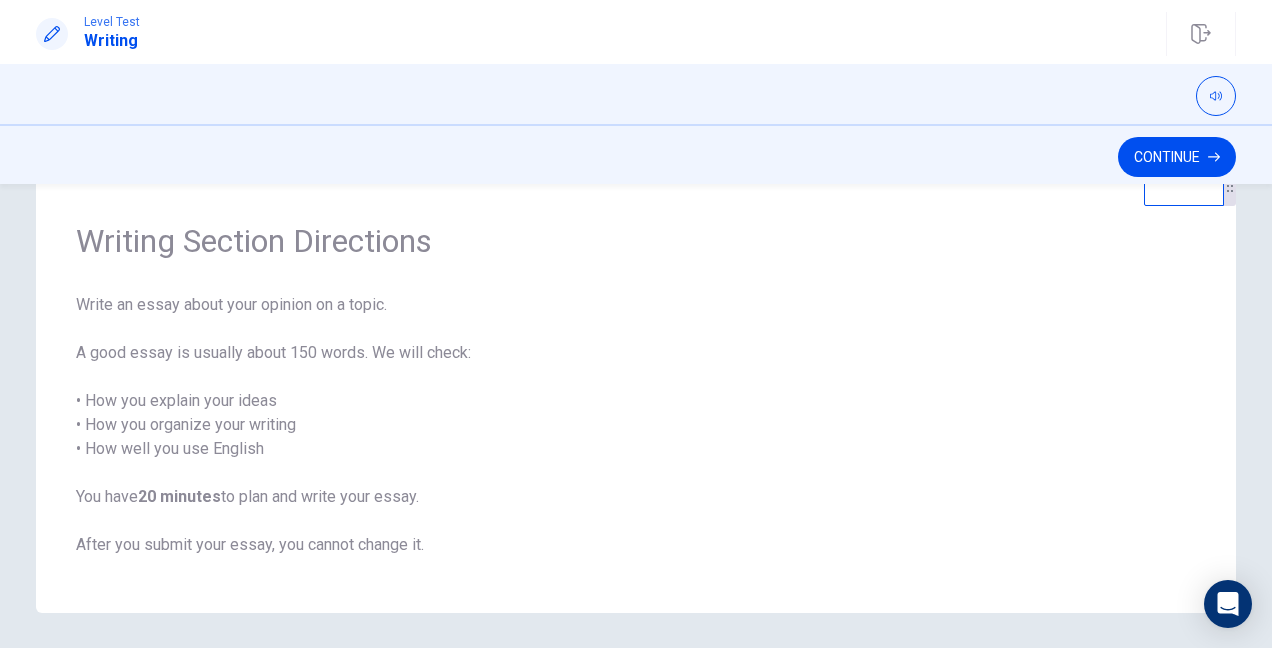 scroll, scrollTop: 28, scrollLeft: 0, axis: vertical 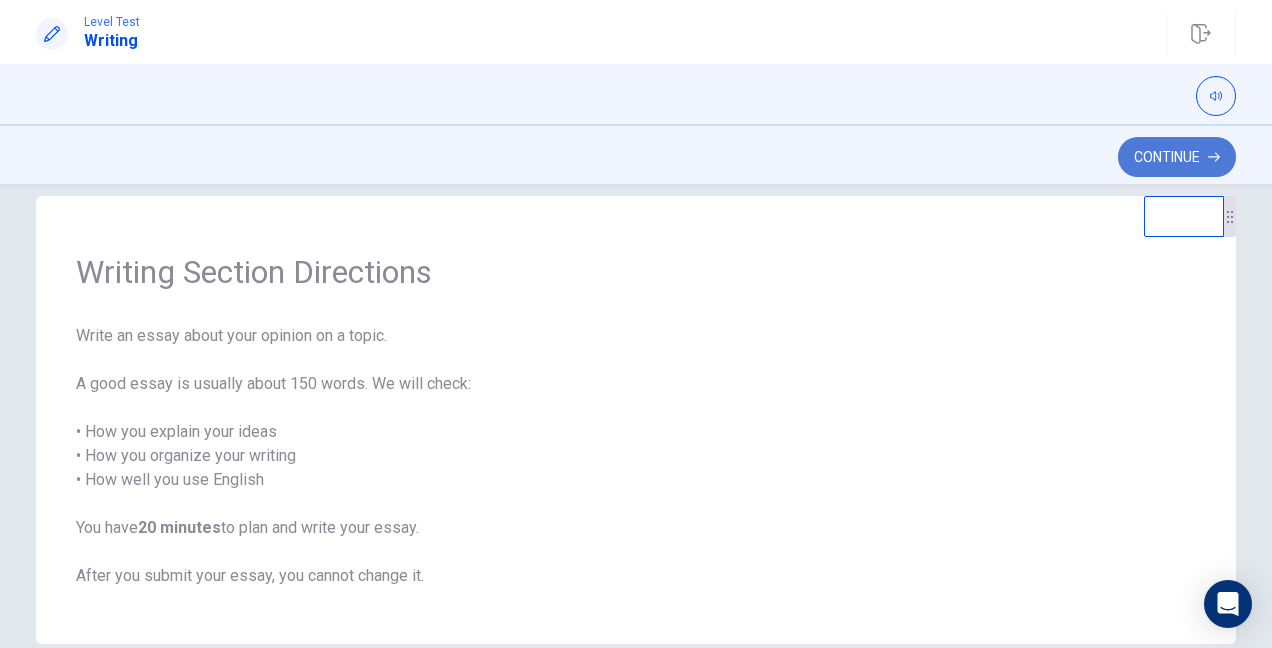 click on "Continue" at bounding box center (1177, 157) 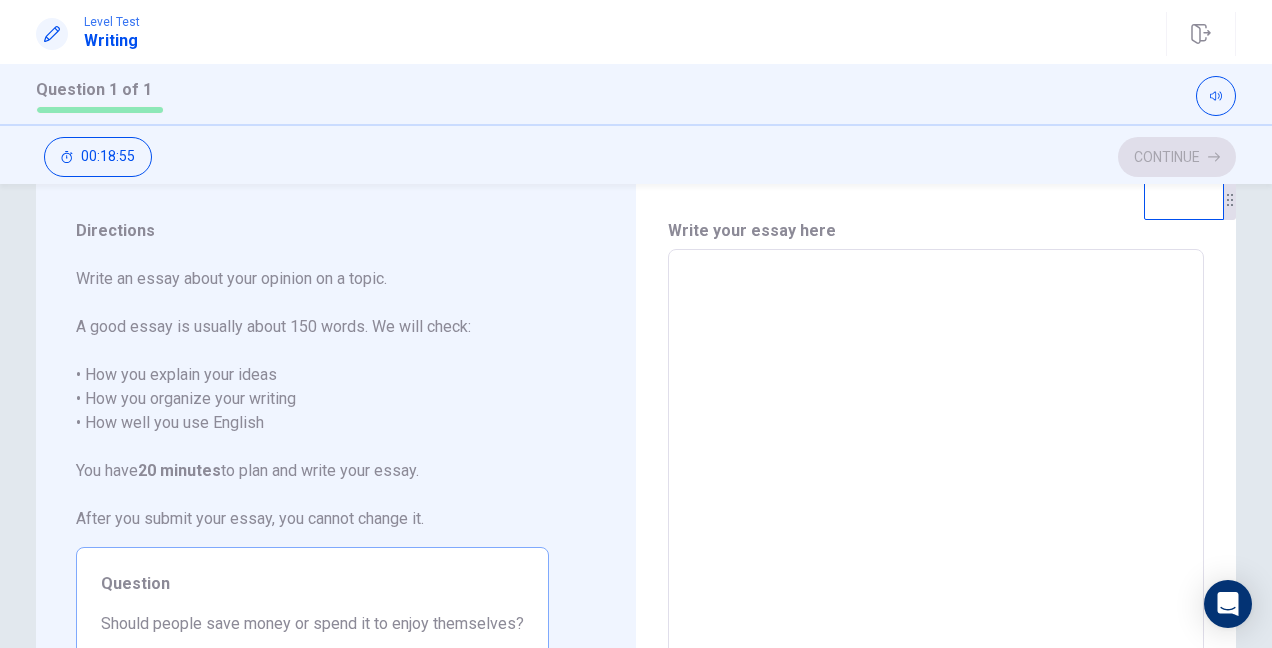 scroll, scrollTop: 0, scrollLeft: 0, axis: both 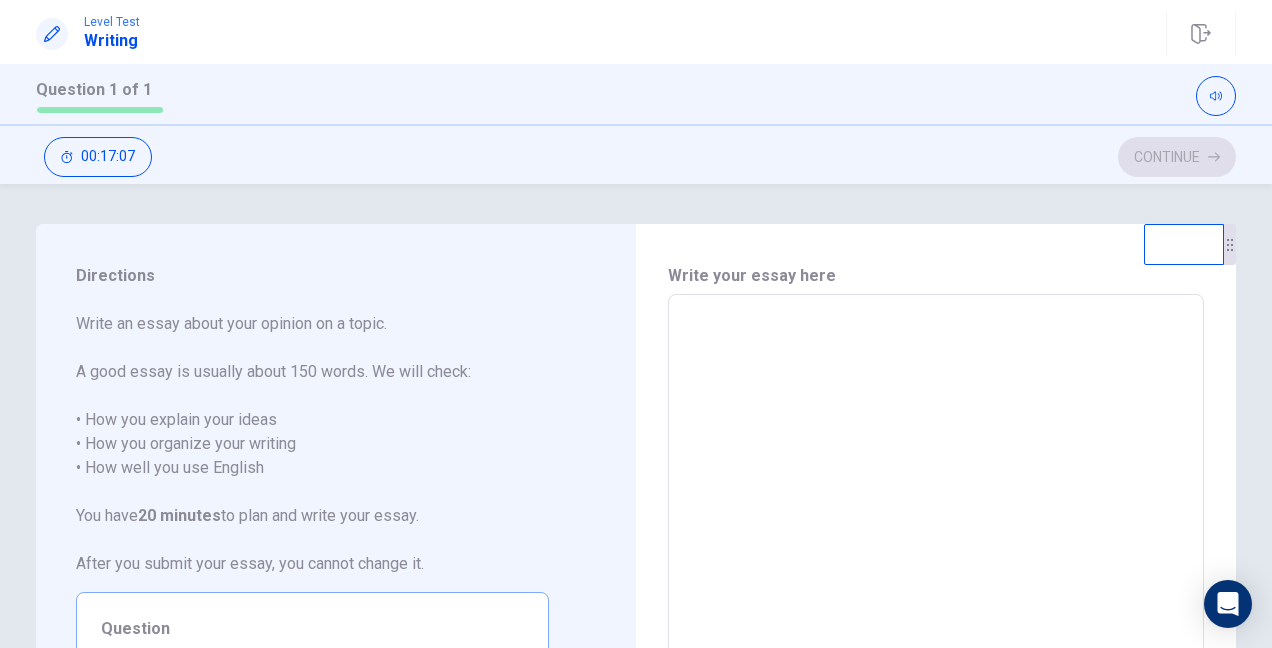 click at bounding box center [936, 571] 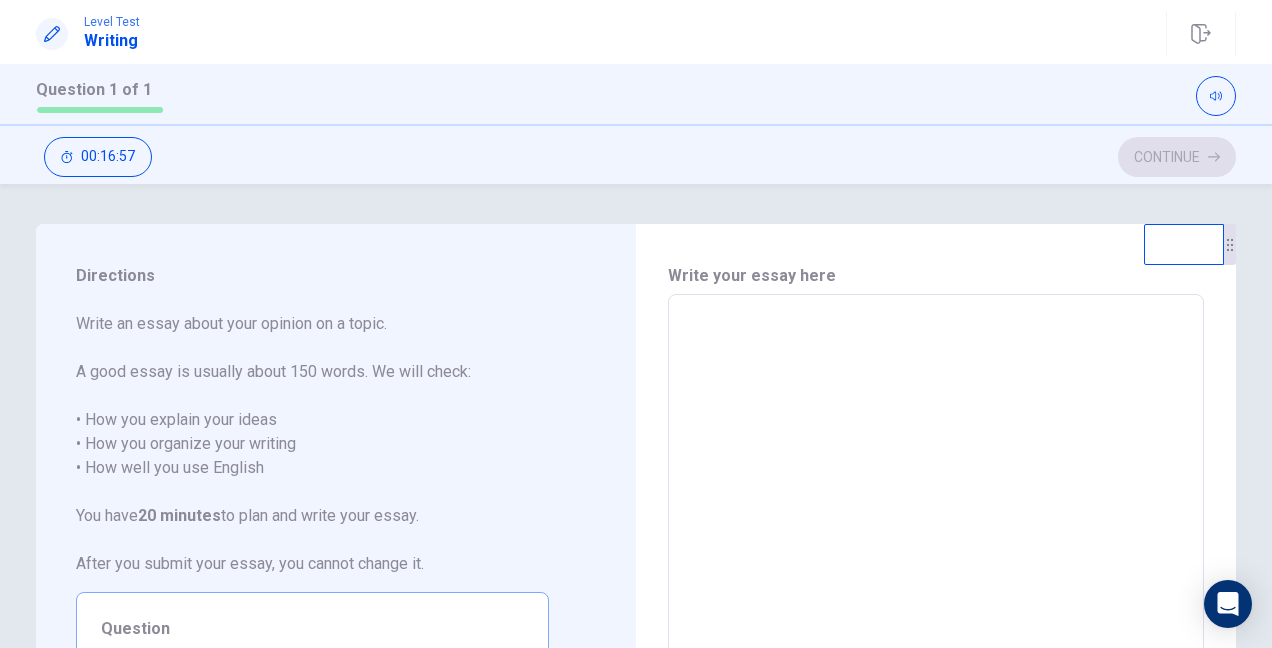 type on "*" 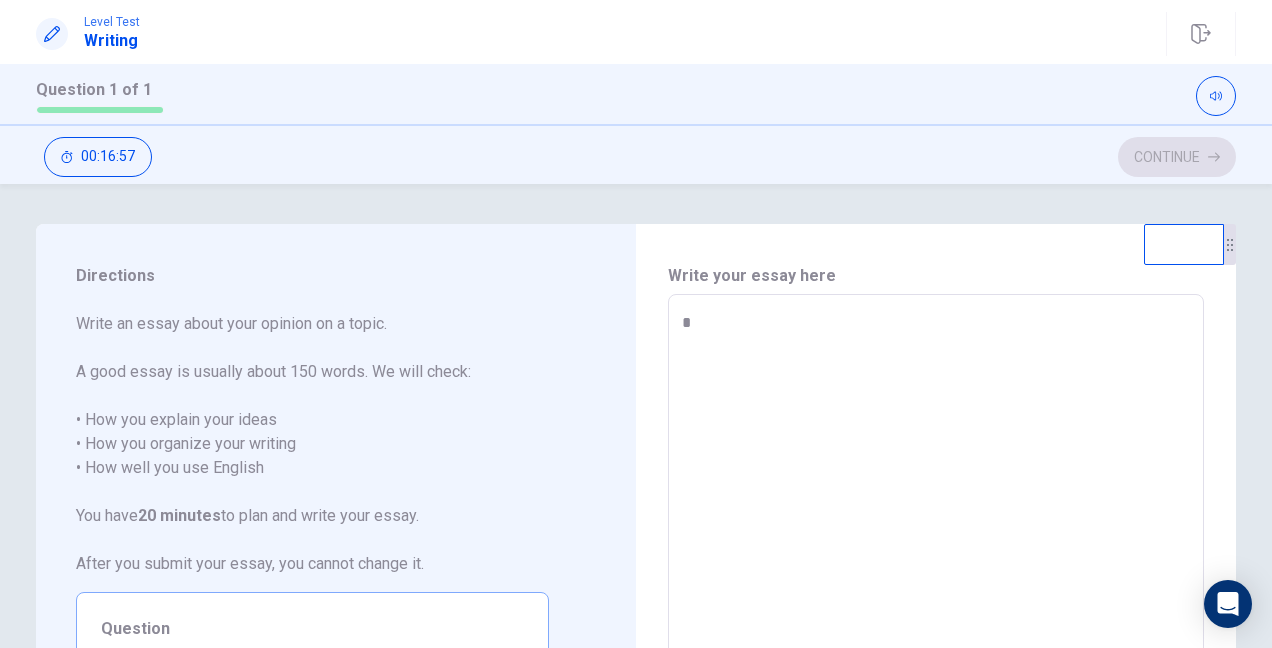 type on "*" 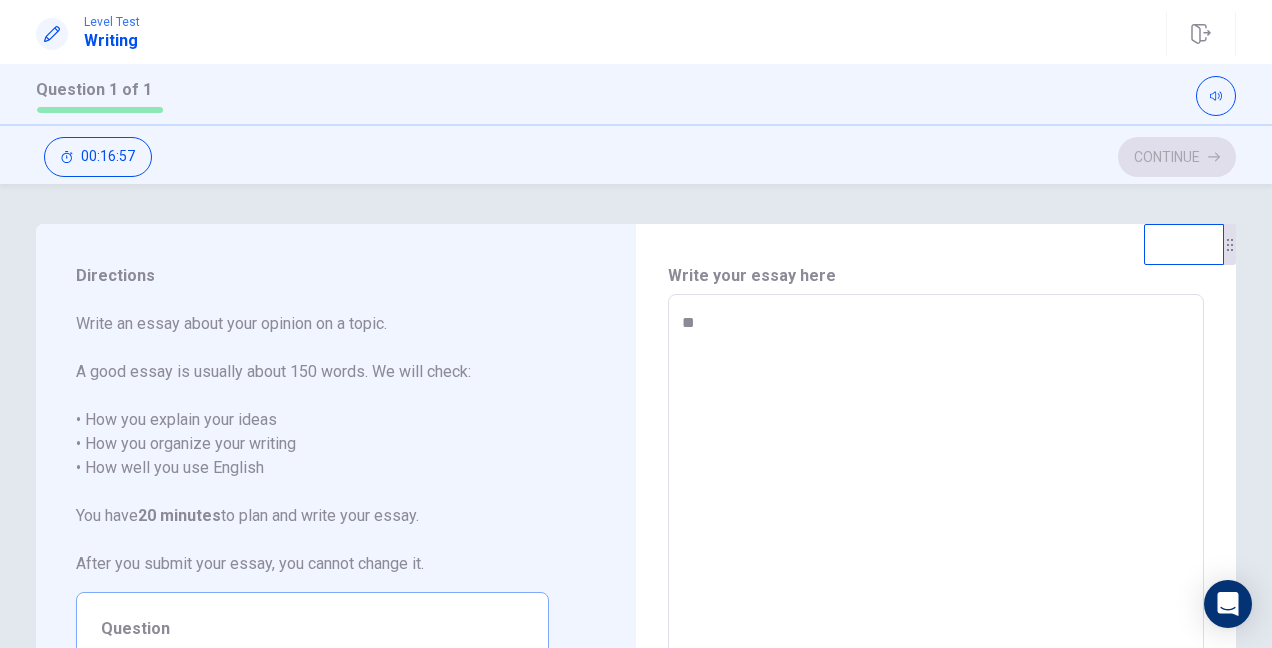 type on "*" 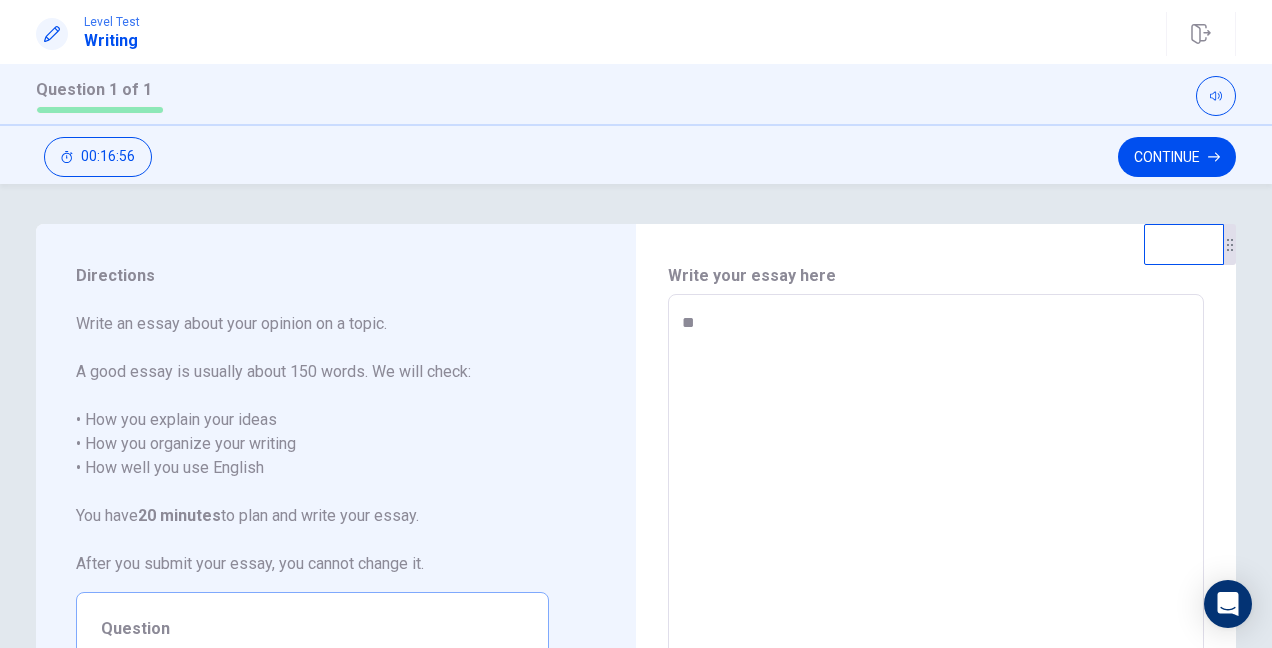 type on "***" 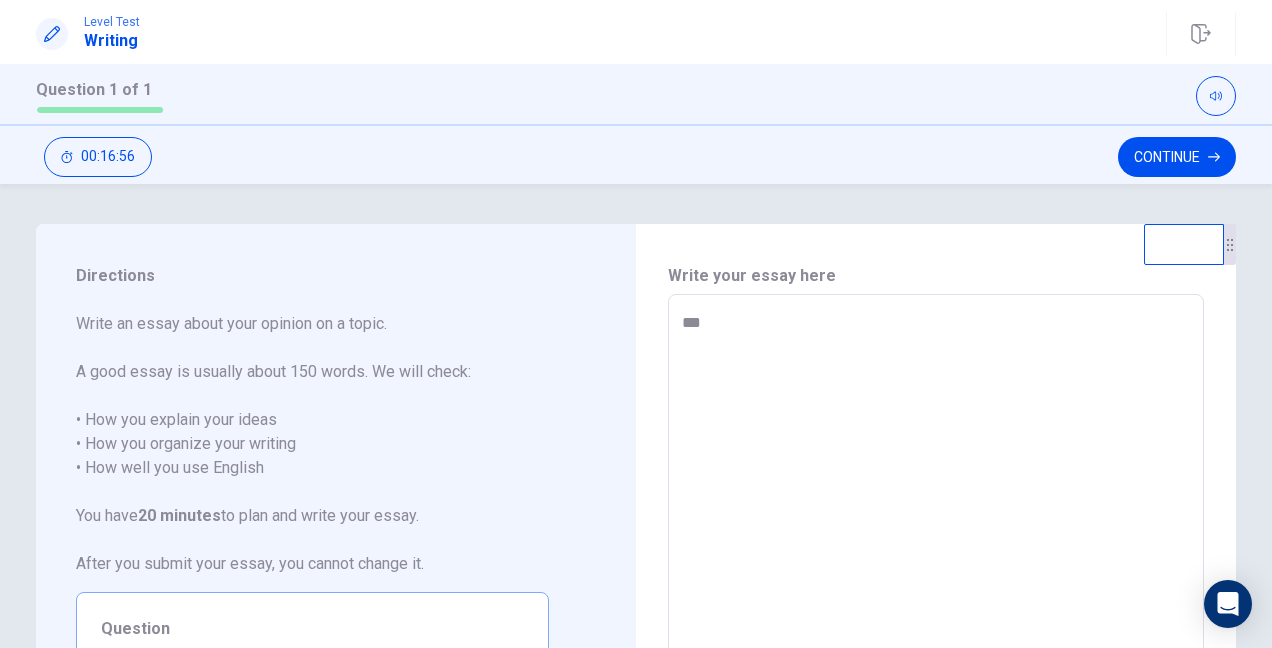 type on "*" 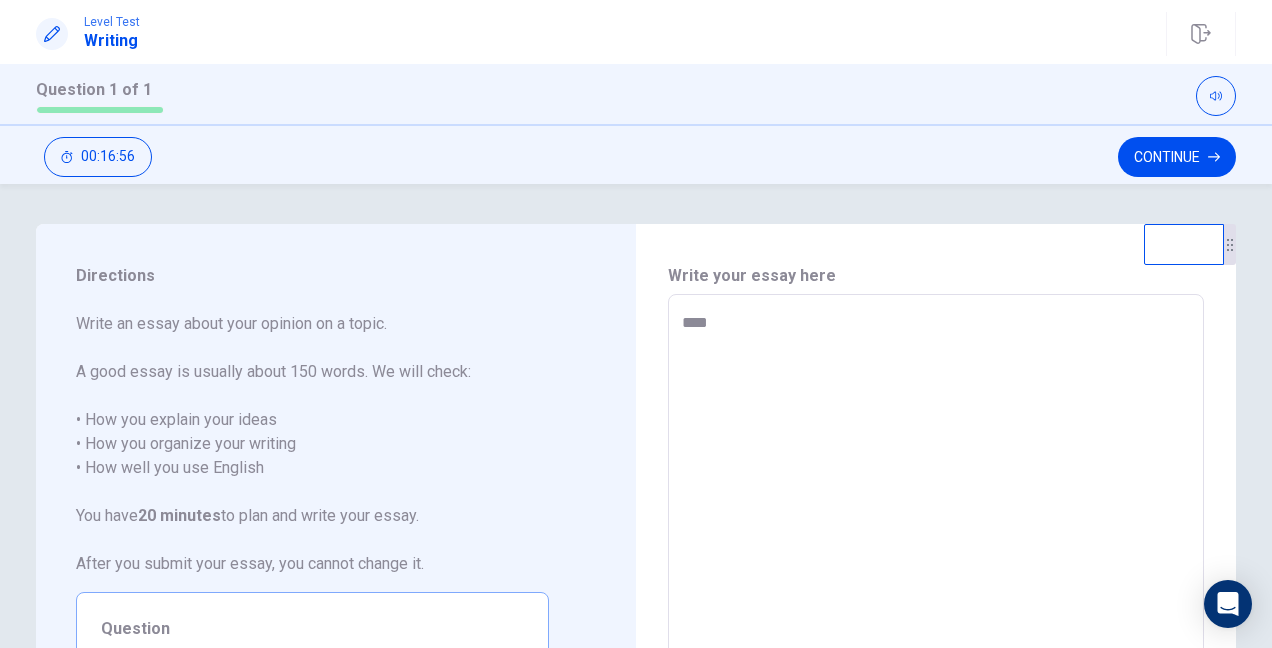 type on "*" 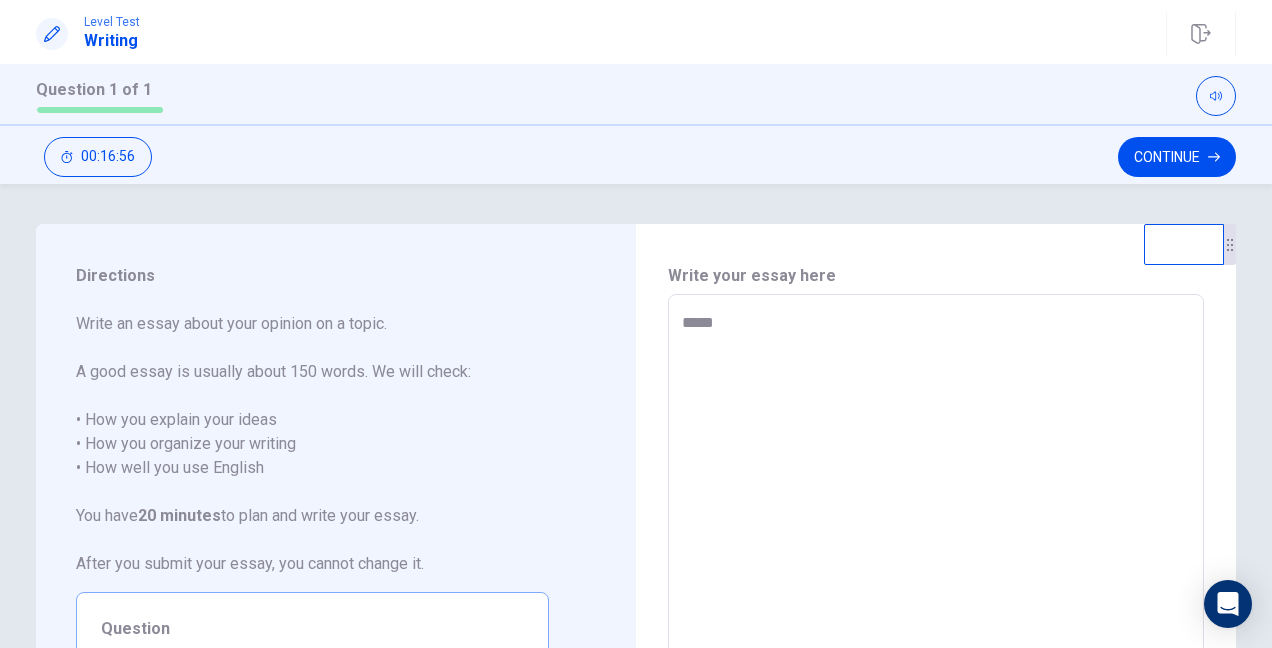 type on "*" 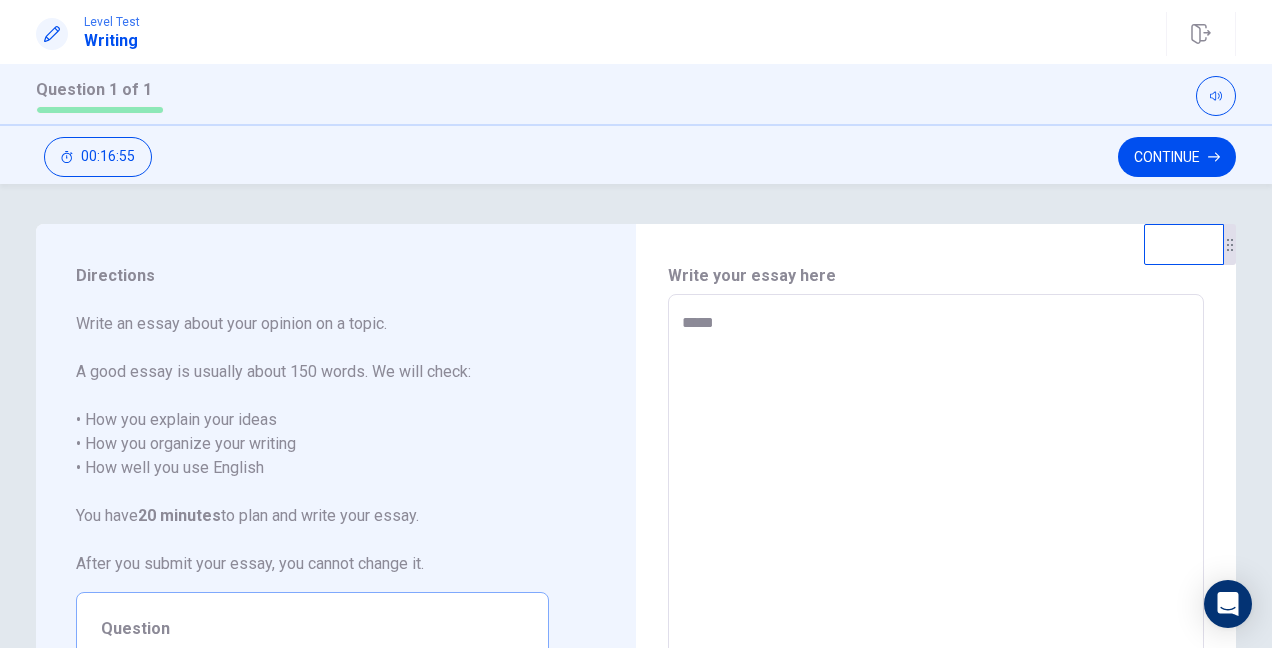 type on "*****" 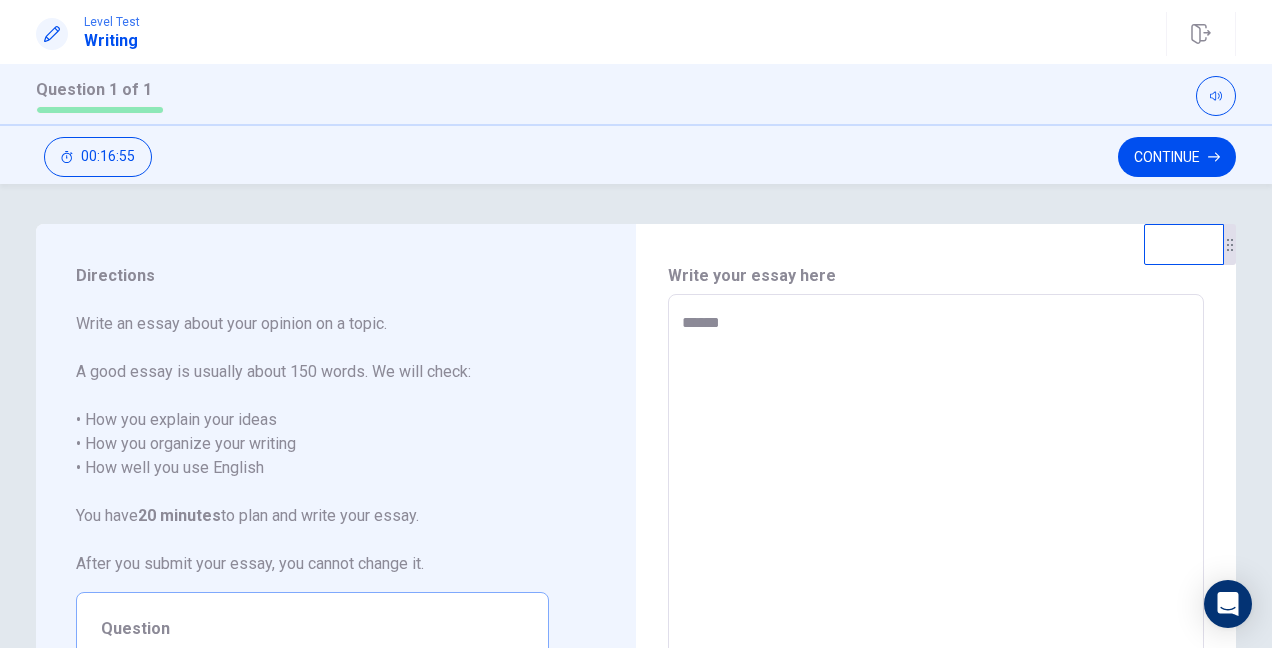 type on "*" 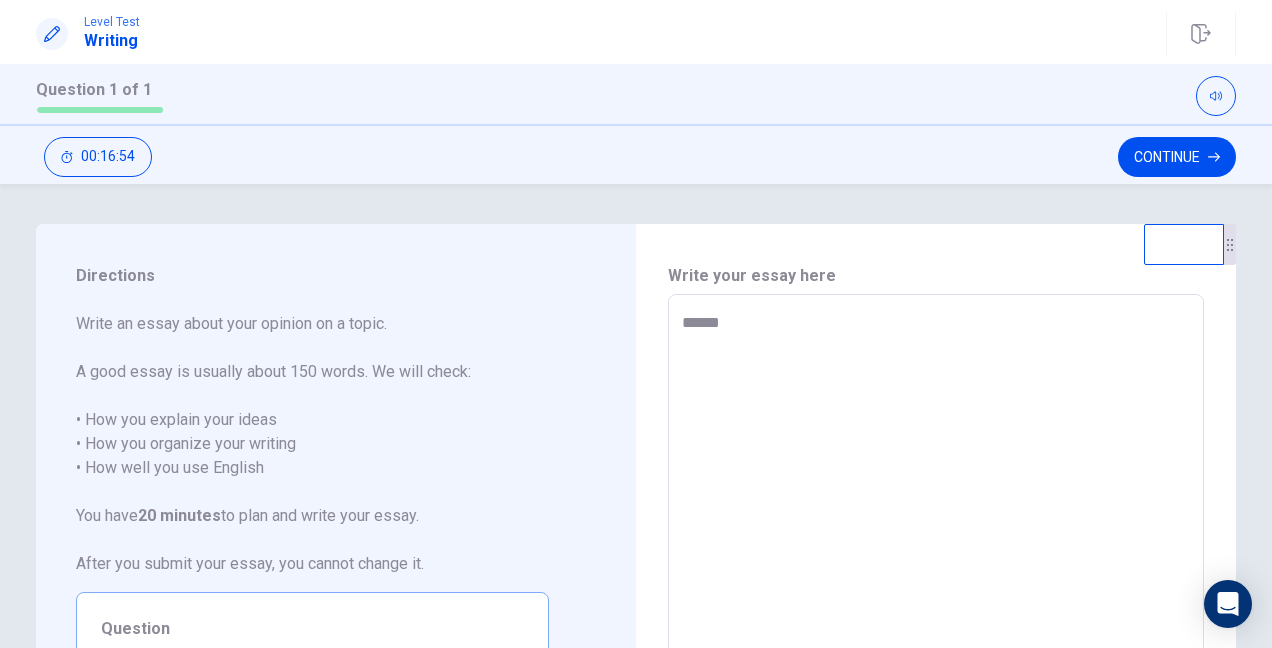 type on "*****" 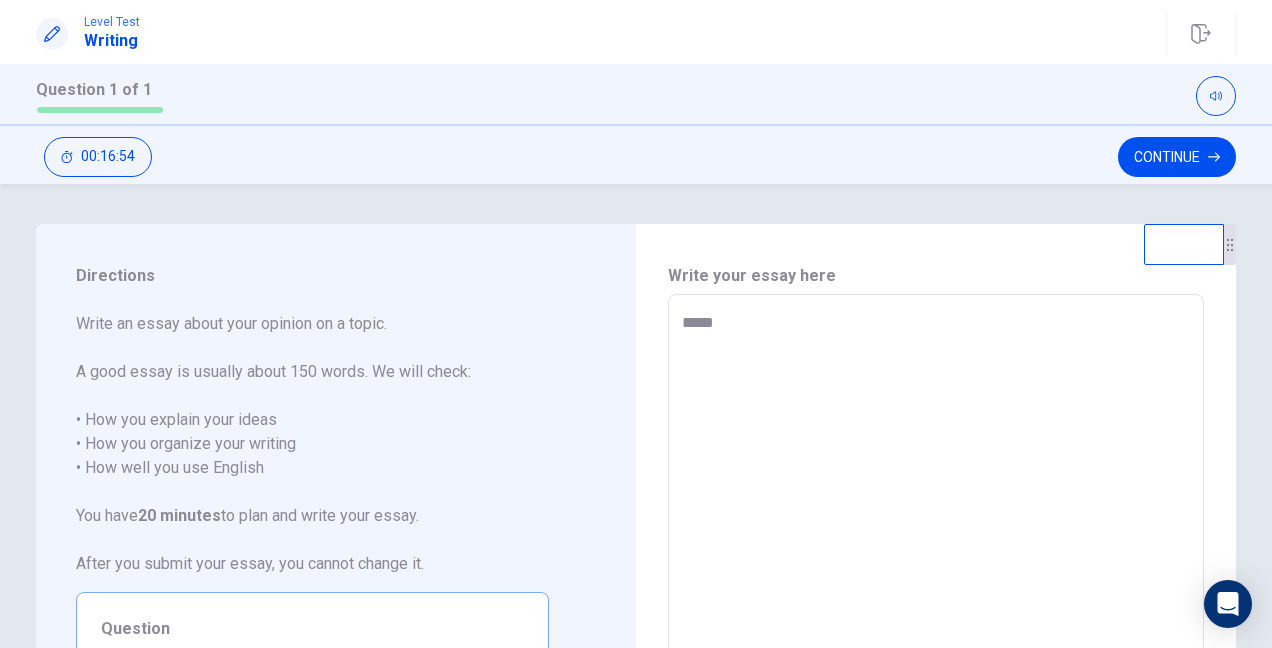 type on "*" 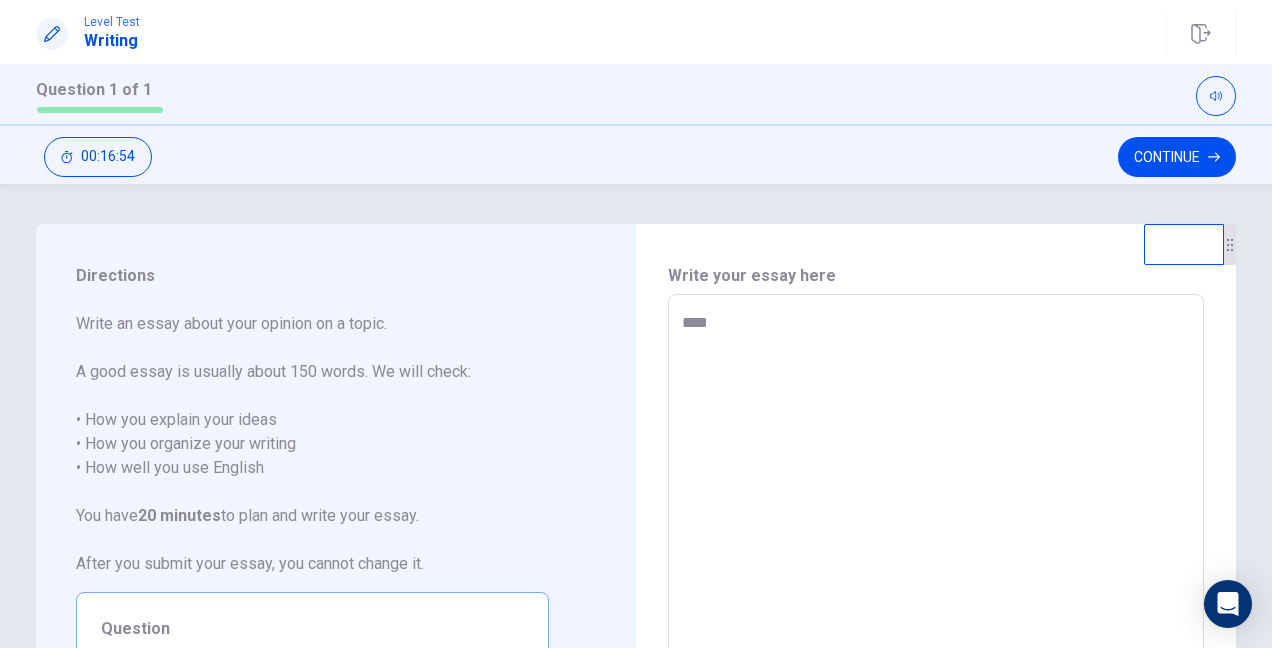 type on "*" 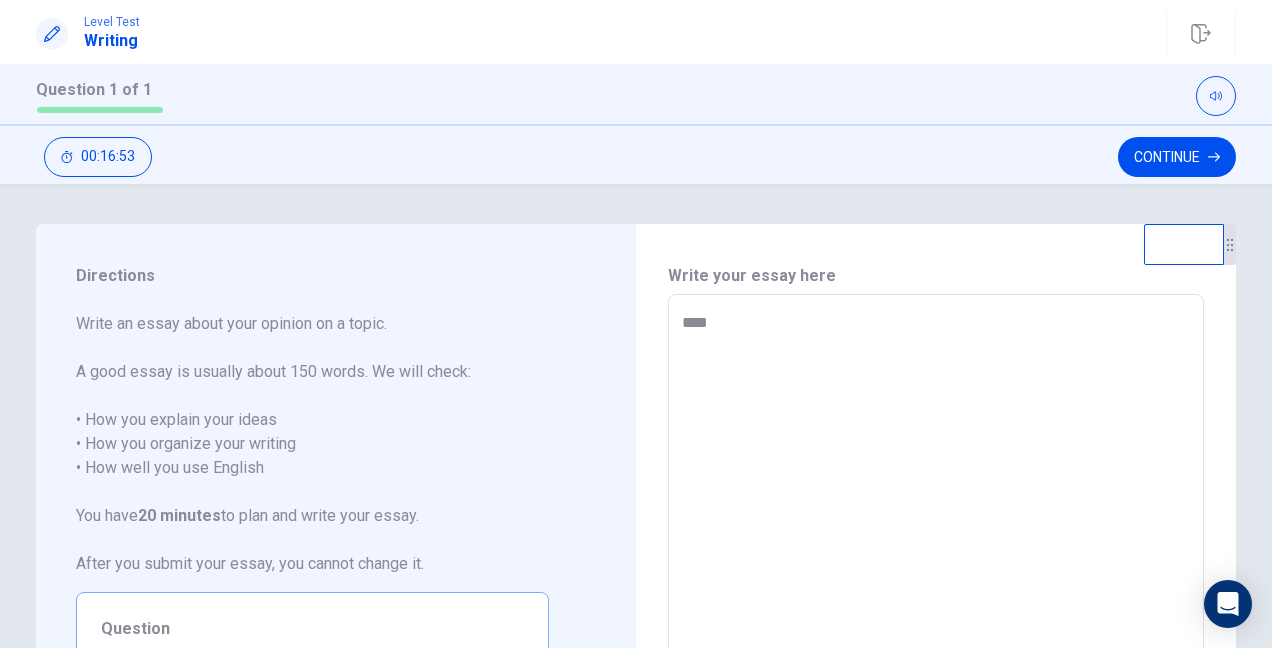 type on "***" 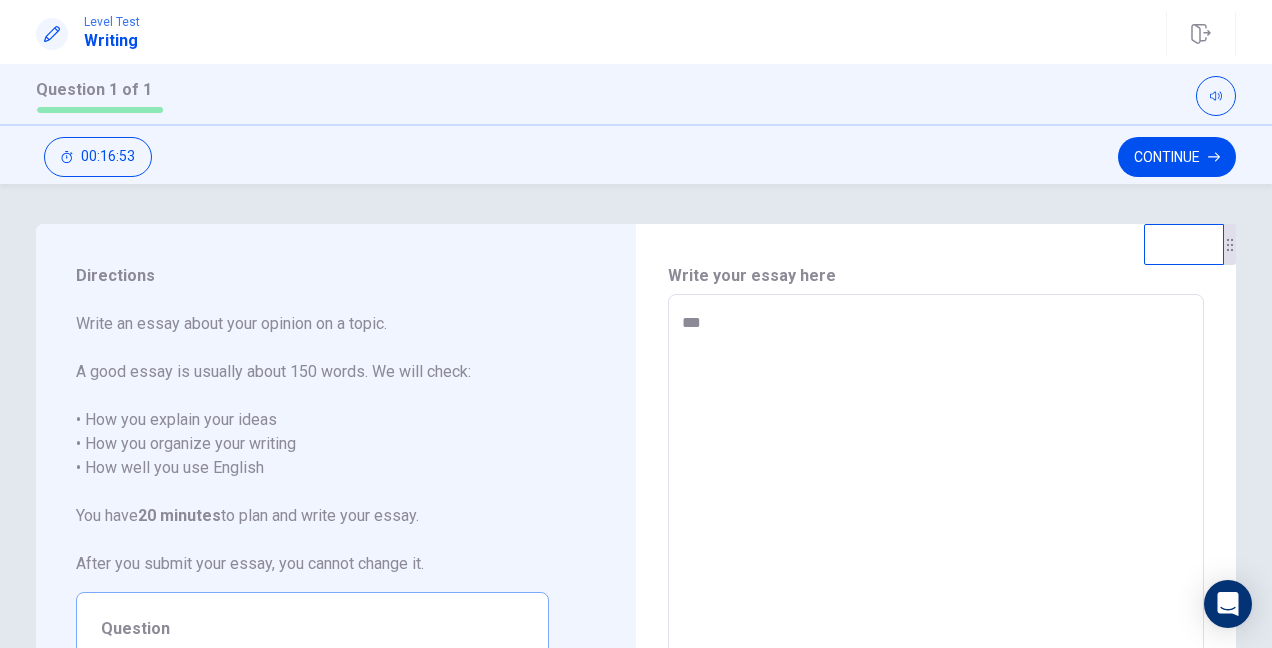 type on "*" 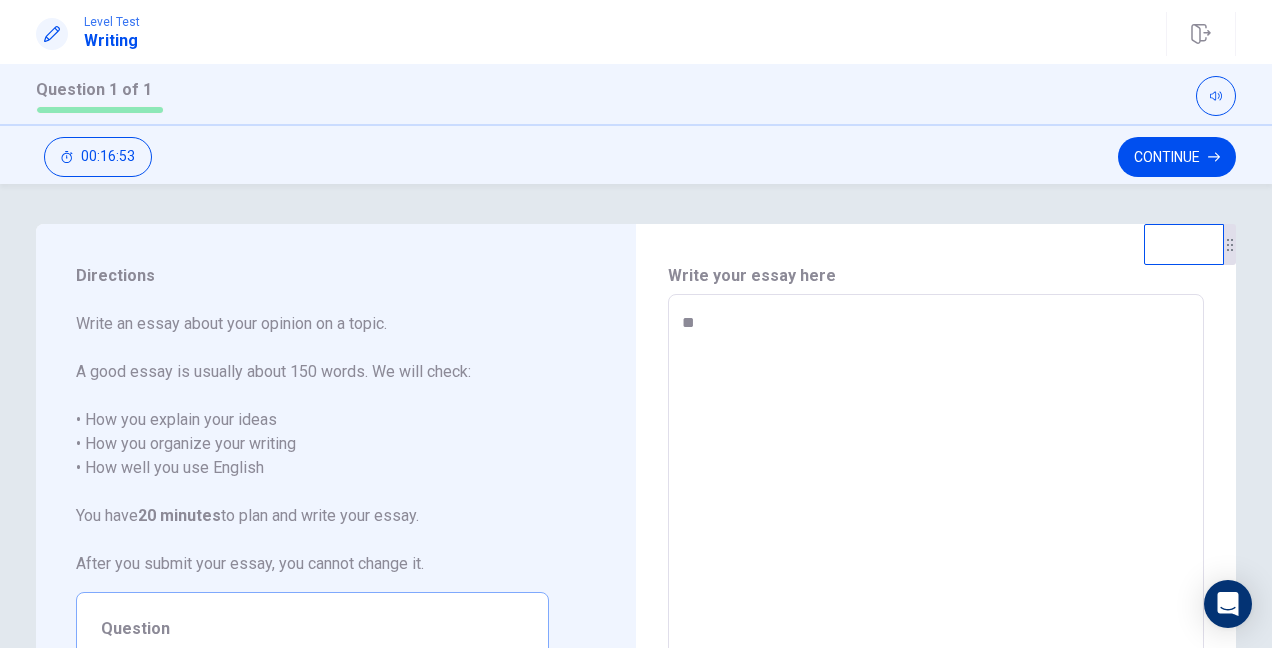 type on "*" 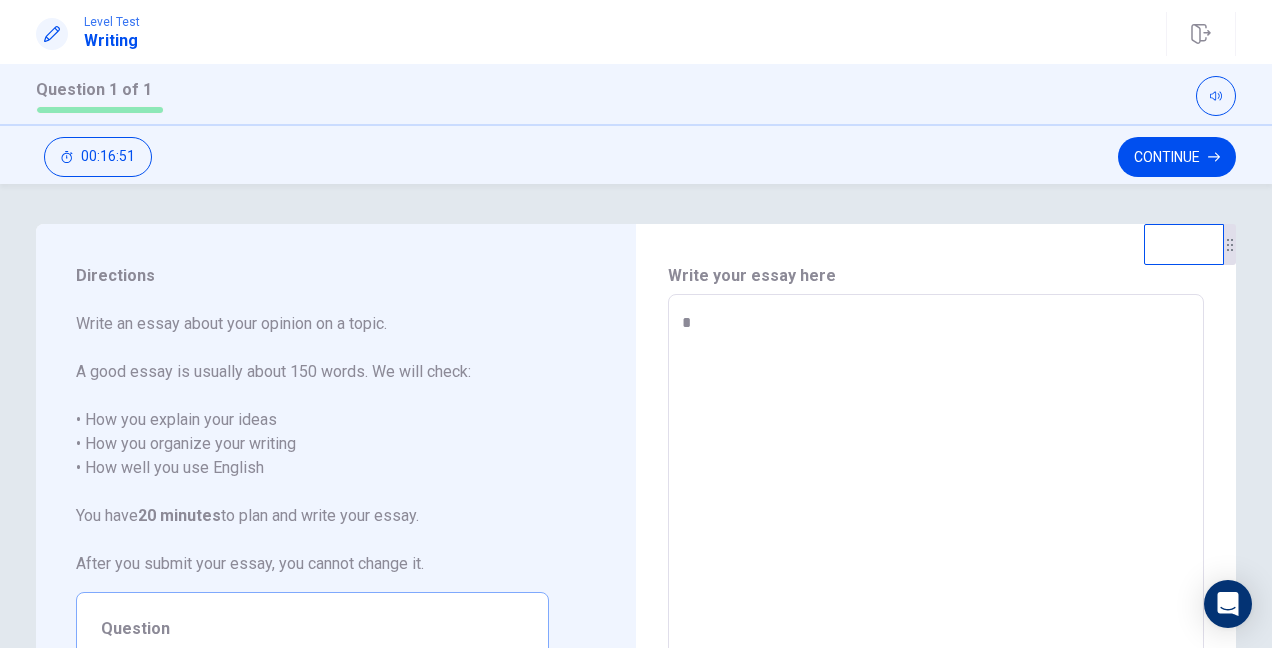 type on "*" 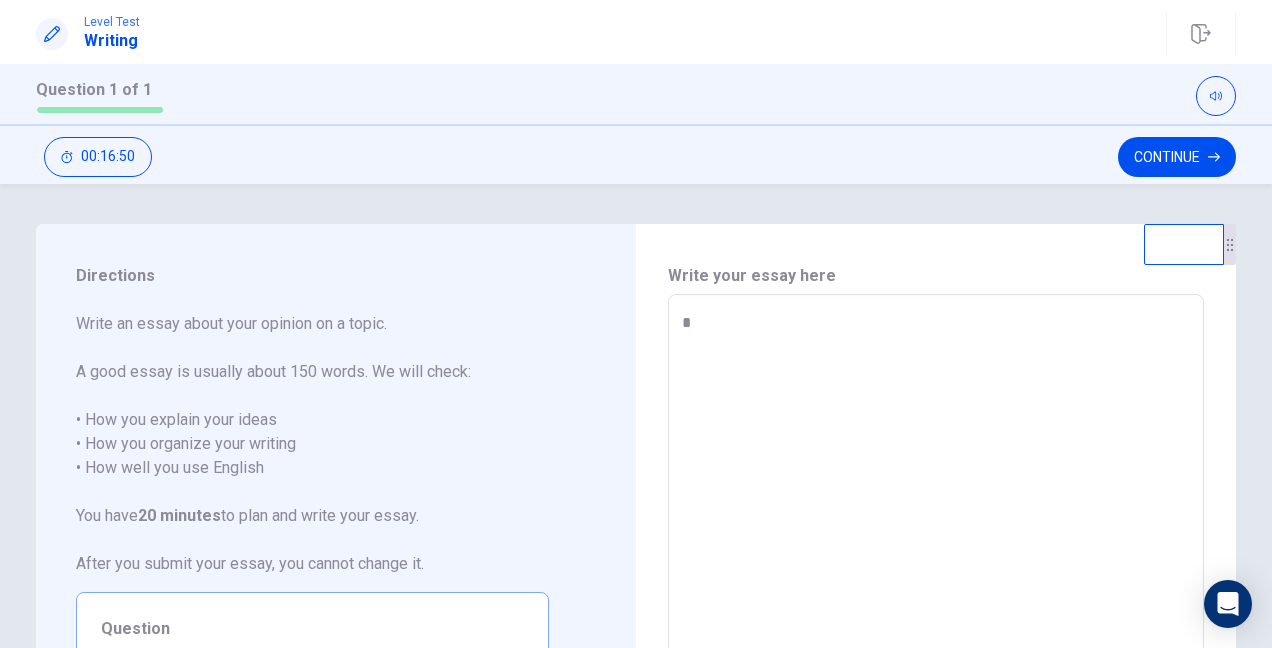type on "**" 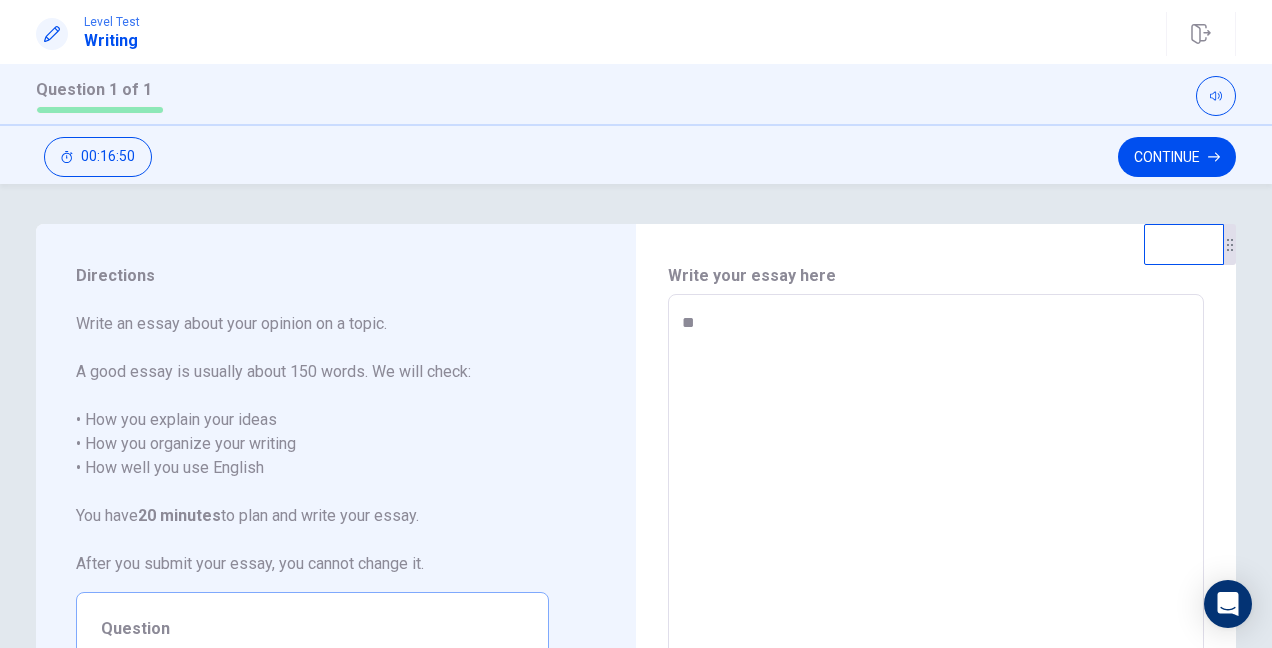 type on "*" 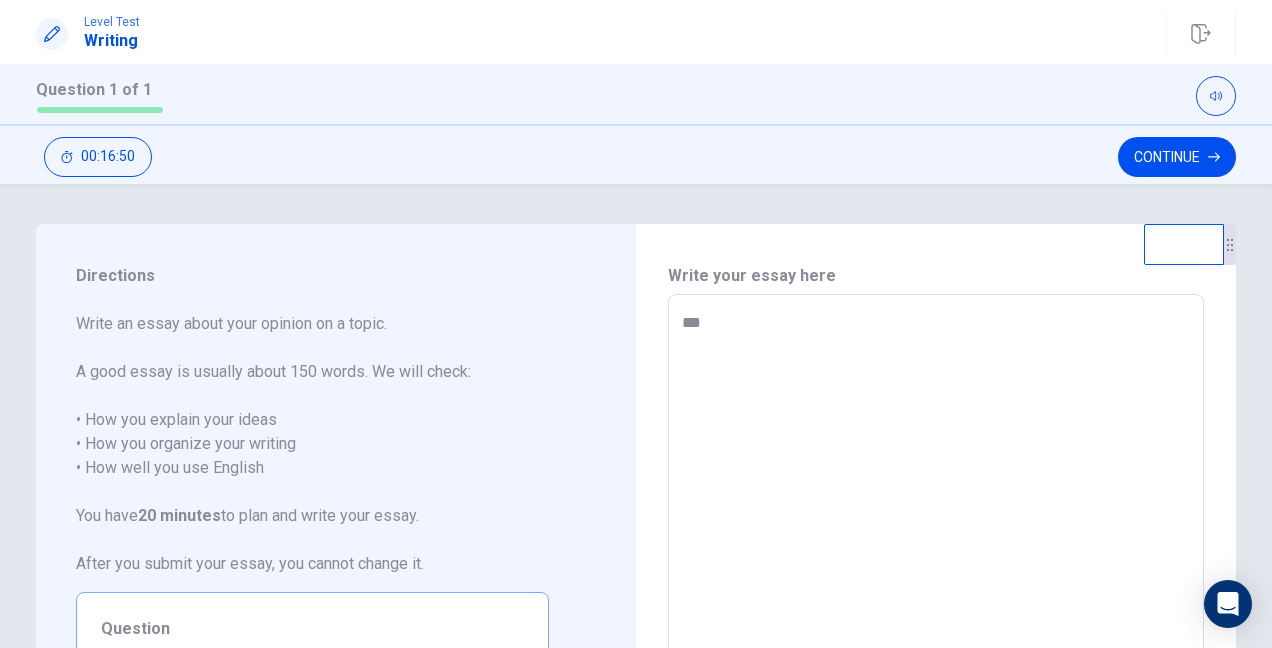 type on "*" 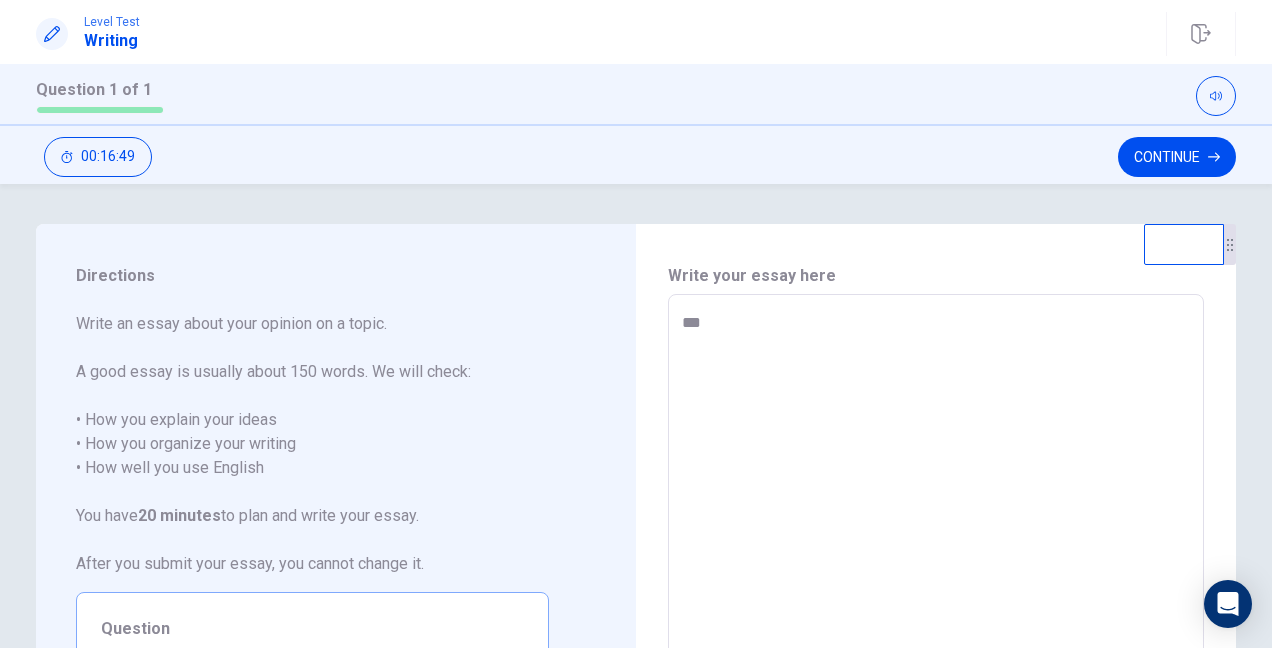 type on "****" 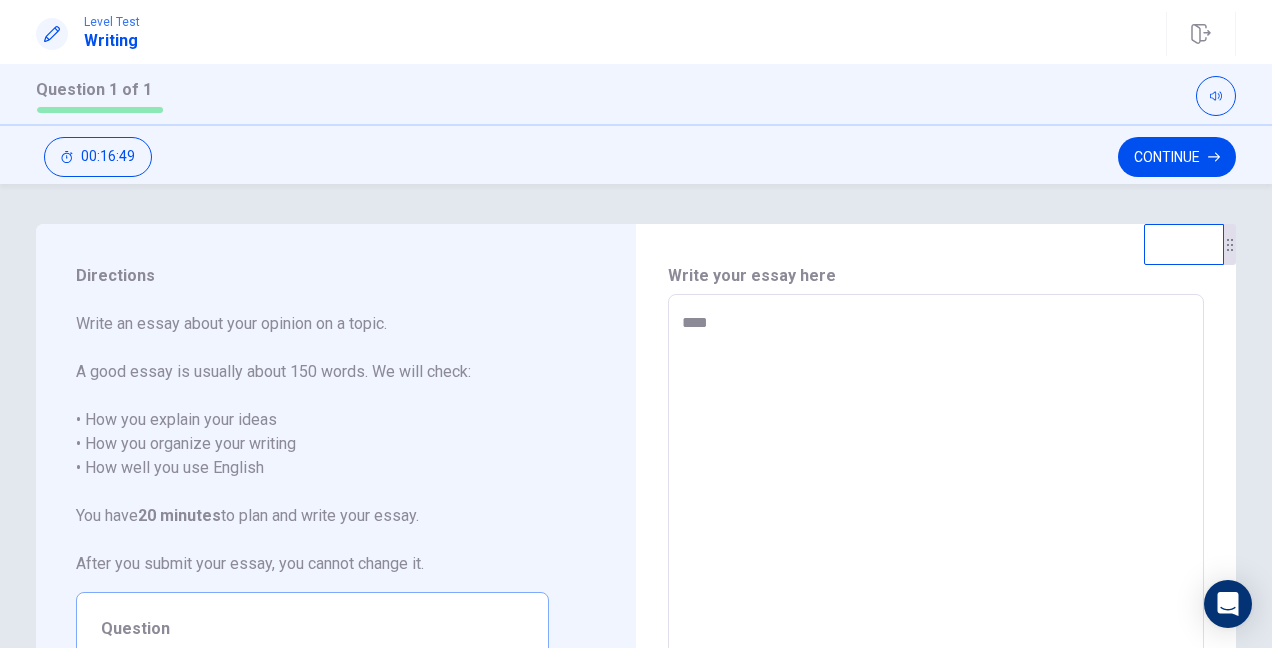 type on "*" 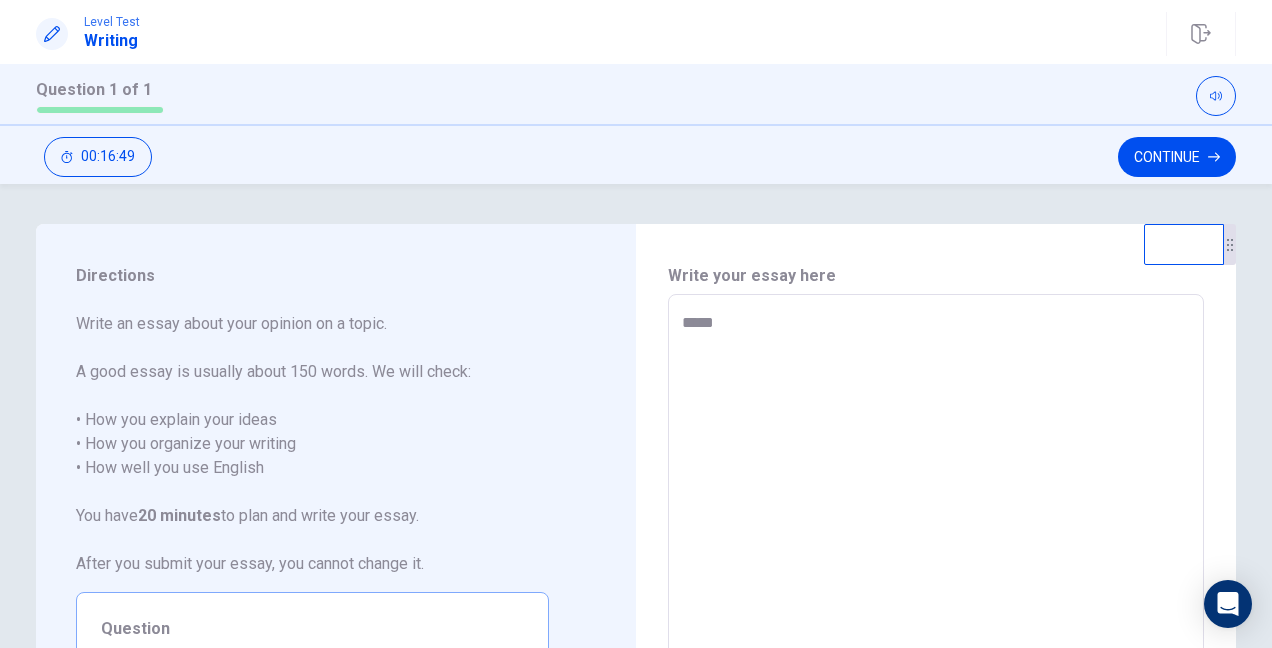 type on "*" 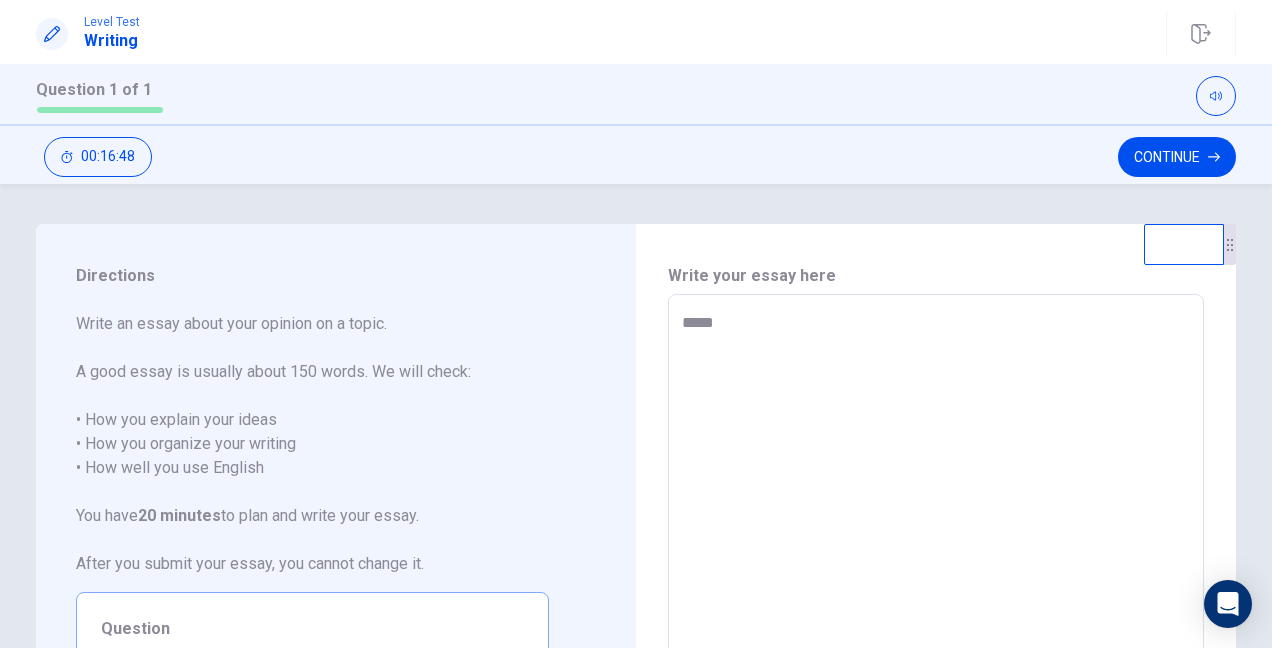 type on "*****" 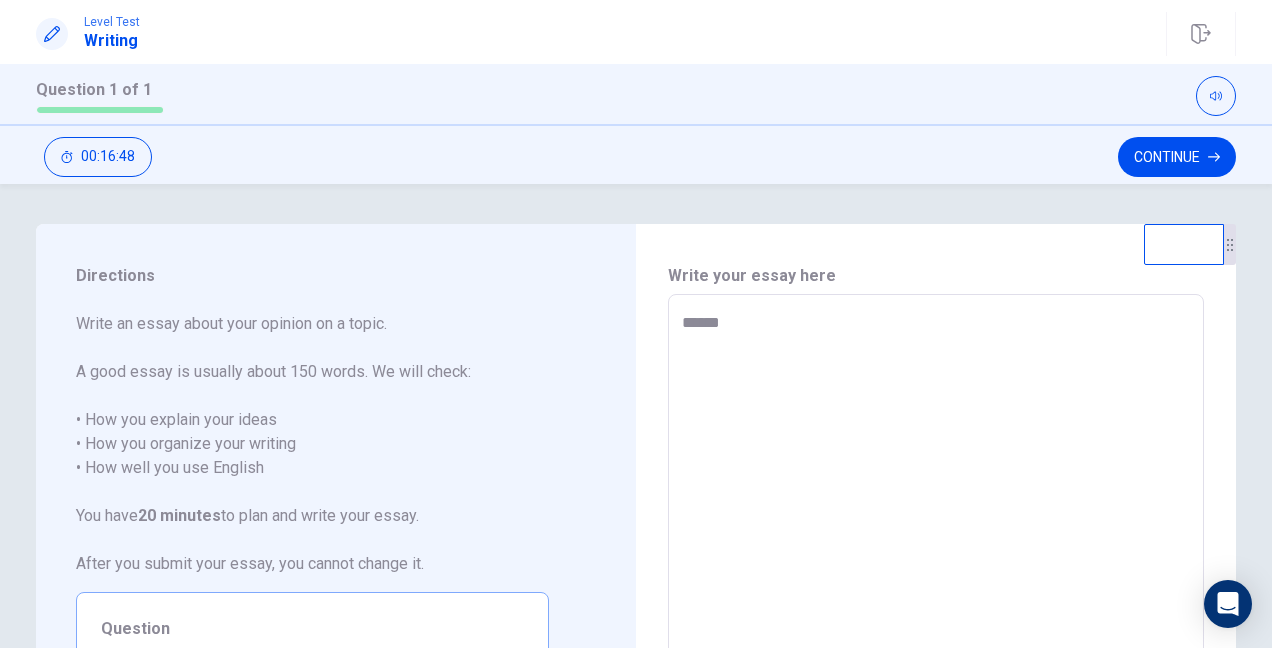 type on "*" 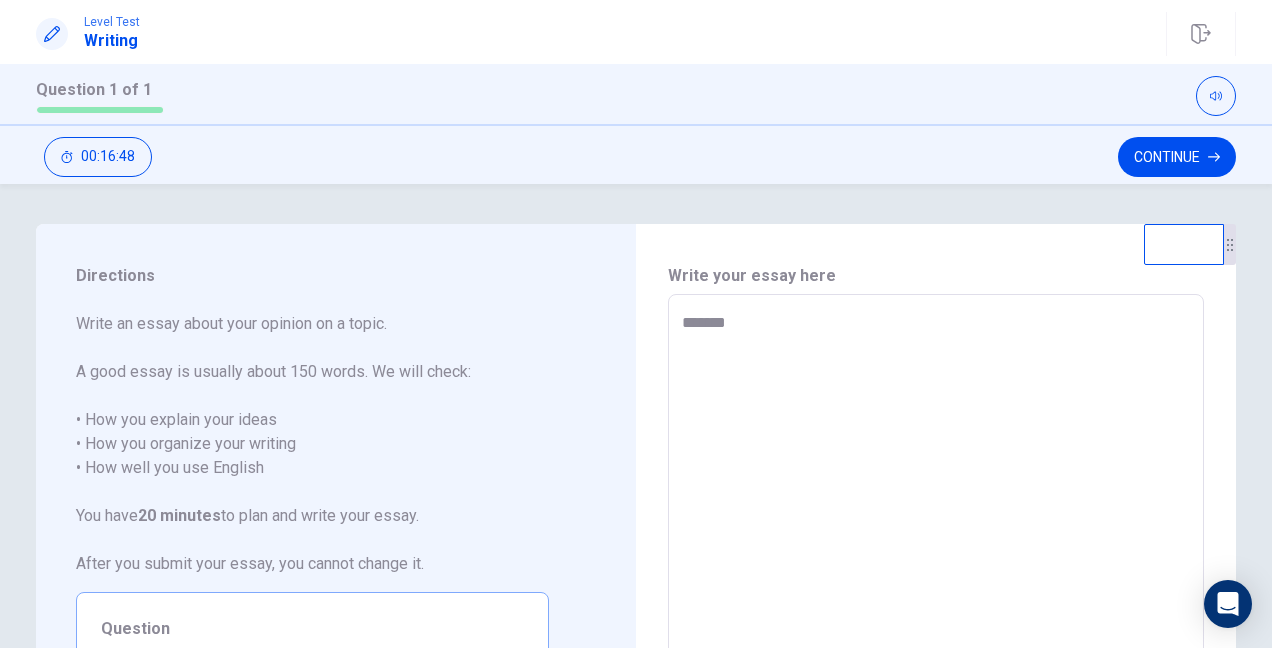 type on "*" 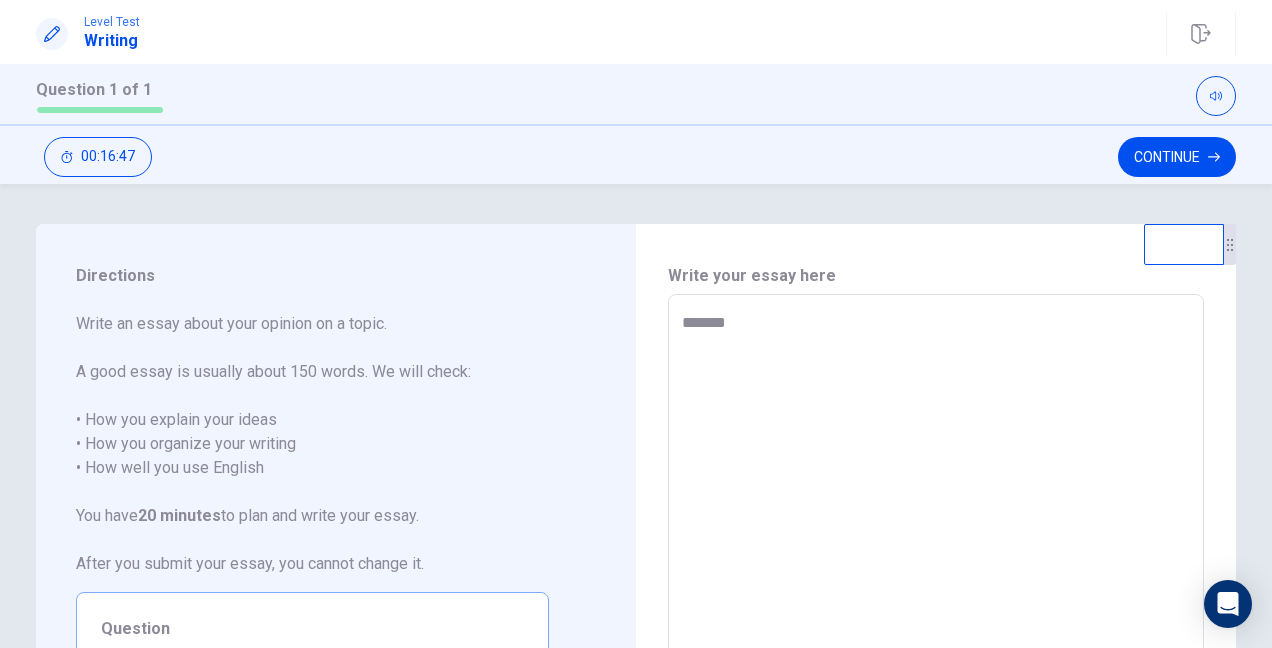 type on "*****" 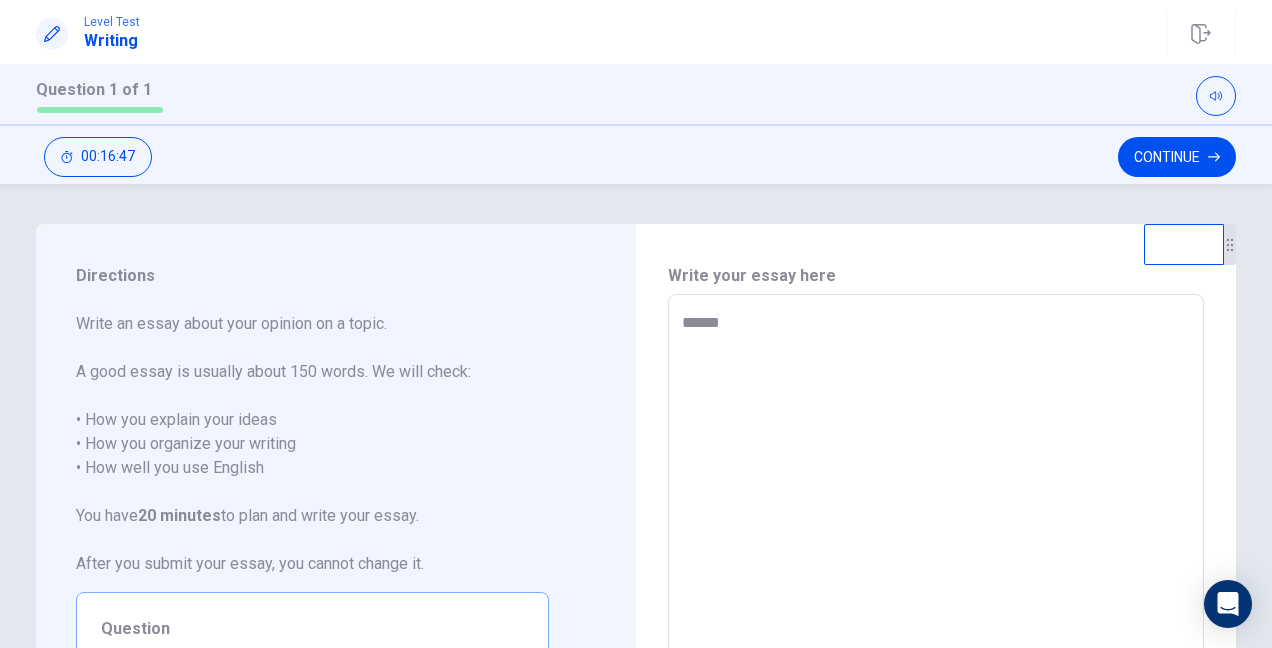 type on "*" 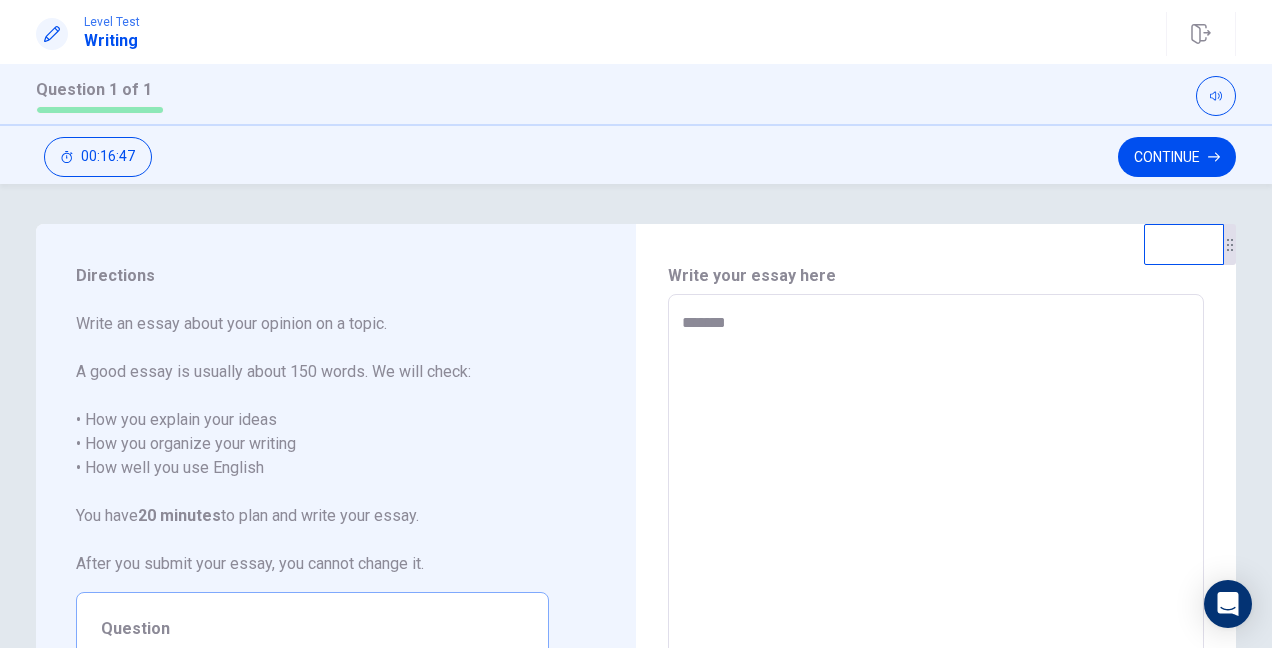 type on "*" 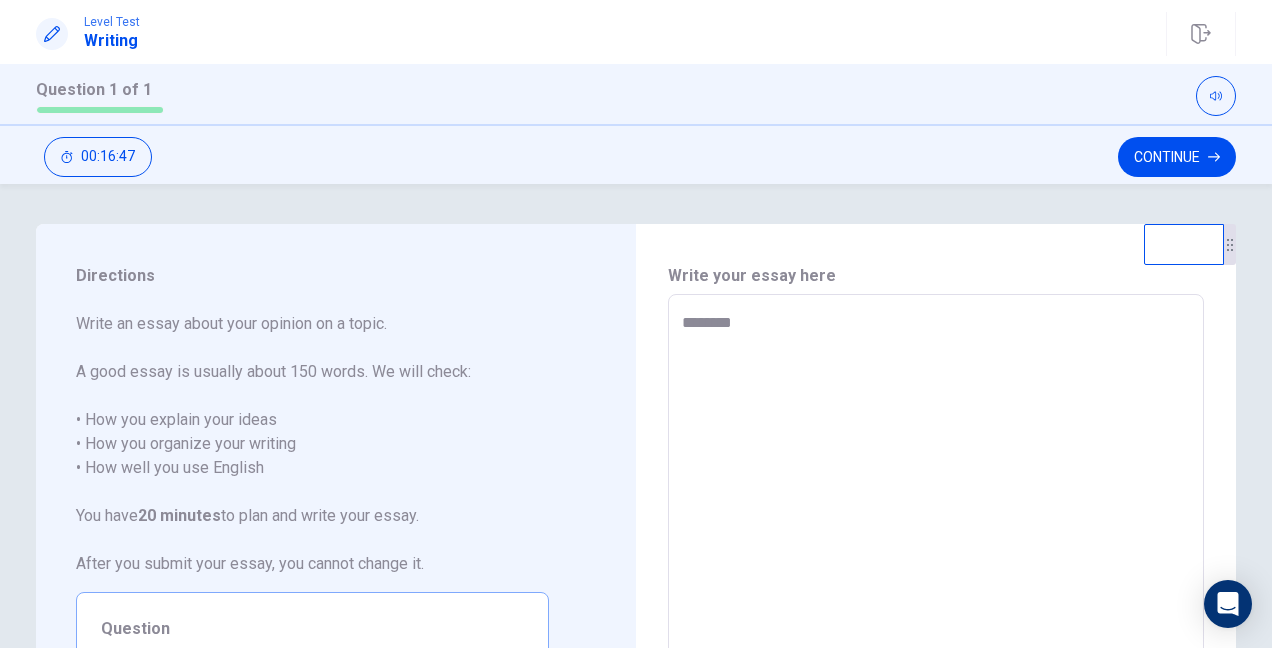 type on "*********" 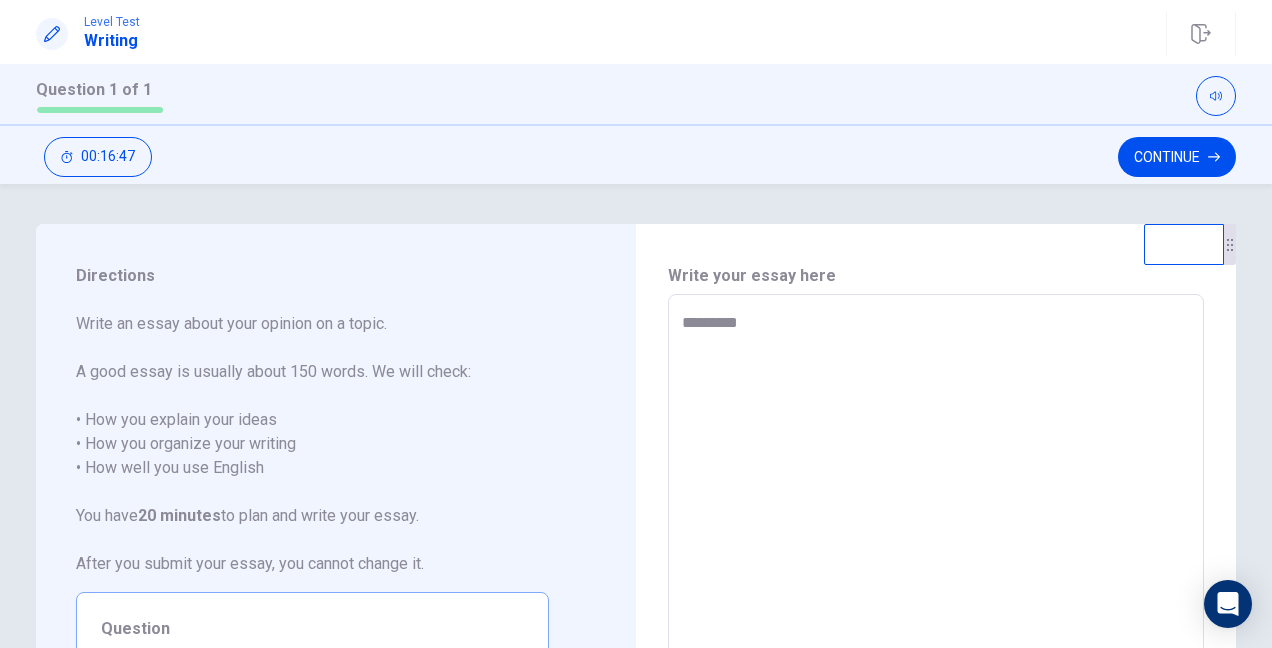 type on "*" 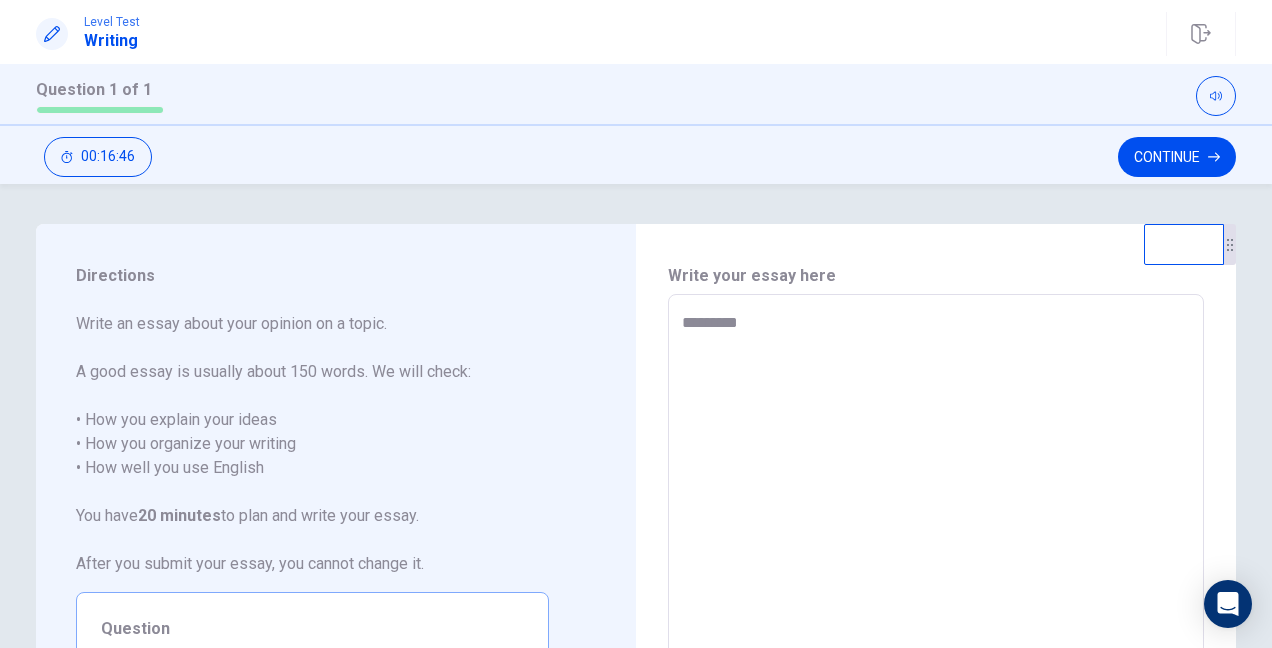 type on "**********" 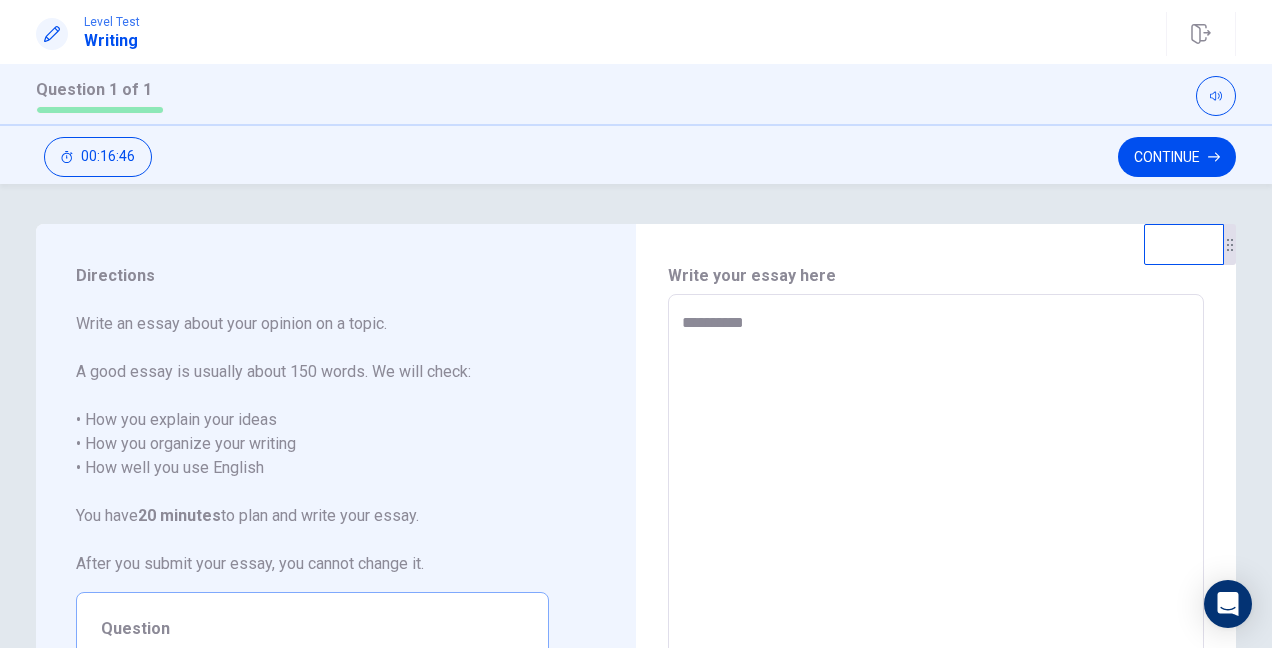 type on "*" 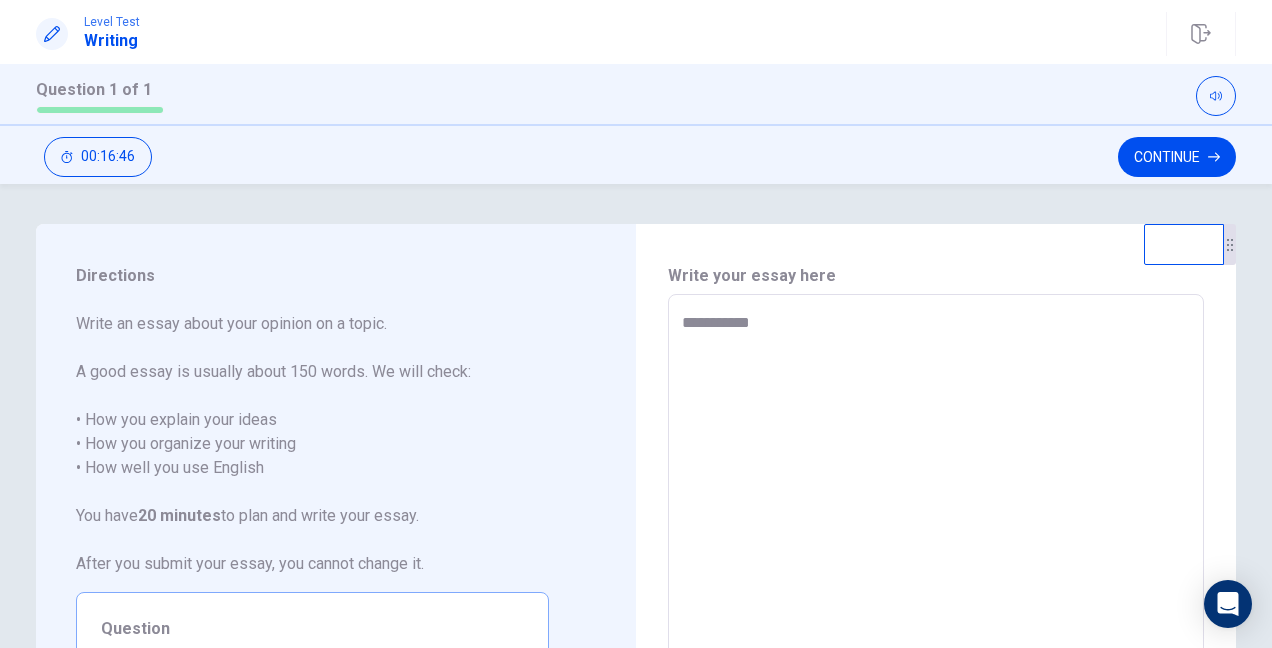 type on "*" 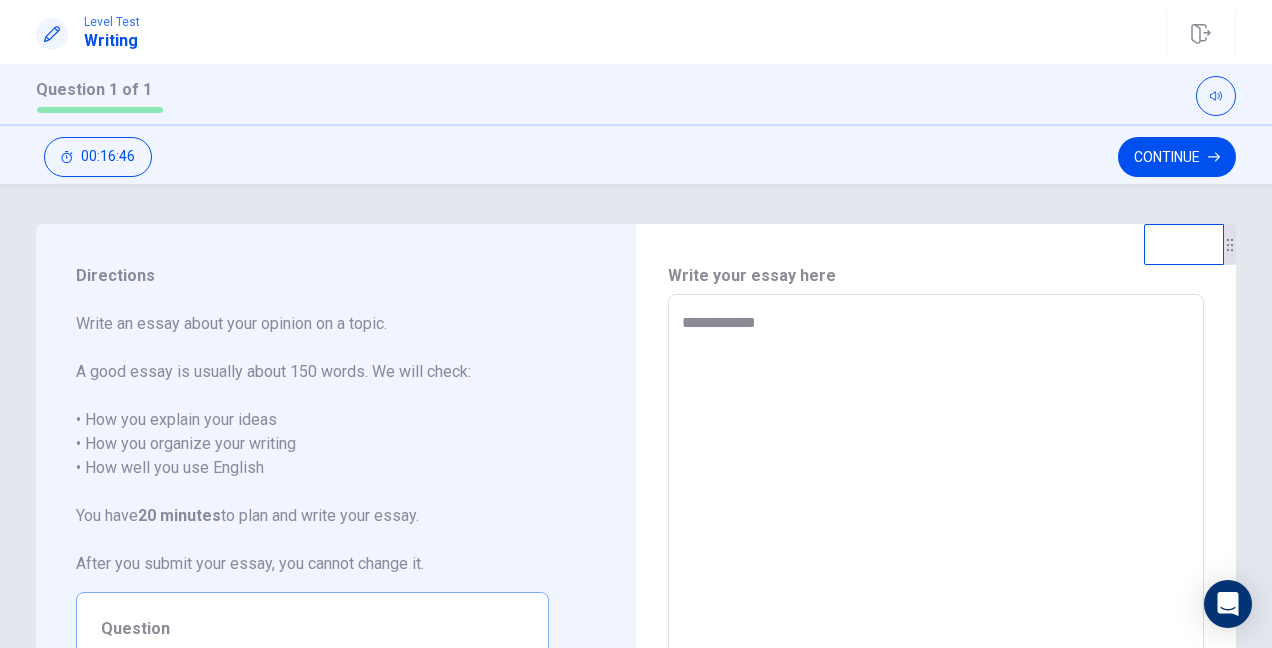 type on "*" 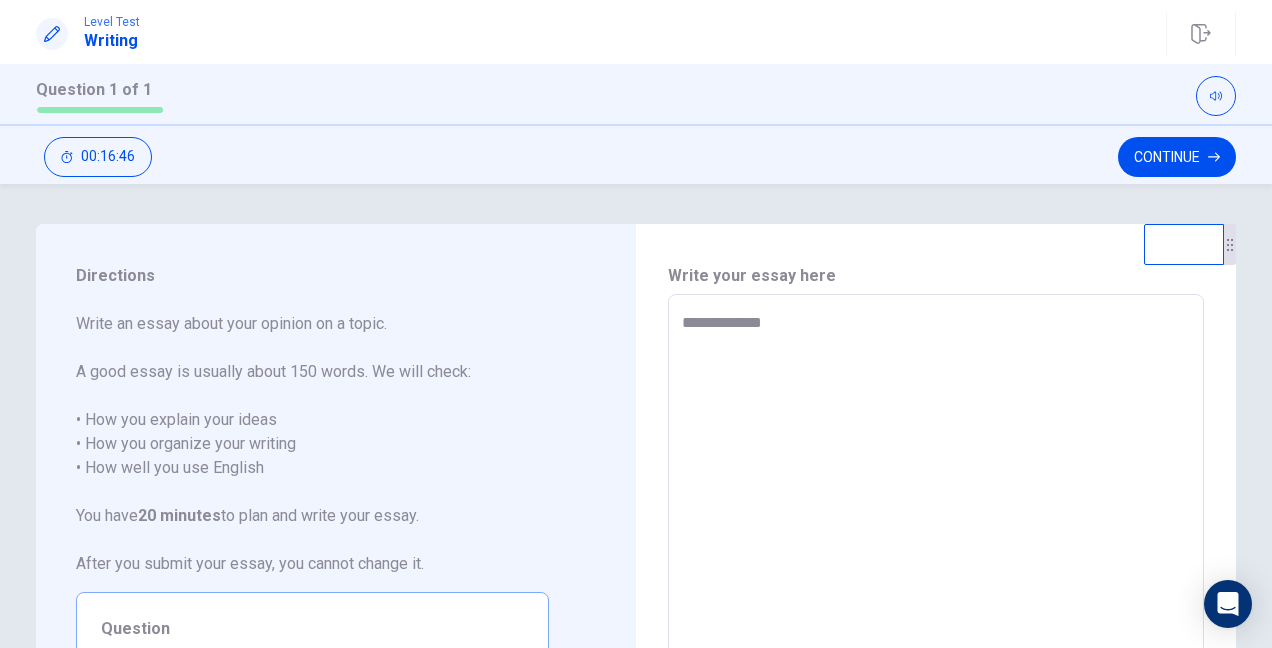 type on "*" 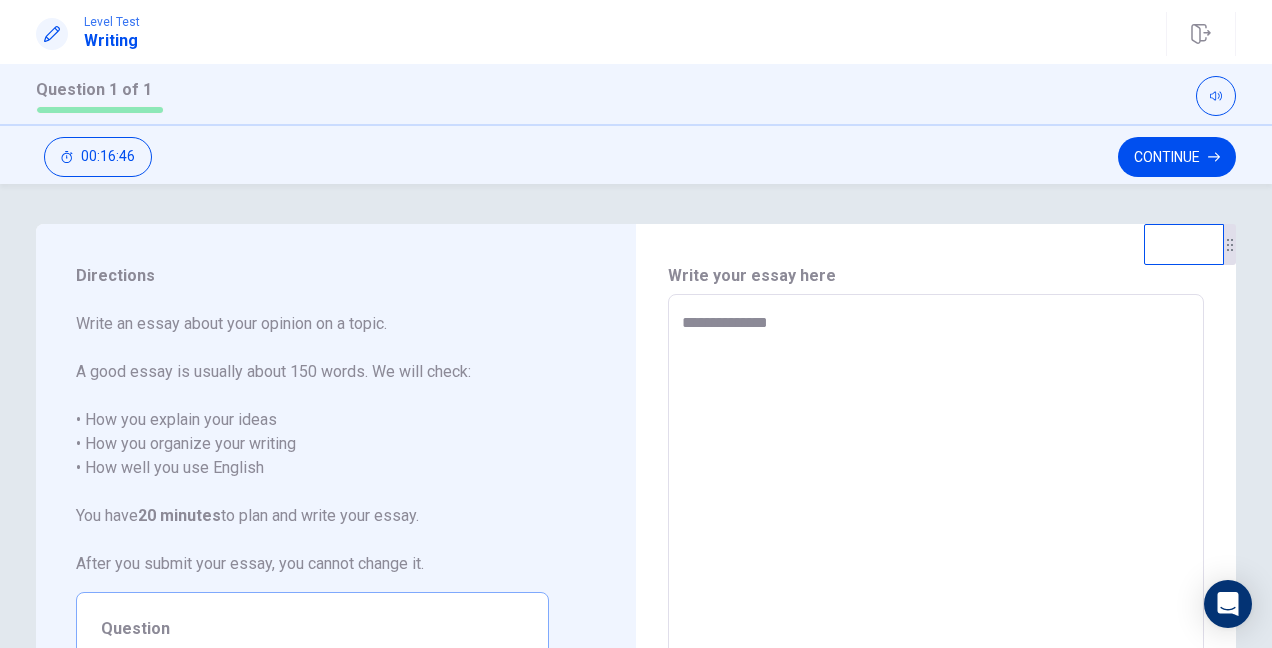 type on "*" 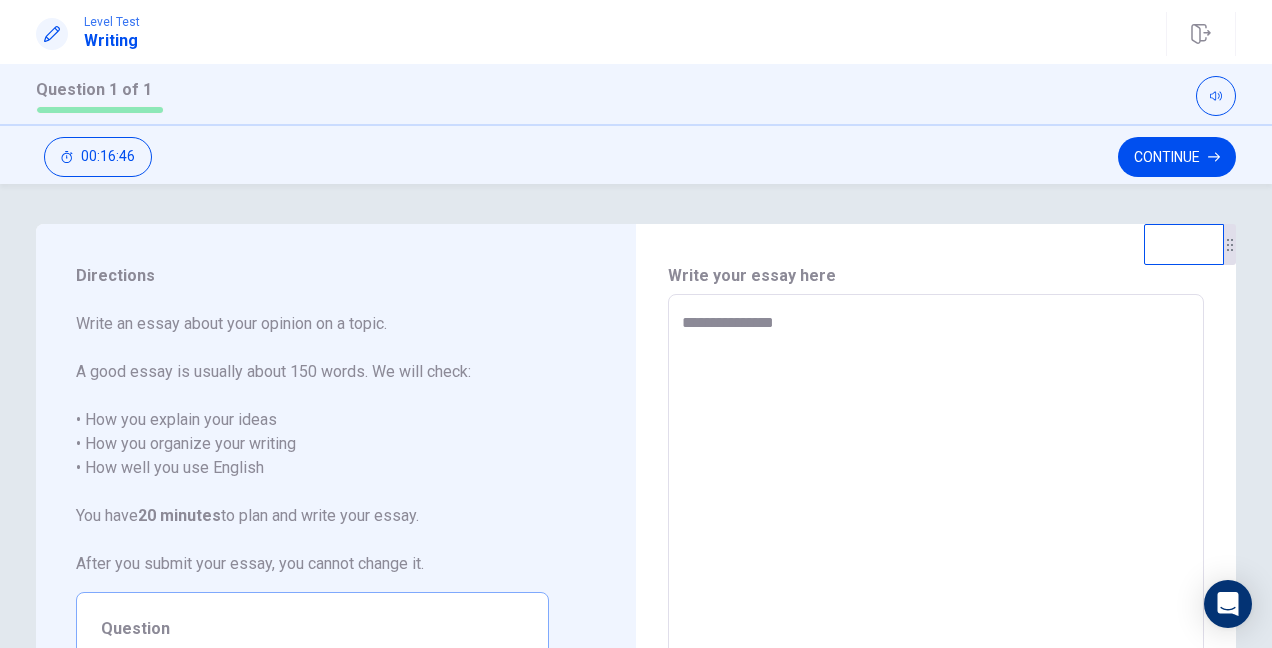 type on "*" 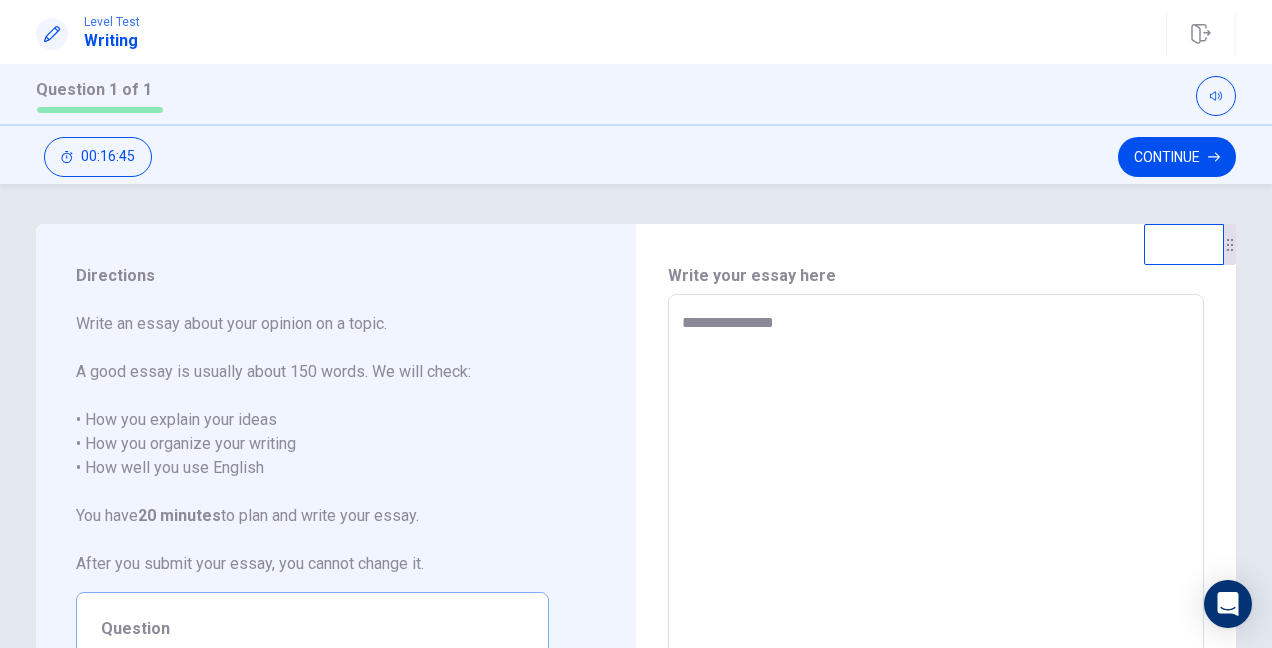 type on "**********" 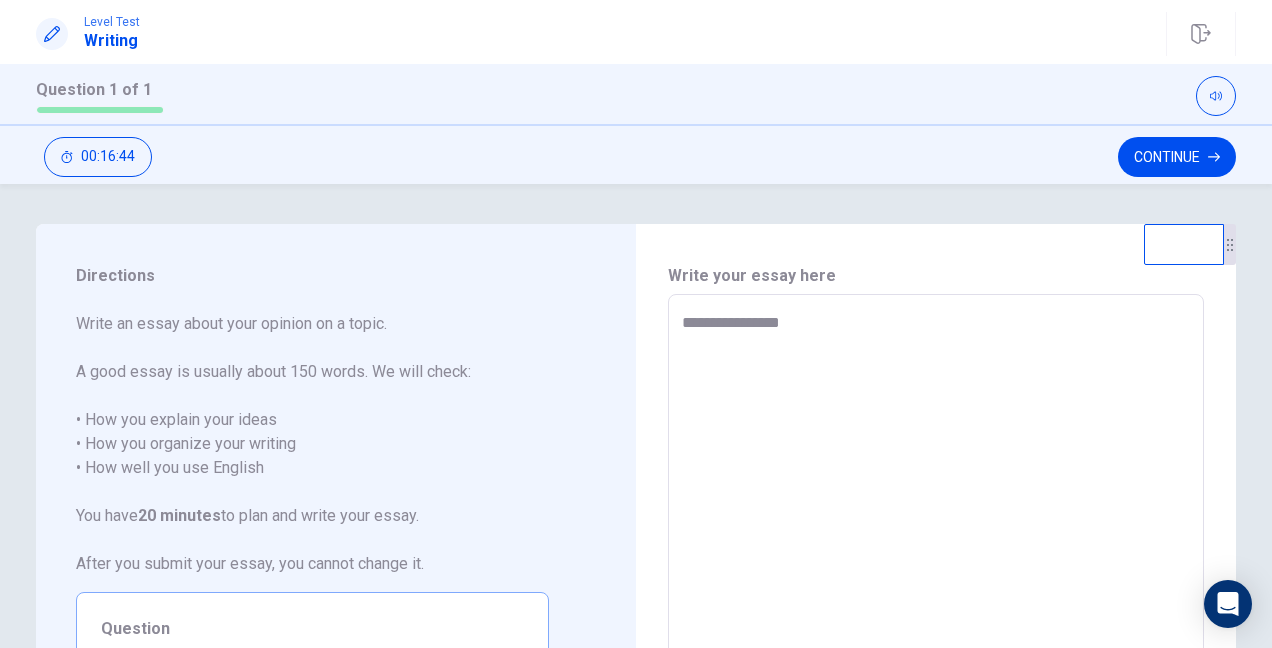 type on "*" 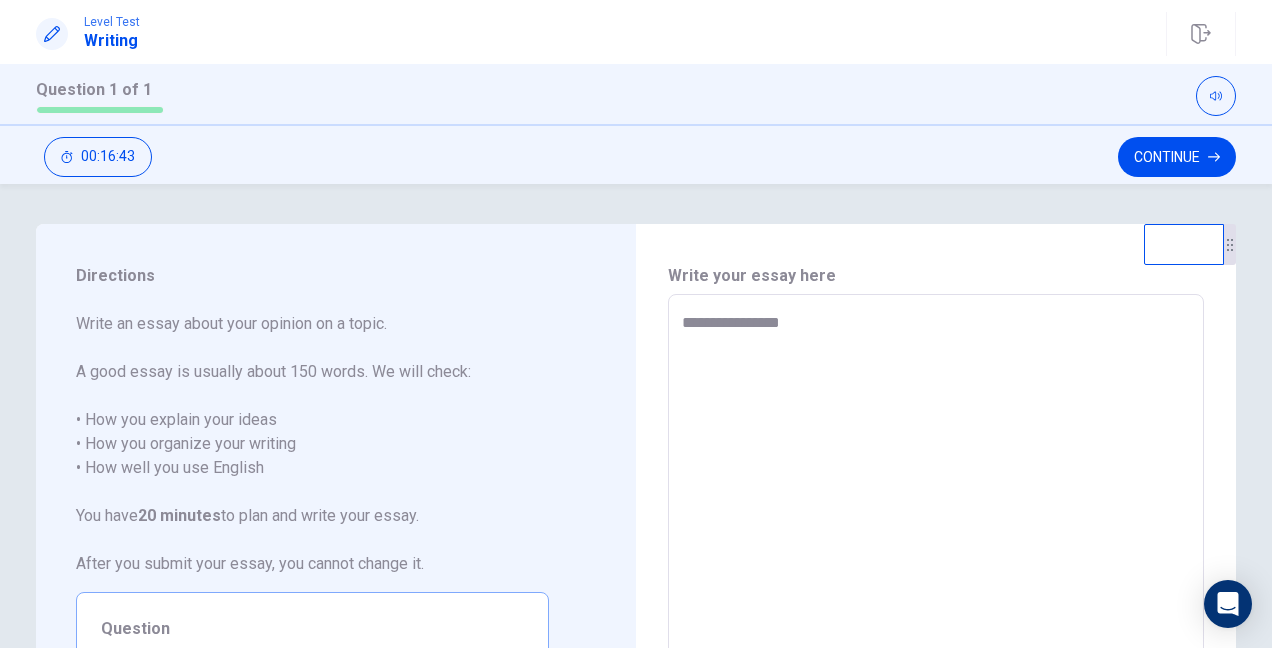 type on "**********" 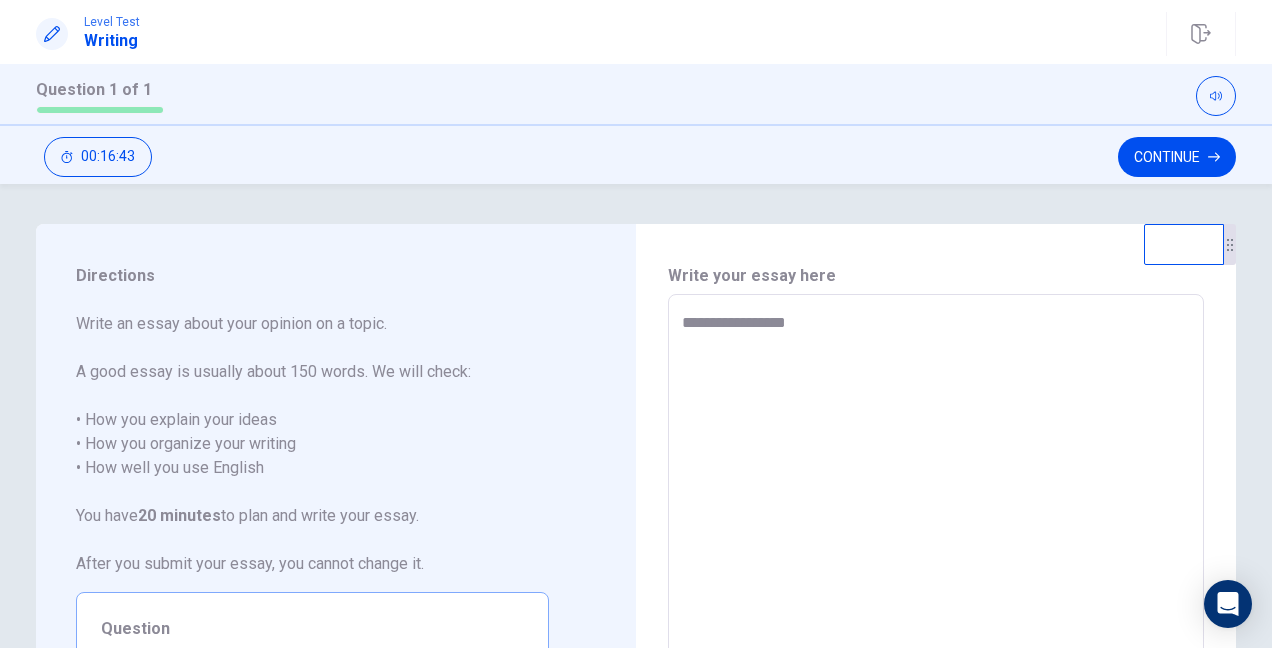 type on "*" 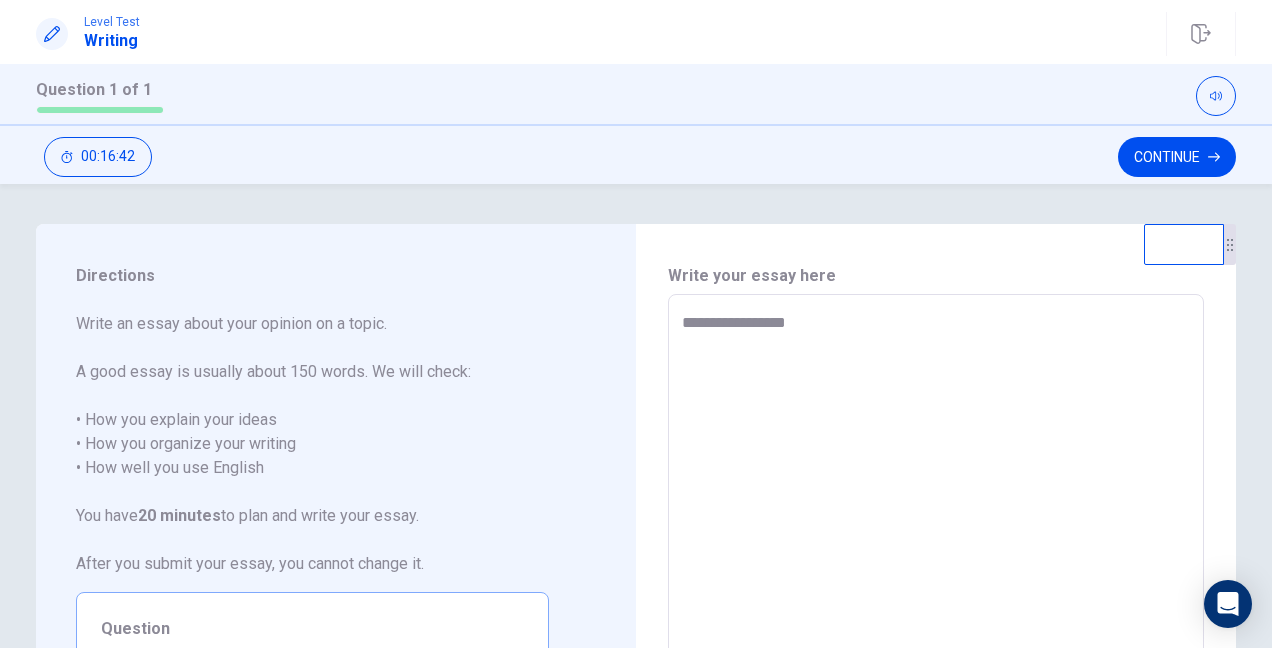 type on "**********" 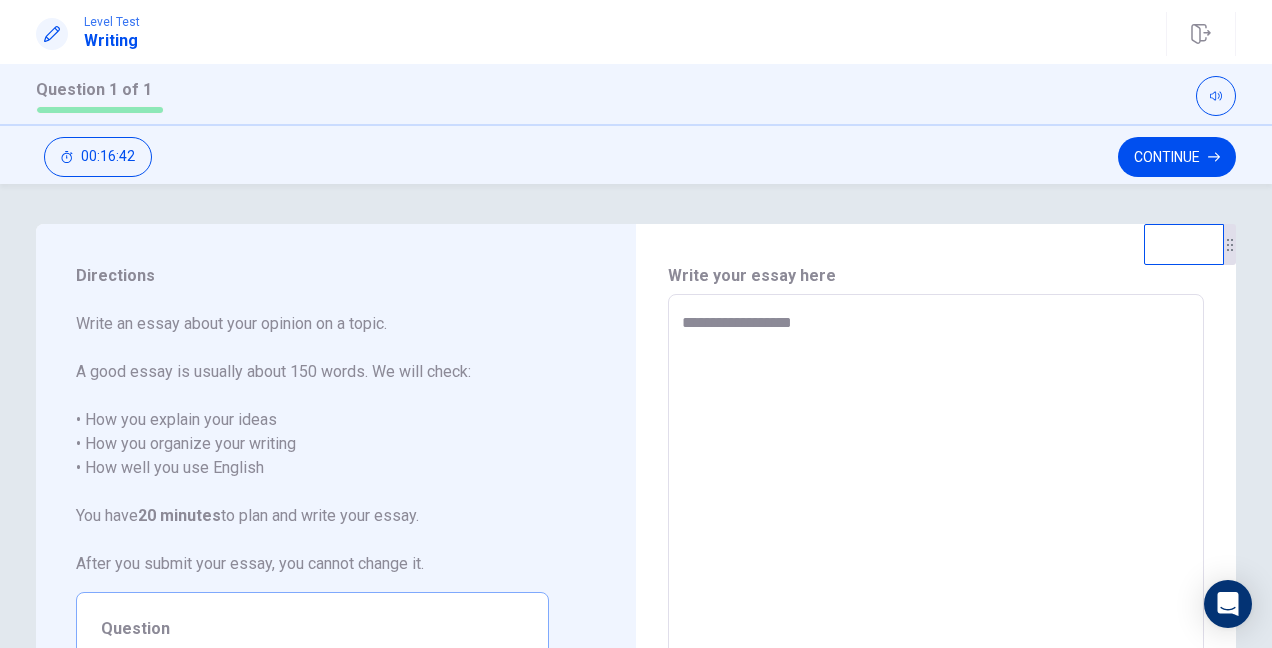 type on "*" 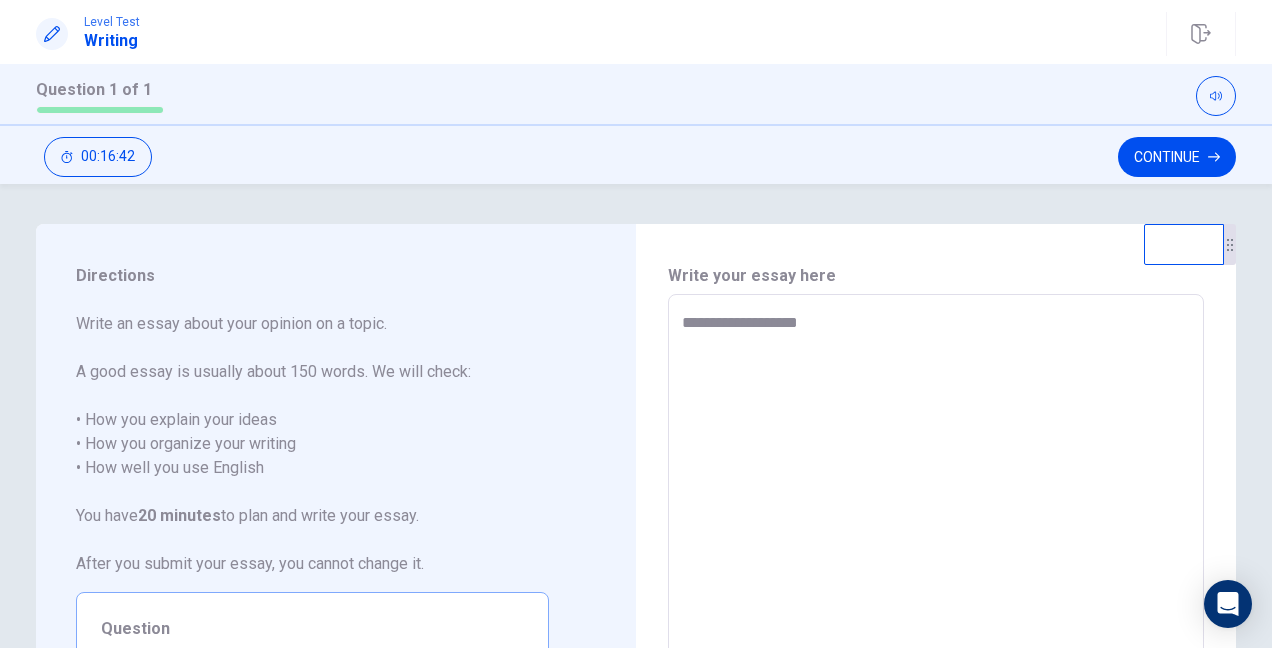 type on "*" 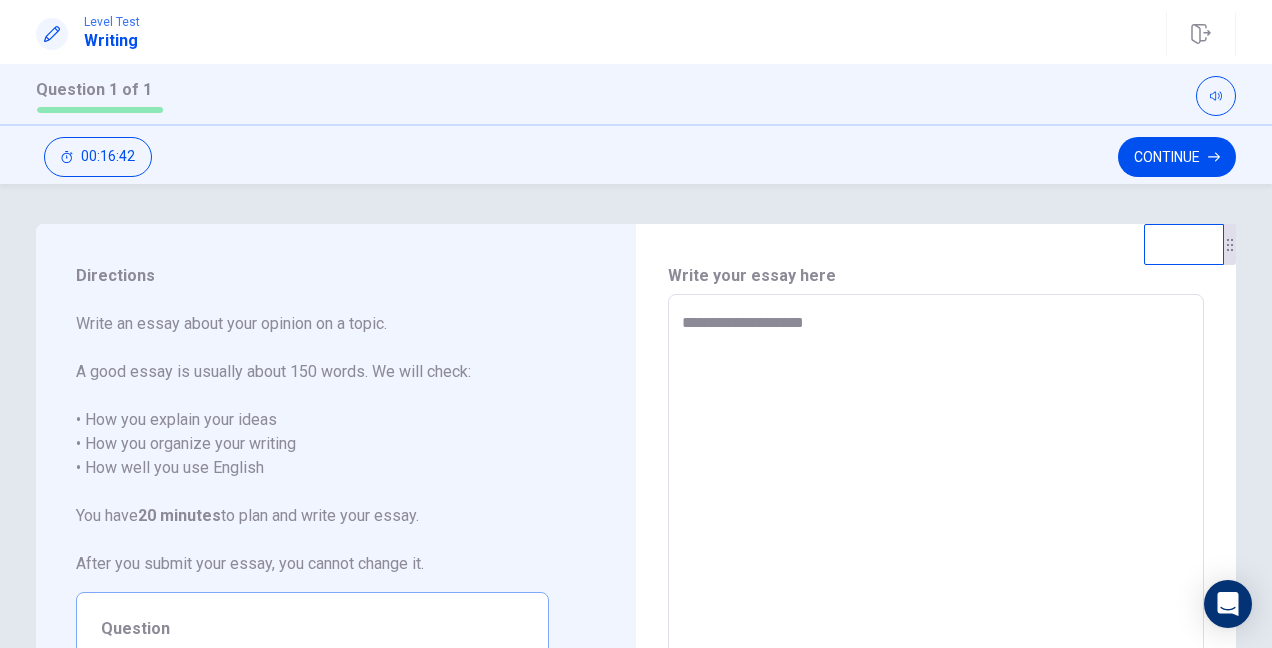 type on "*" 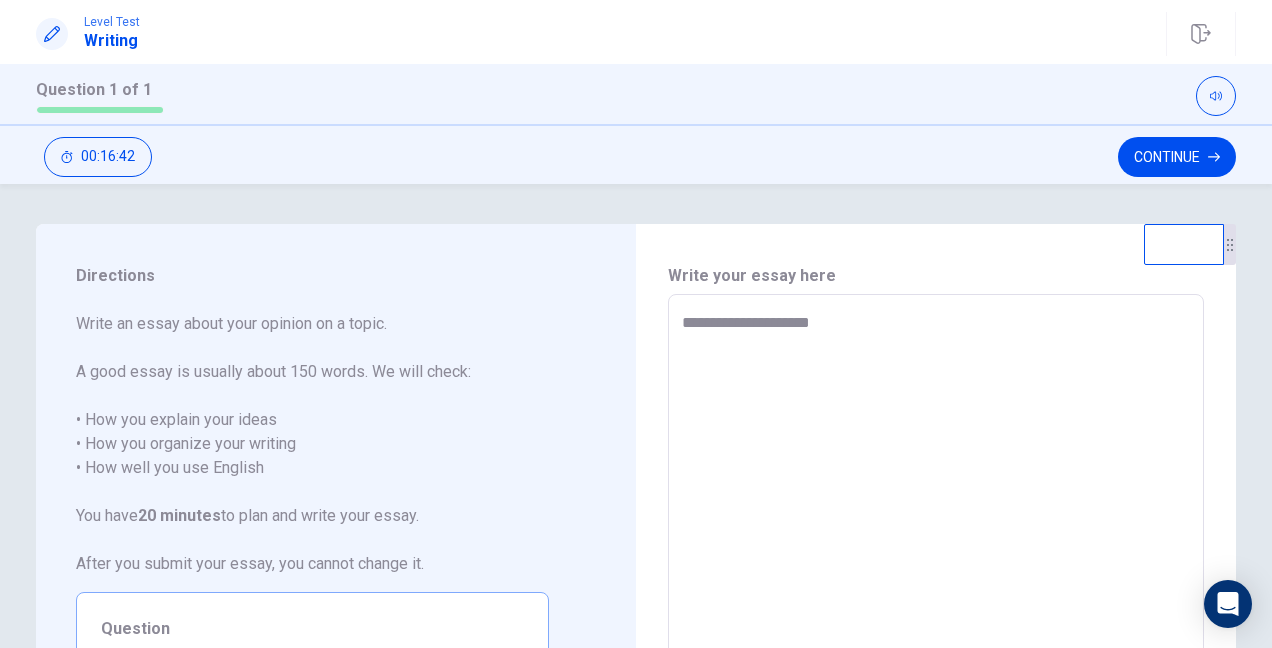 type on "*" 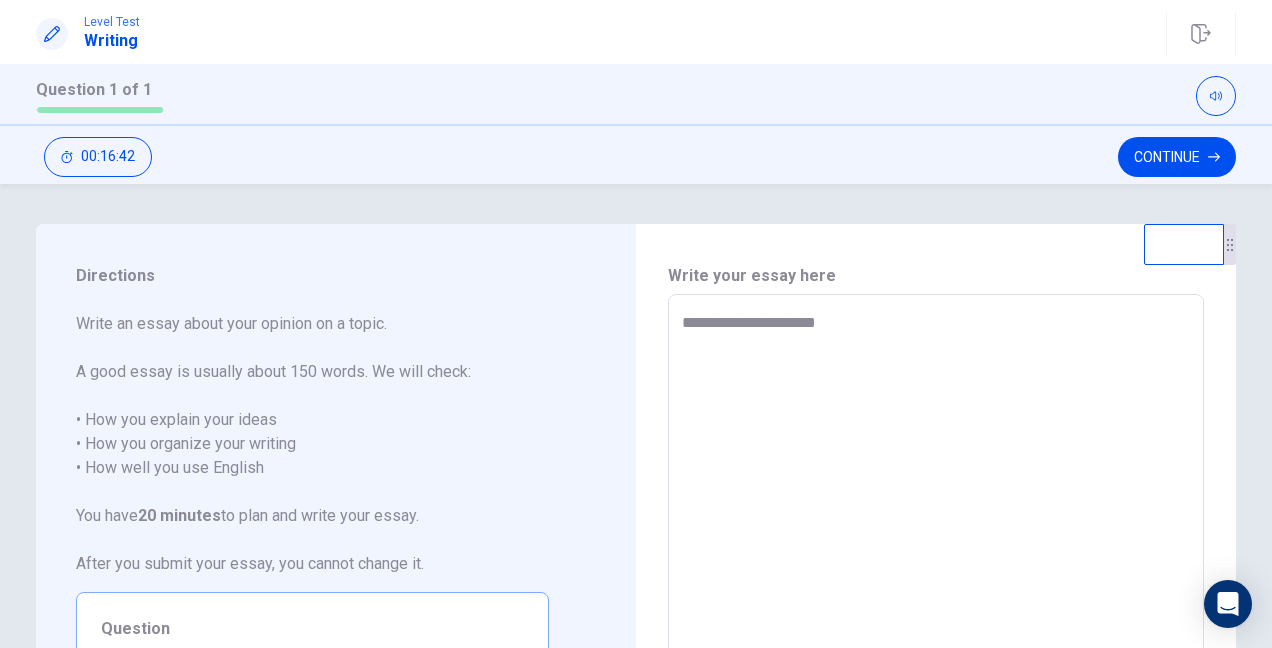 type on "*" 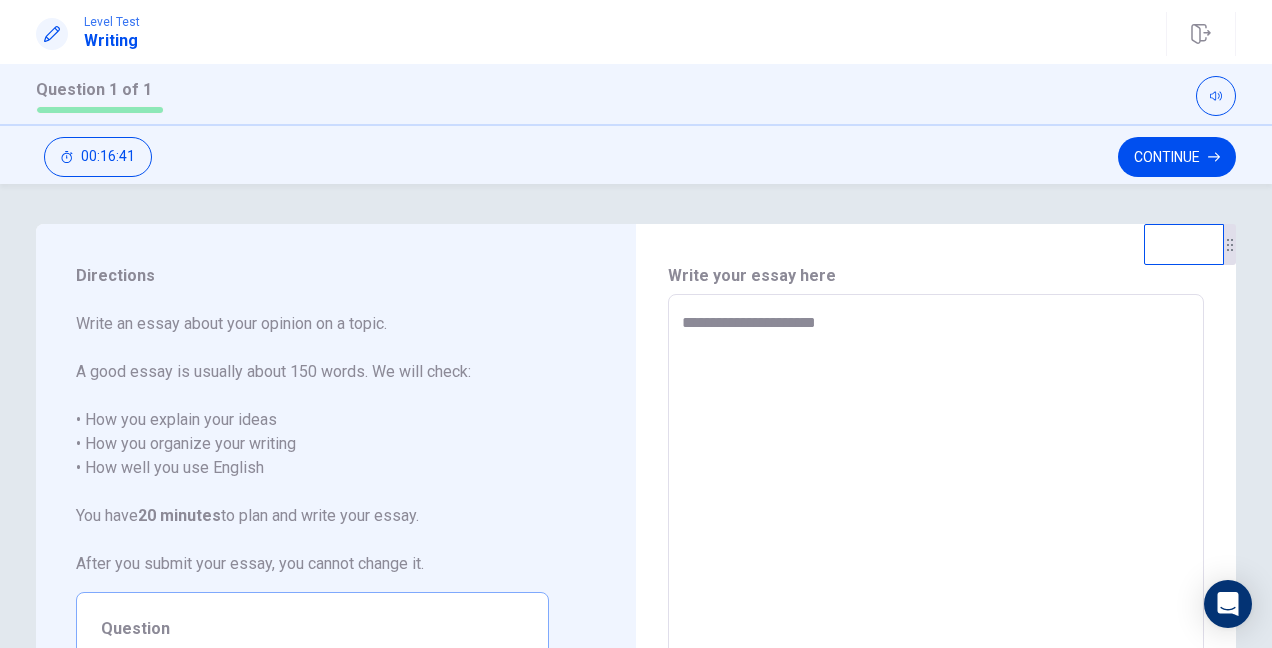 type on "**********" 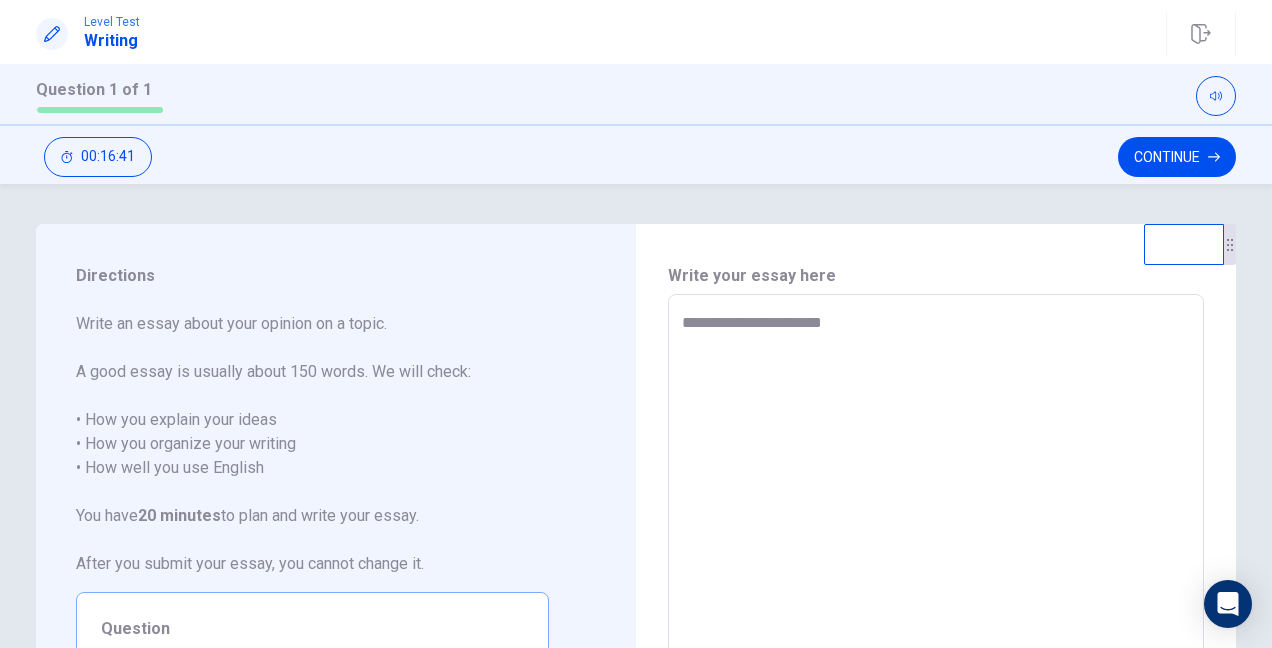 type on "*" 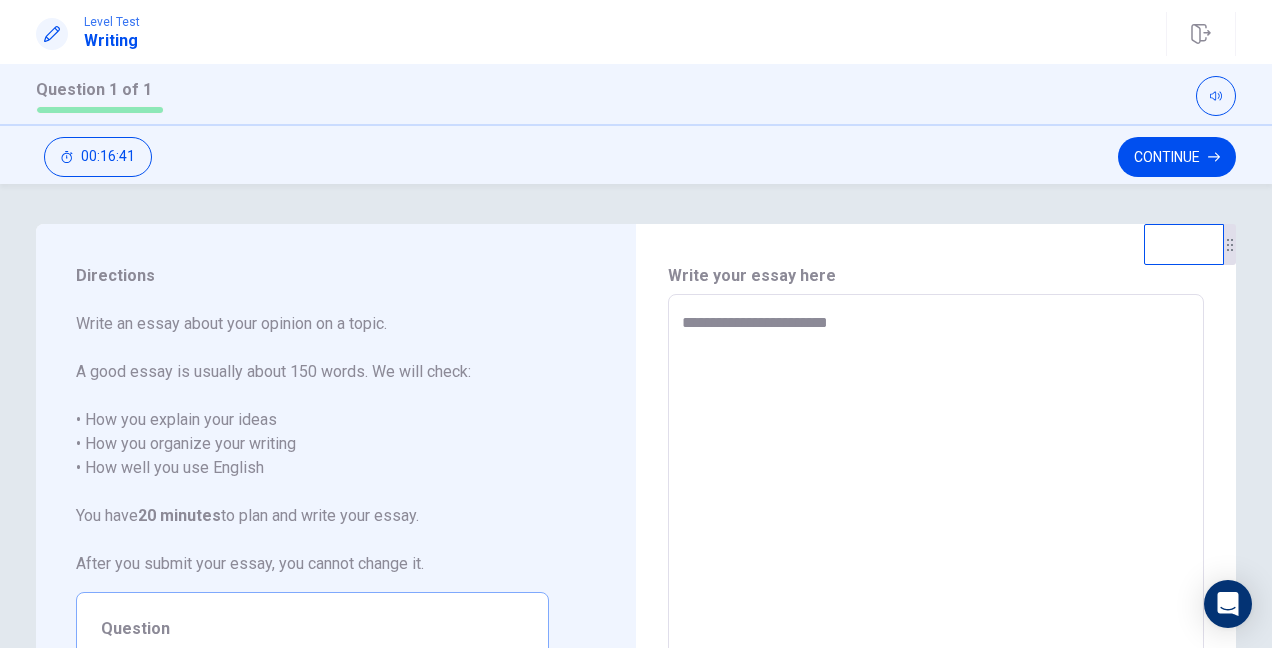 type on "*" 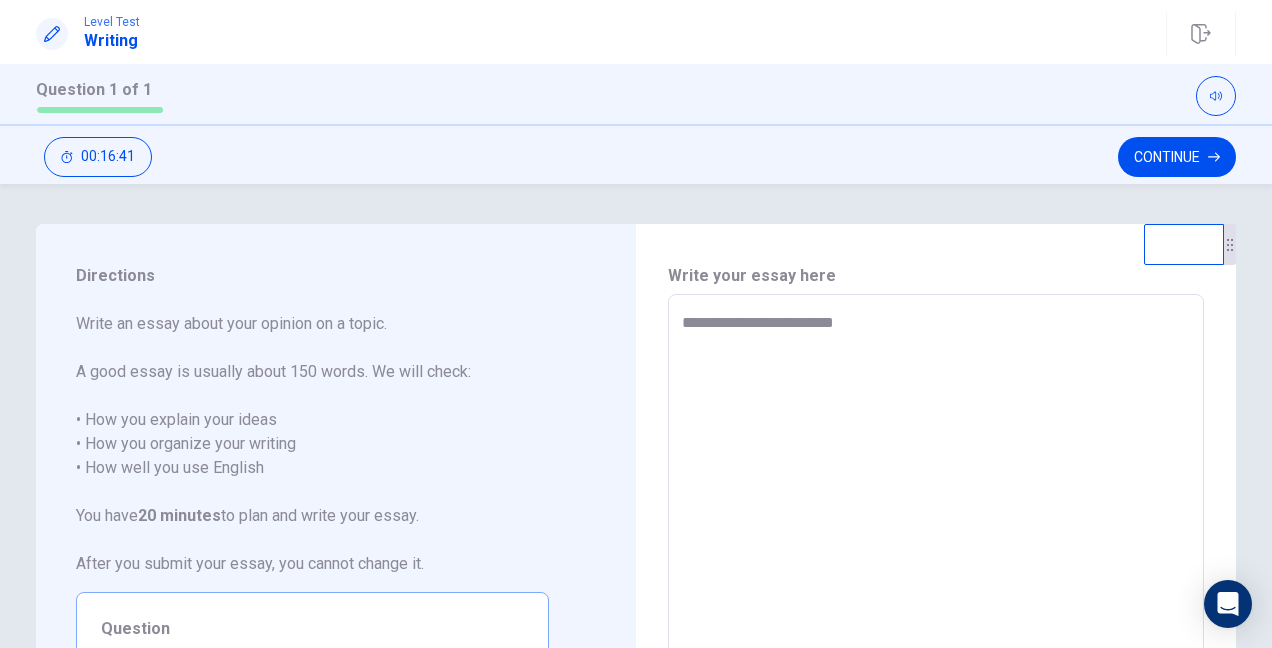 type on "*" 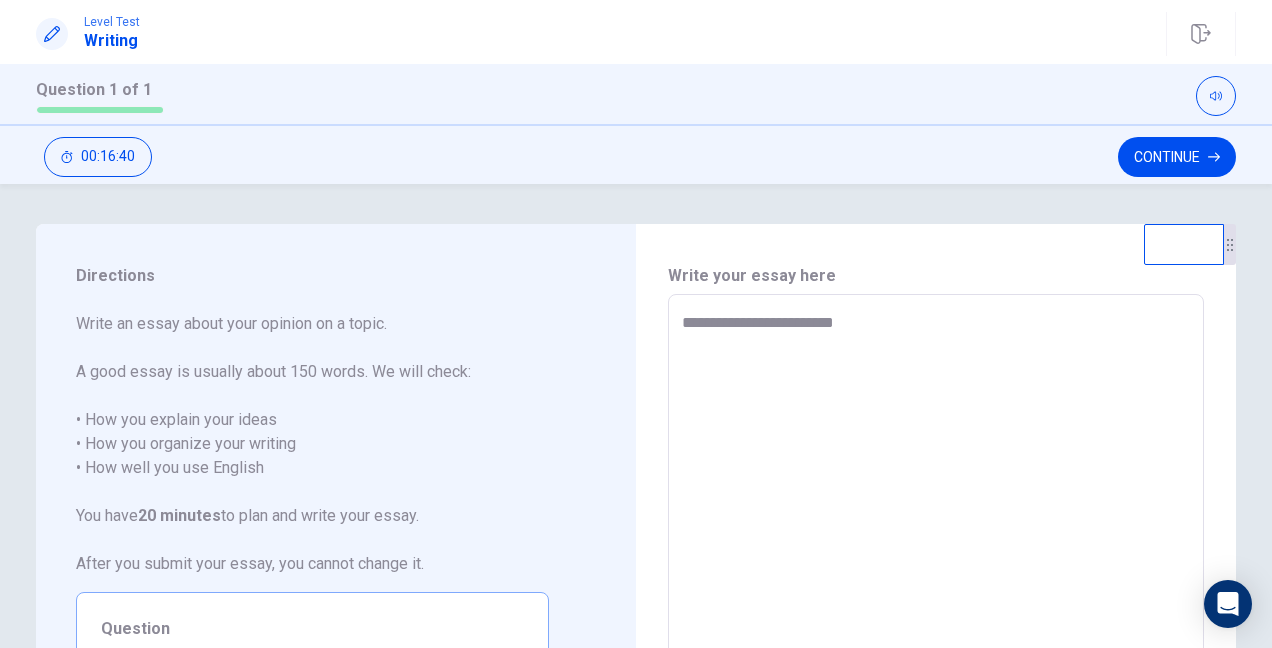 type on "**********" 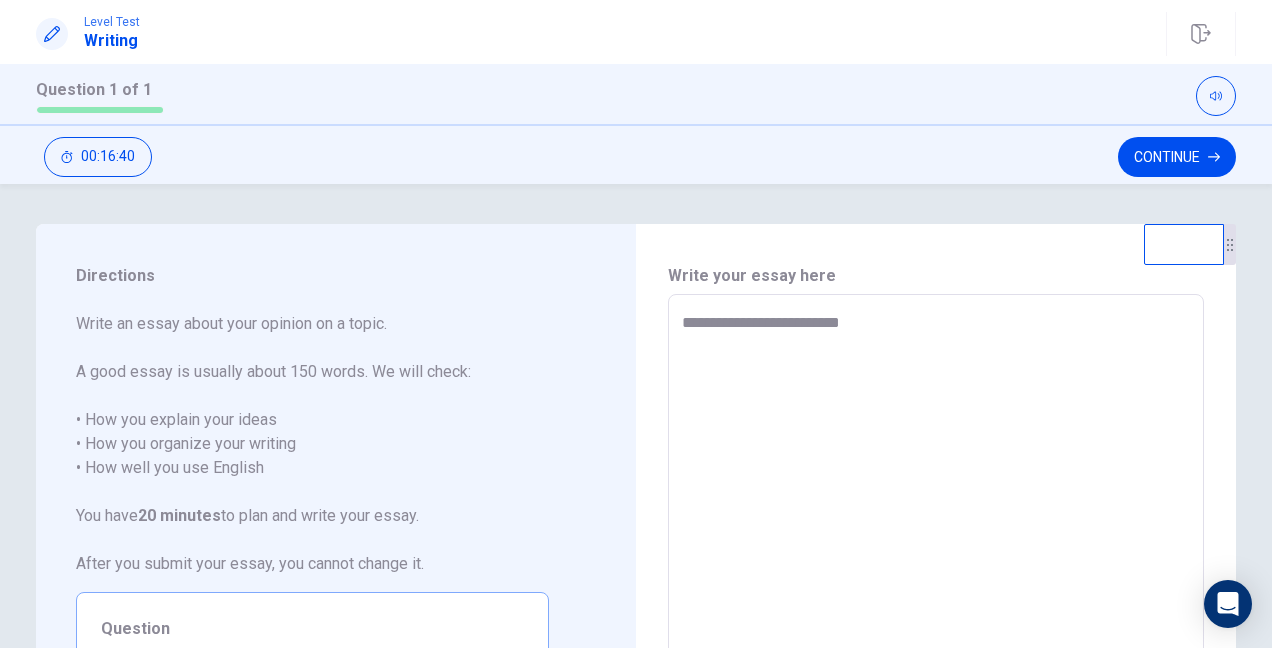 type on "*" 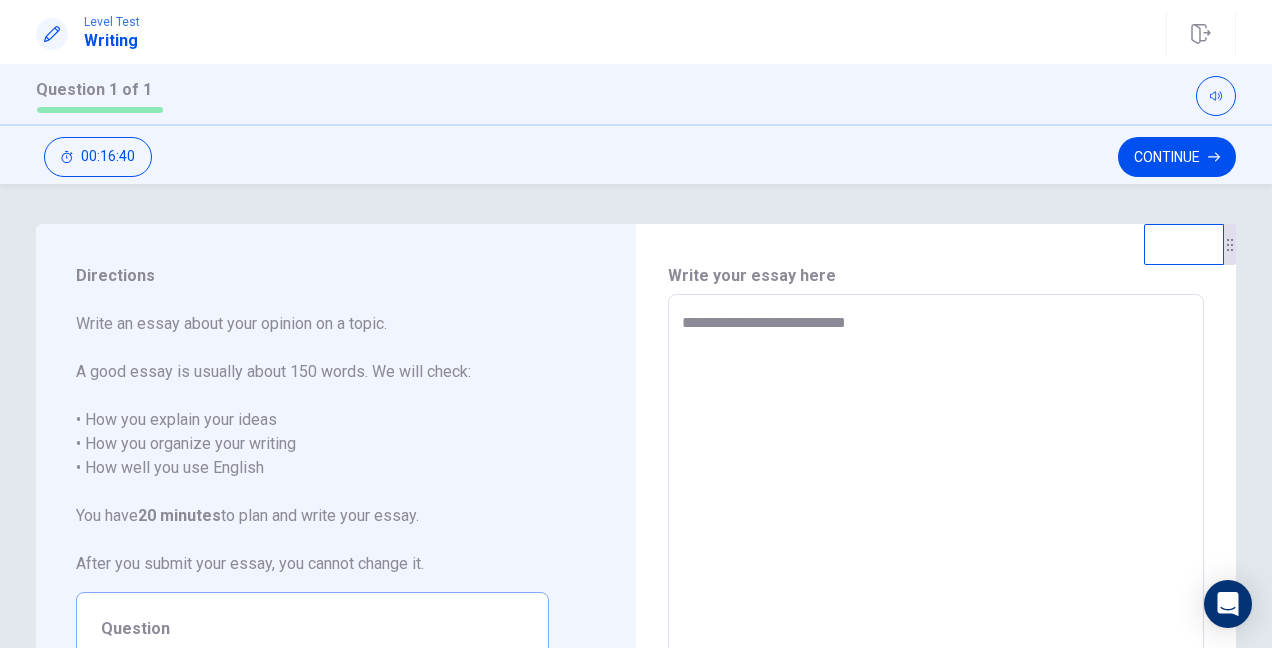 type on "*" 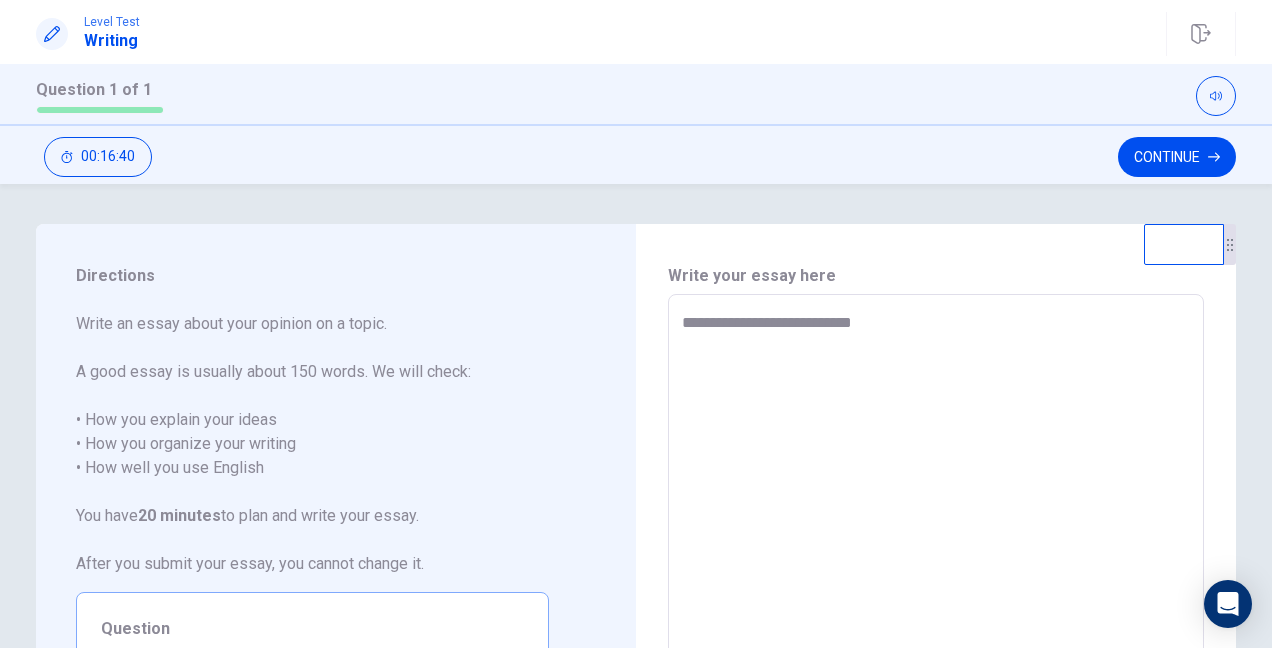 type on "*" 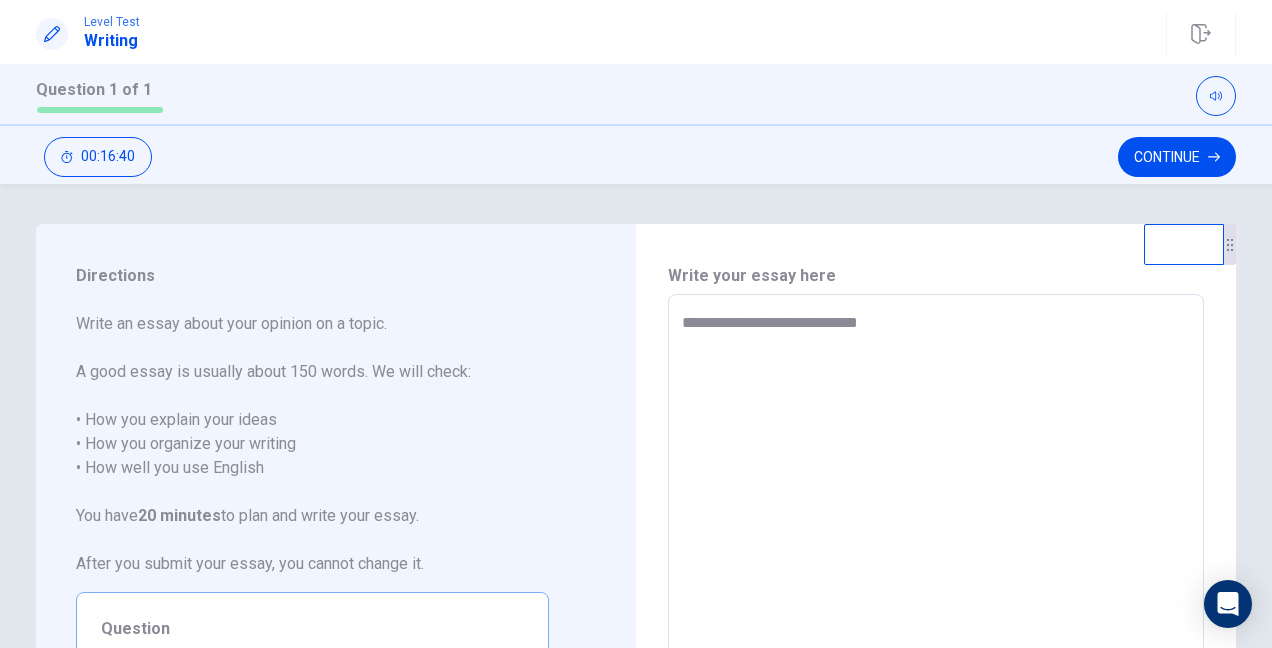 type on "*" 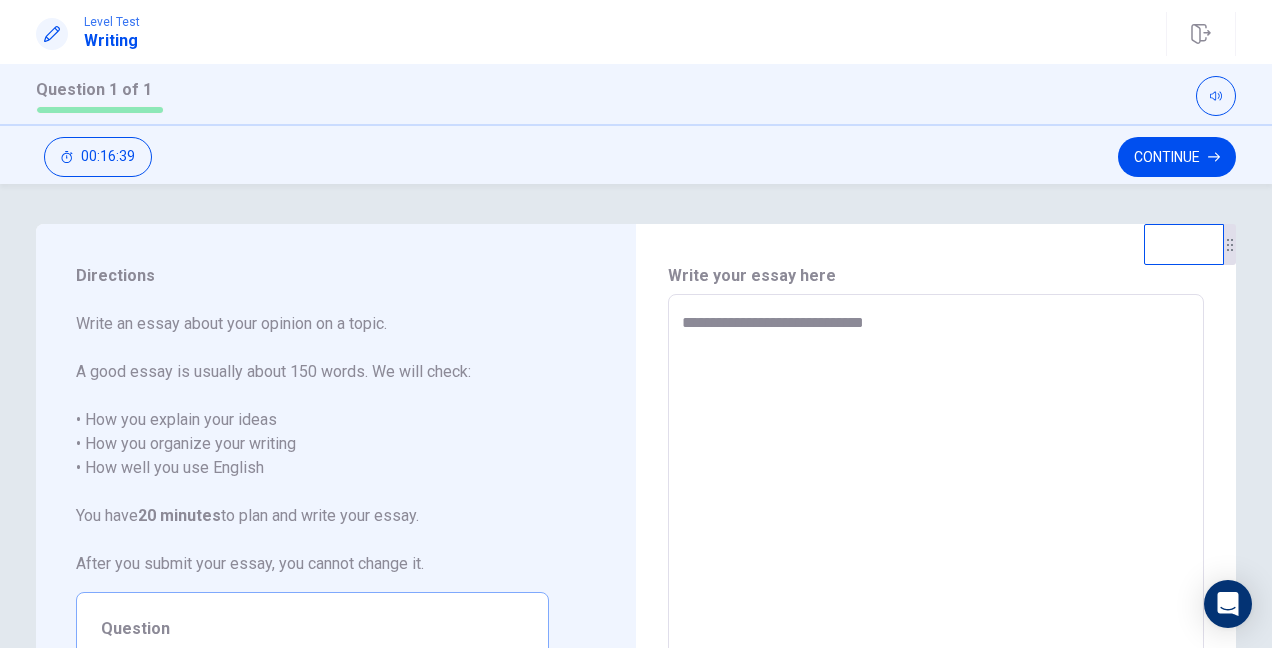 type on "*" 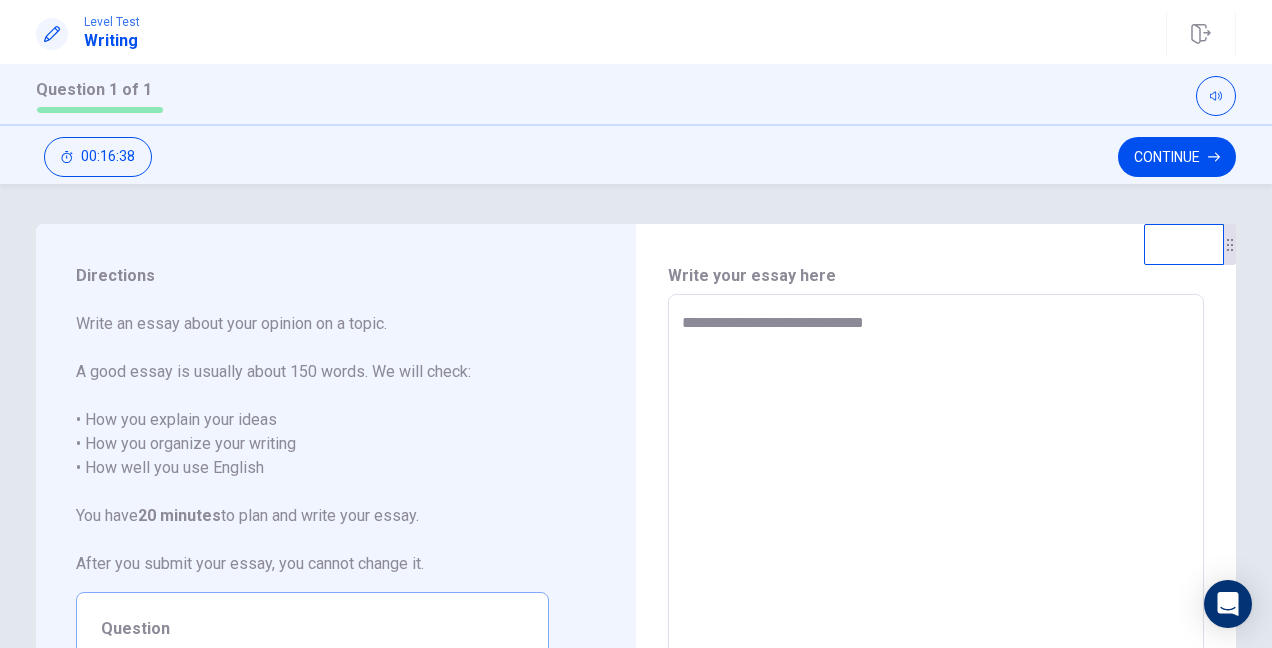 type on "**********" 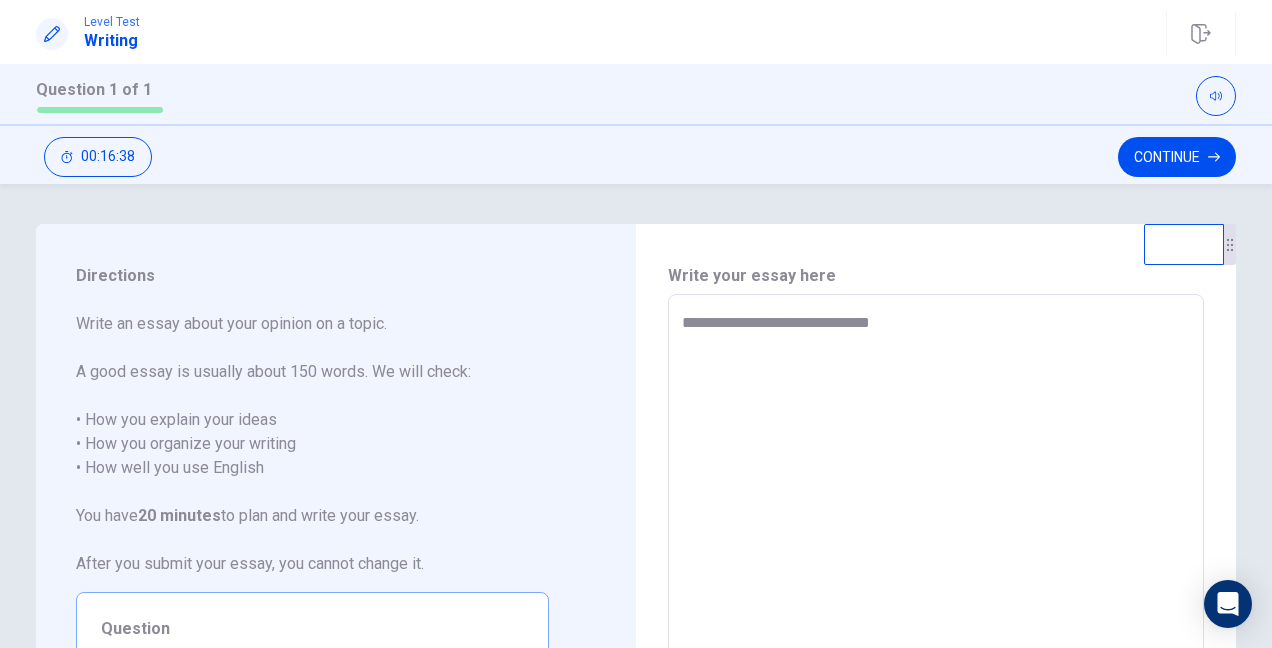 type on "*" 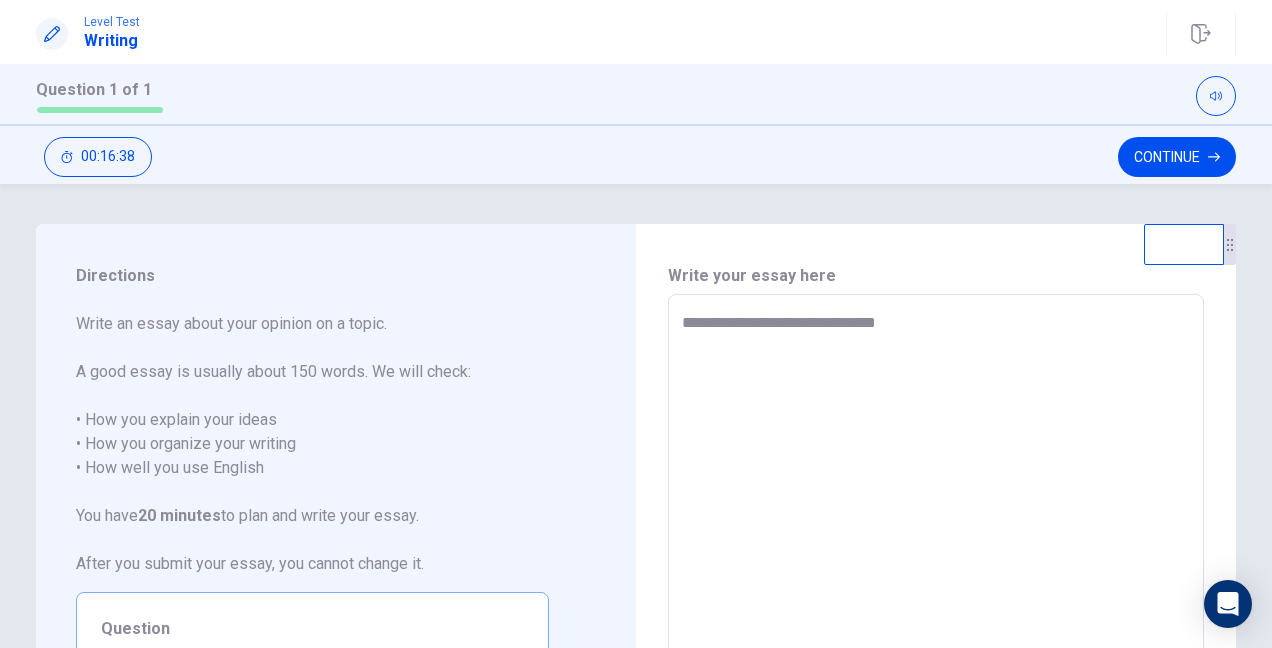 type on "*" 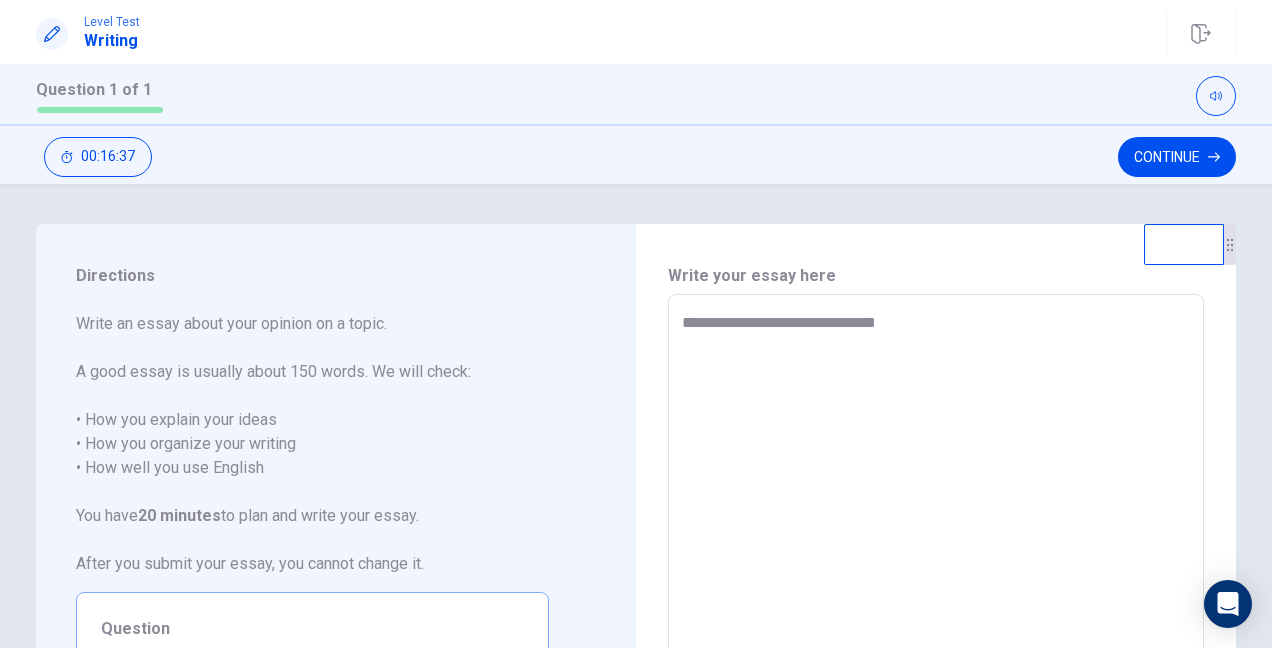 type on "**********" 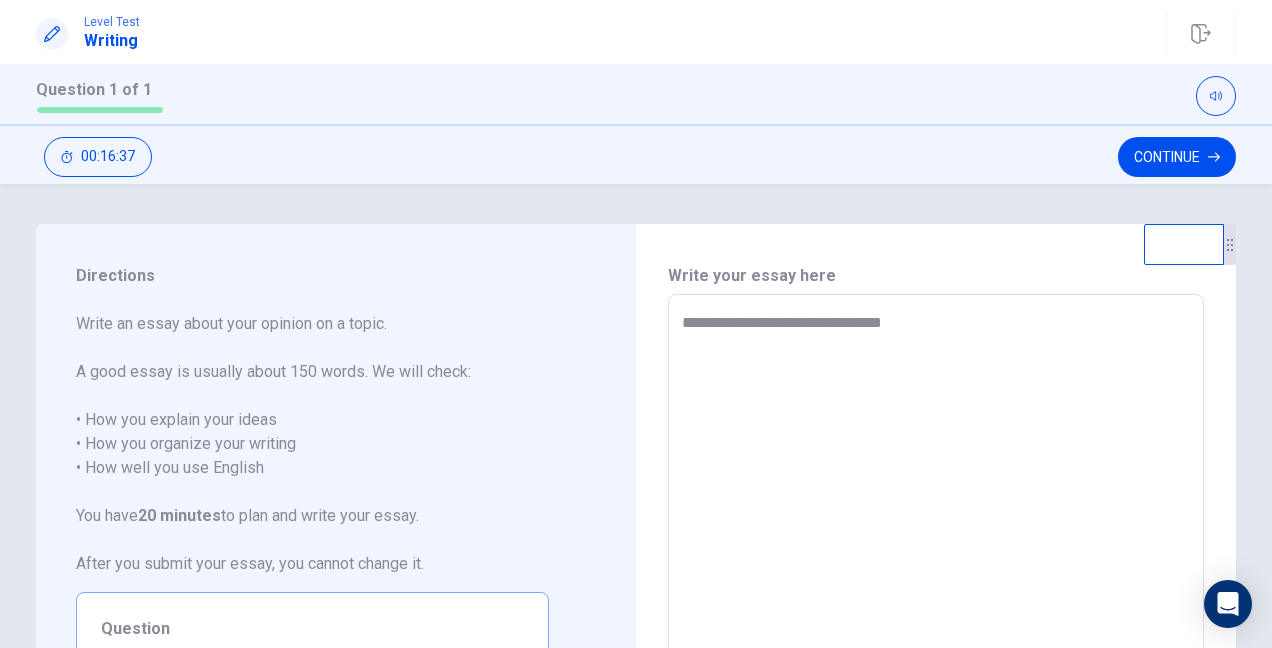 type on "*" 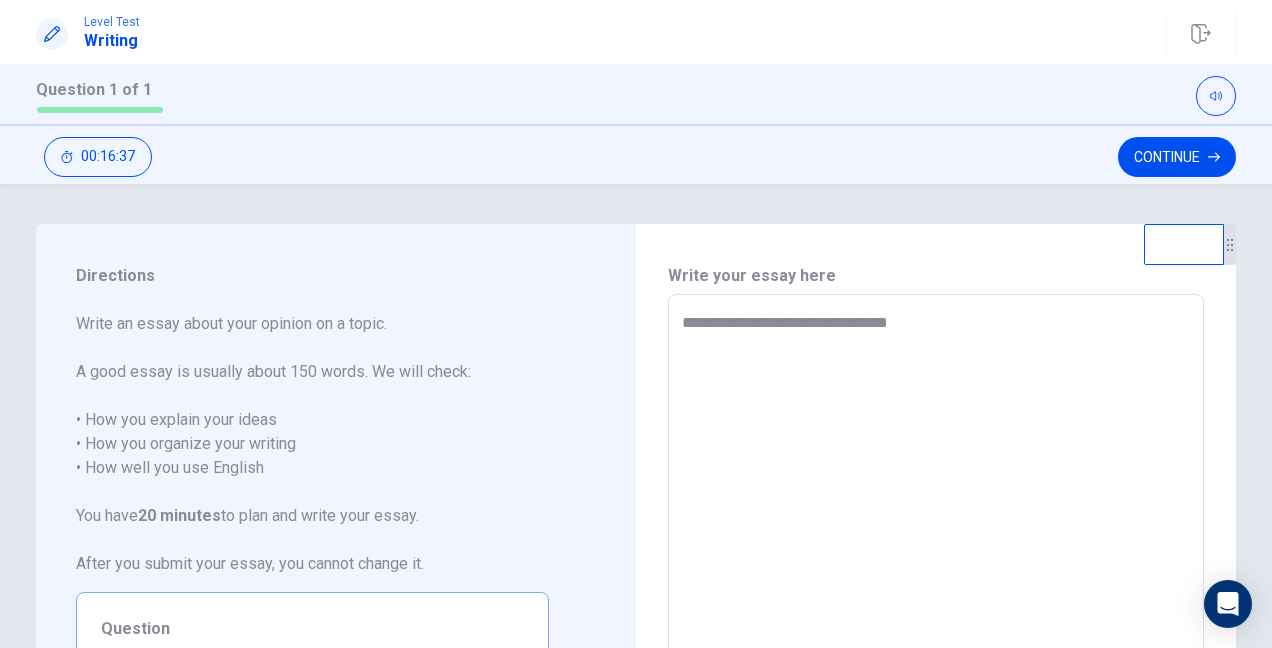 type on "*" 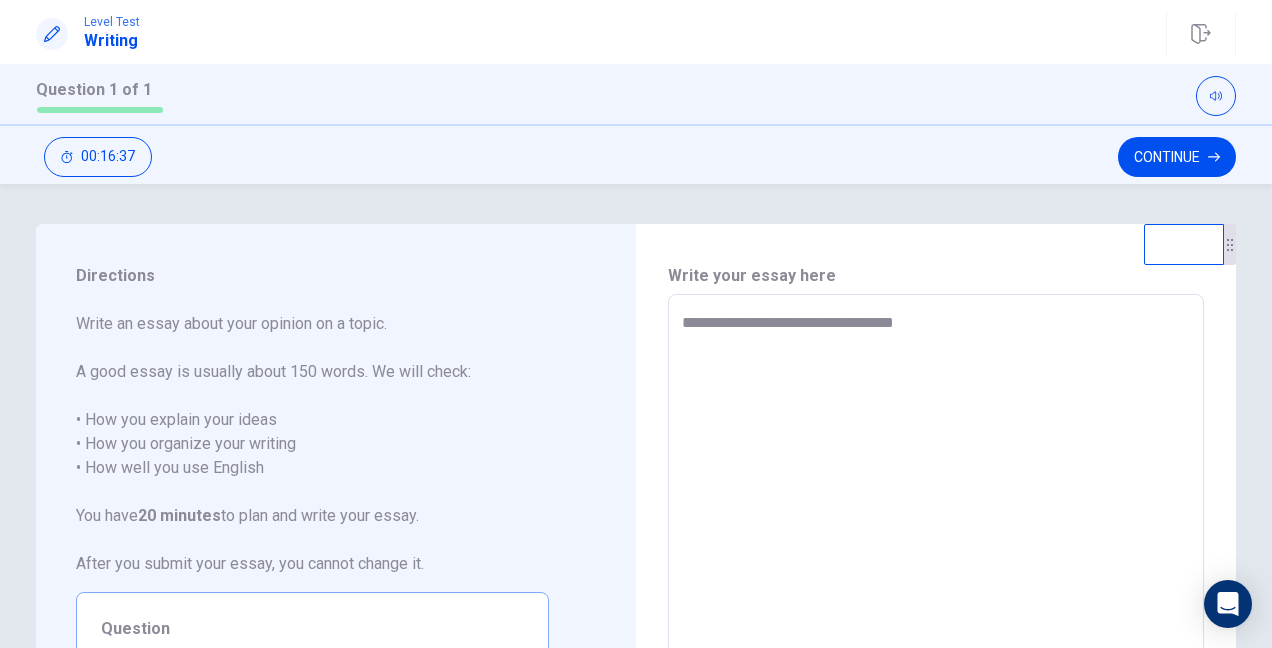 type on "*" 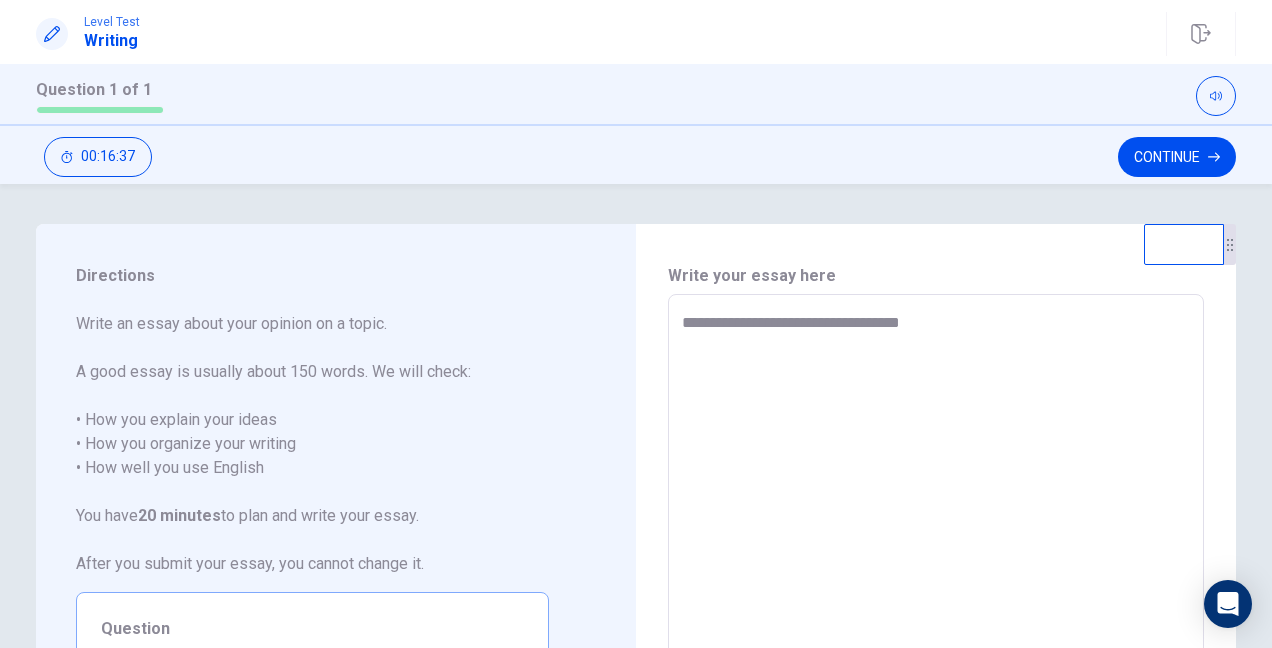 type on "*" 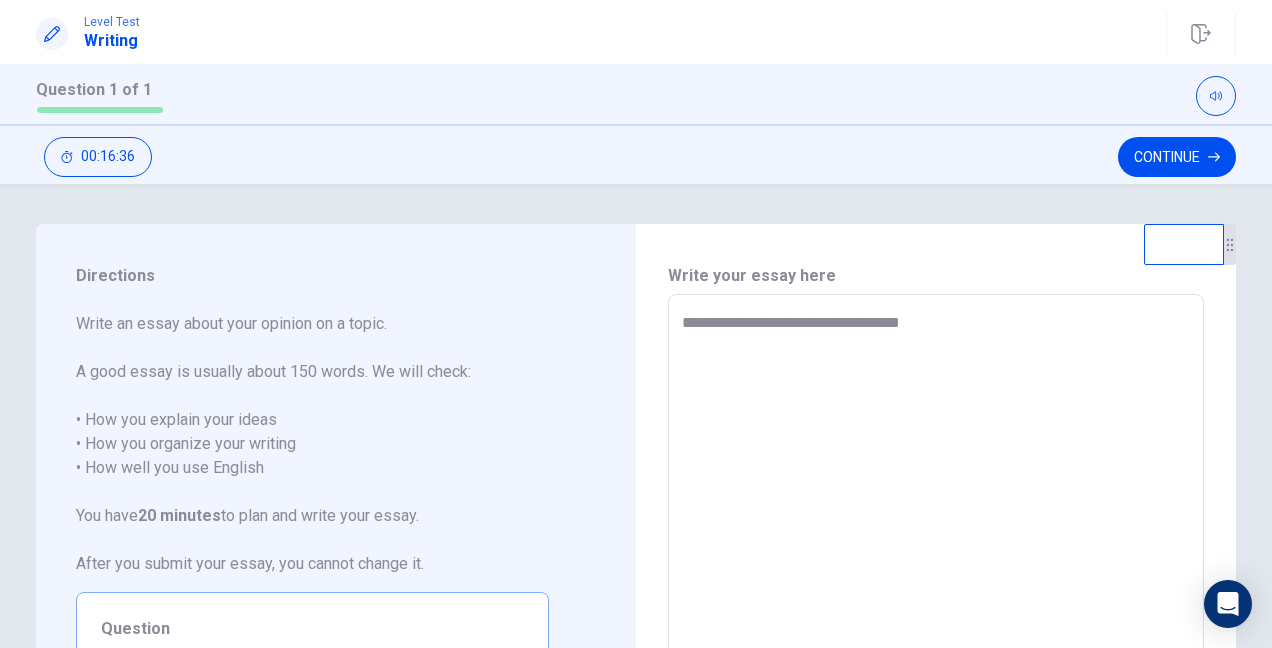 type on "**********" 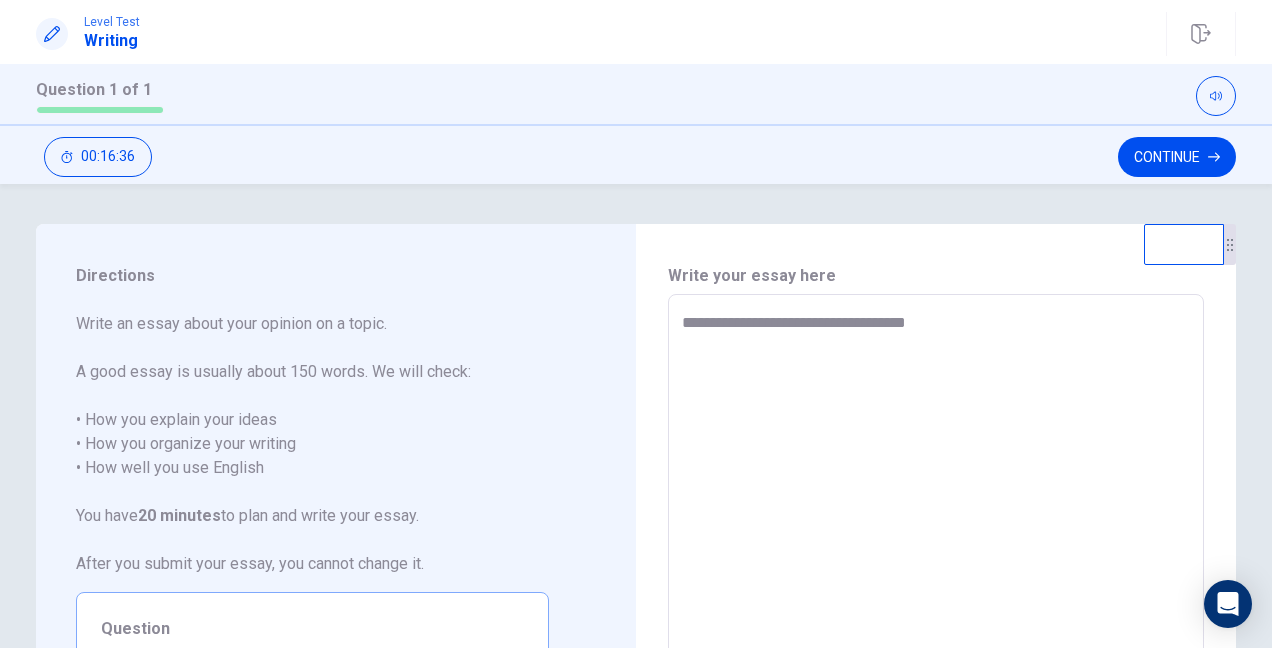 type on "*" 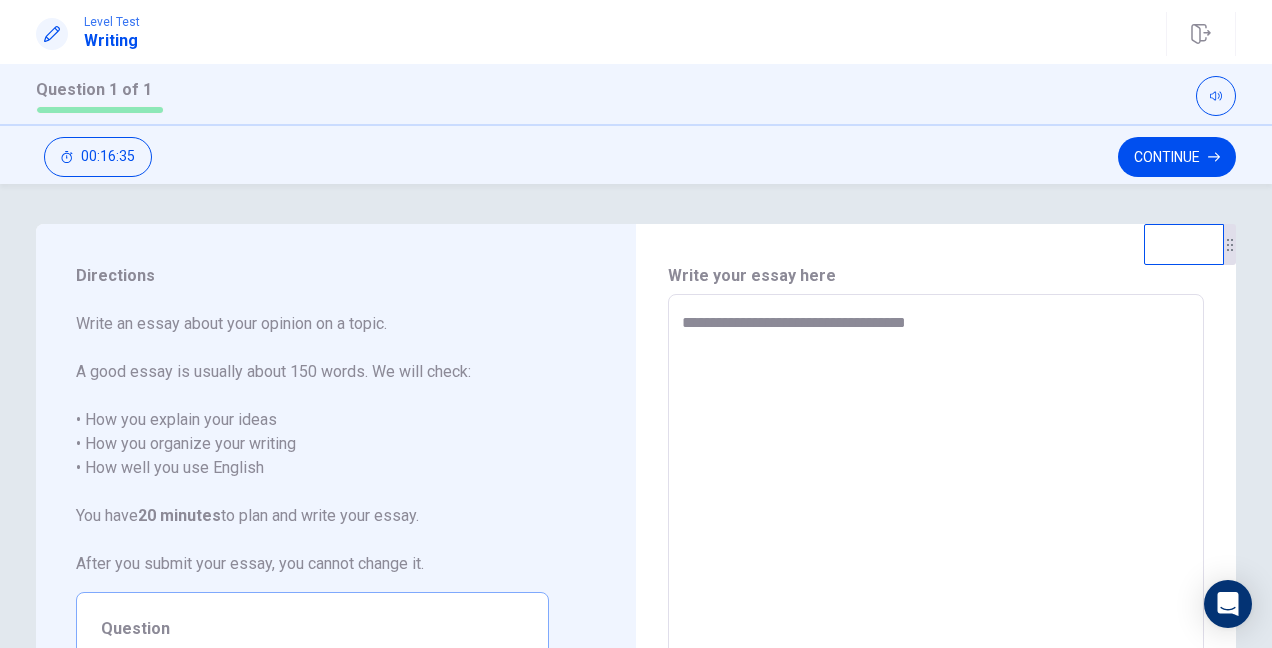 type on "**********" 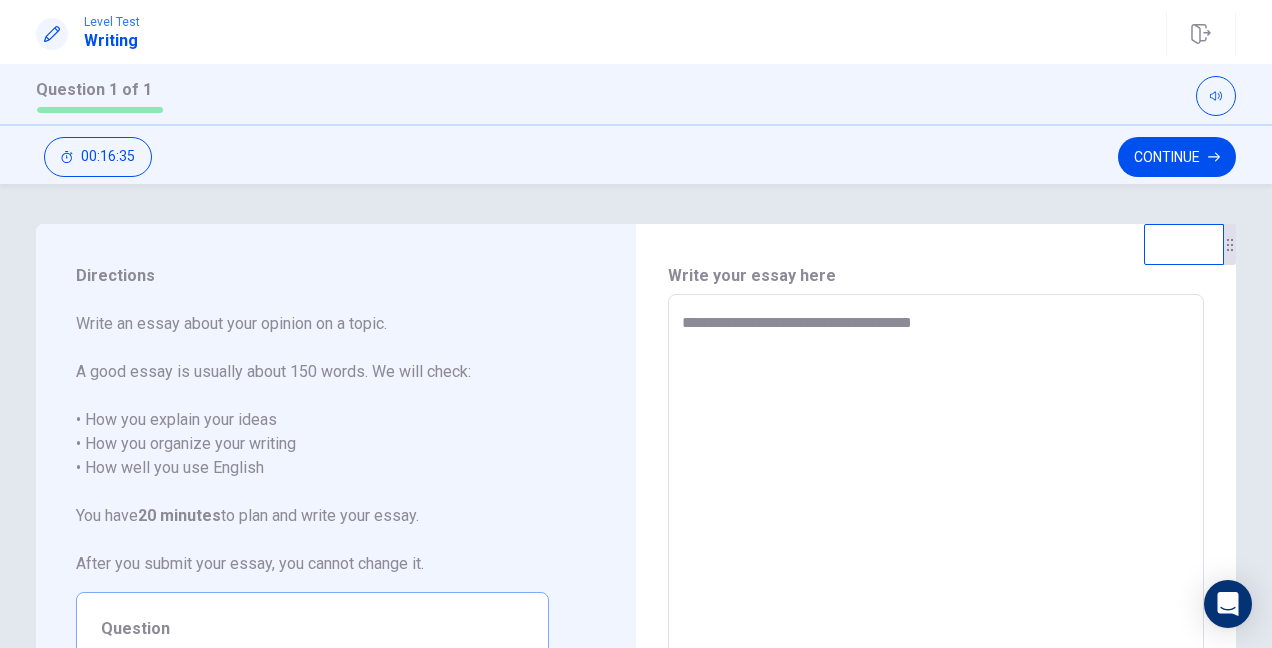 type on "*" 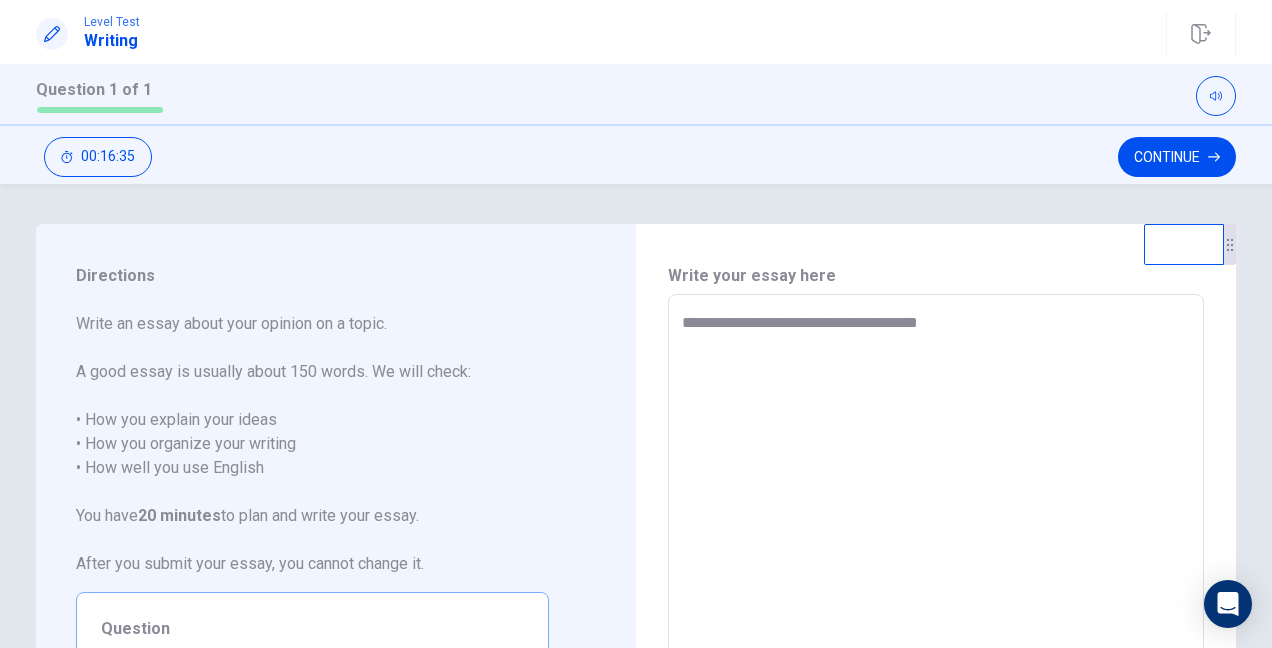 type on "*" 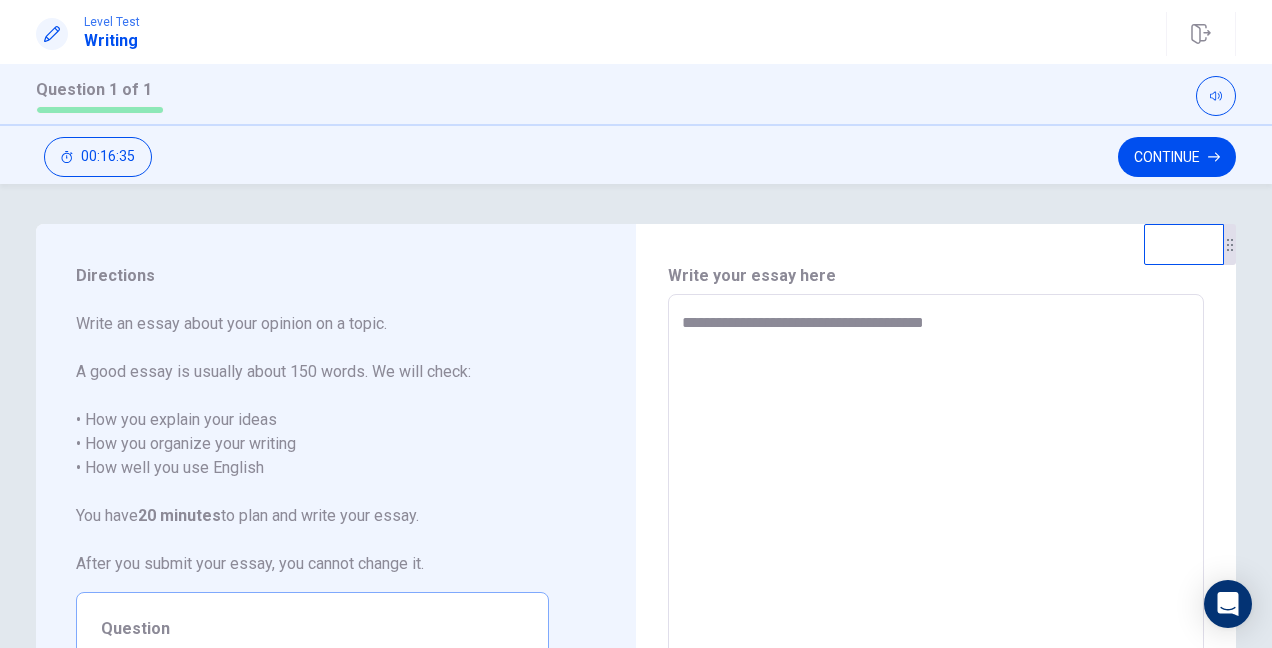 type on "*" 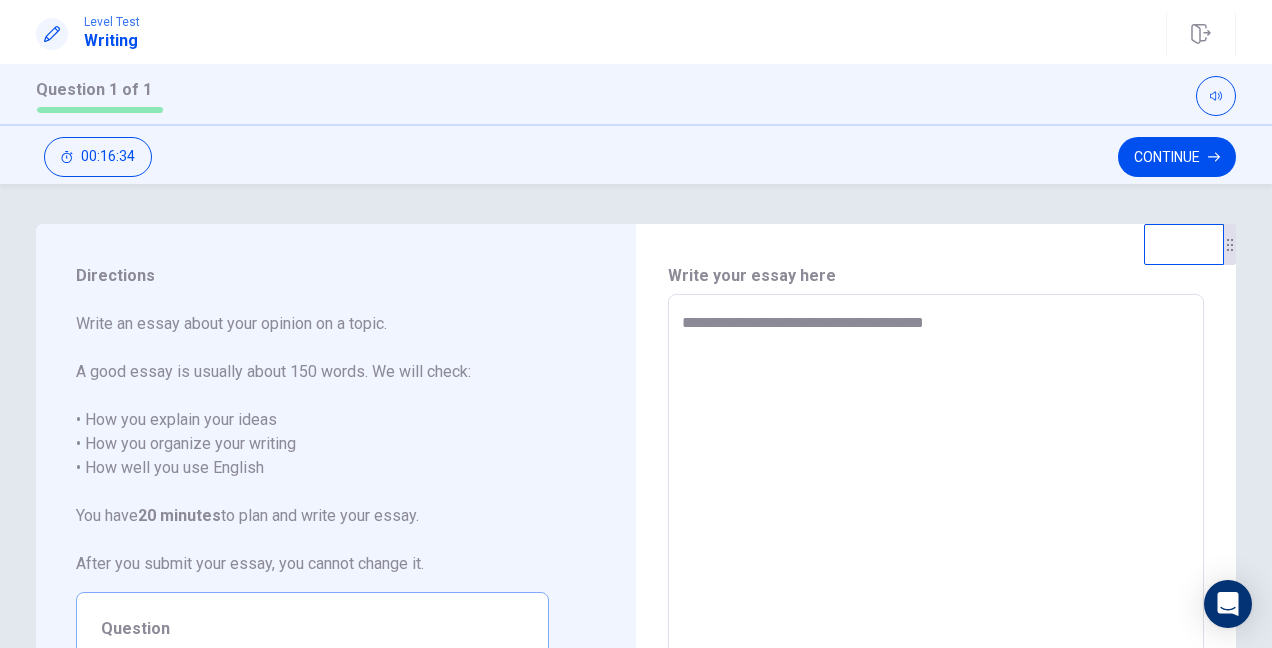 type on "**********" 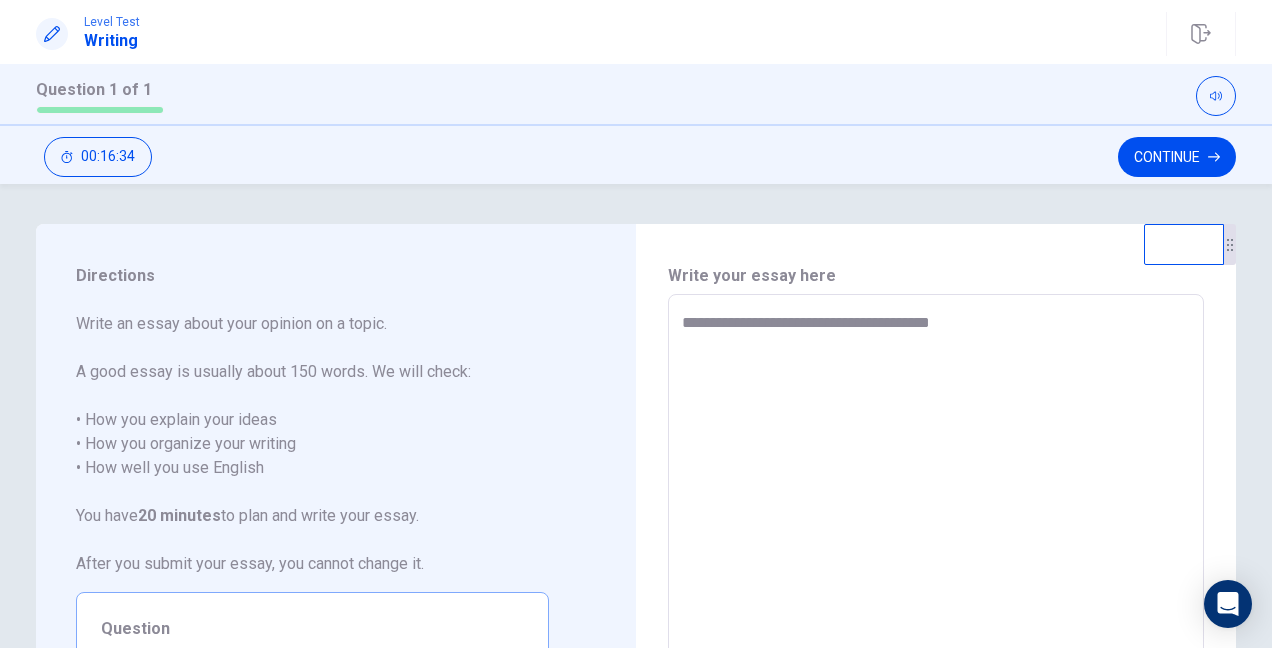 type on "*" 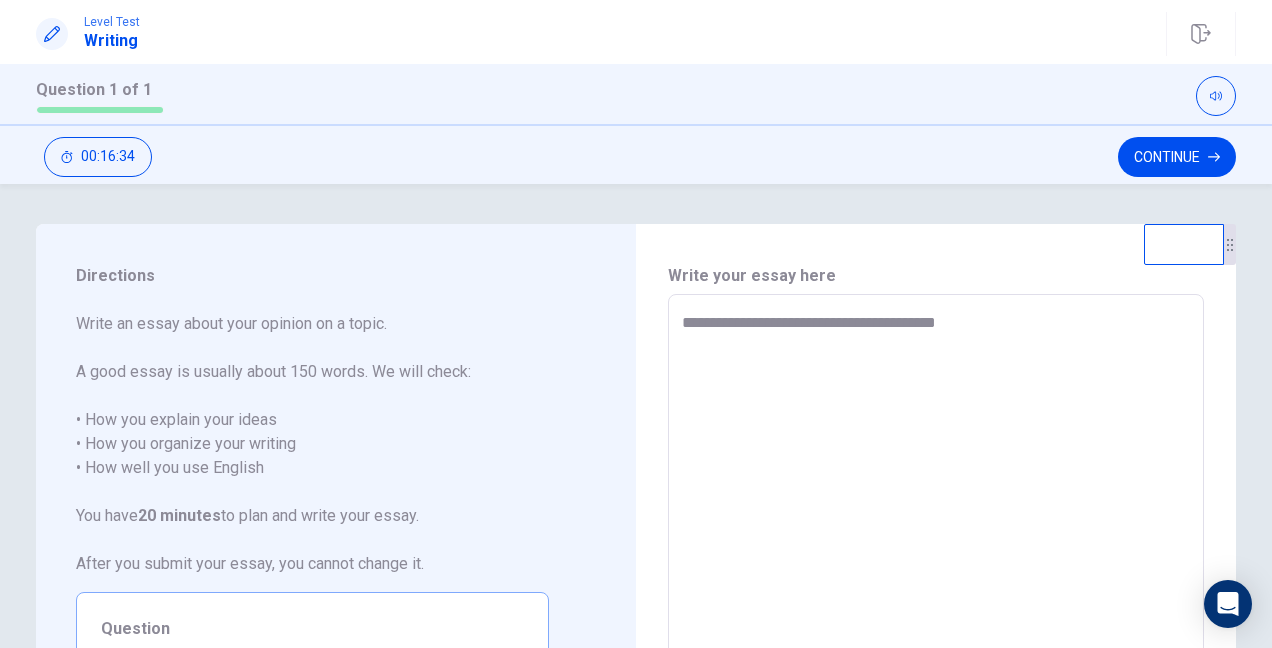 type on "*" 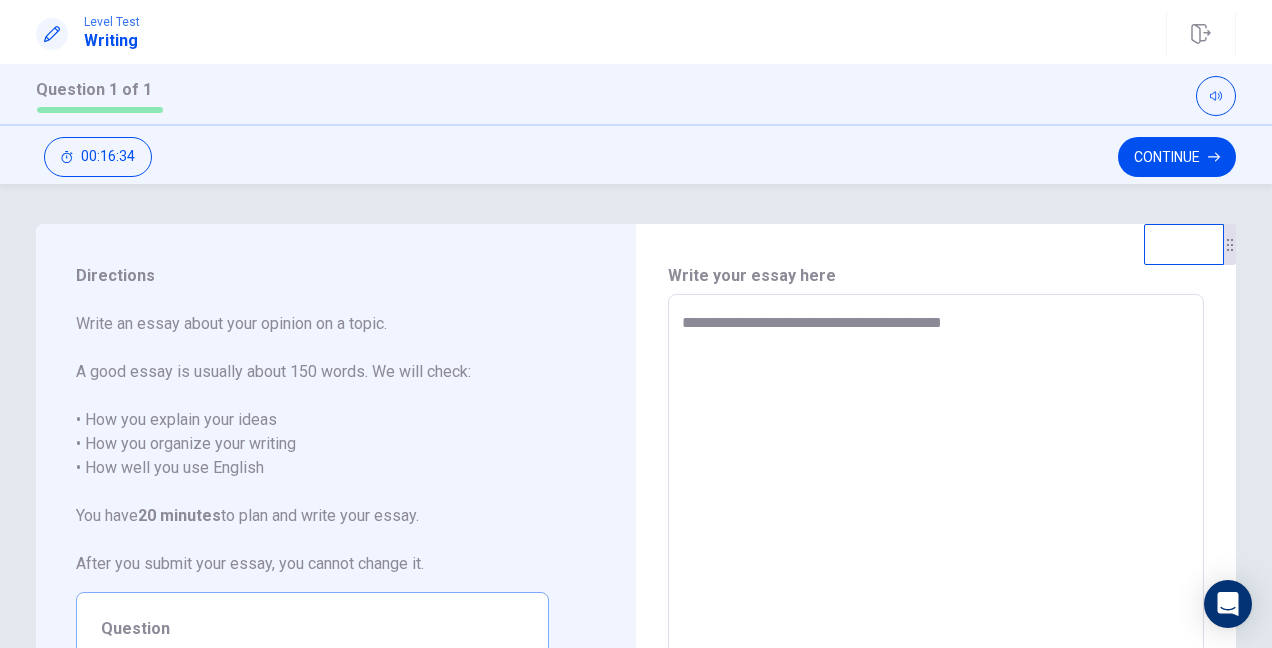 type on "*" 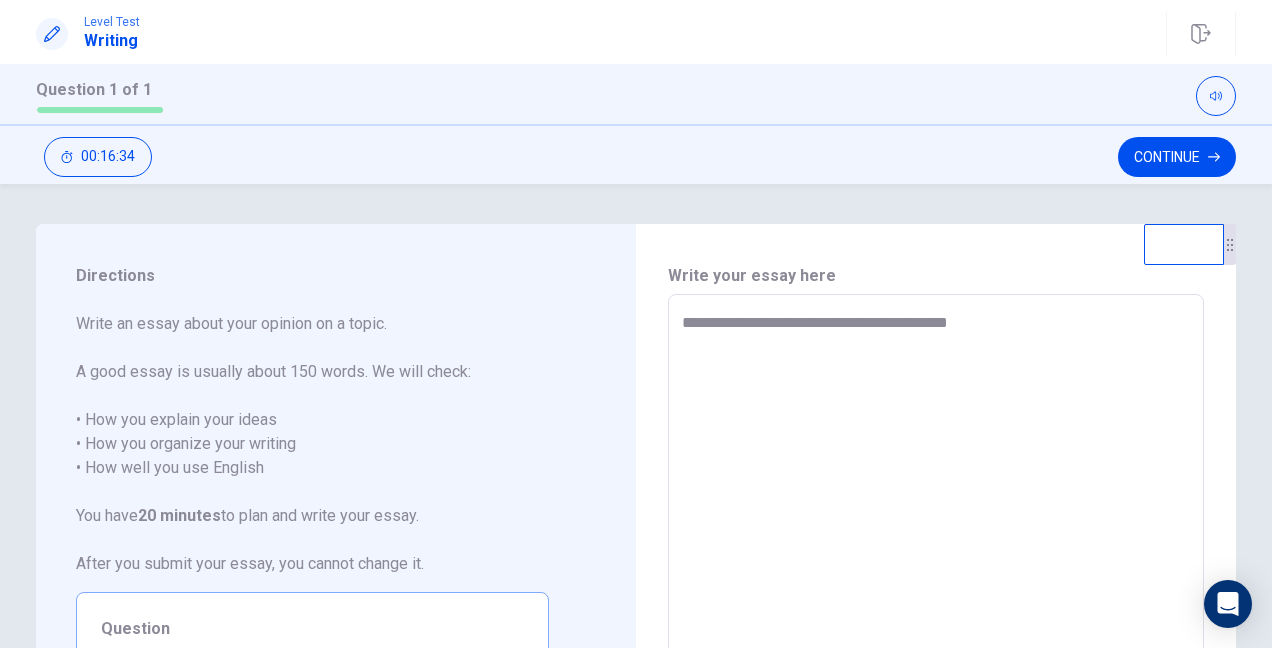 type on "*" 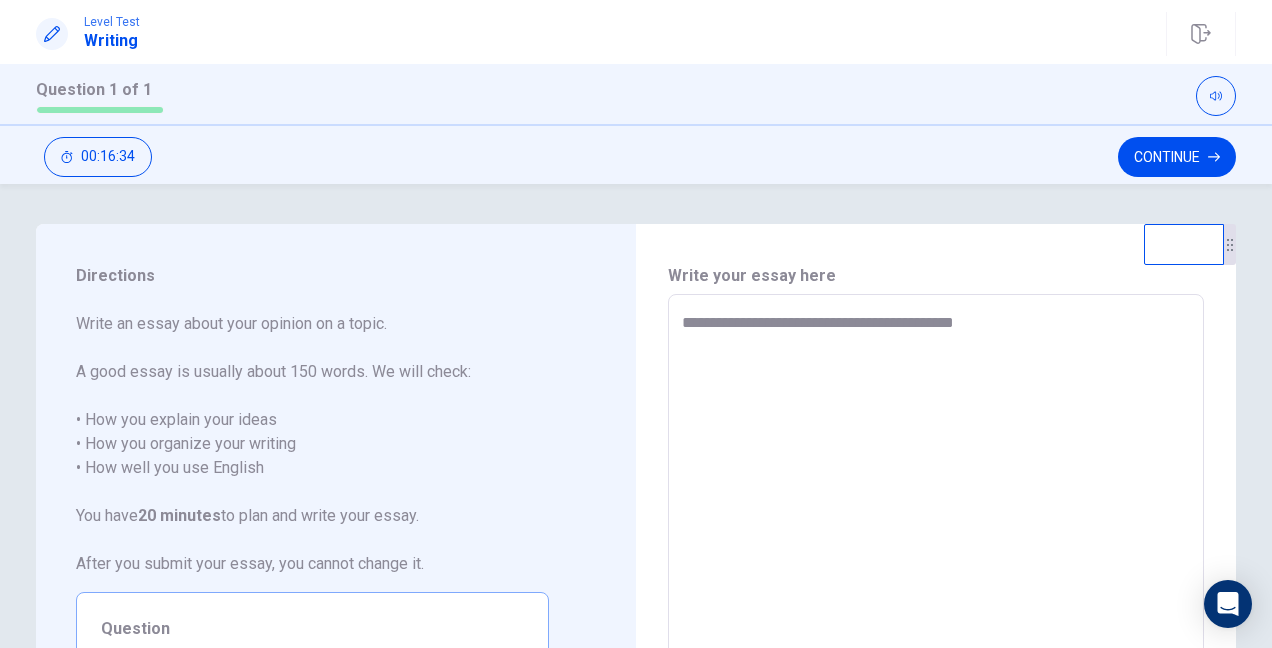 type on "*" 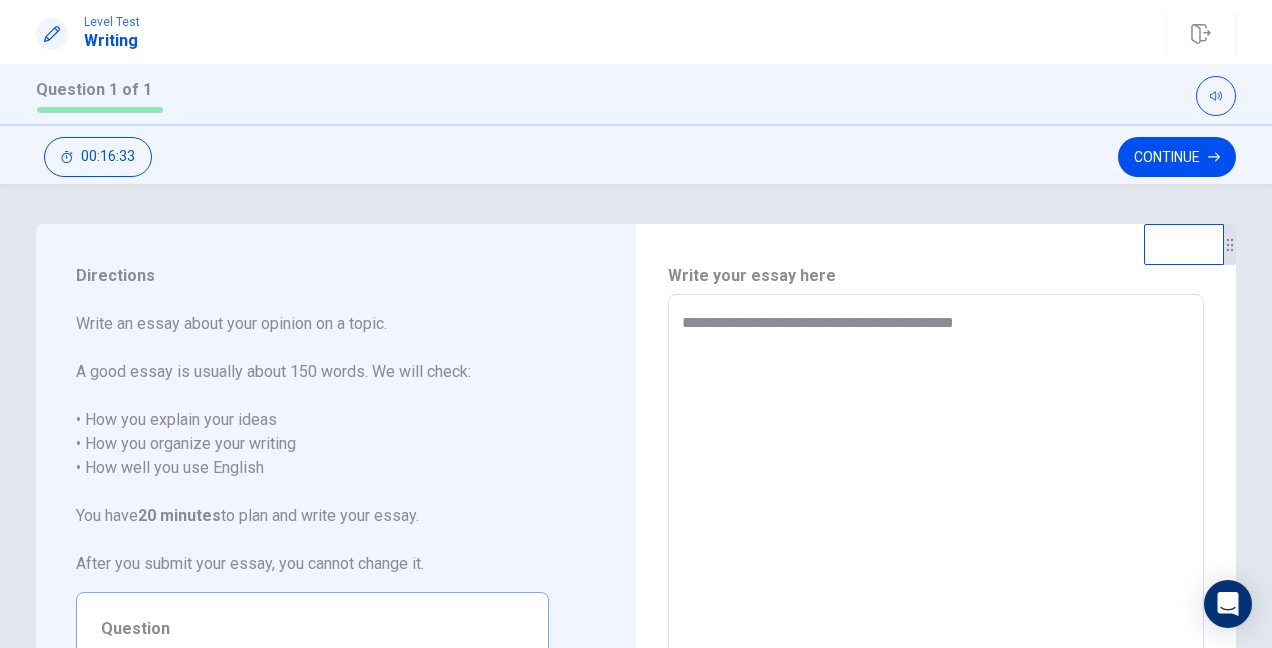 type on "**********" 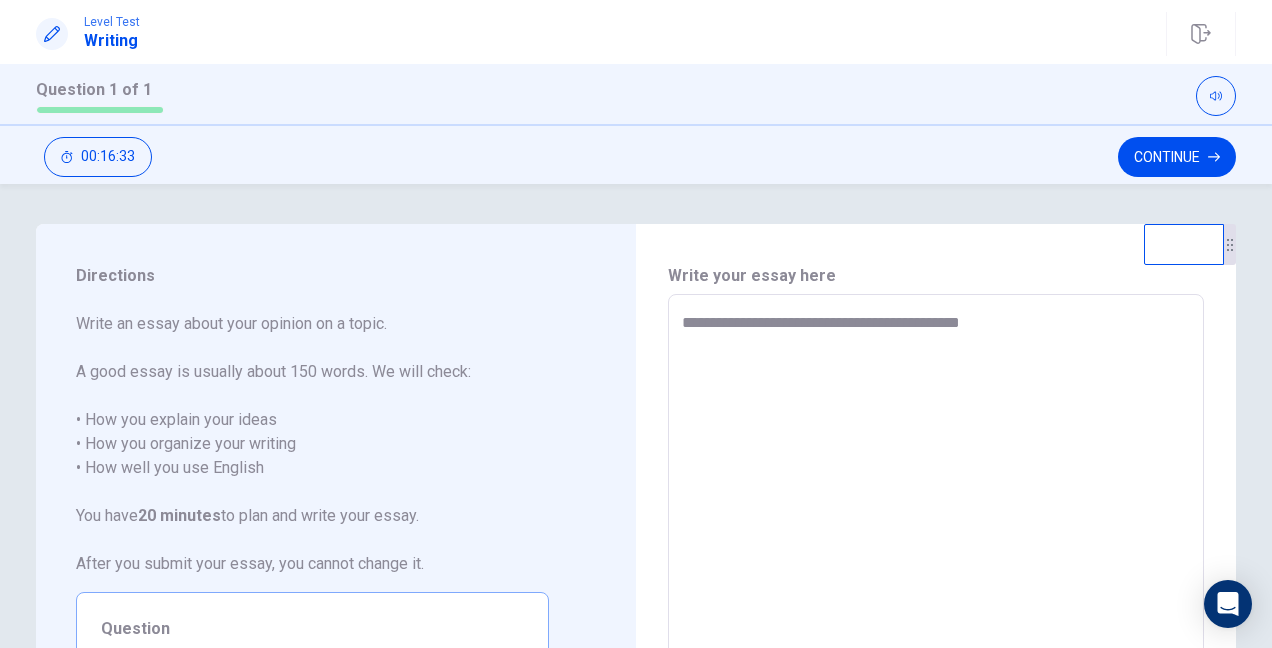 type on "*" 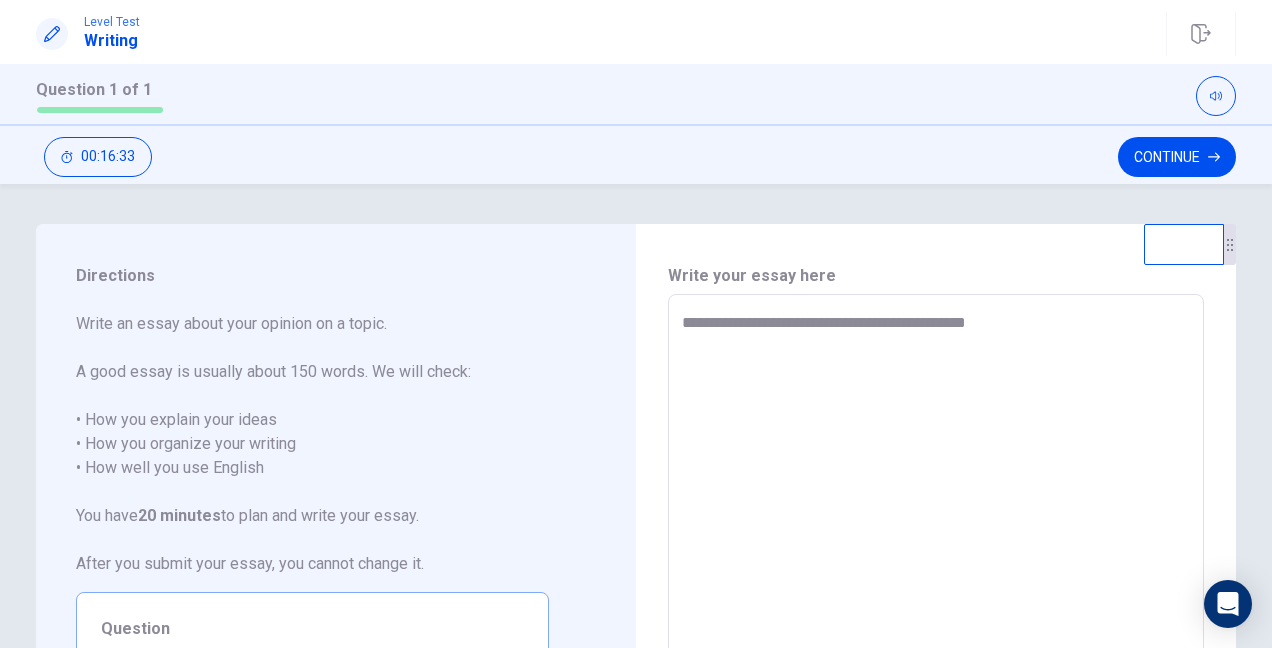 type on "*" 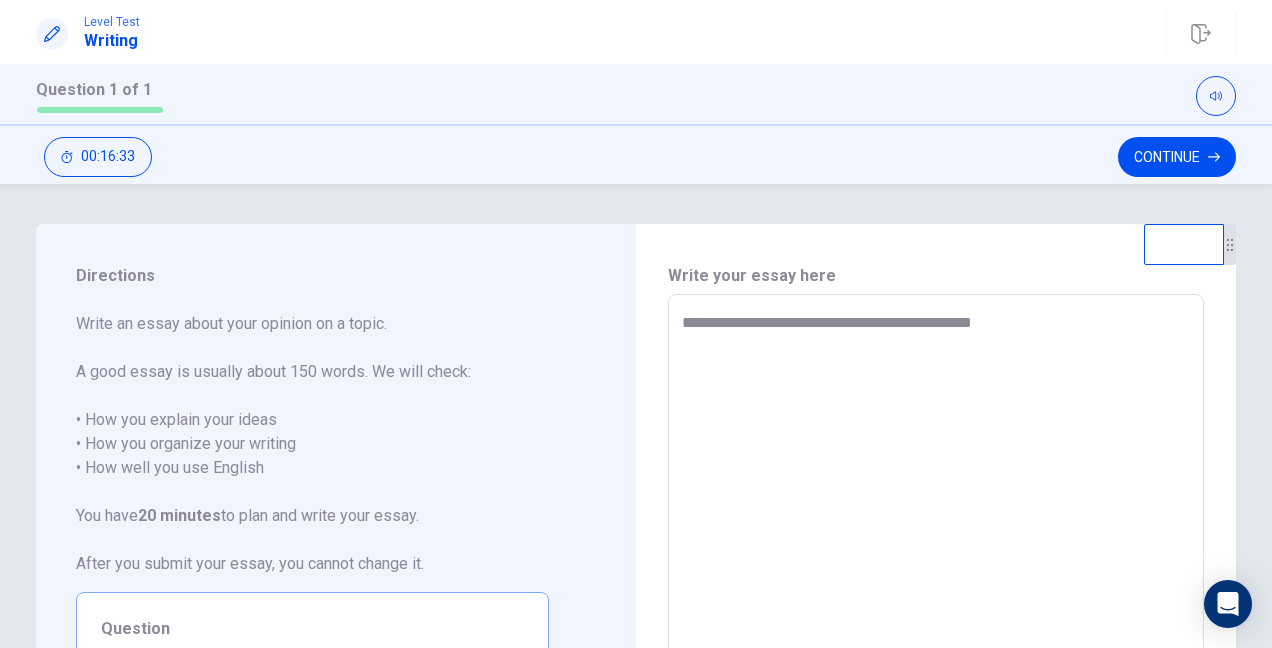 type on "*" 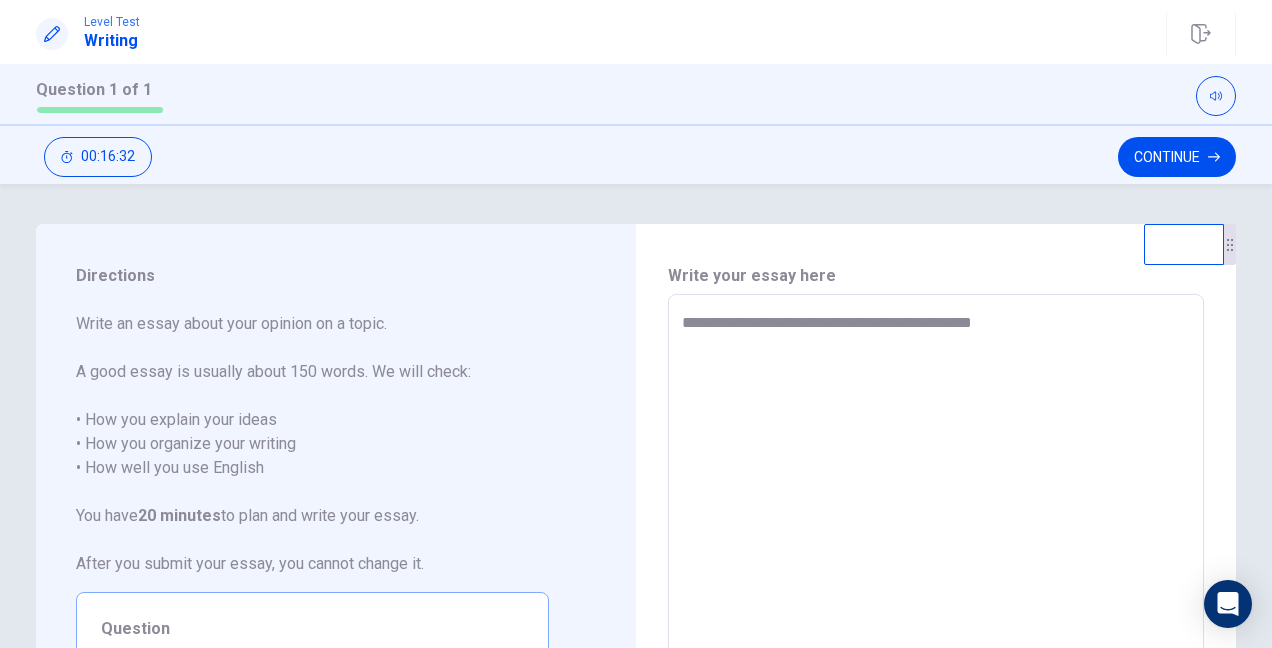 type on "**********" 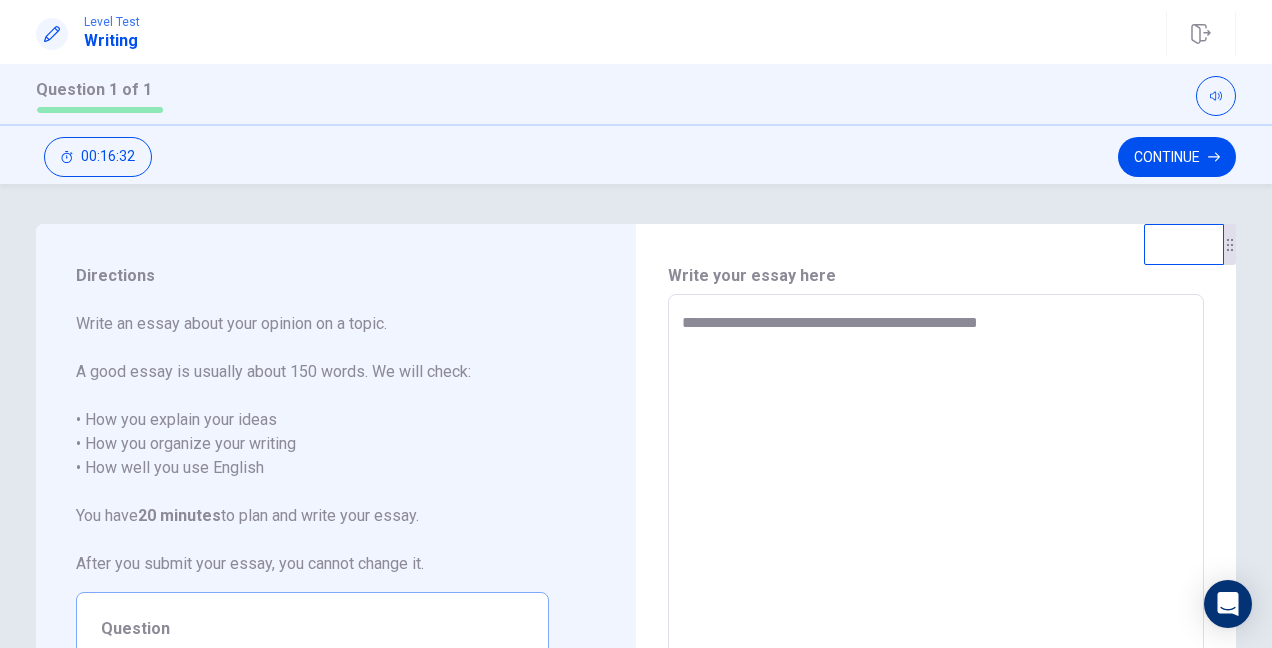 type on "*" 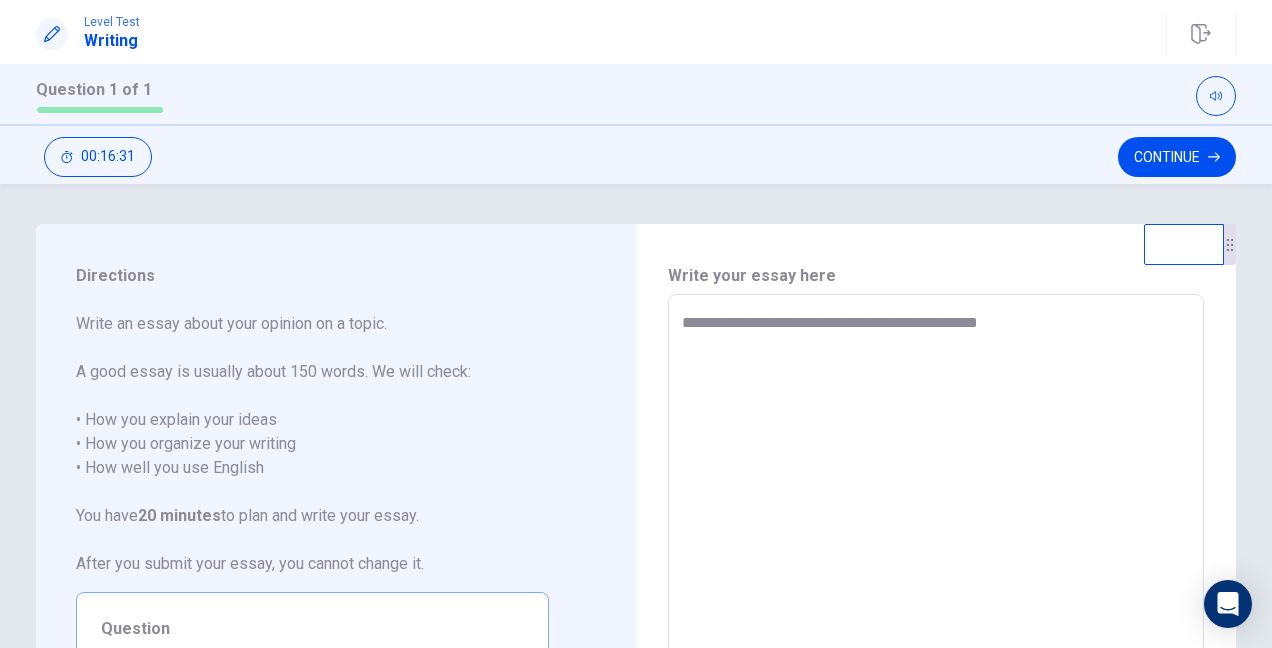 type on "**********" 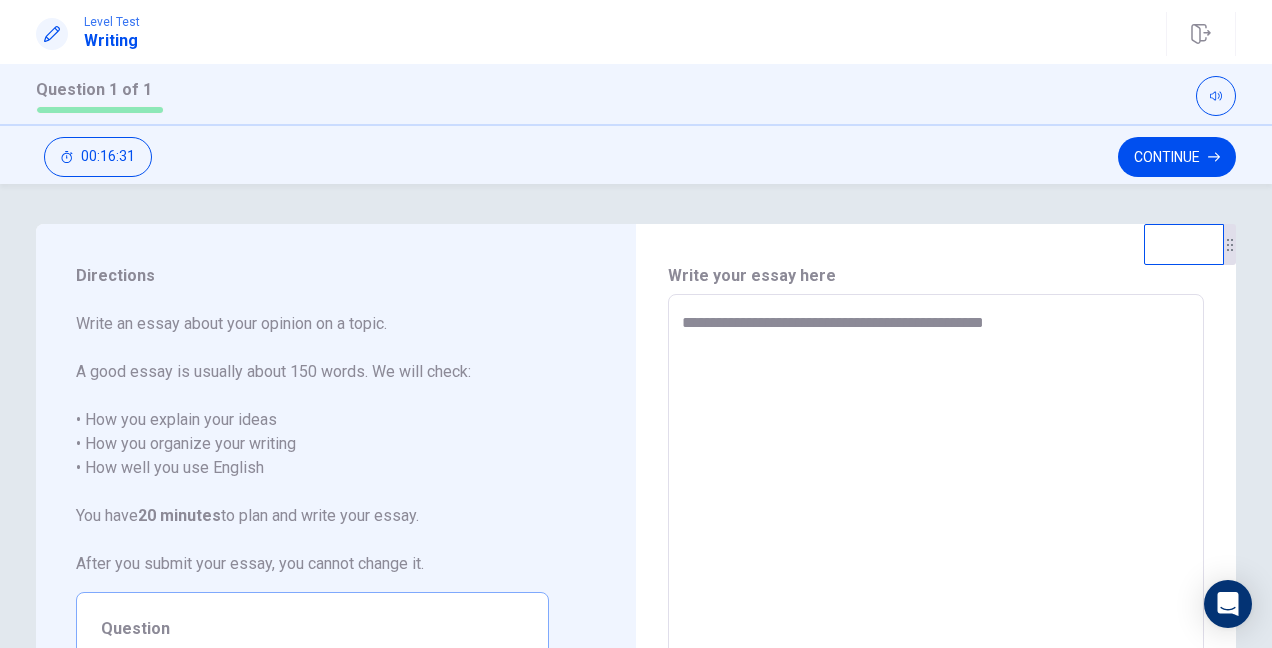 type on "*" 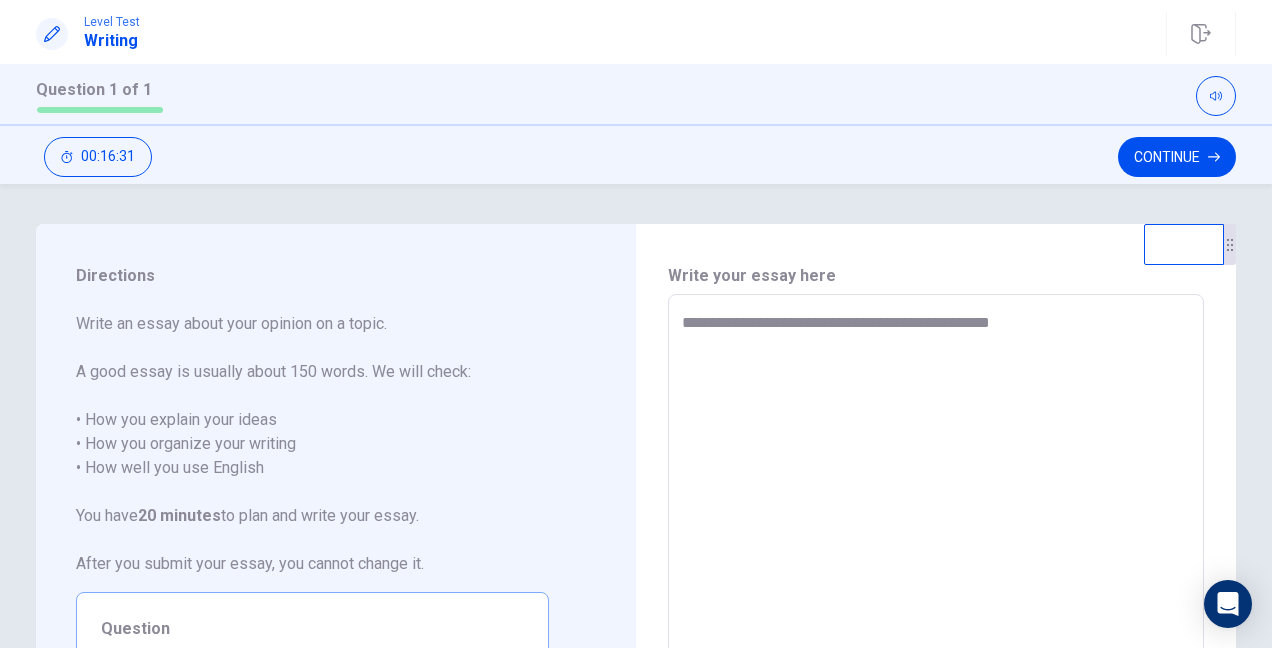 type on "*" 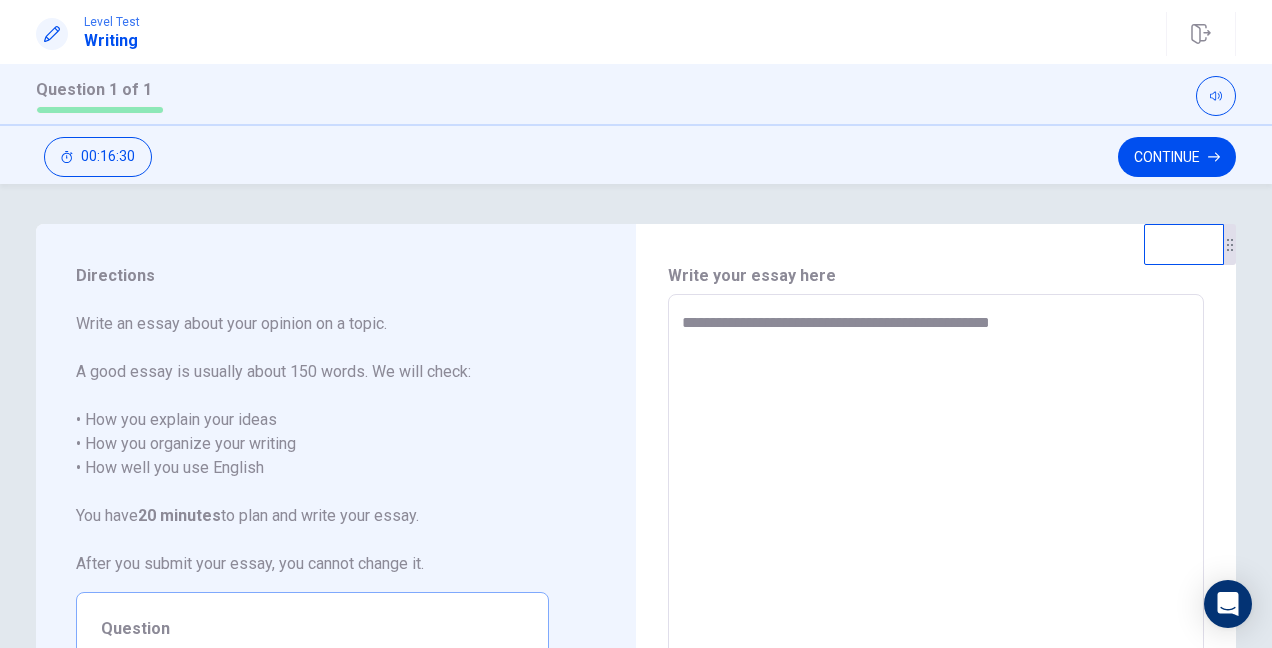 type on "**********" 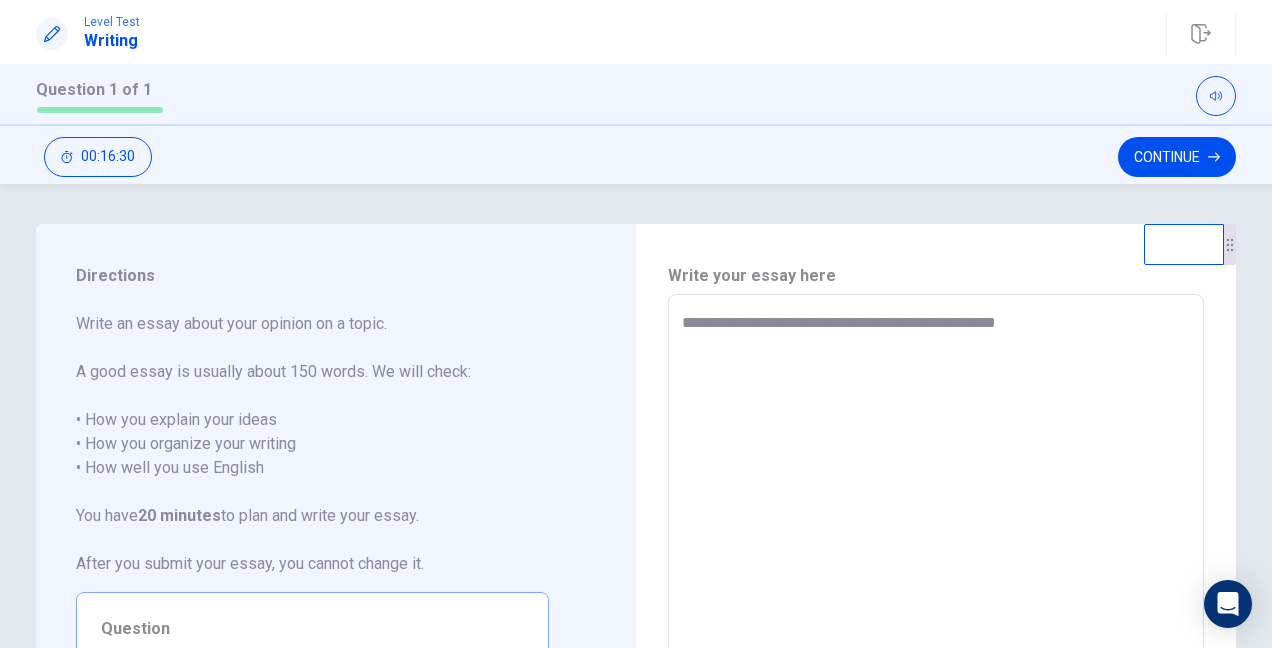 type on "*" 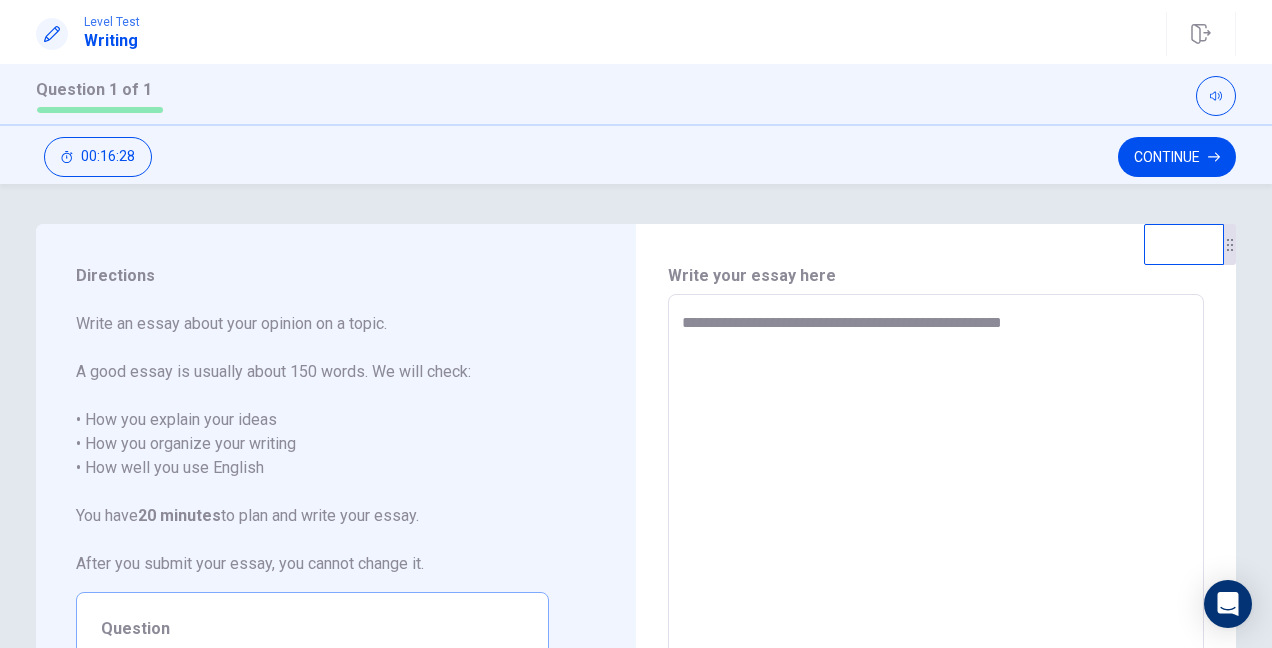 type on "*" 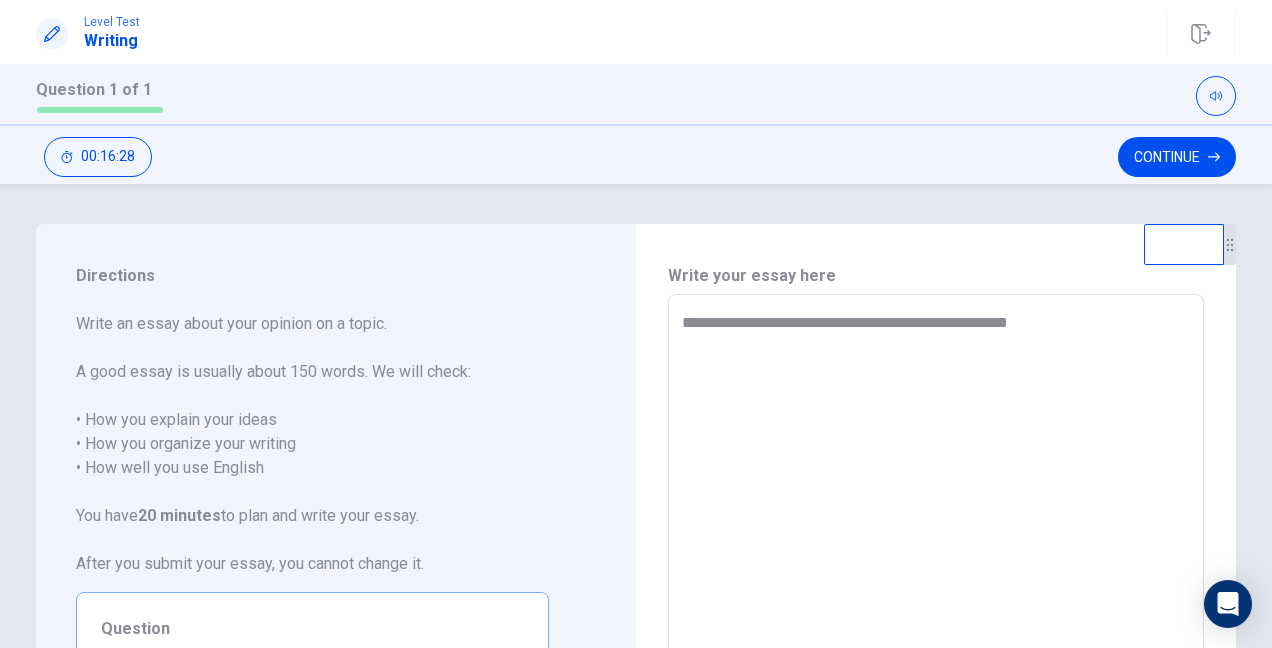 type on "*" 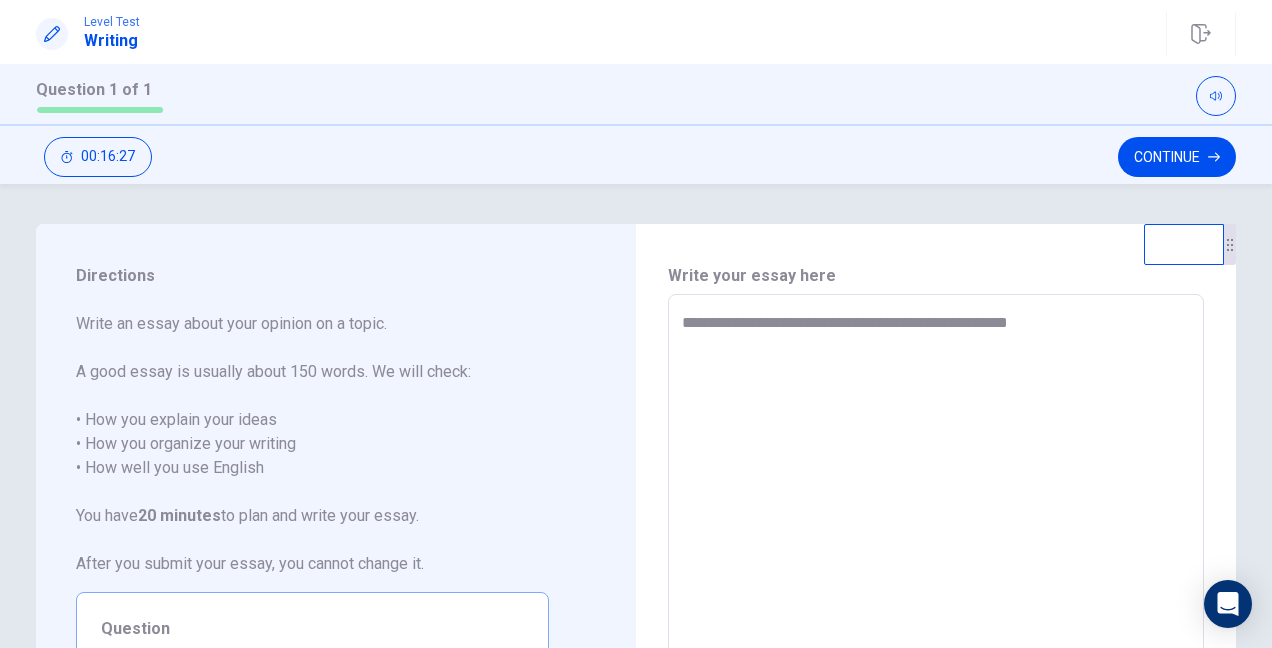 type on "**********" 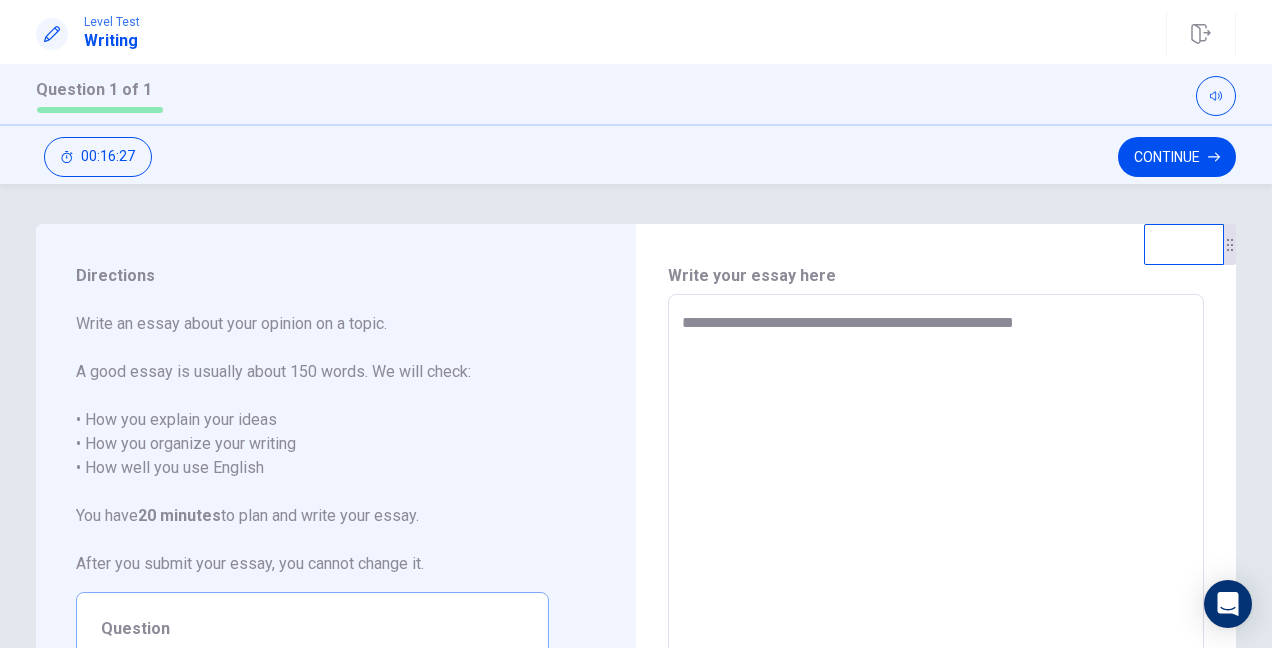 type on "*" 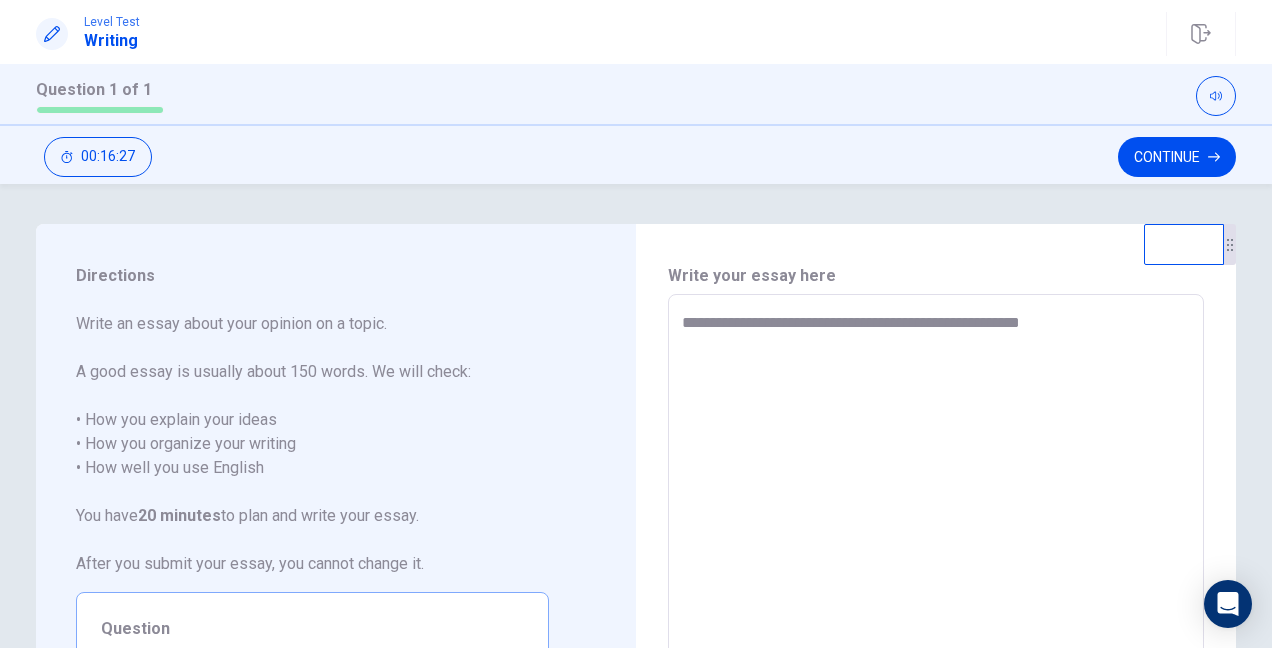type on "*" 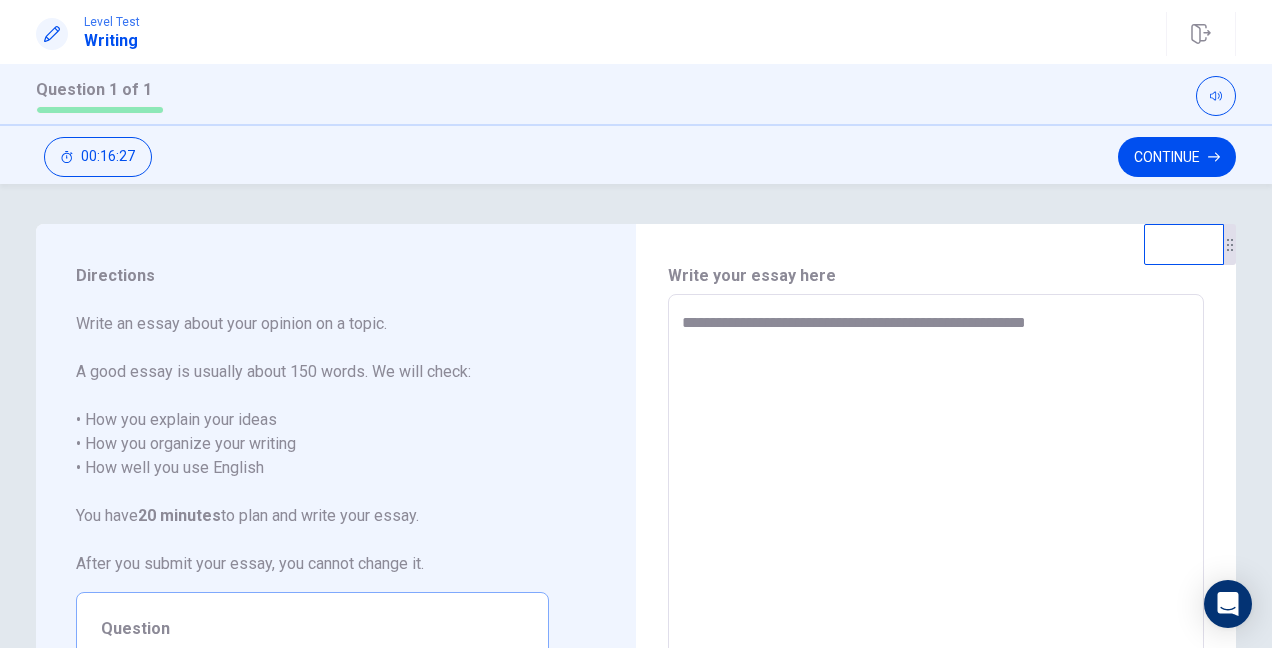 type on "*" 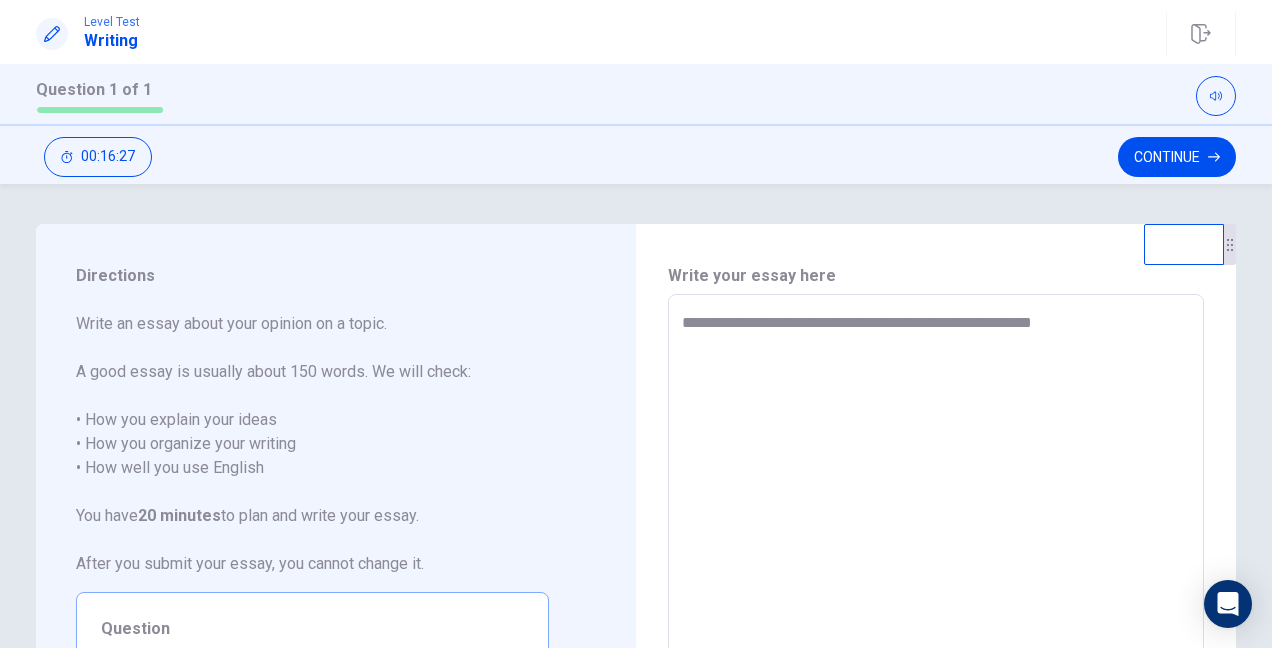 type on "*" 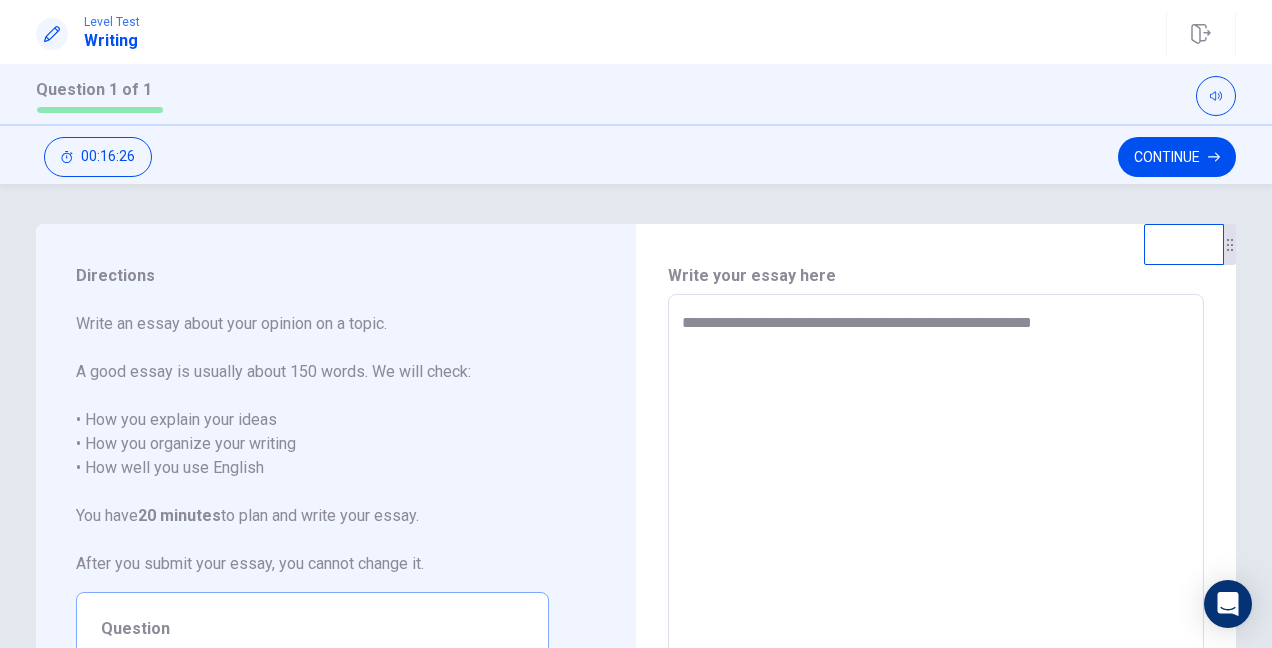 type on "**********" 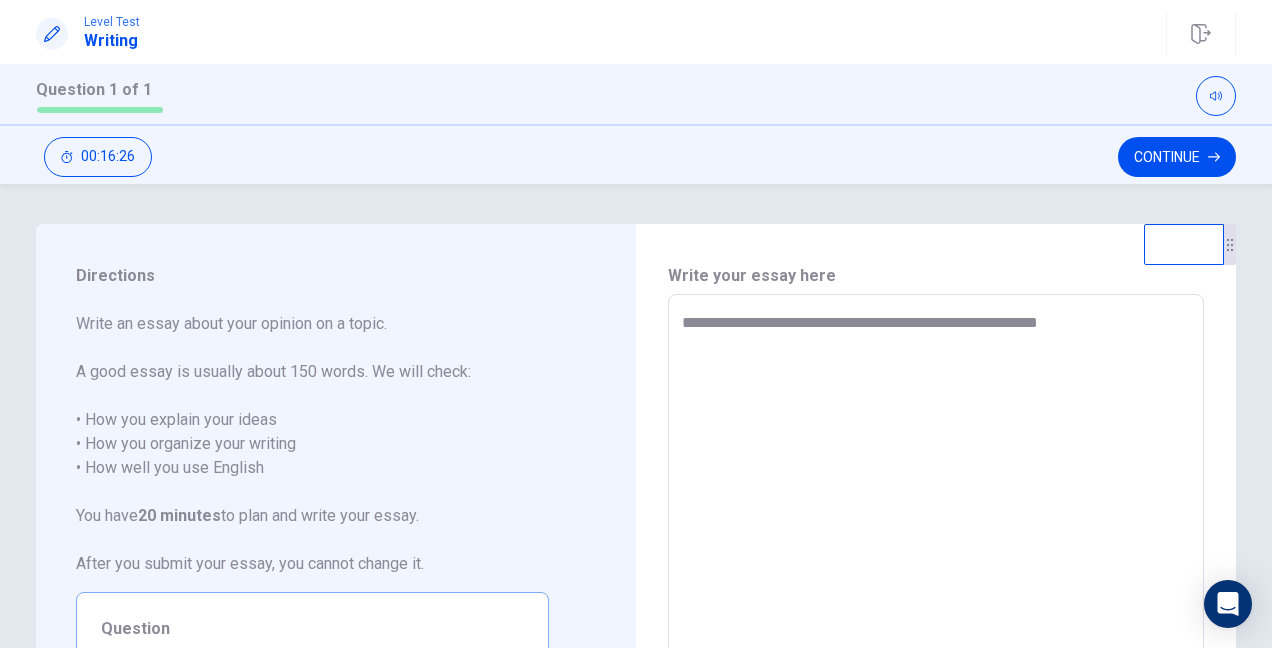 type on "*" 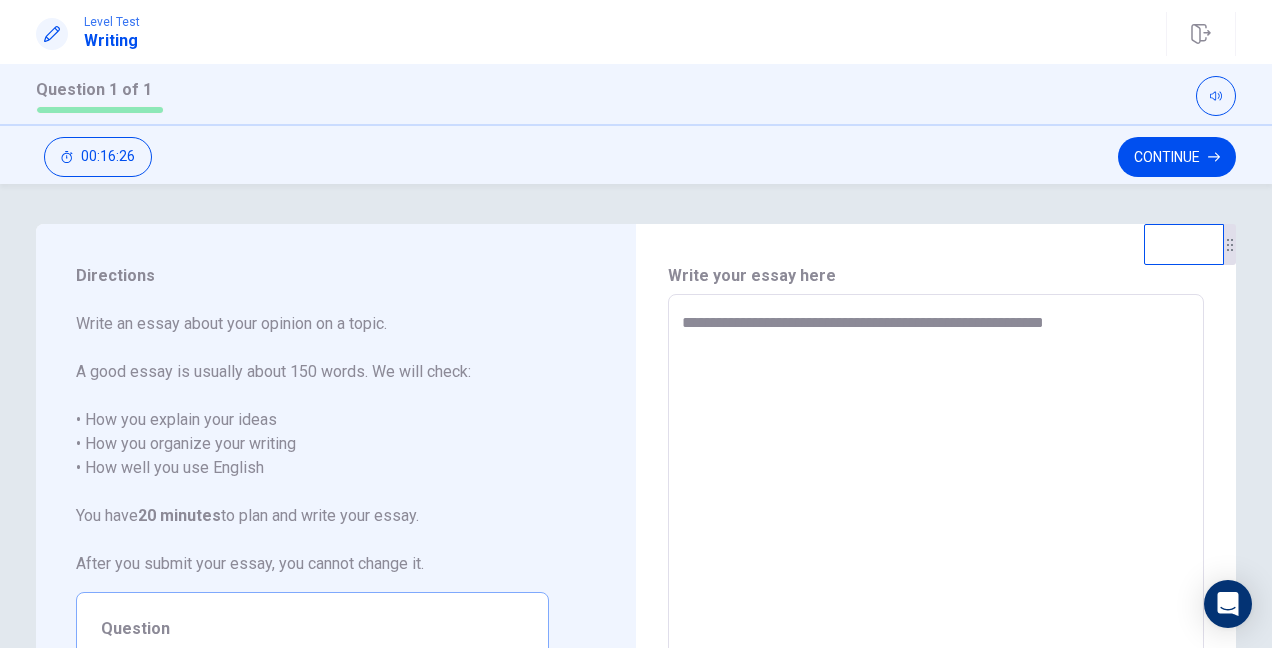type on "*" 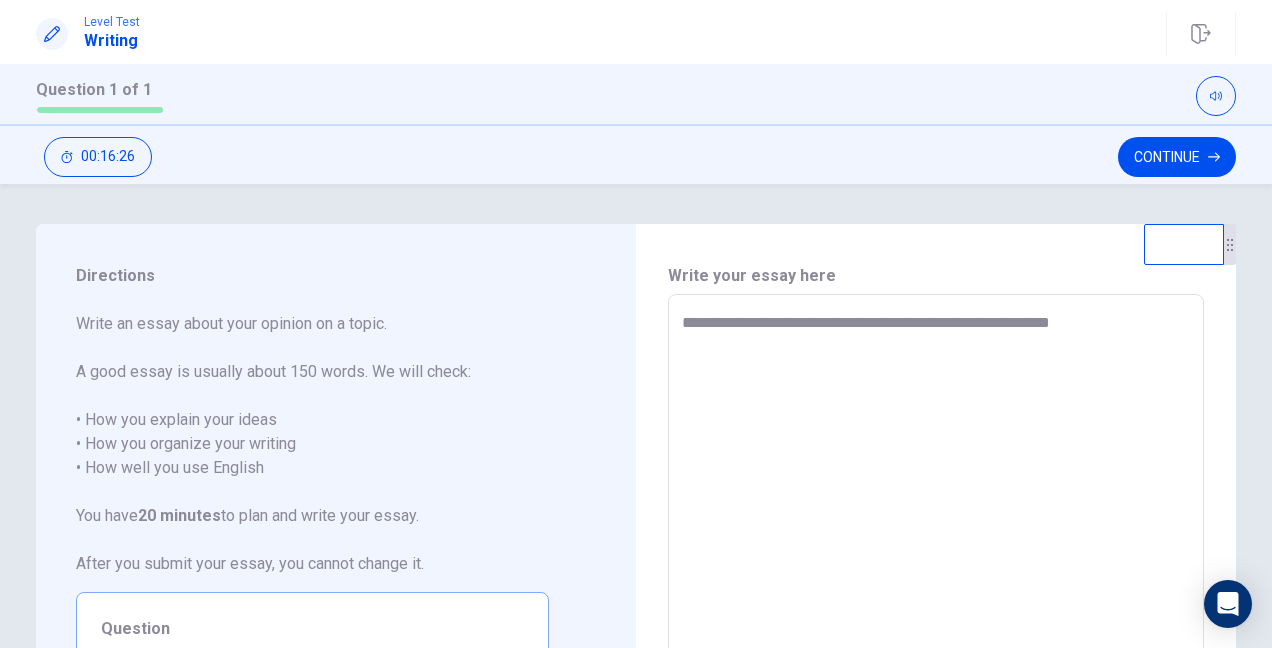 type on "*" 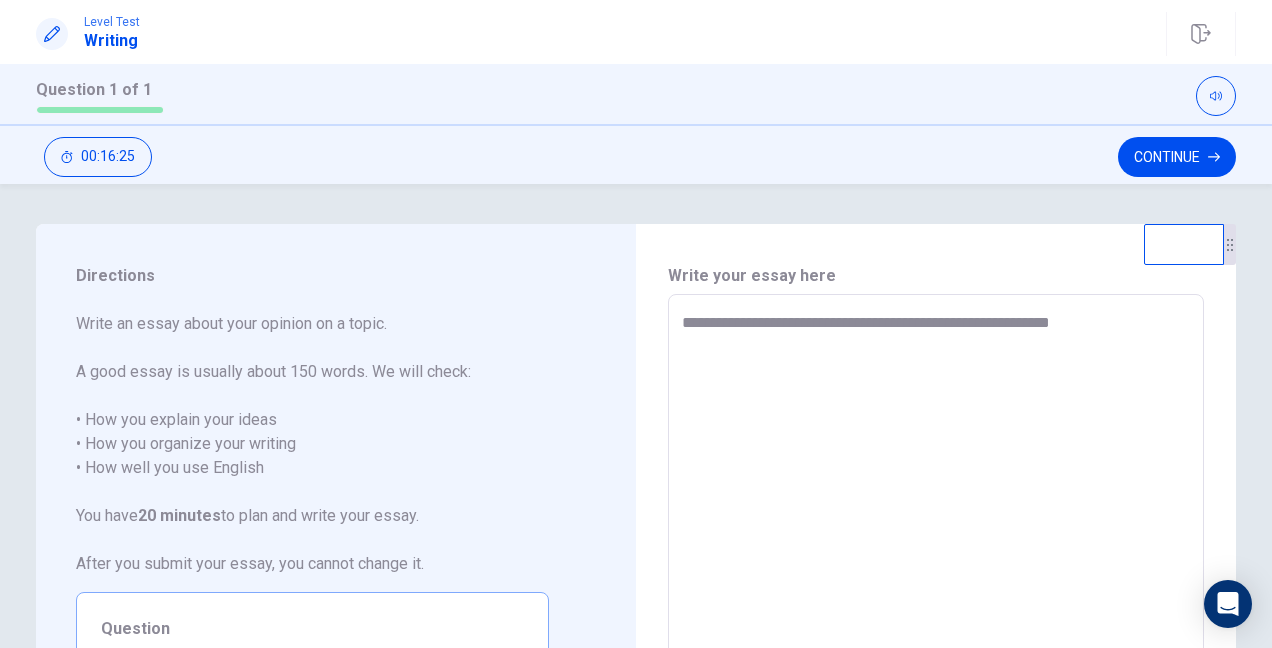 type on "**********" 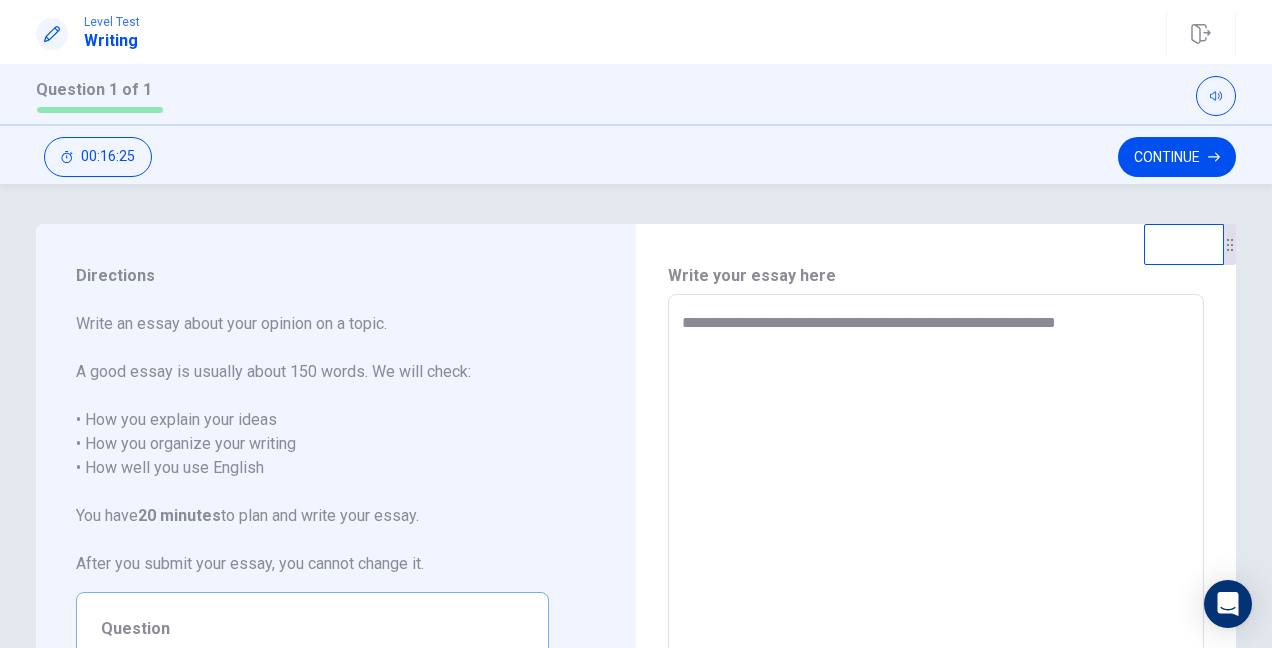 type on "*" 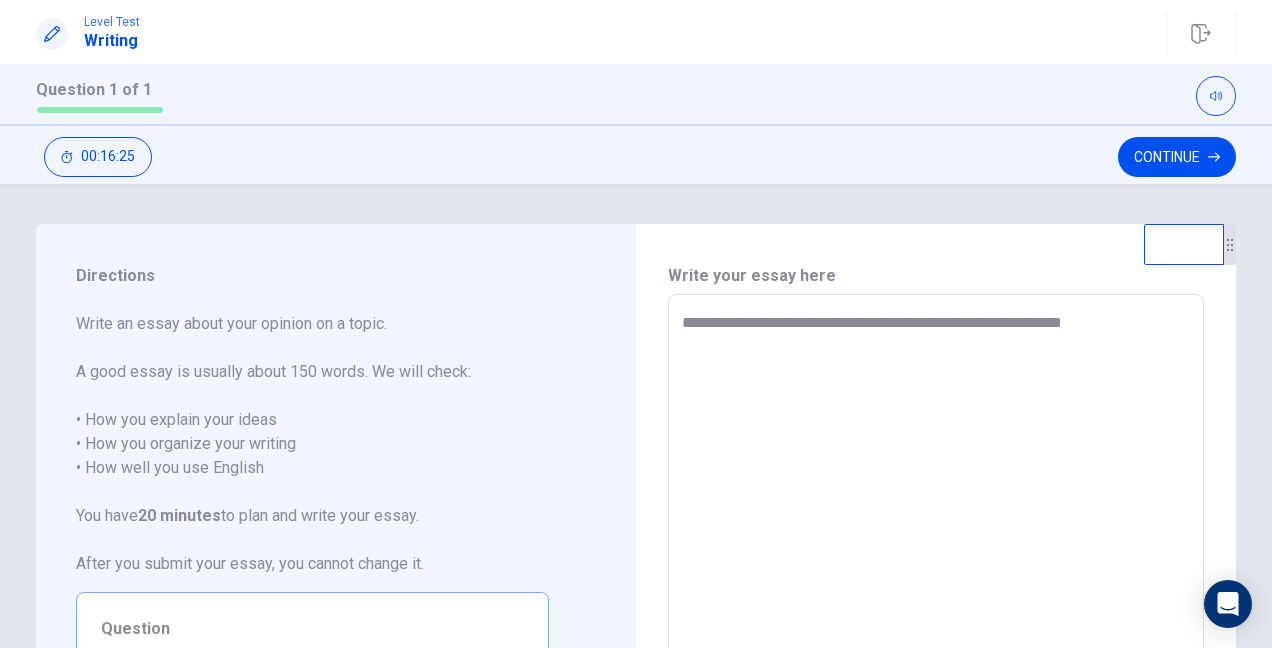 type on "*" 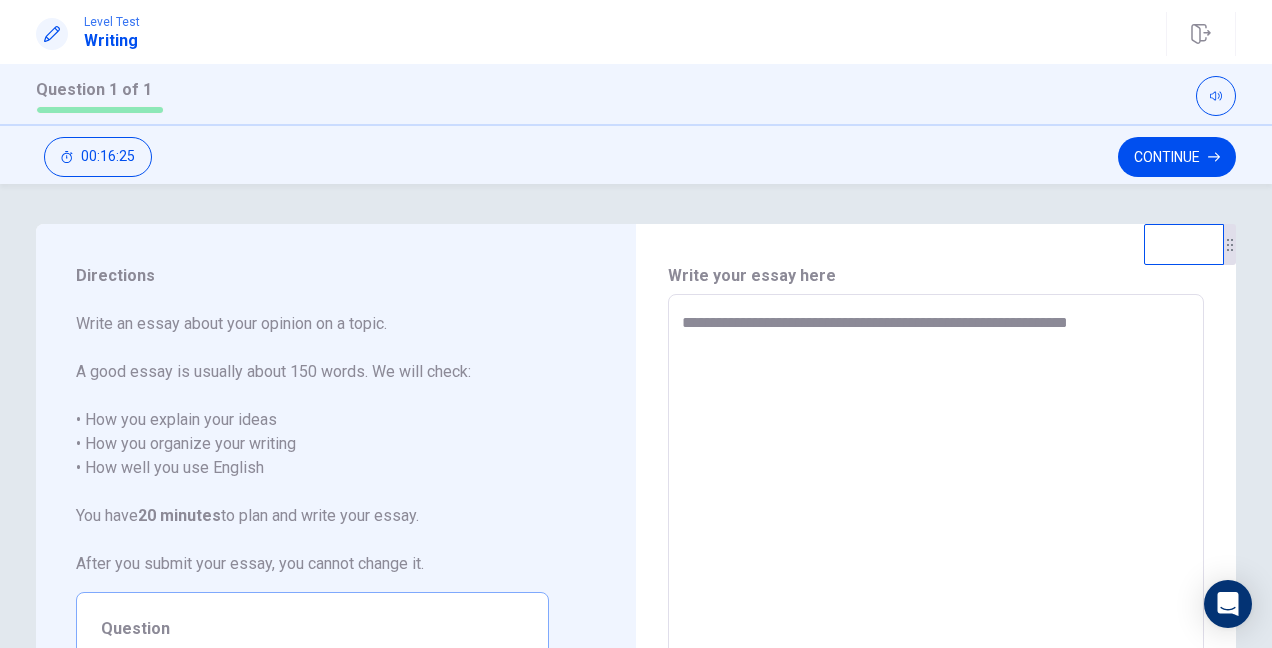 type on "*" 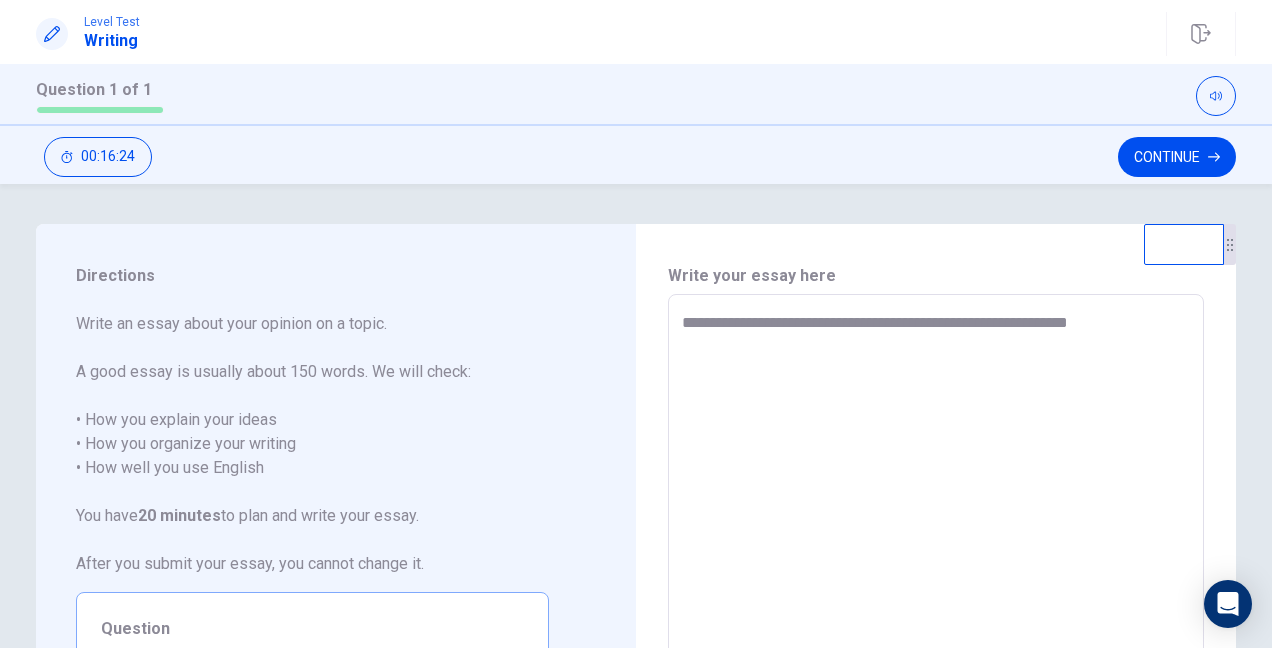 type on "**********" 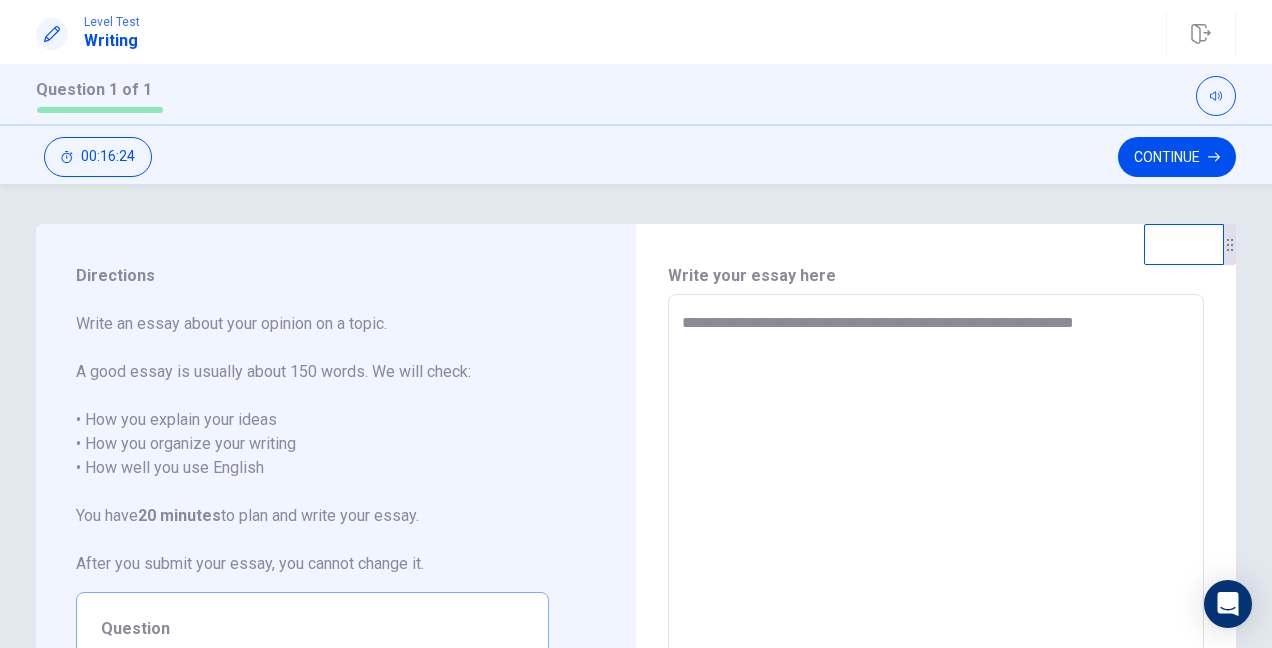 type on "*" 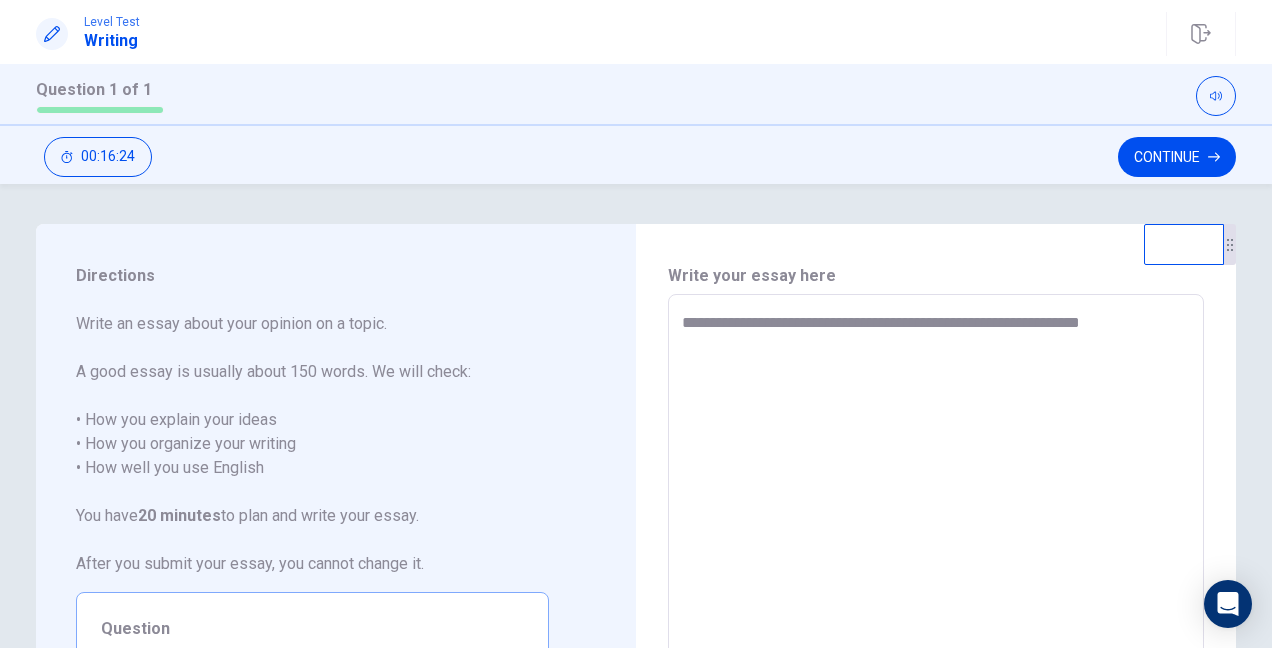 type on "*" 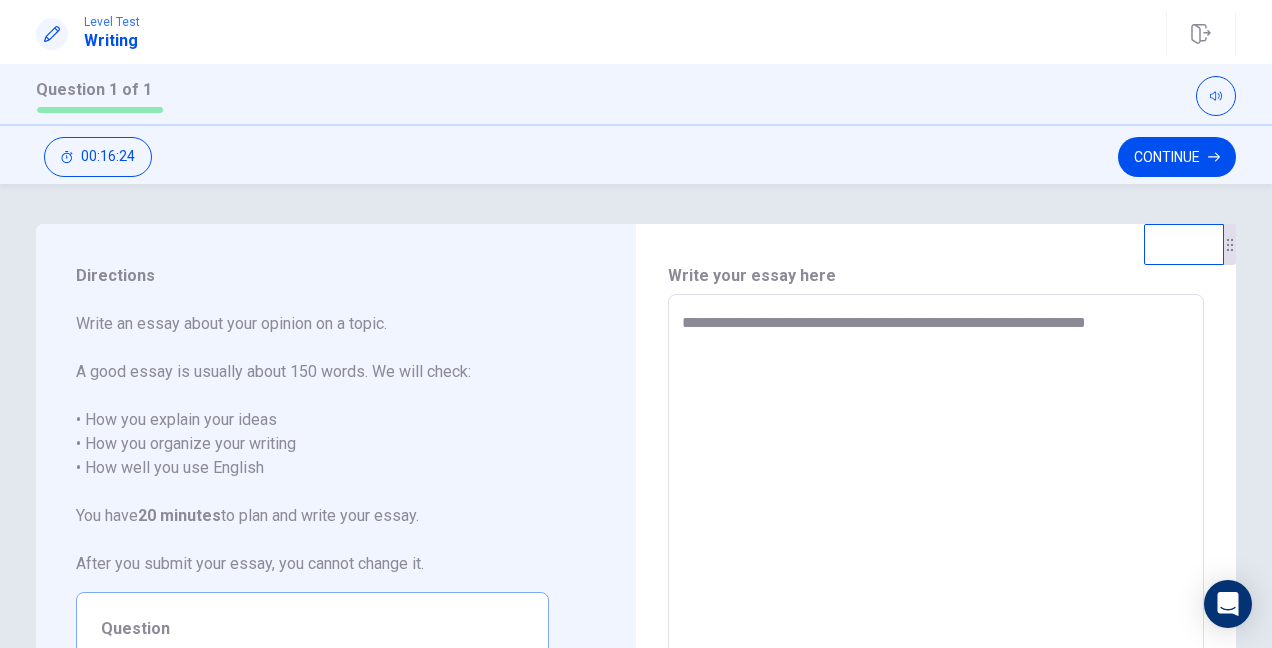 type on "*" 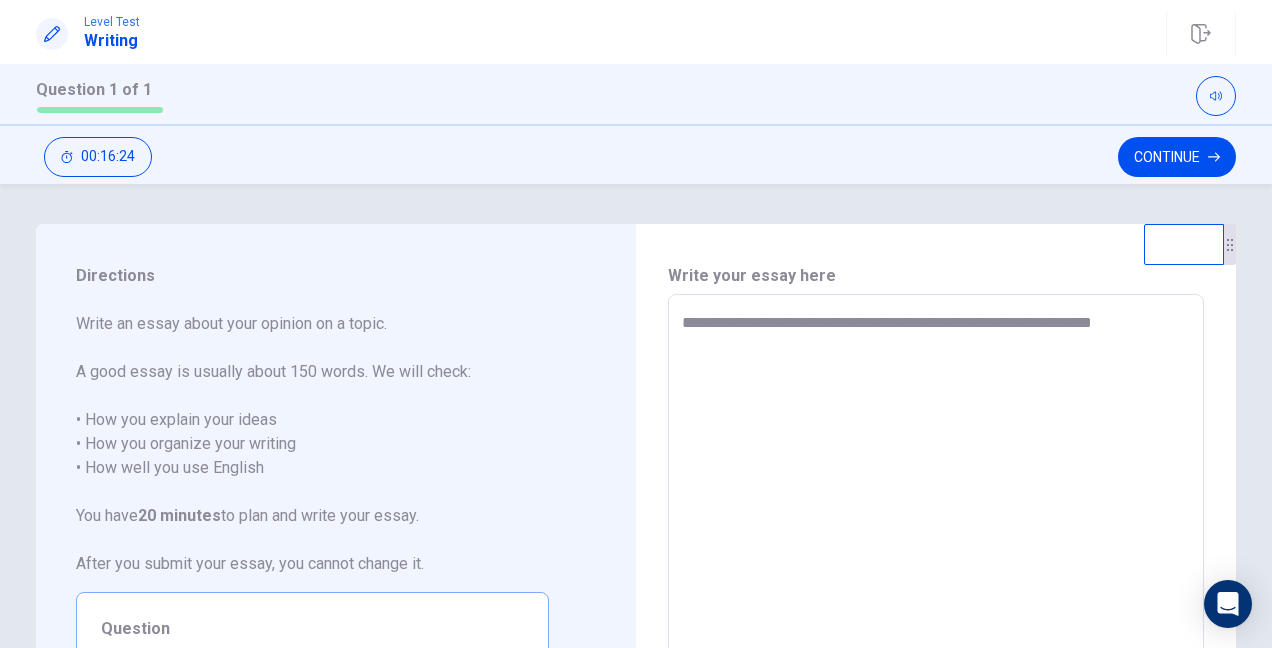 type on "*" 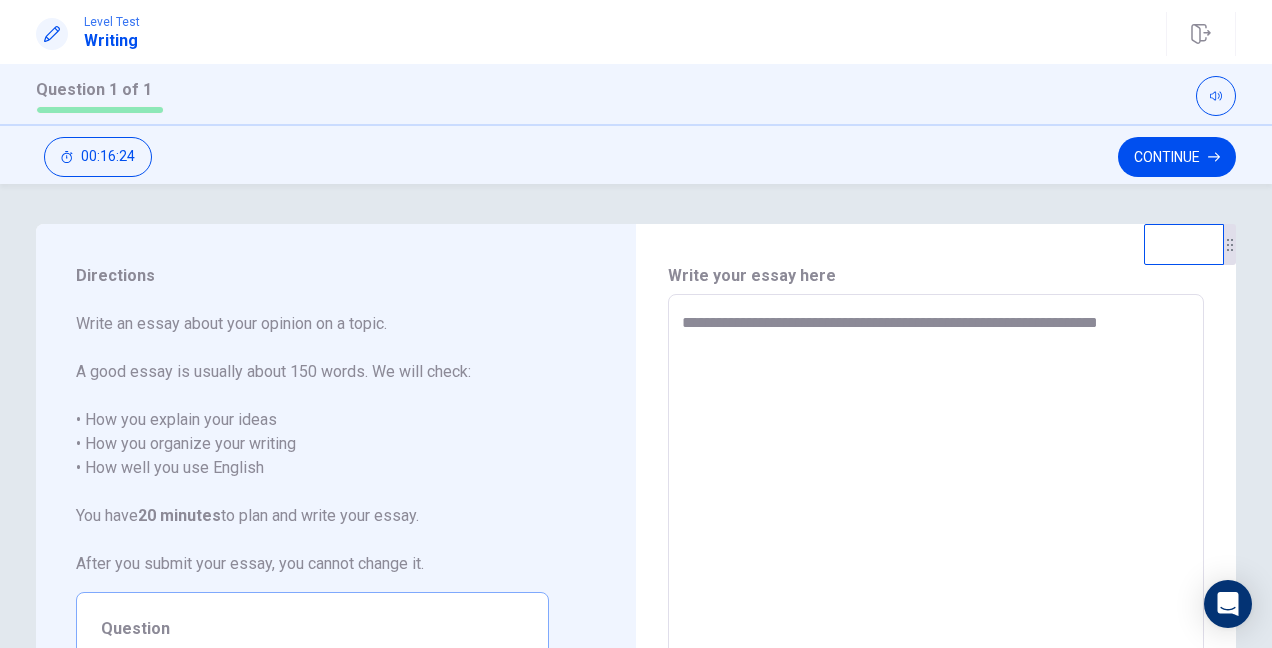 type on "*" 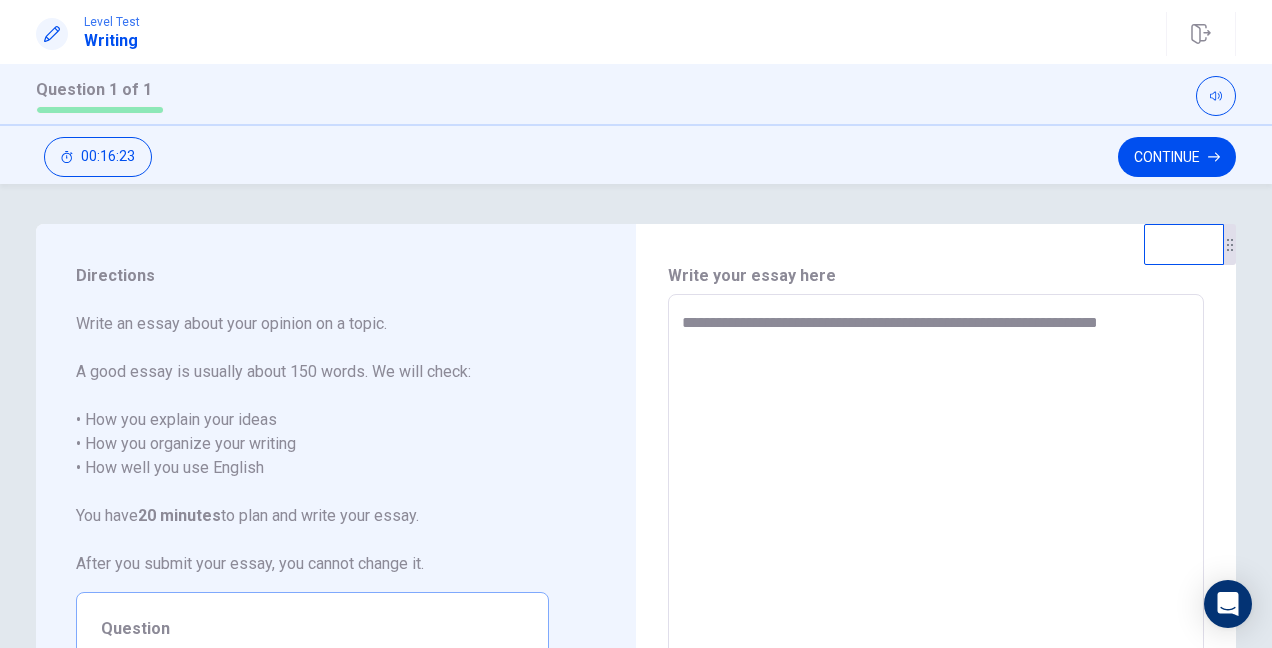 type on "**********" 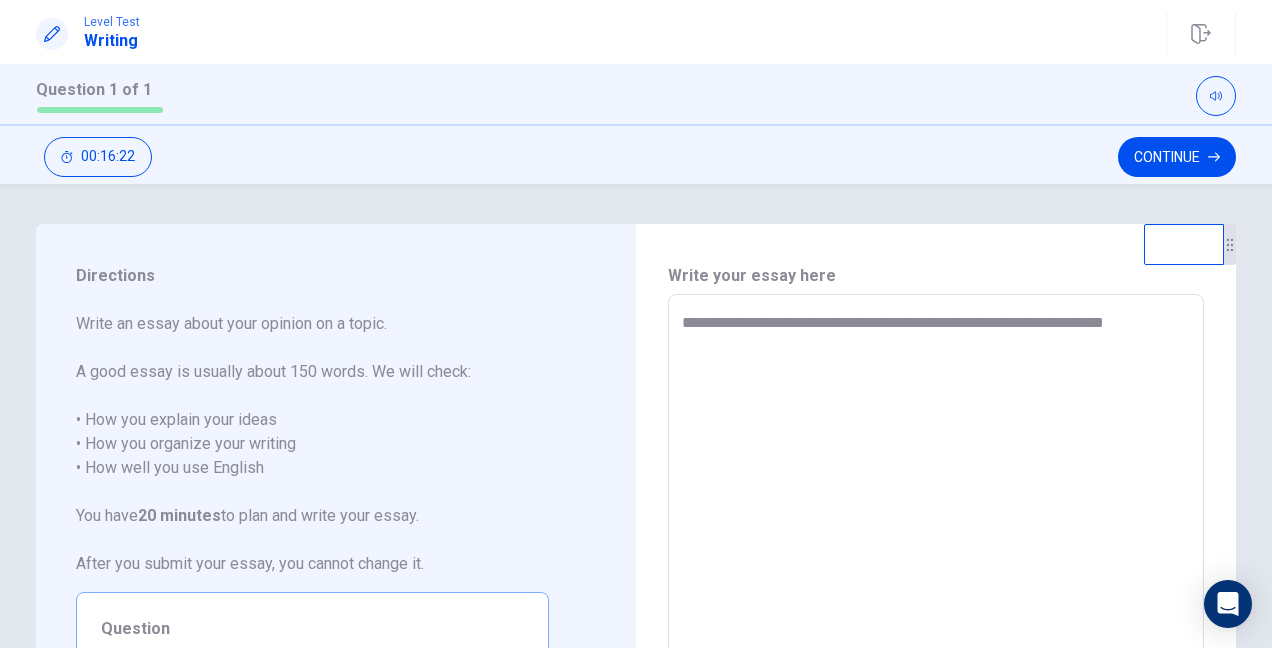 type on "*" 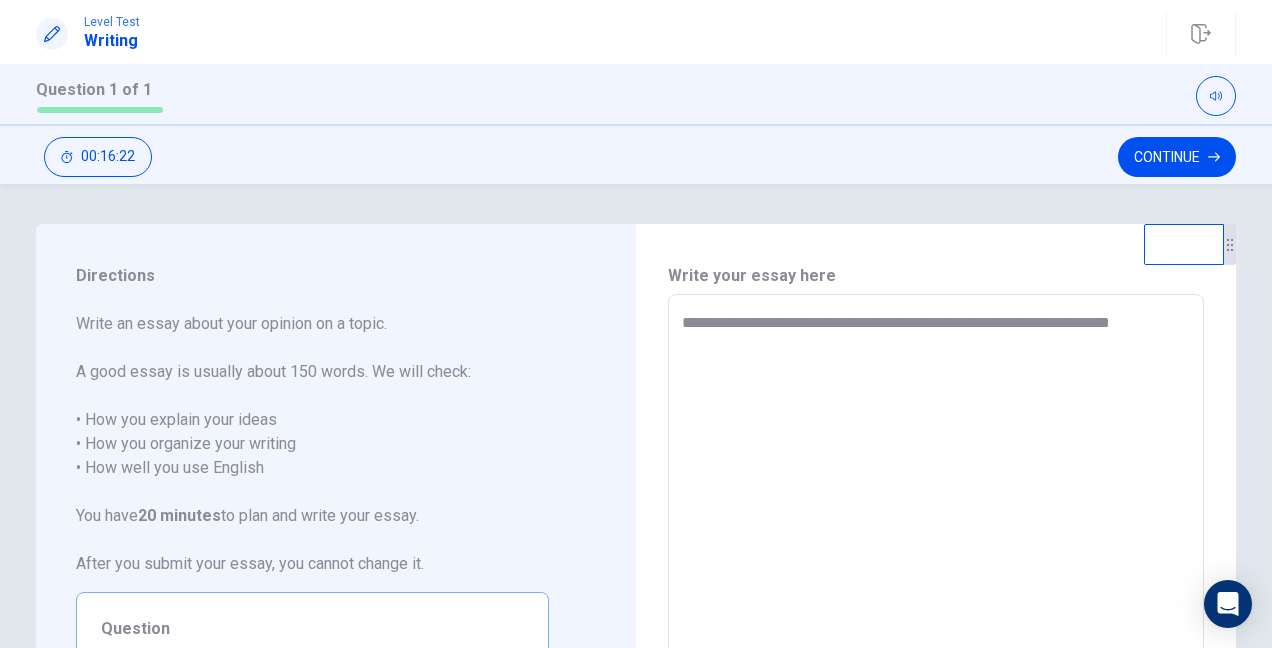type on "*" 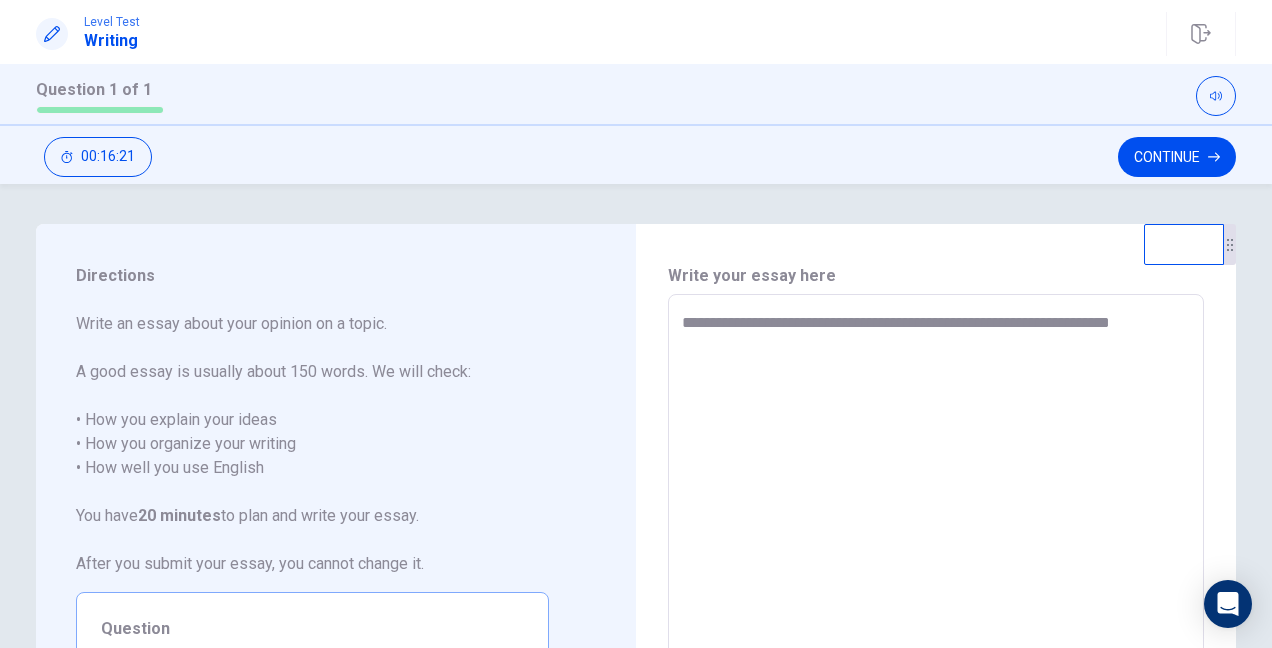 type on "**********" 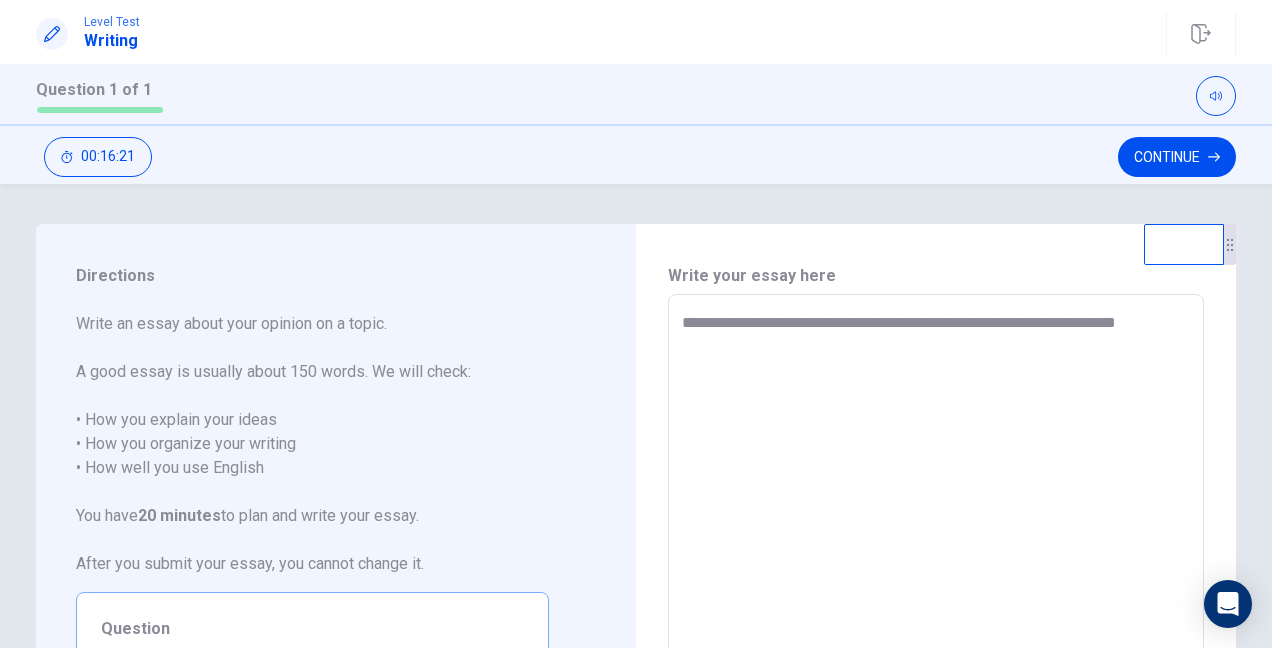 type on "*" 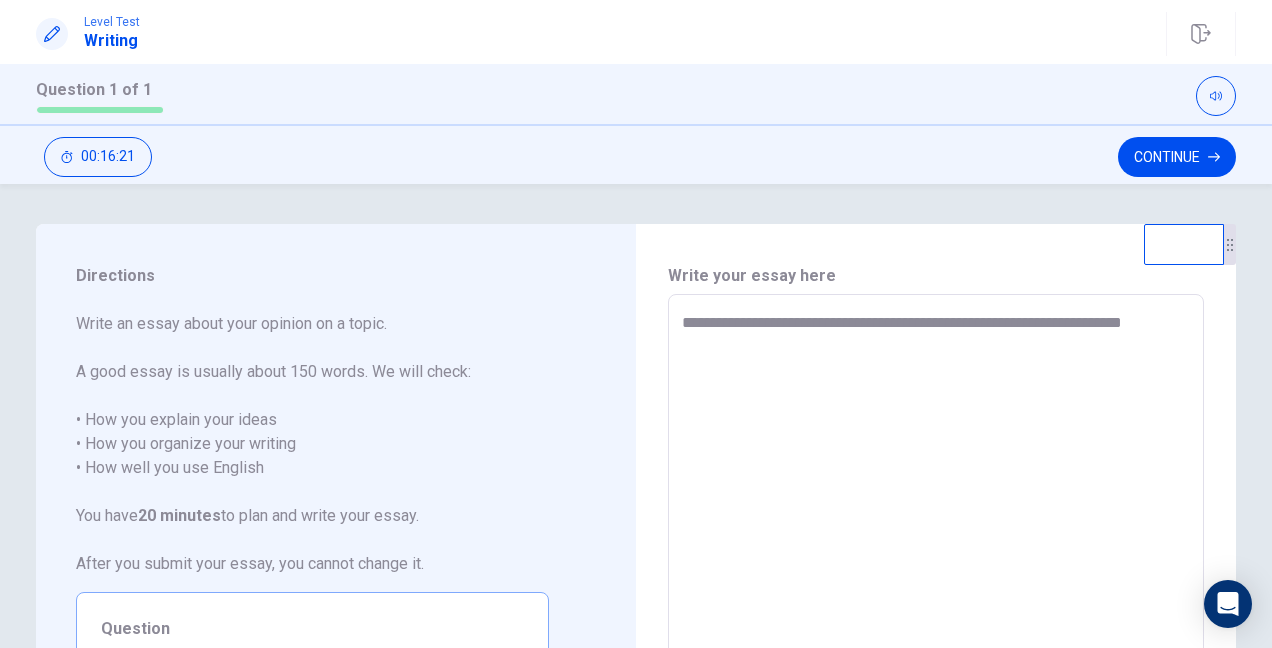 type on "*" 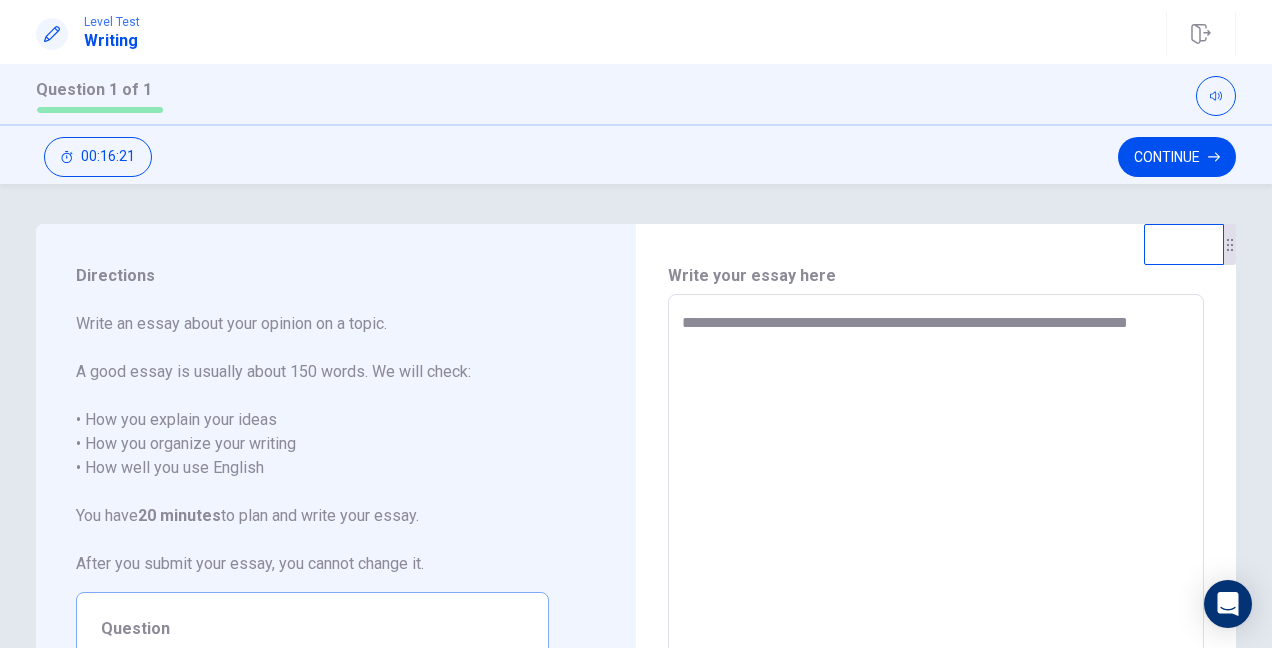 type on "*" 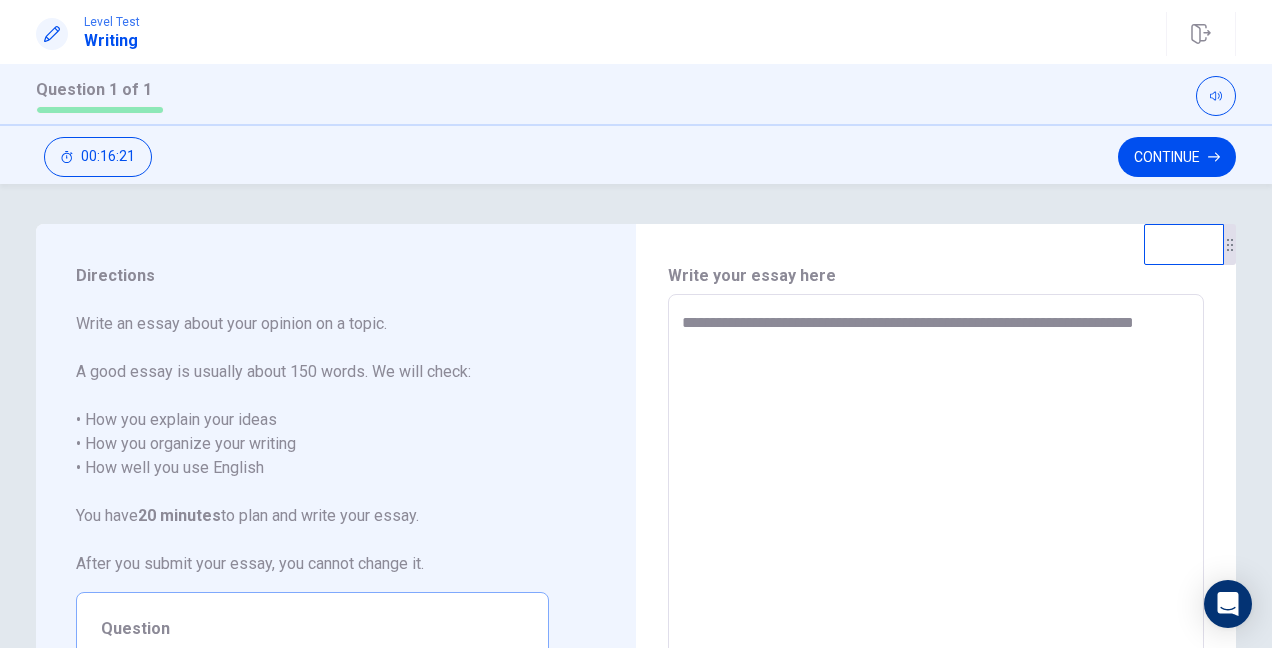 type on "*" 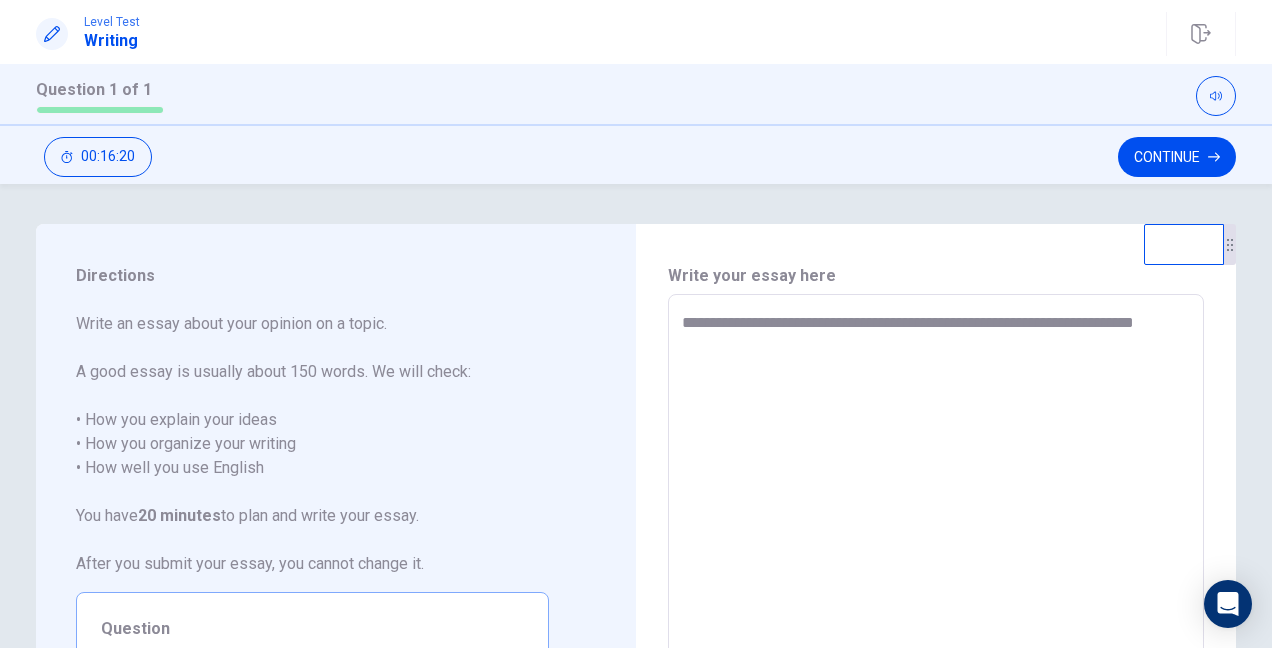 type on "**********" 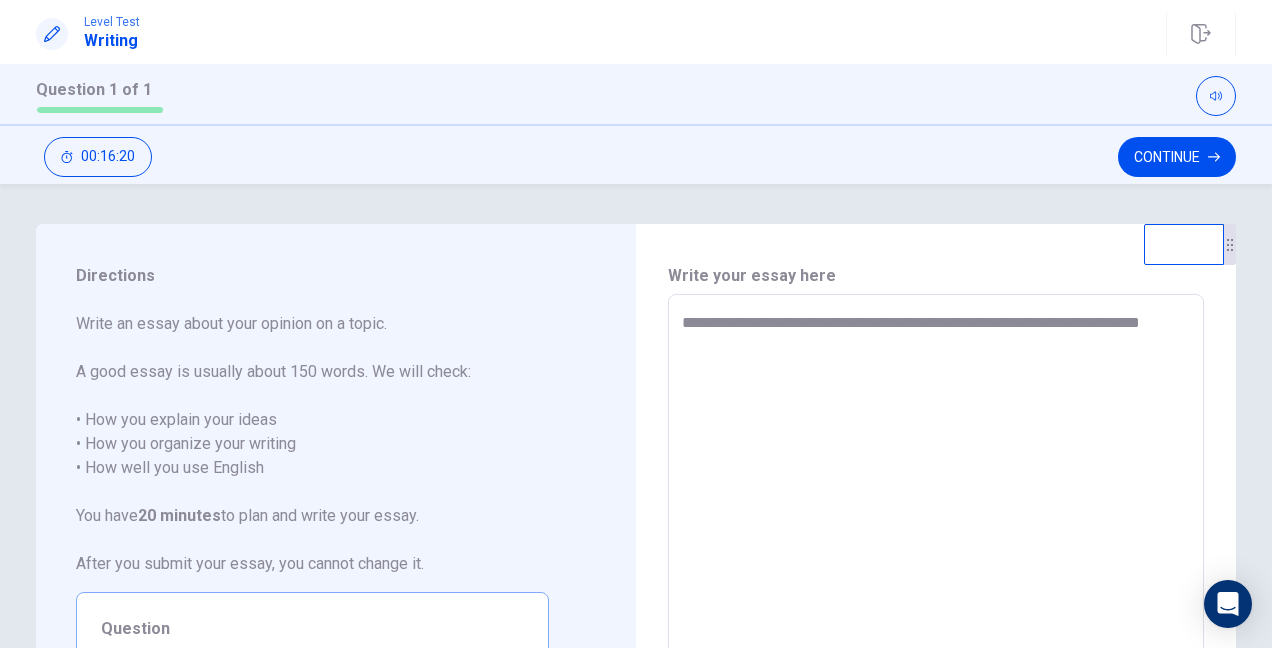 type on "*" 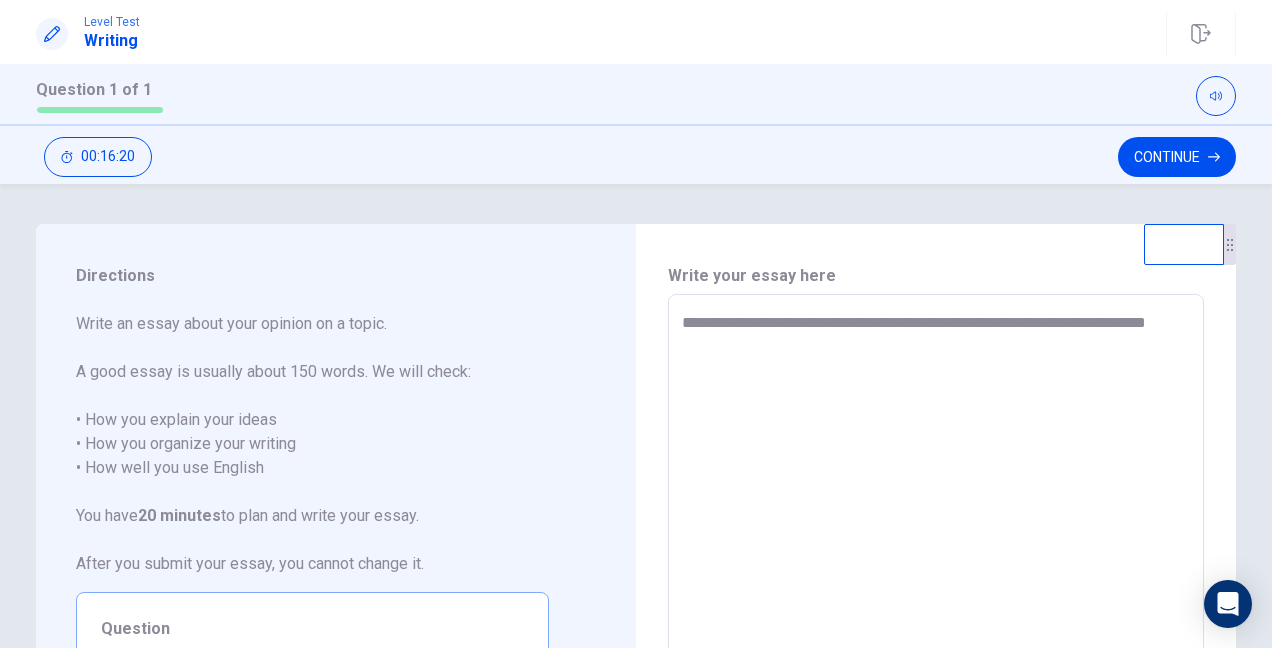 type on "*" 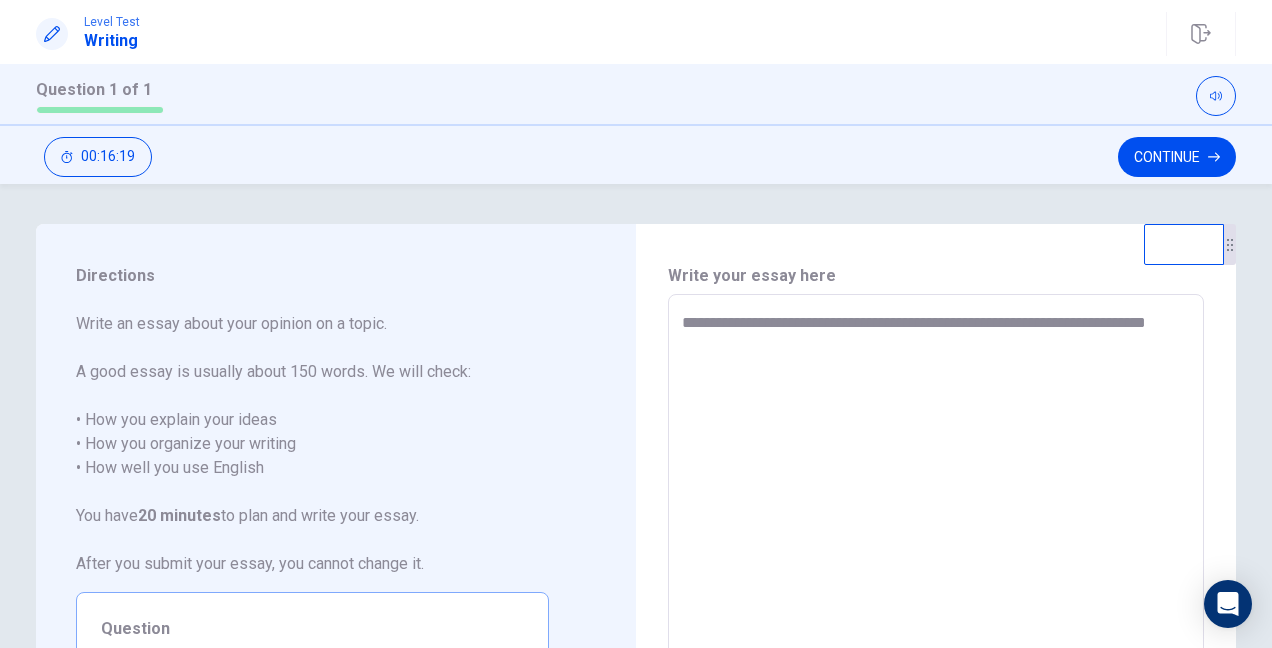 type on "**********" 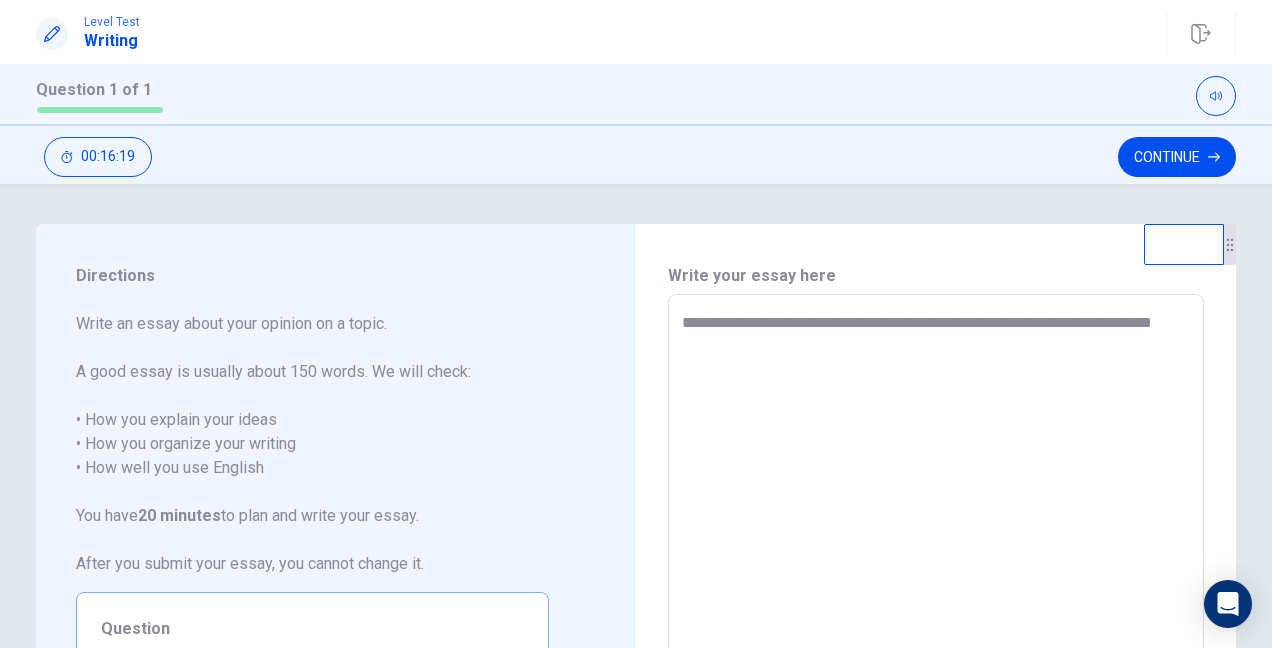type on "*" 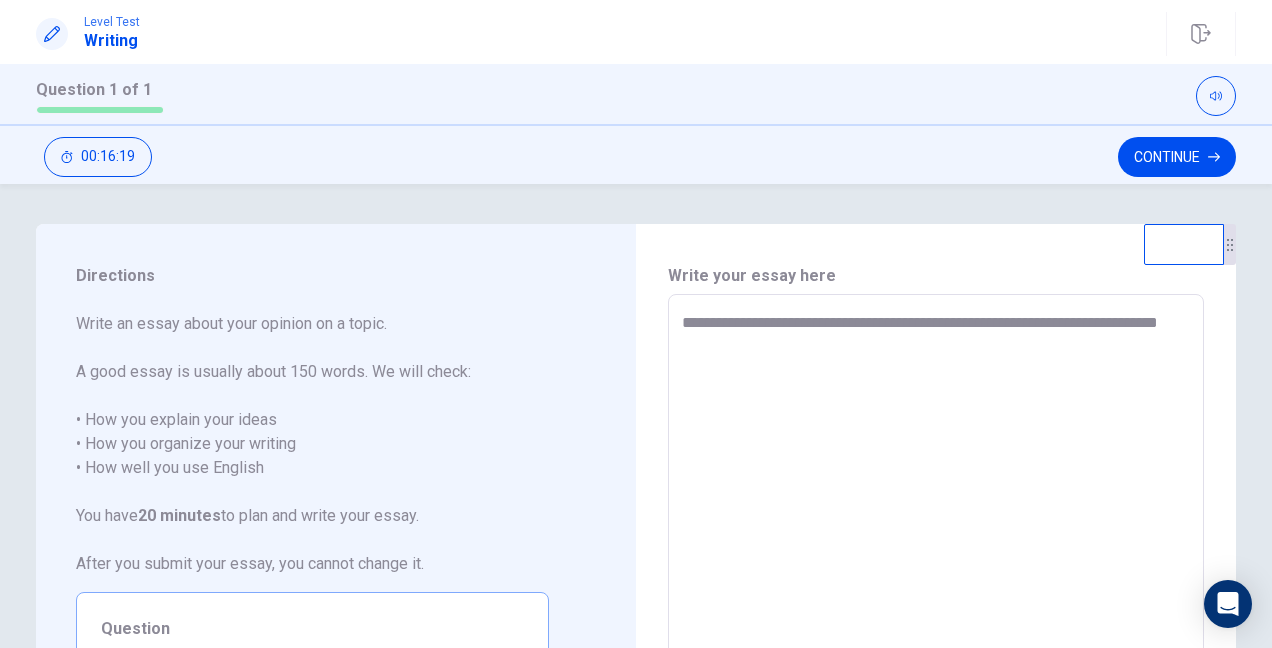 type on "*" 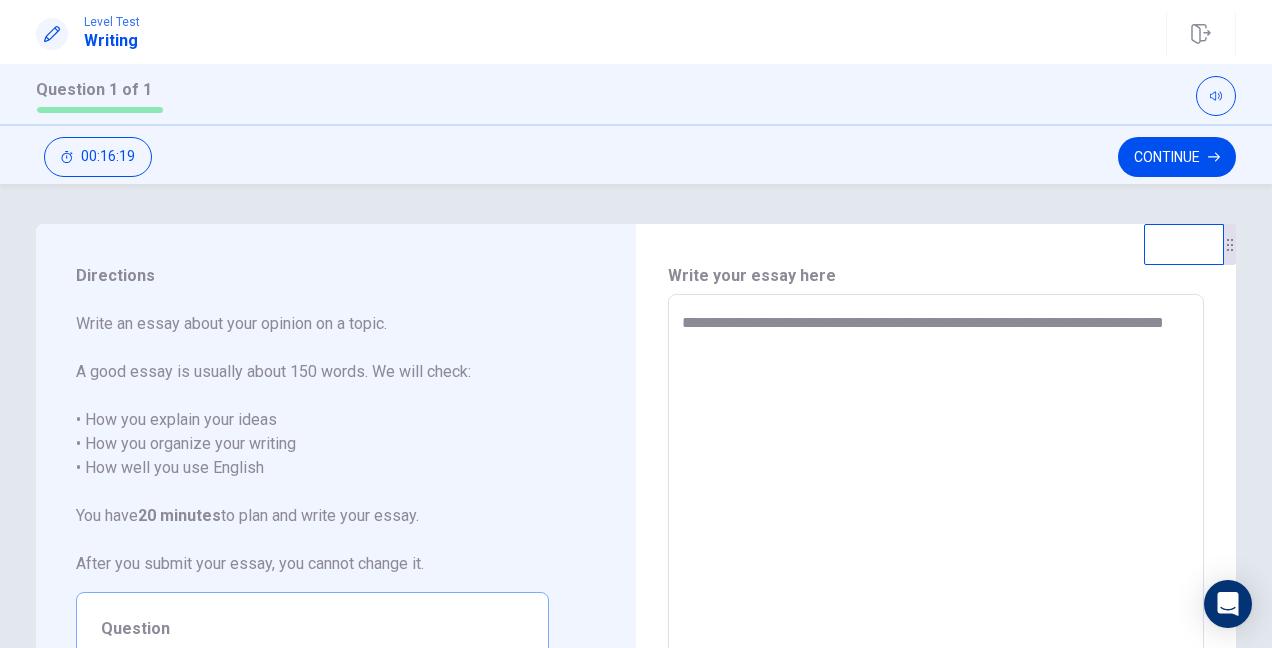 type on "*" 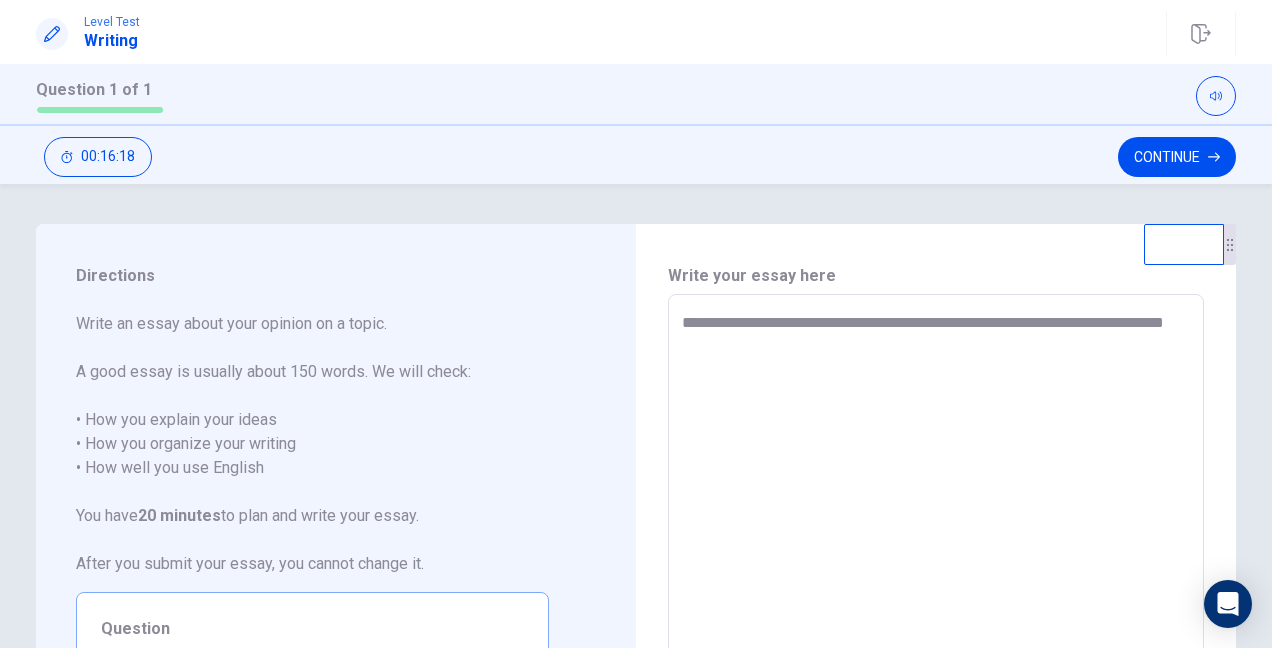 type on "**********" 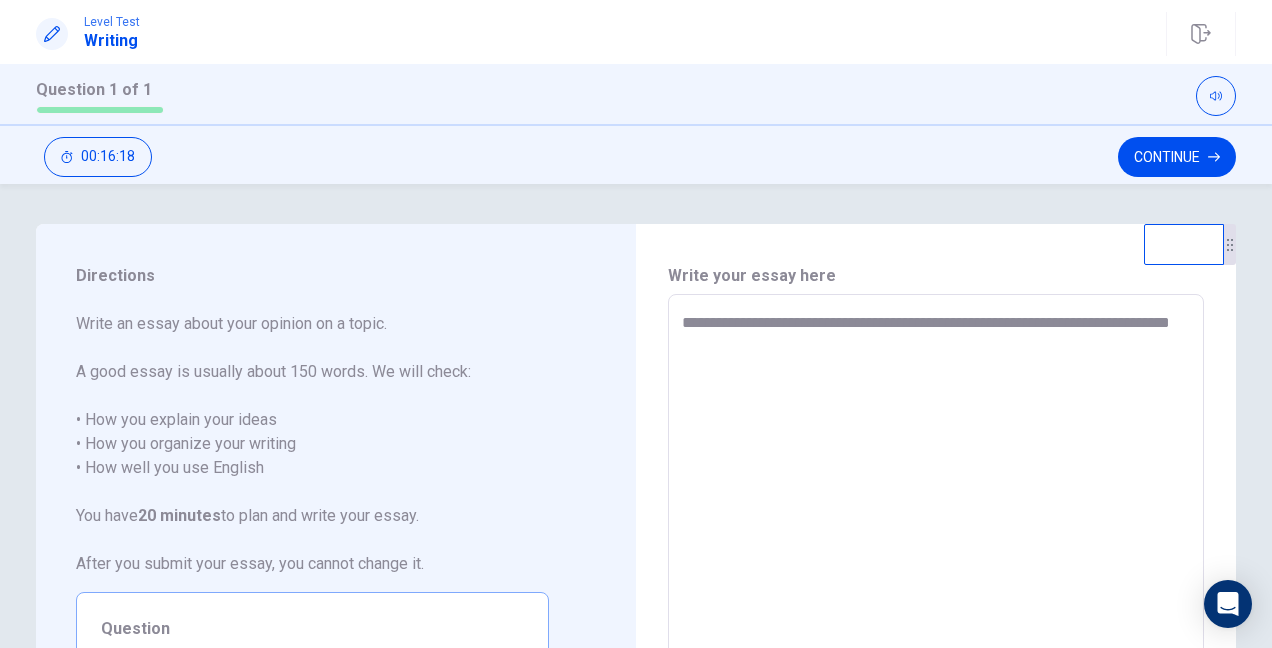 type on "*" 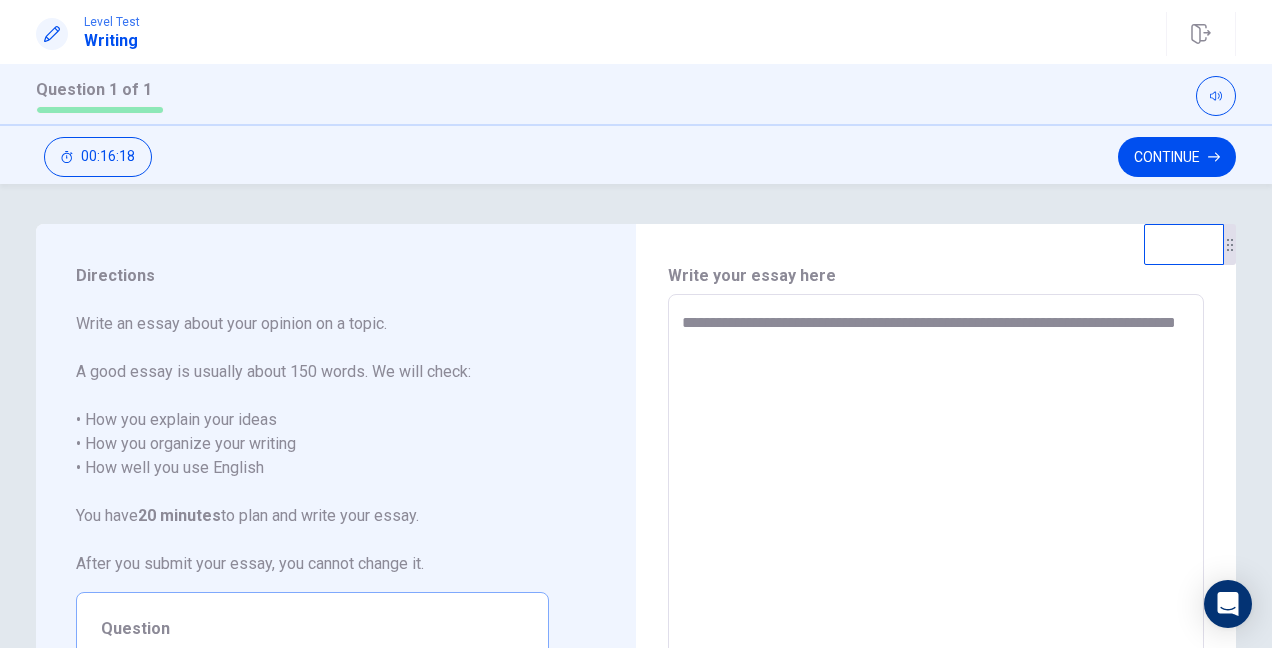 type on "*" 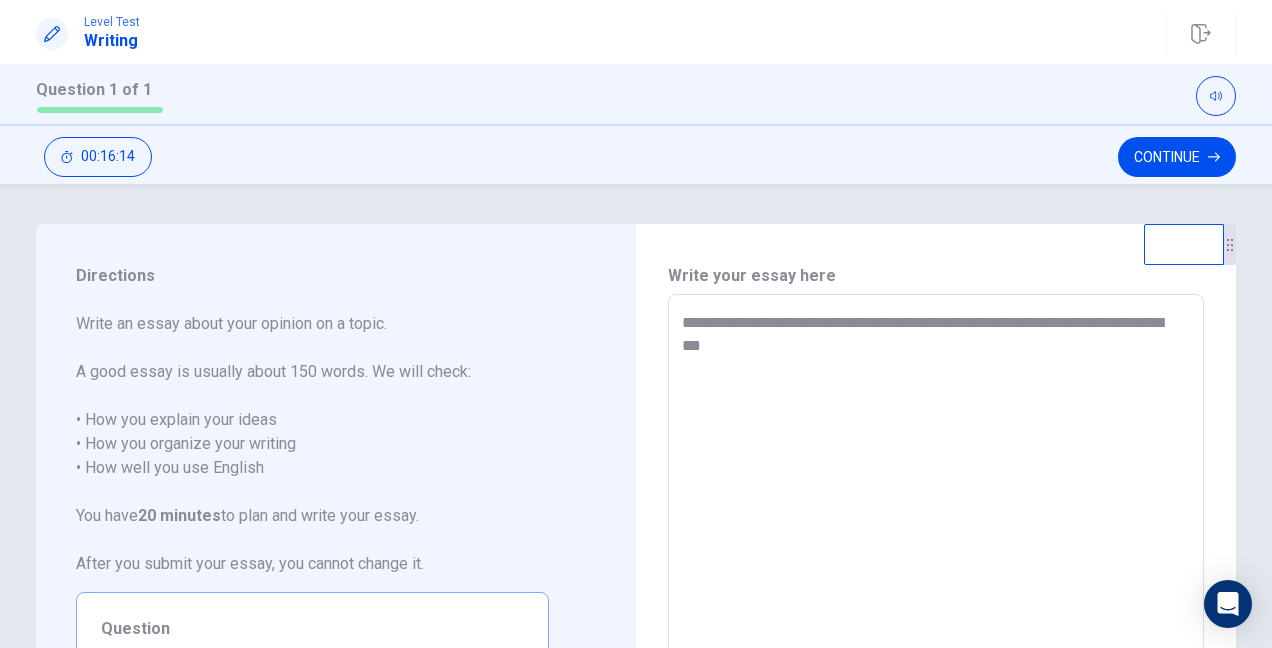 type on "*" 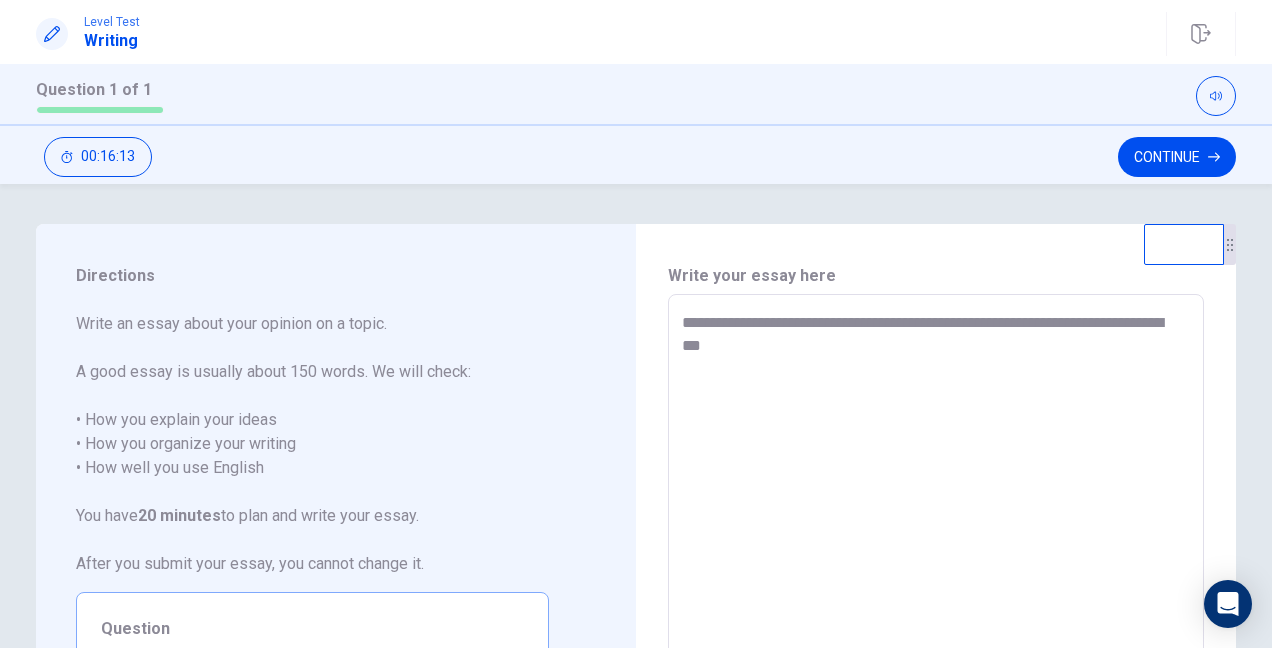 type on "**********" 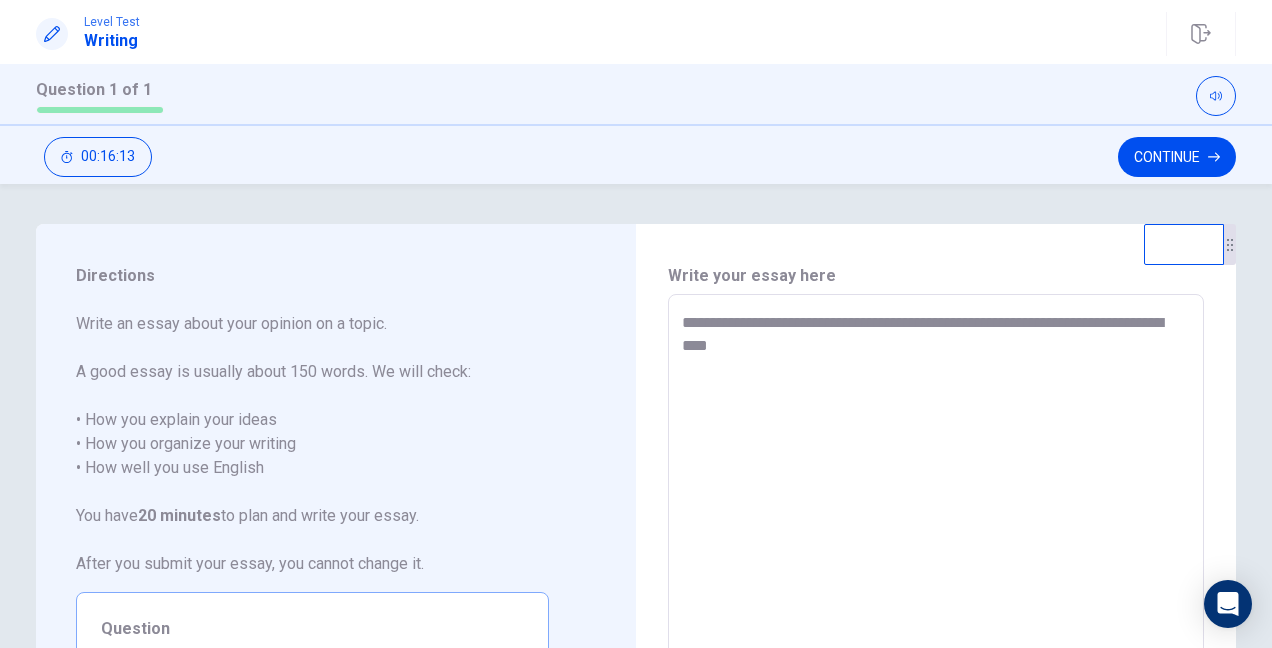 type on "*" 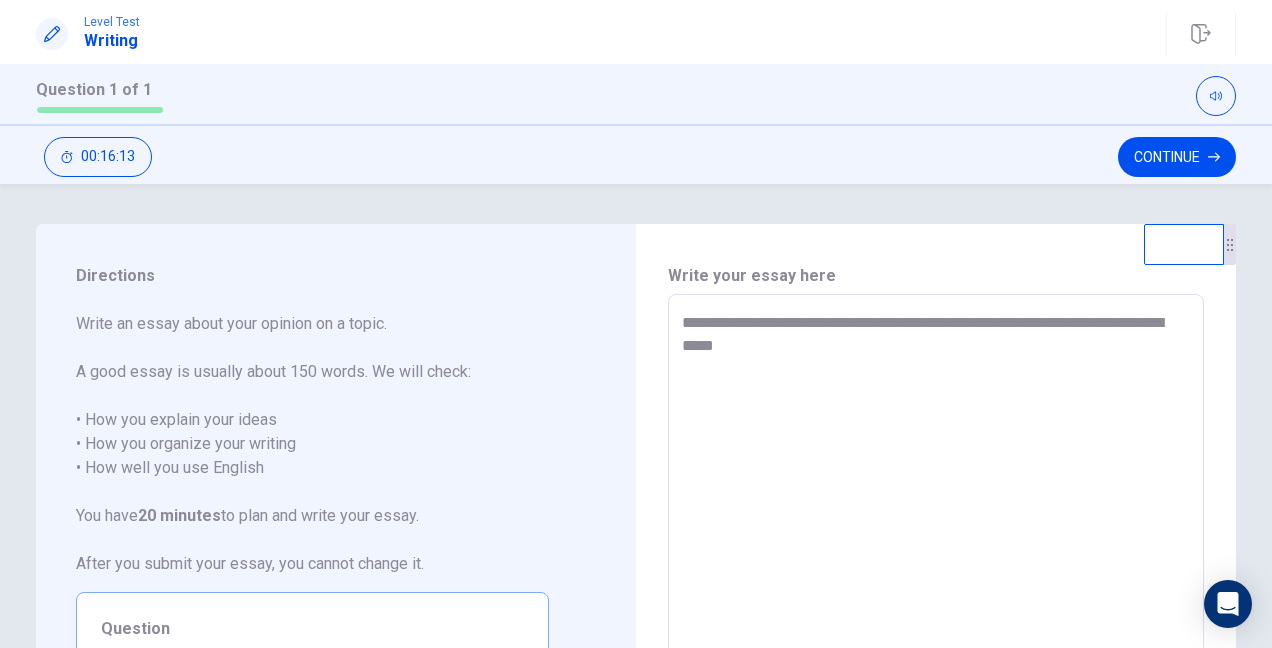 type on "*" 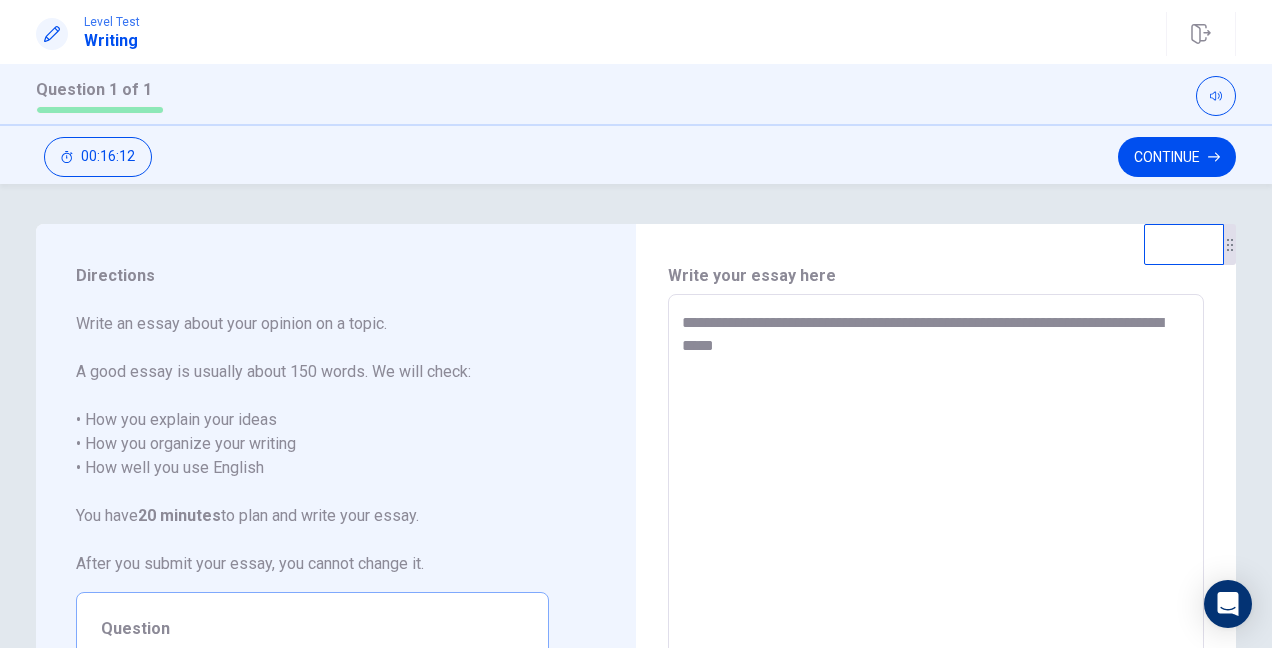 type on "**********" 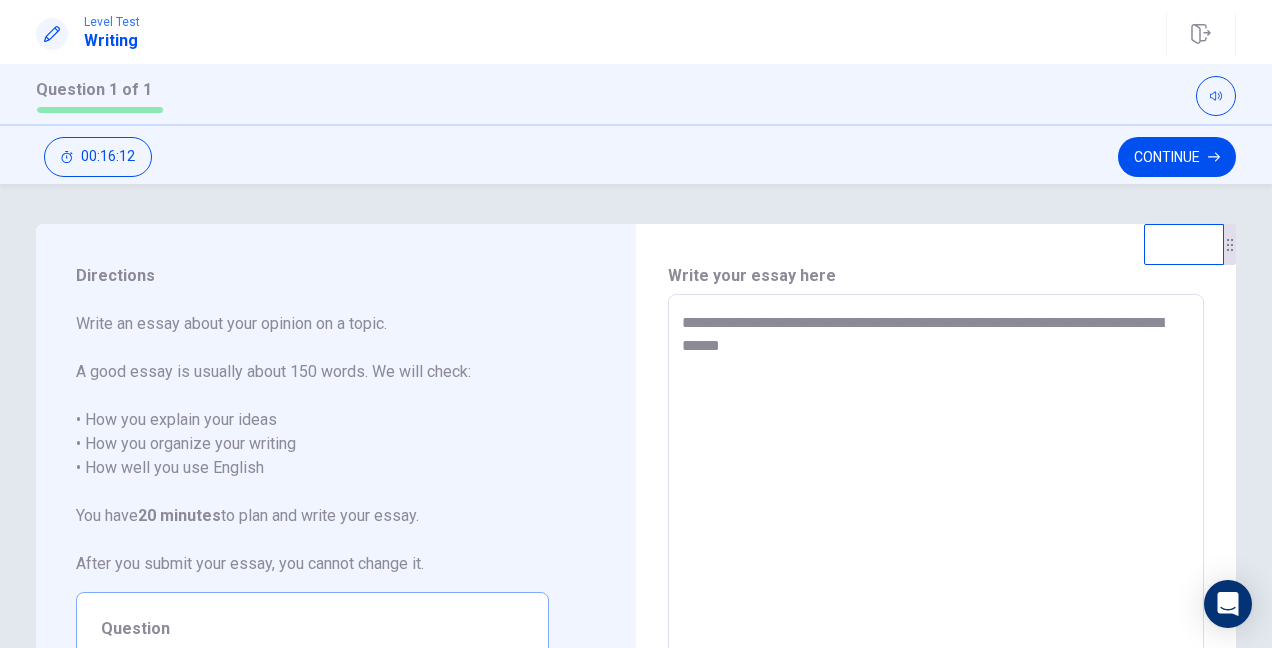 type on "*" 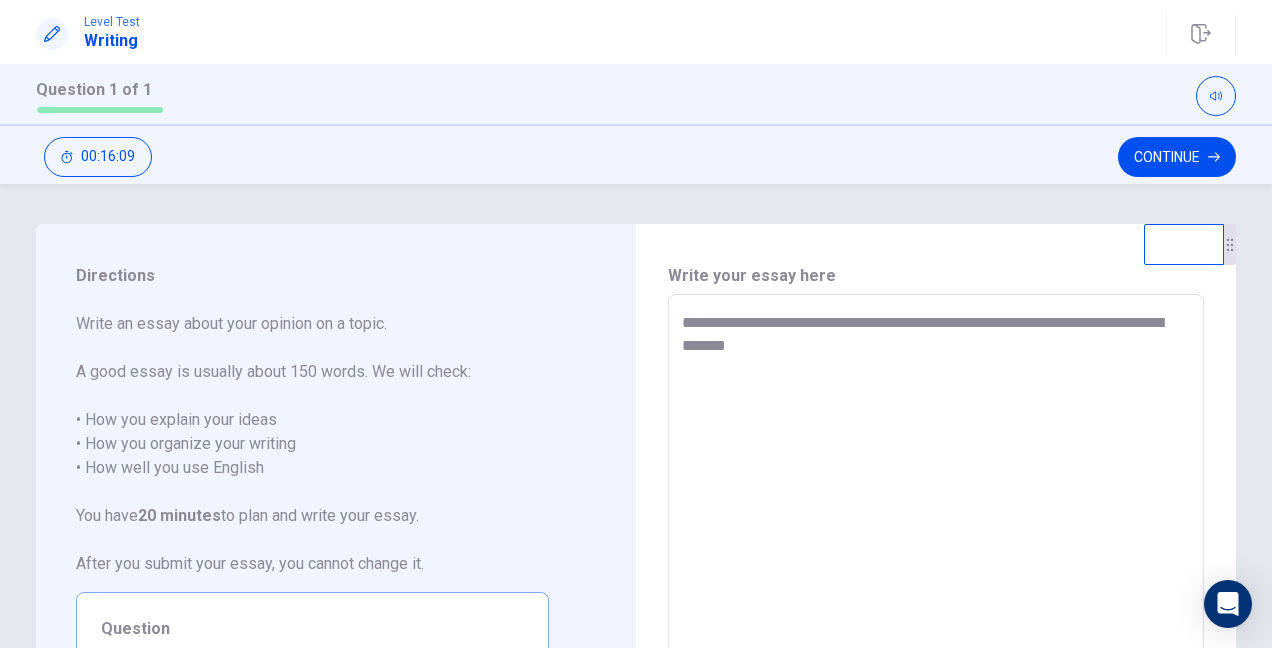type on "*" 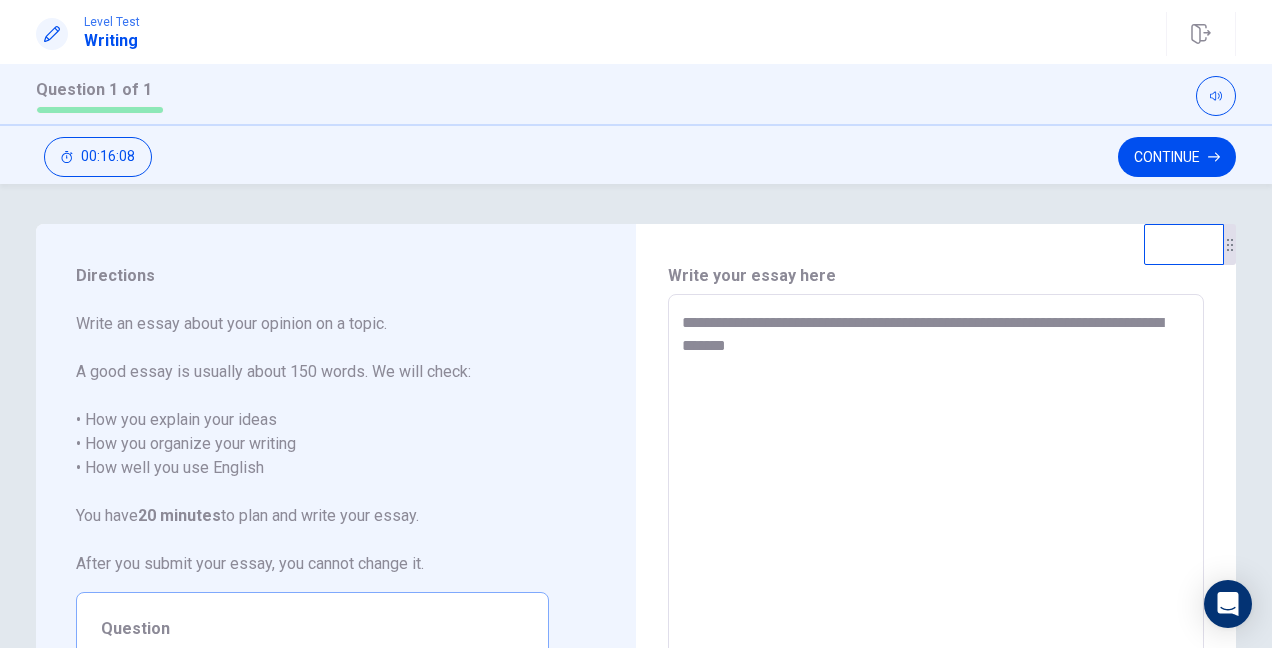 type on "**********" 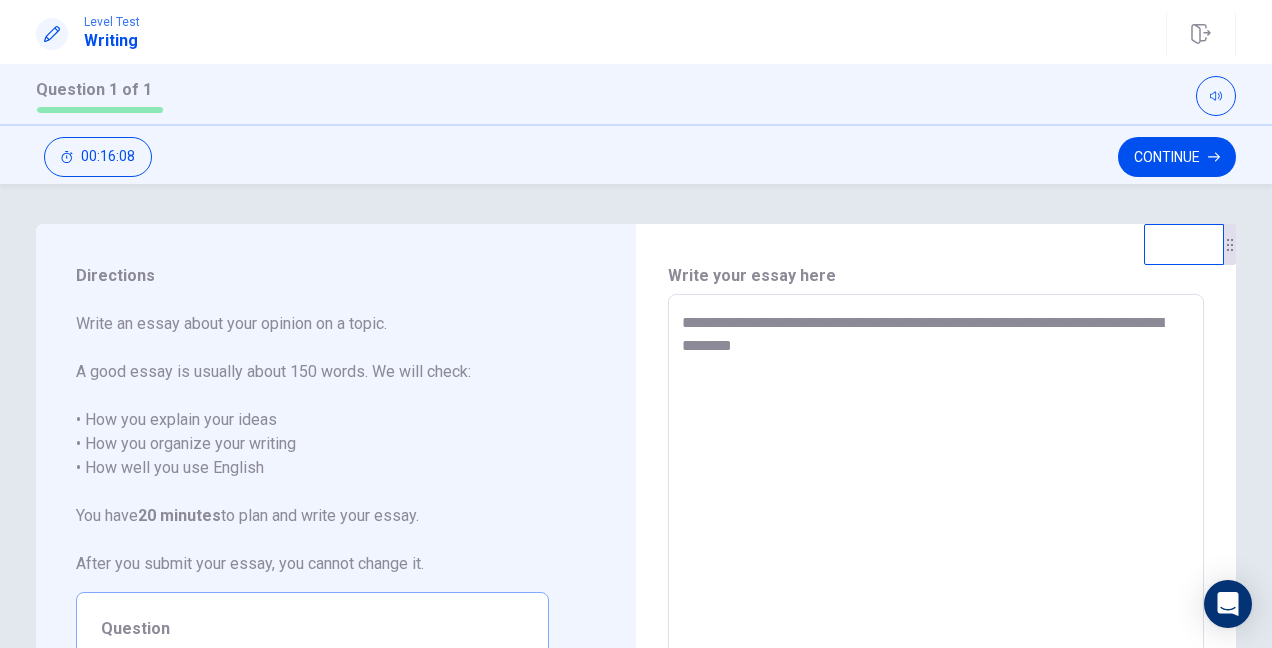 type on "*" 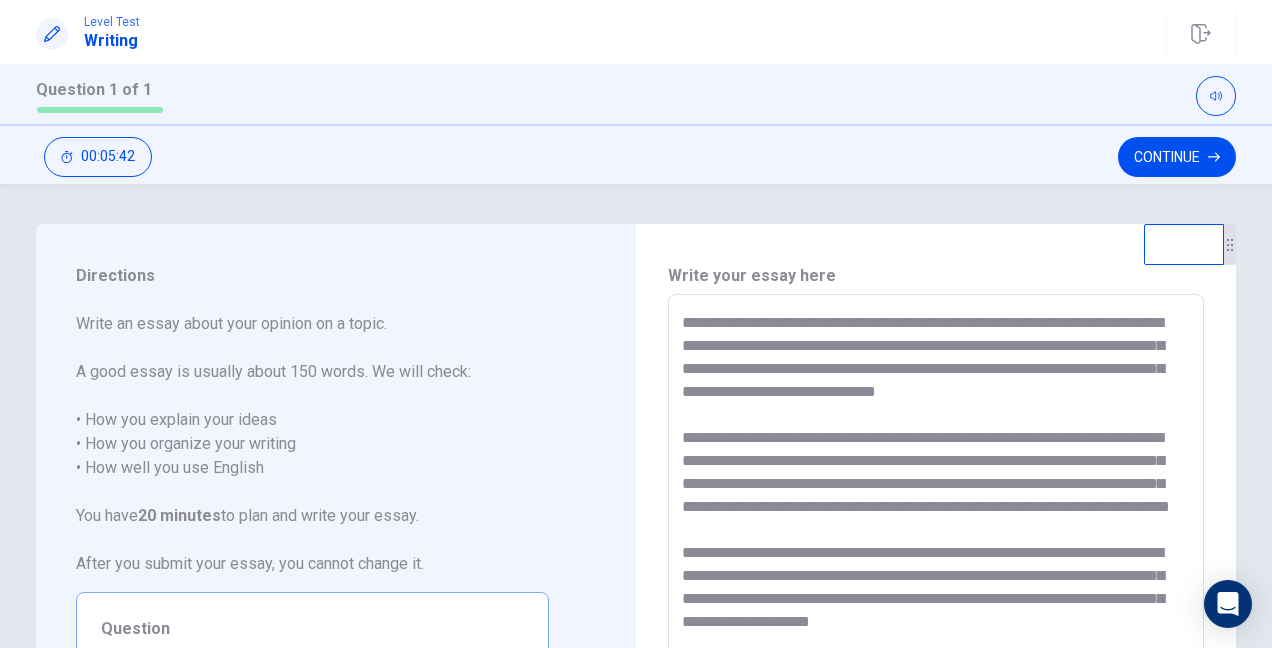 scroll, scrollTop: 0, scrollLeft: 0, axis: both 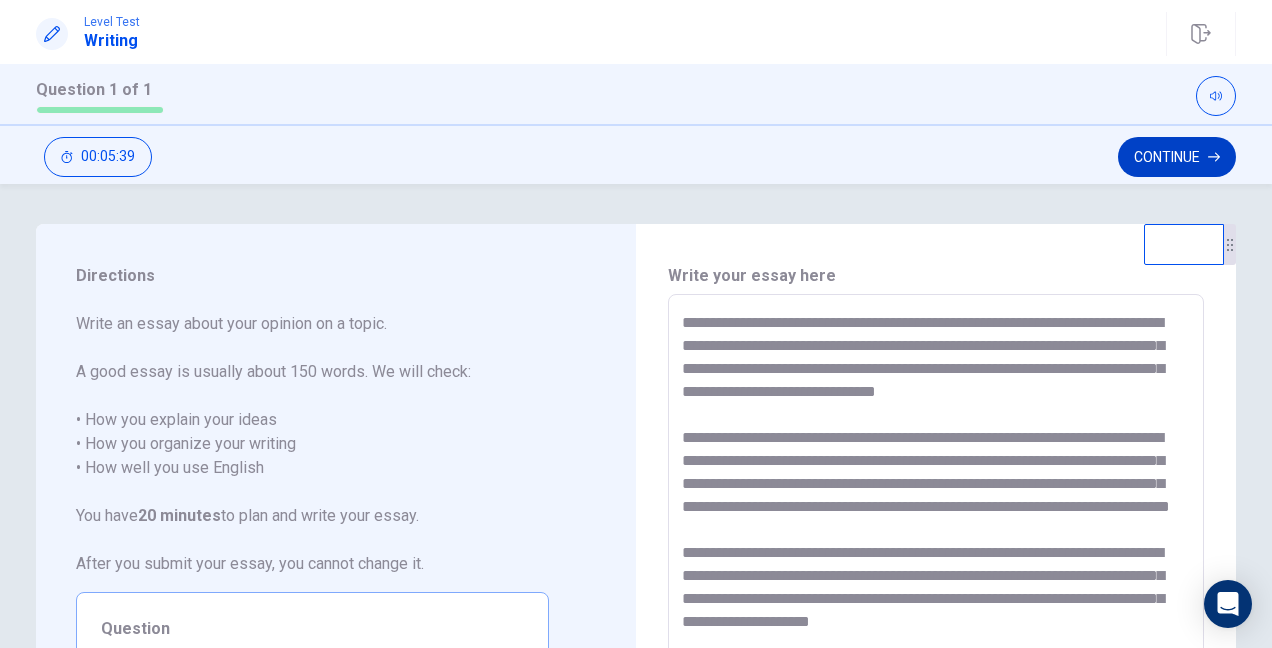 click on "Continue" at bounding box center (1177, 157) 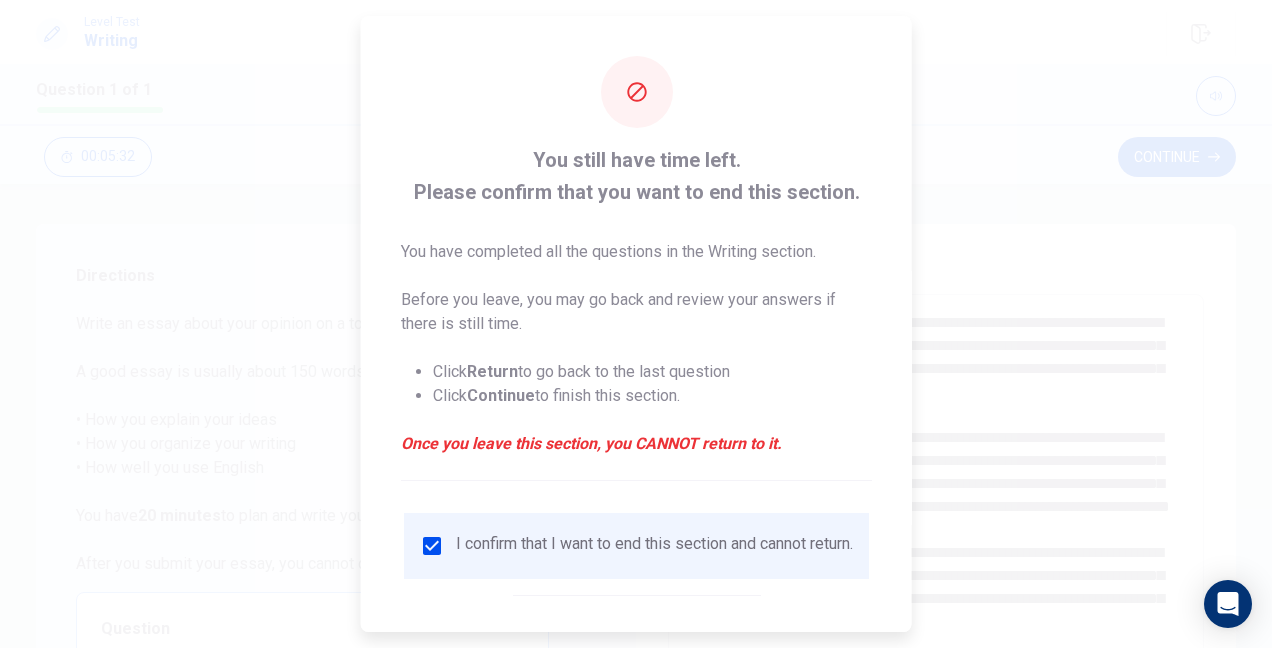 scroll, scrollTop: 98, scrollLeft: 0, axis: vertical 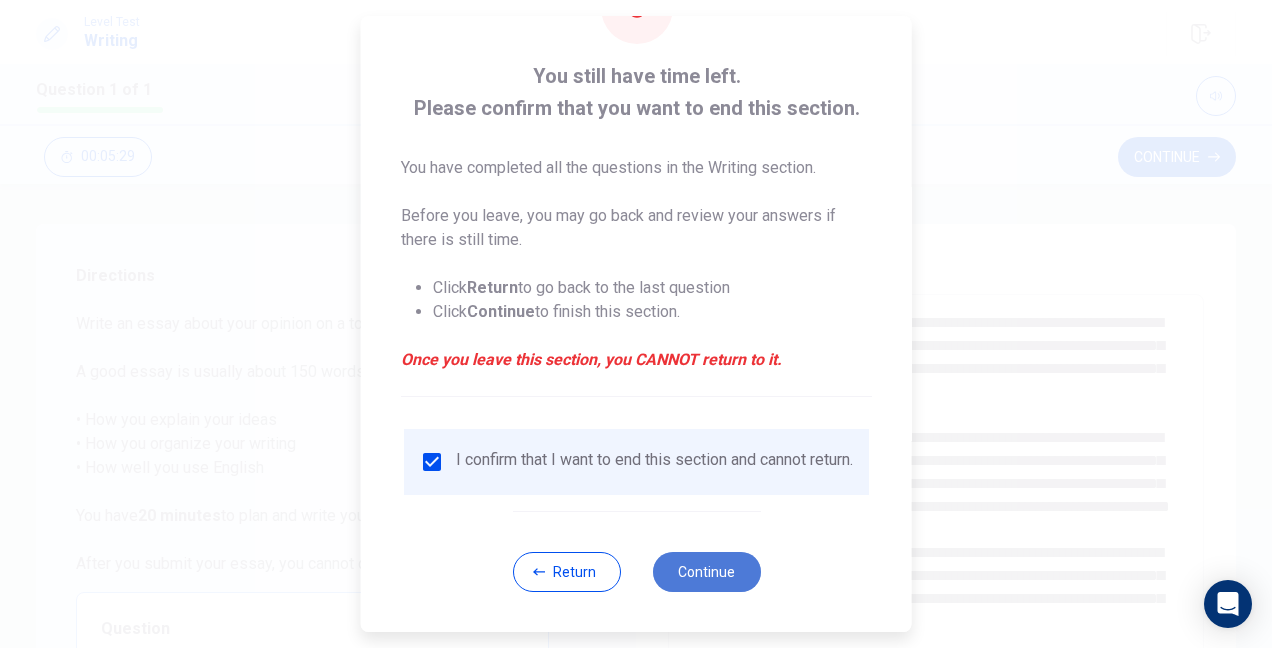 click on "Continue" at bounding box center [706, 572] 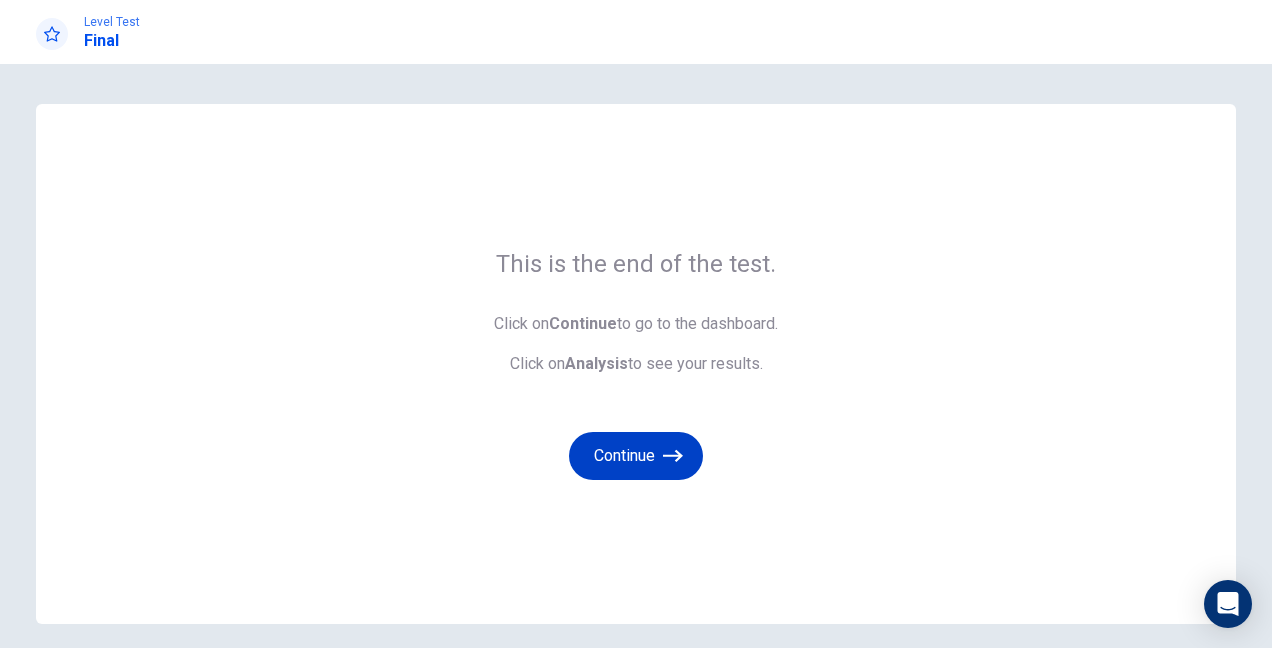 click on "Continue" at bounding box center (636, 456) 